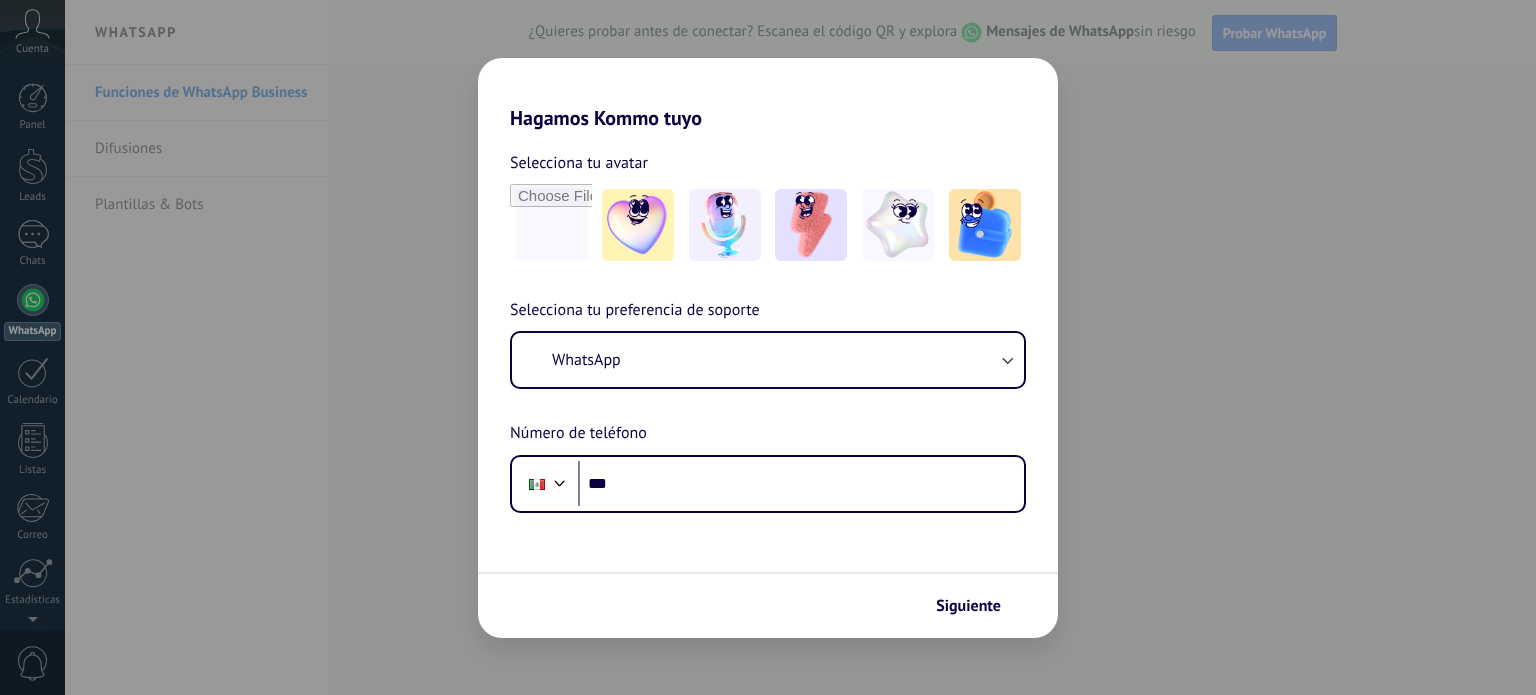 scroll, scrollTop: 0, scrollLeft: 0, axis: both 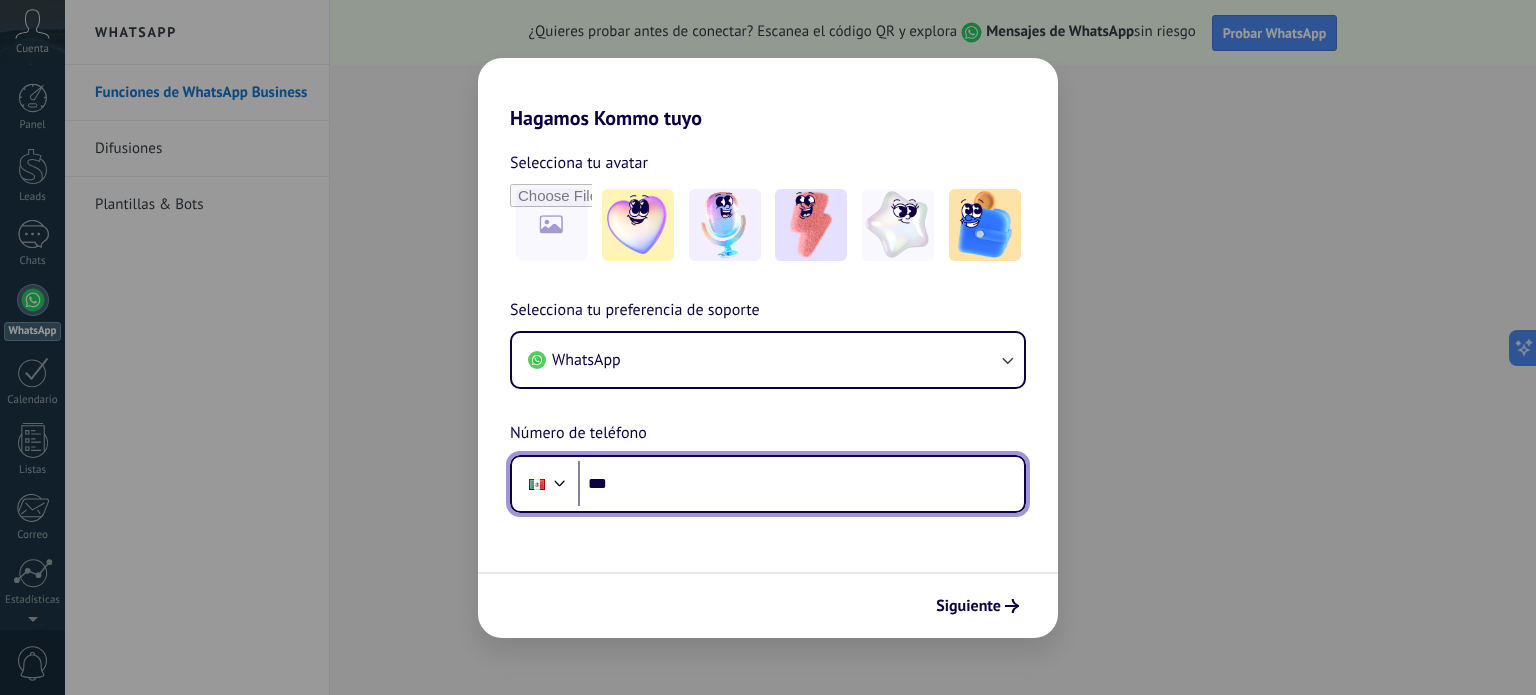 click on "***" at bounding box center [801, 484] 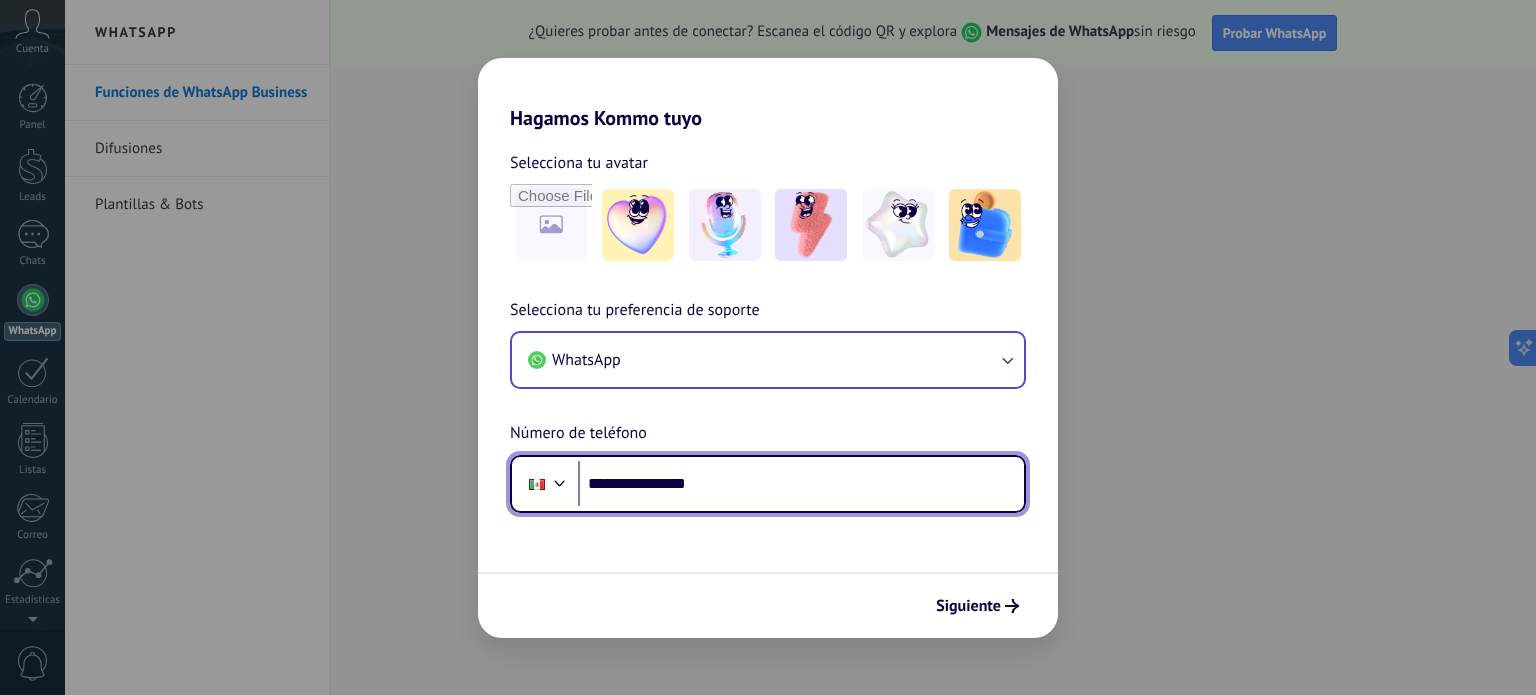 type on "**********" 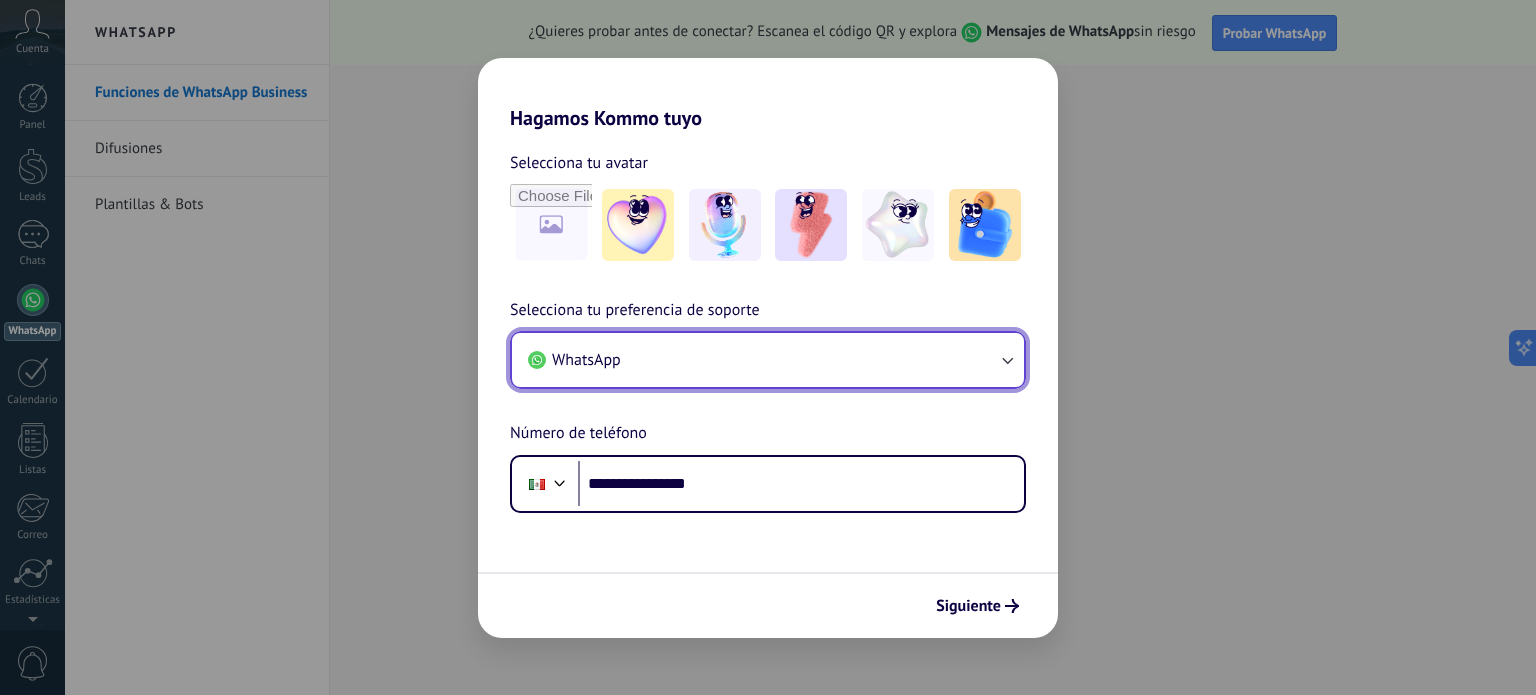 click on "WhatsApp" at bounding box center (768, 360) 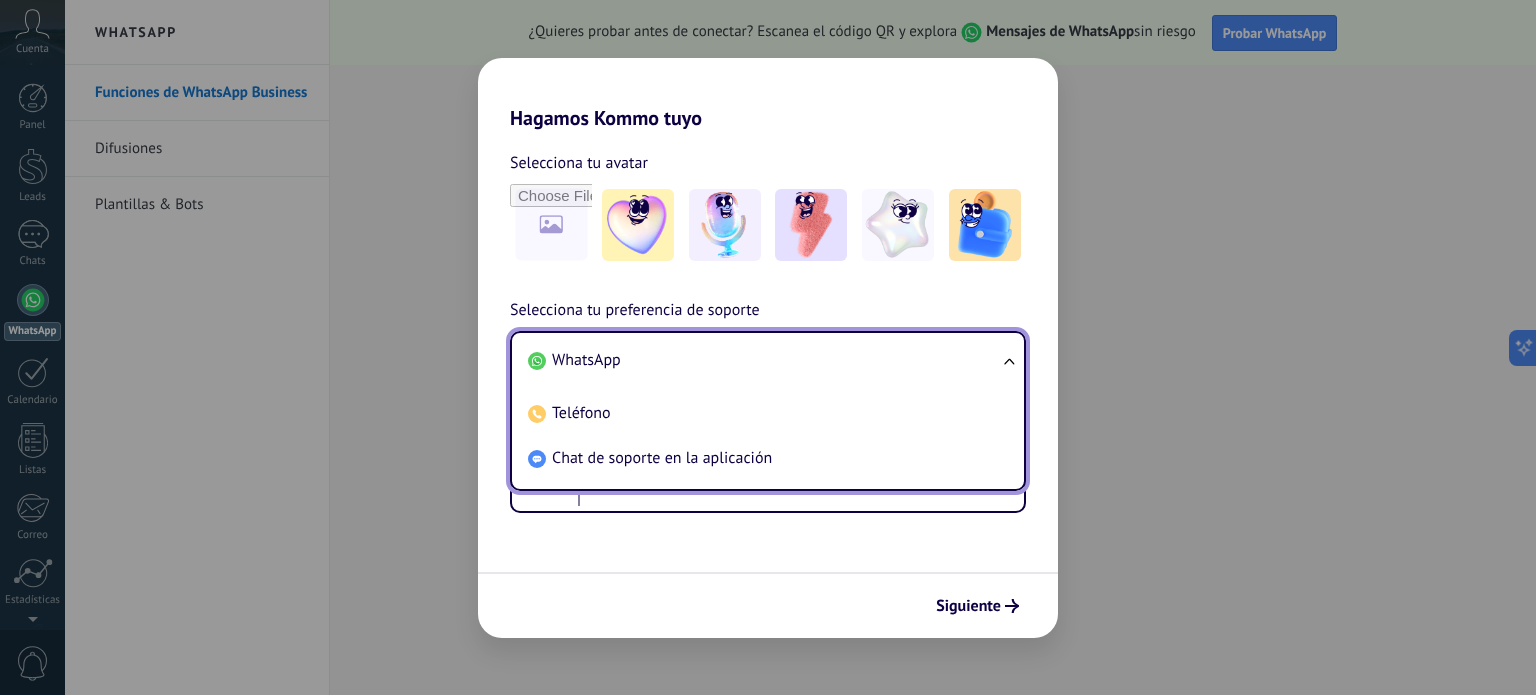 scroll, scrollTop: 0, scrollLeft: 0, axis: both 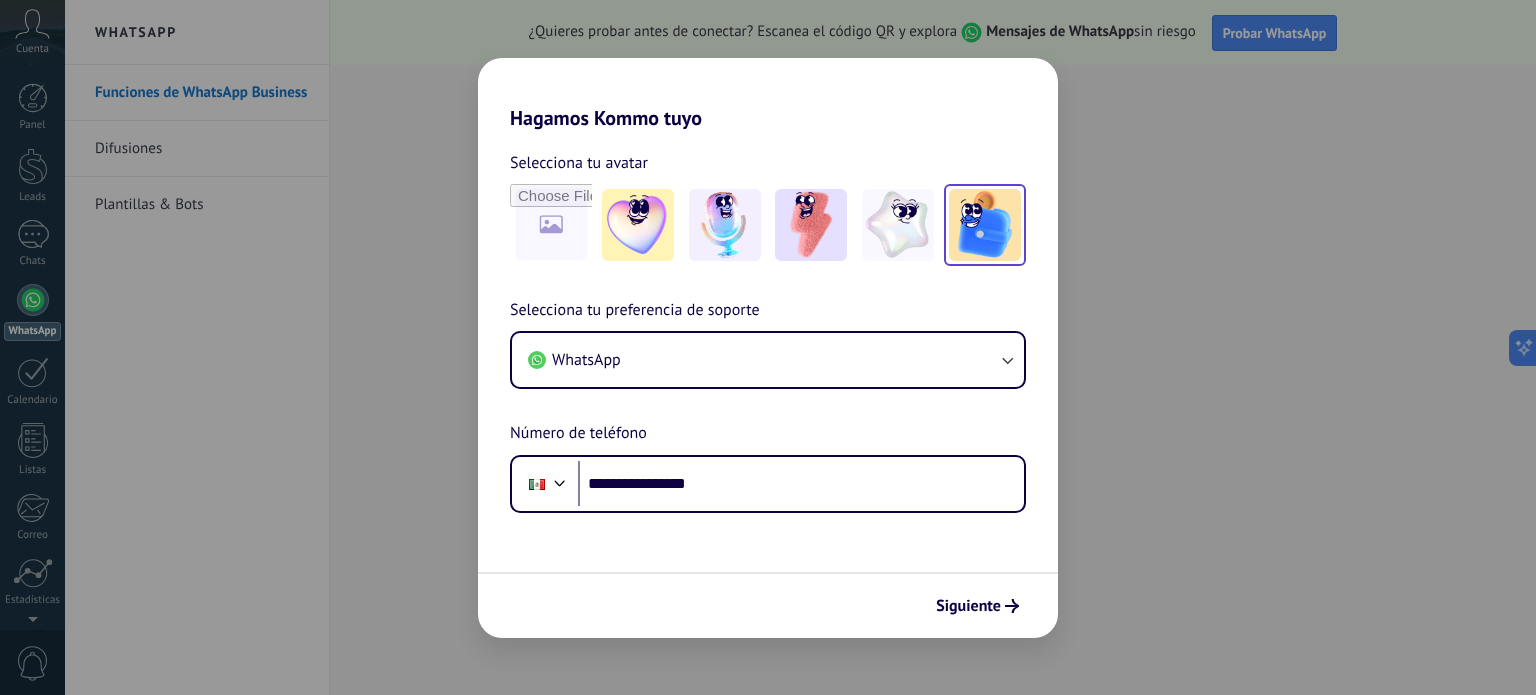 click at bounding box center [638, 225] 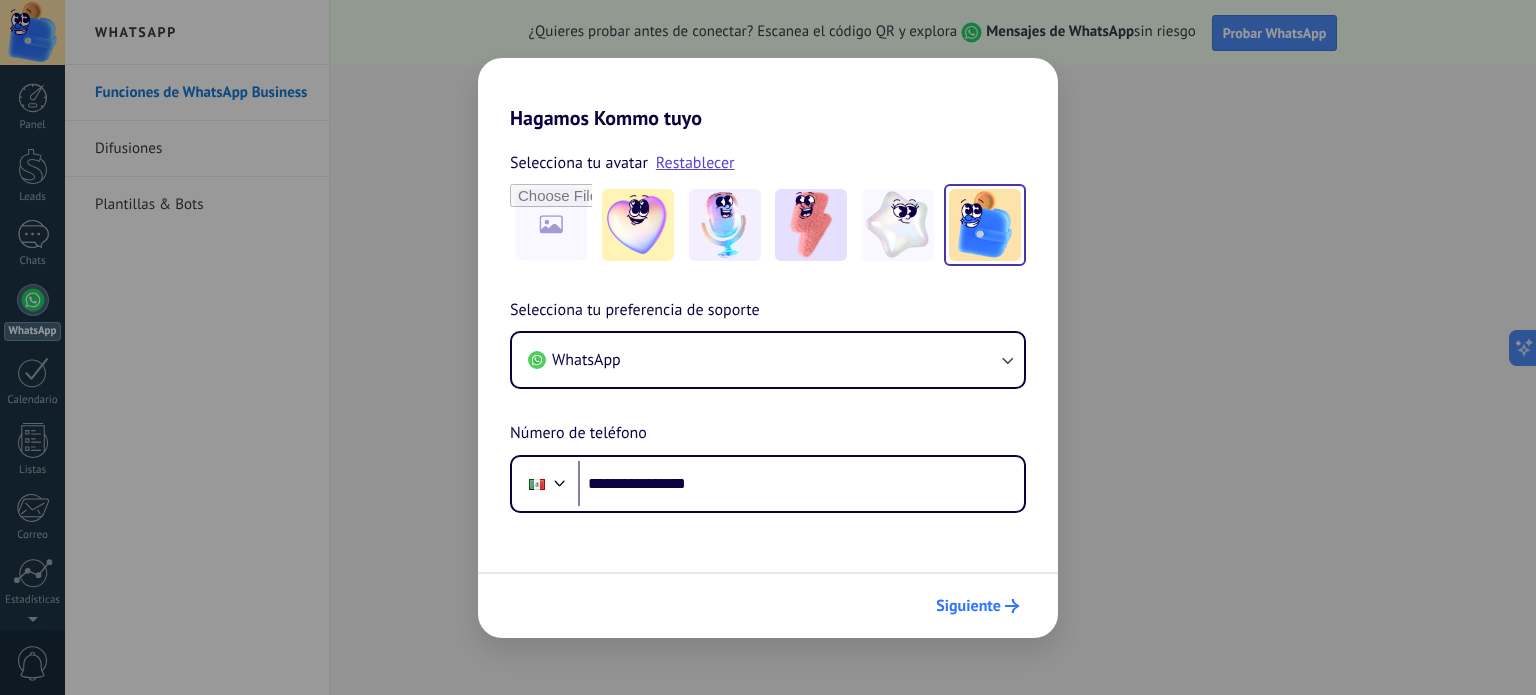 click on "Siguiente" at bounding box center [968, 606] 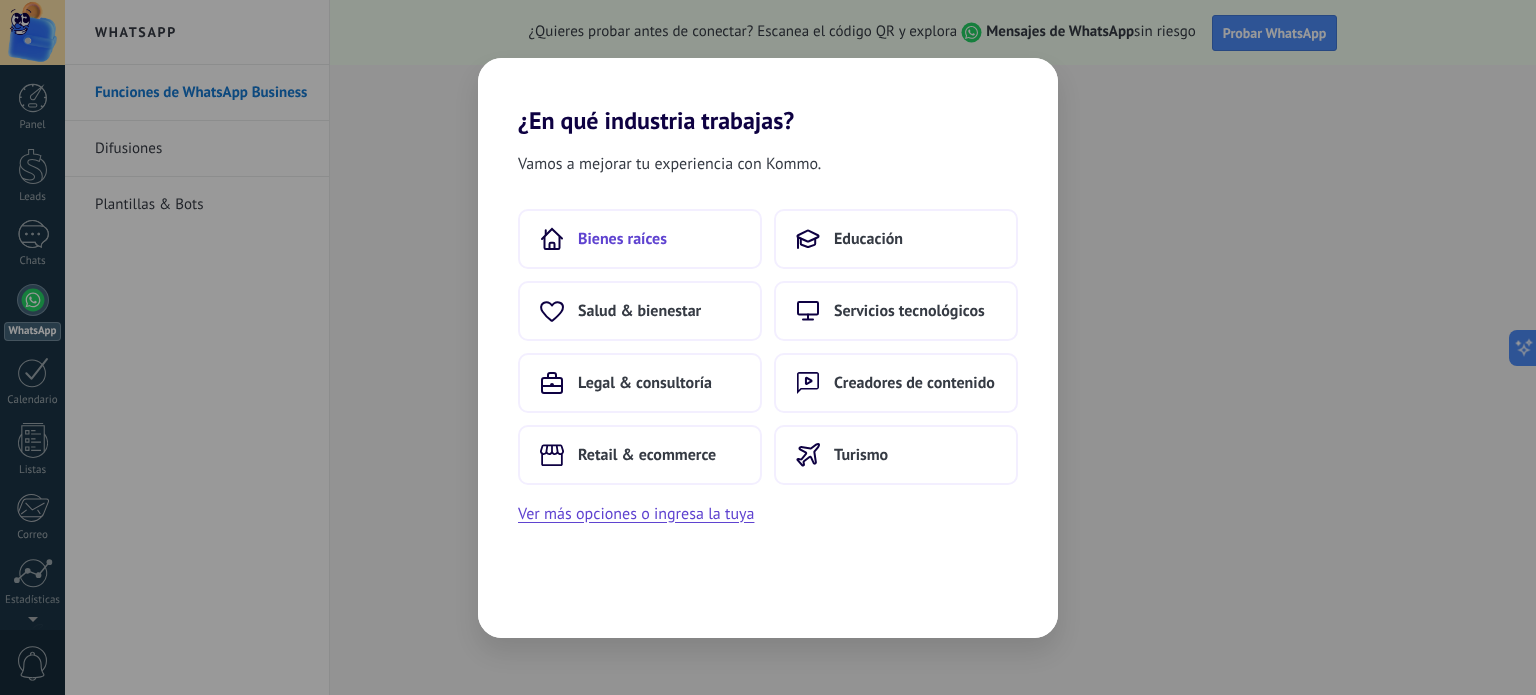 click on "Bienes raíces" at bounding box center [622, 239] 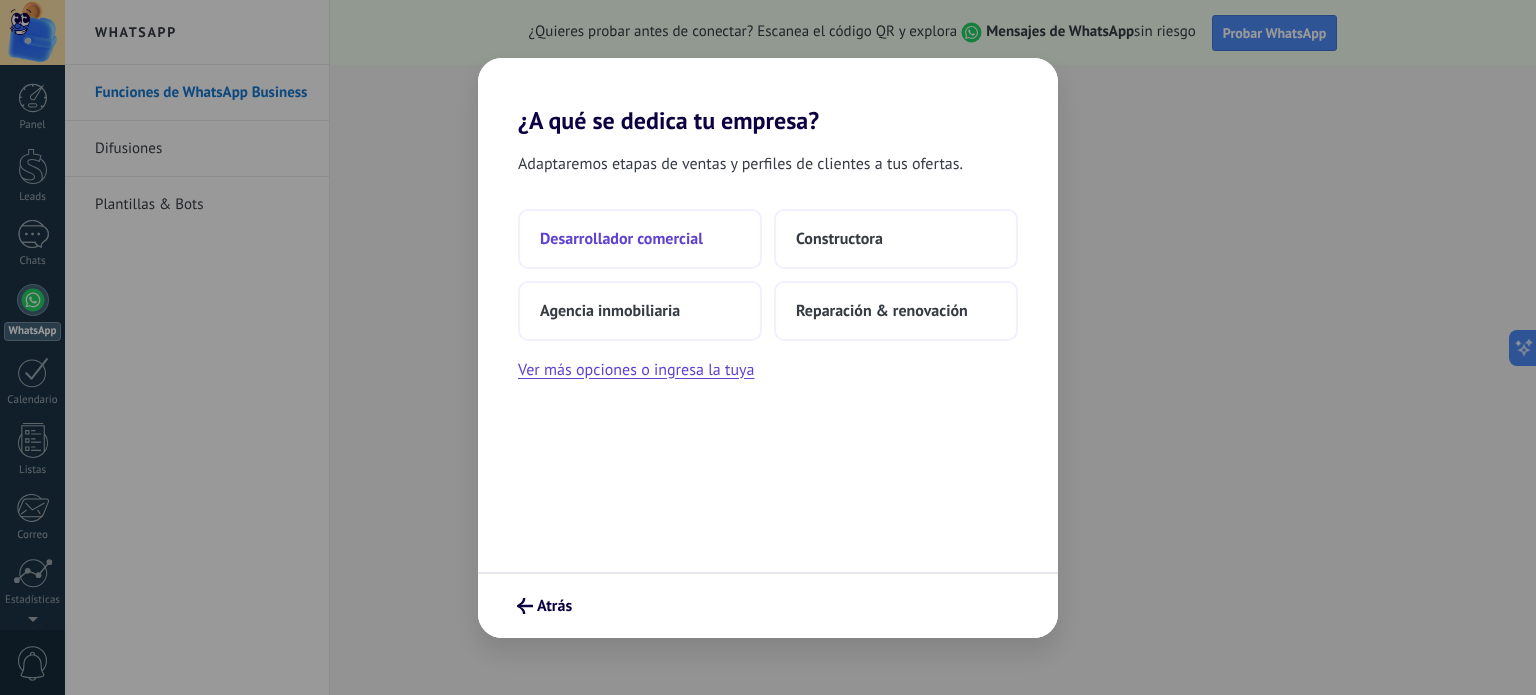 click on "Desarrollador comercial" at bounding box center (621, 239) 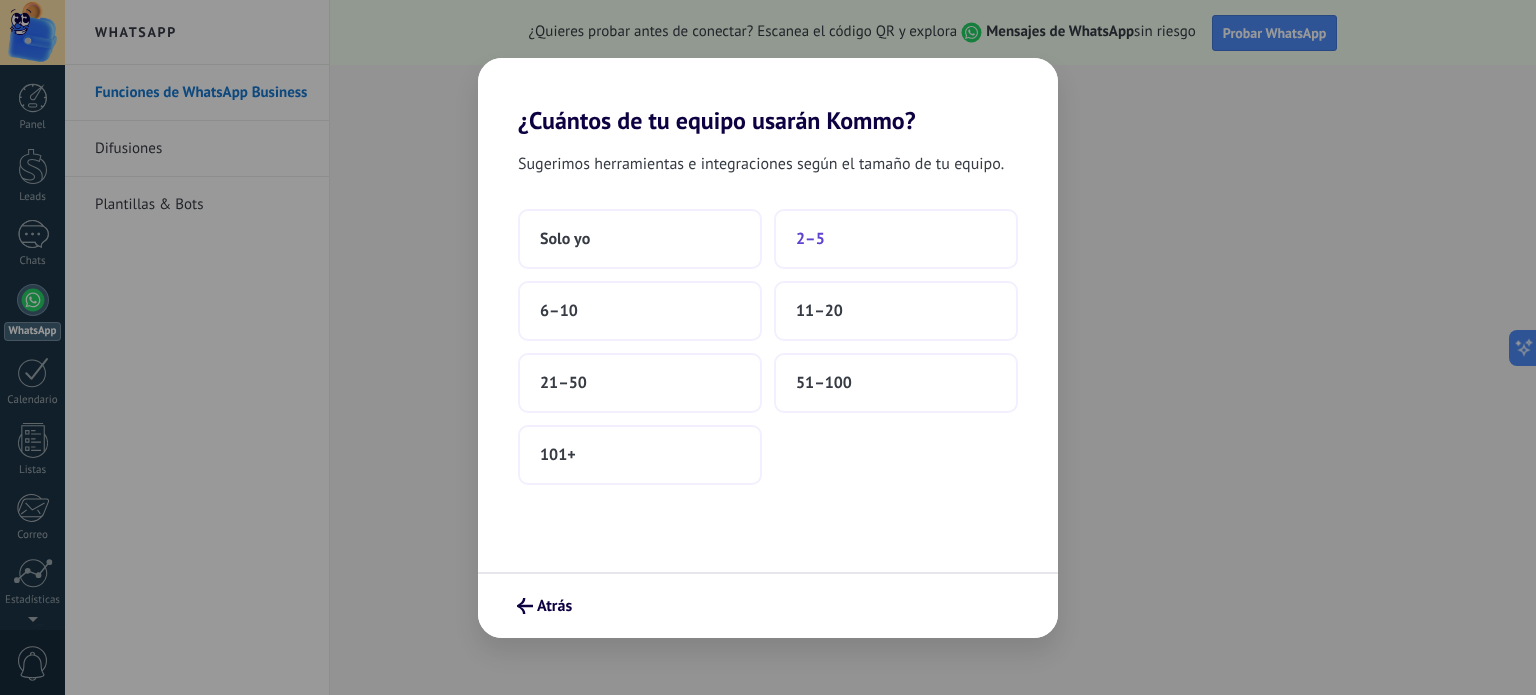 click on "2–5" at bounding box center [896, 239] 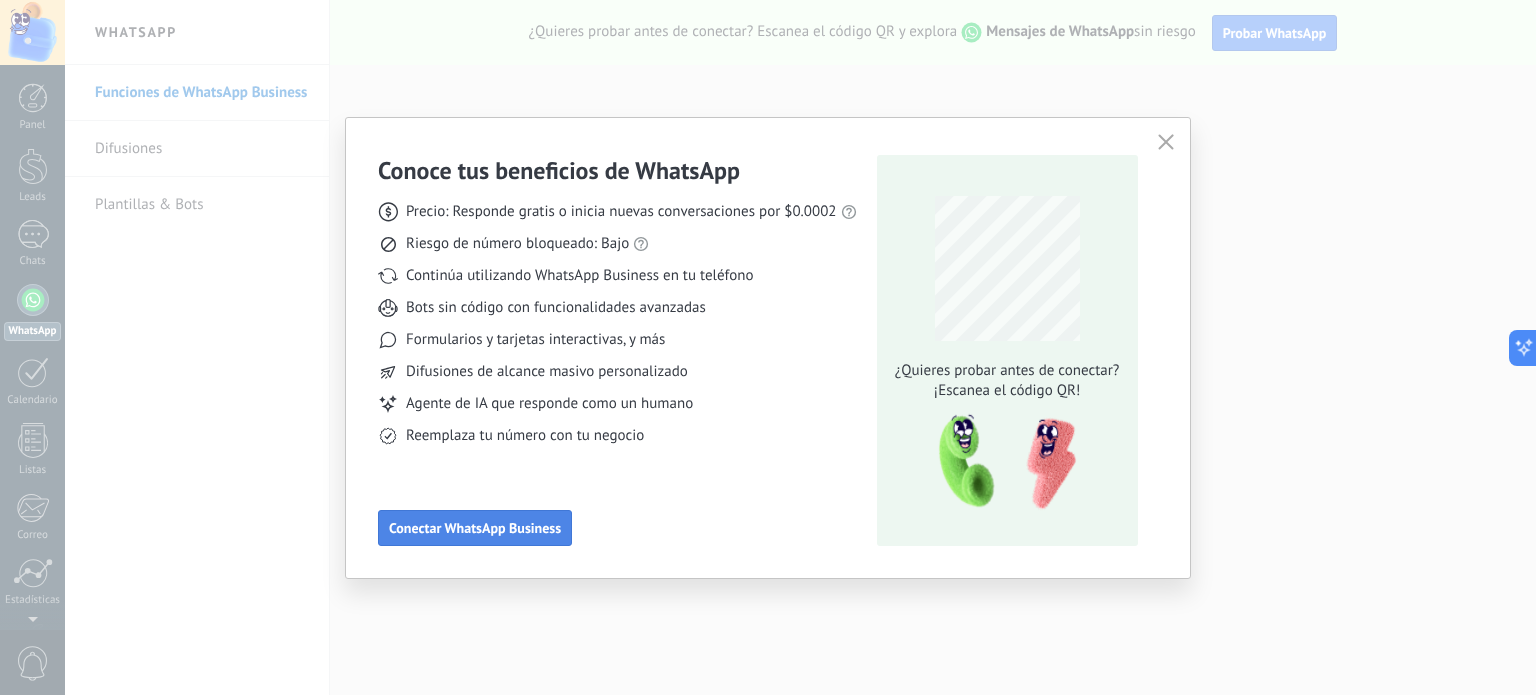 click on "Conectar WhatsApp Business" at bounding box center [475, 528] 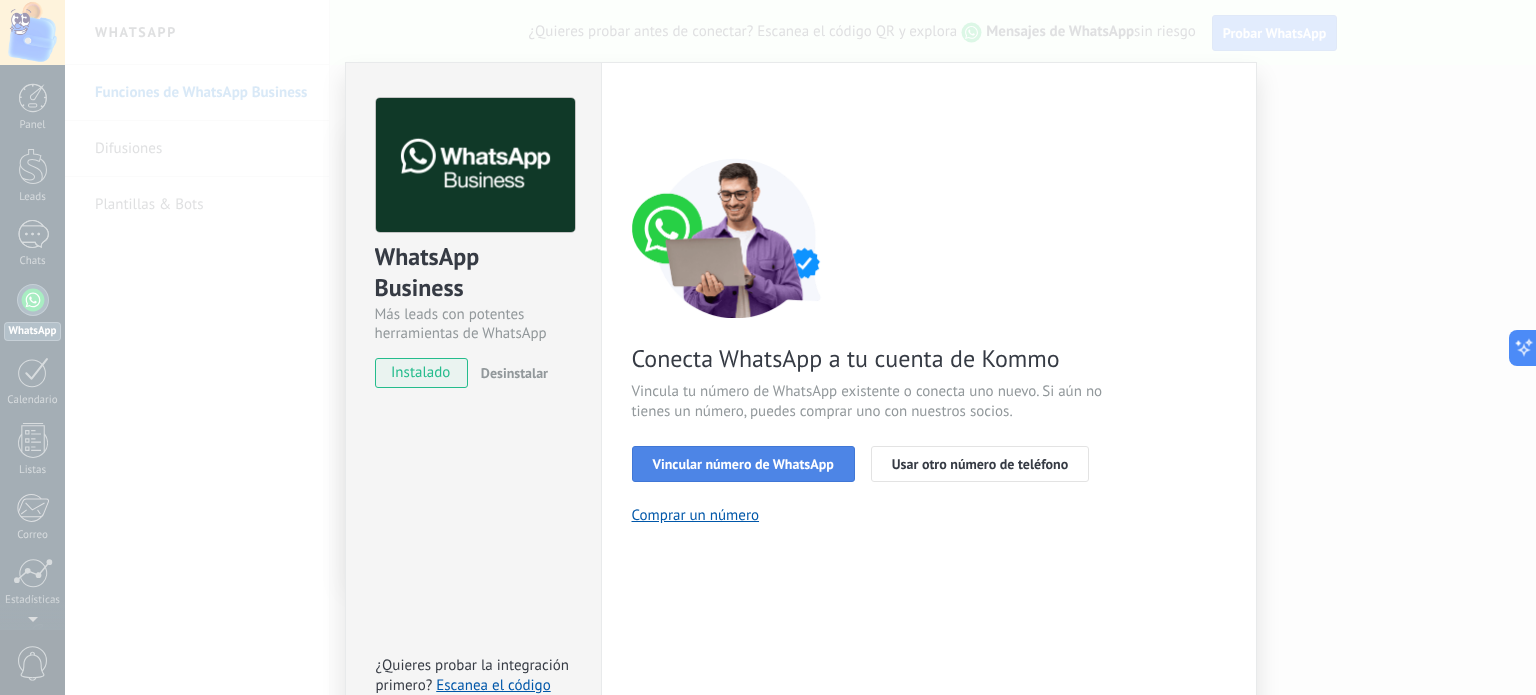 scroll, scrollTop: 0, scrollLeft: 0, axis: both 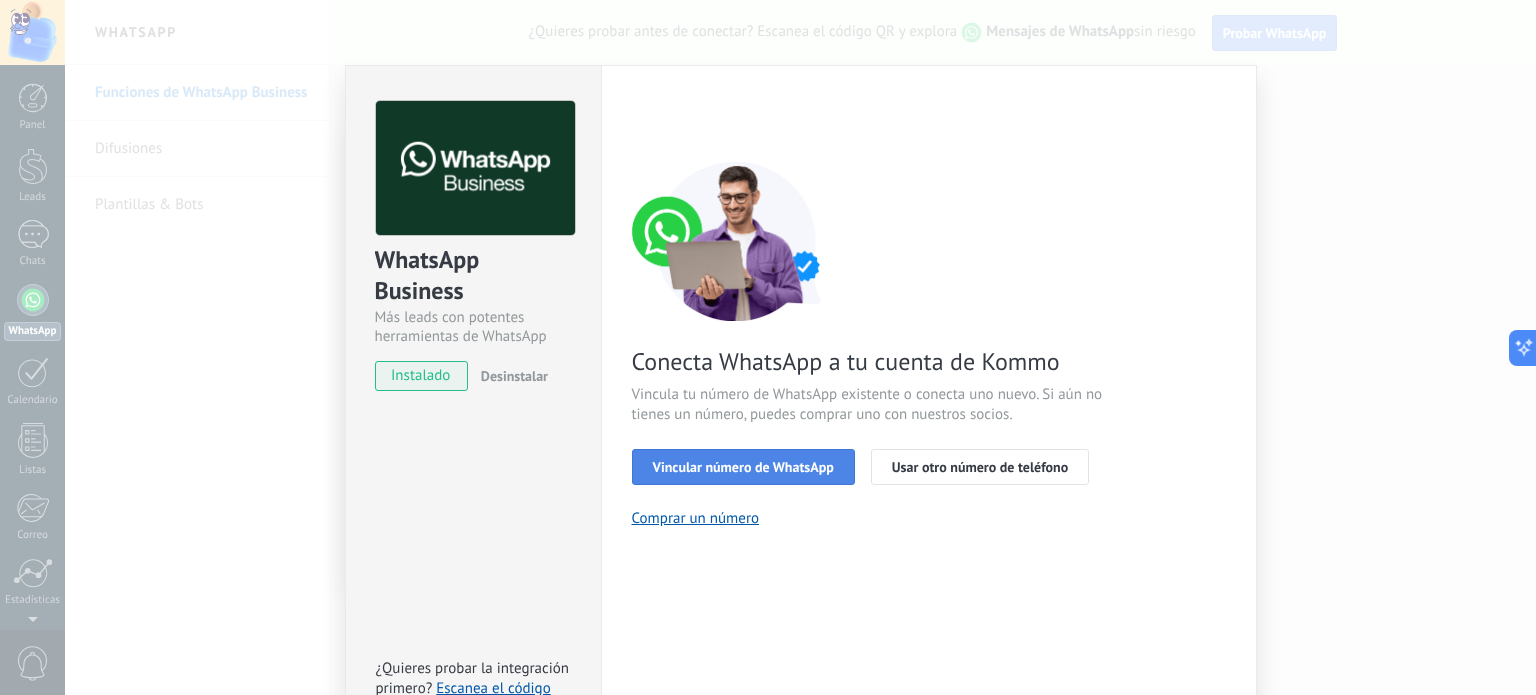 click on "Vincular número de WhatsApp" at bounding box center (743, 467) 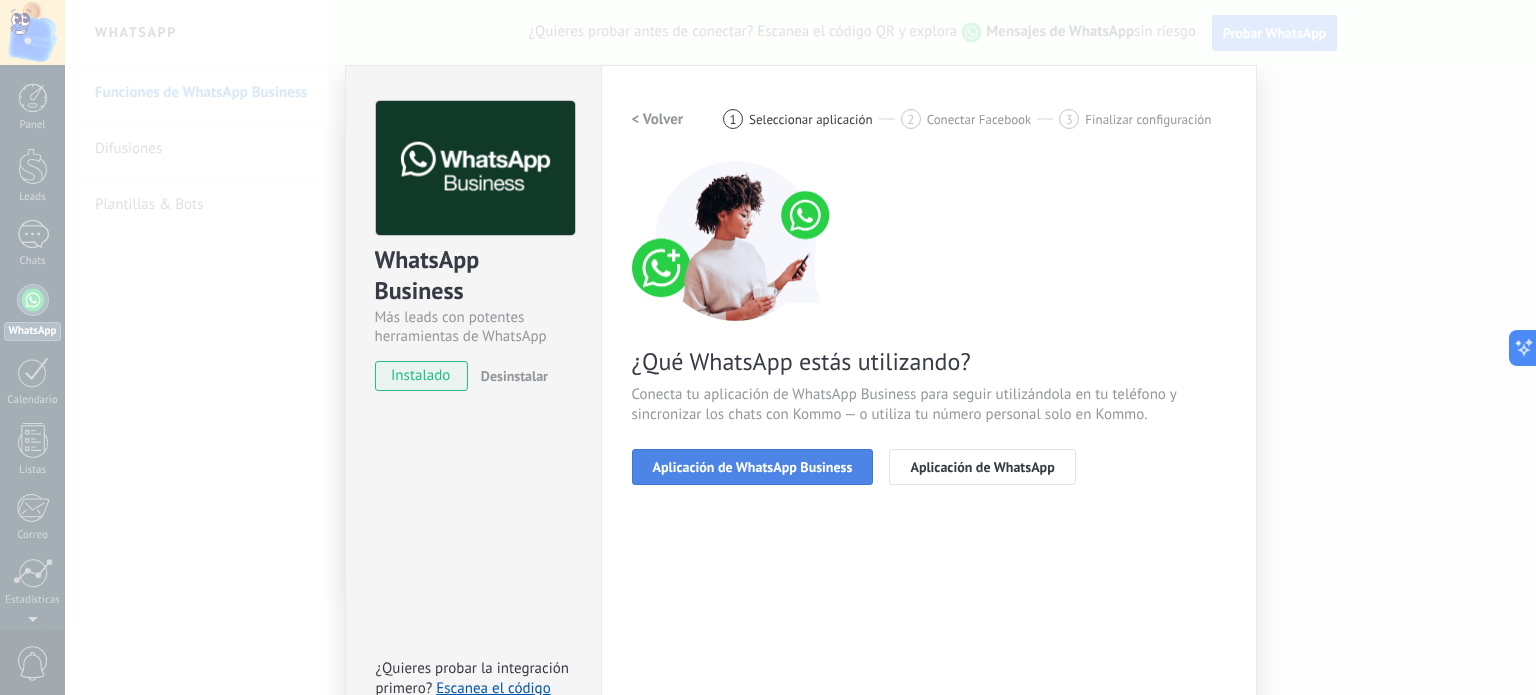 click on "Aplicación de WhatsApp Business" at bounding box center (753, 467) 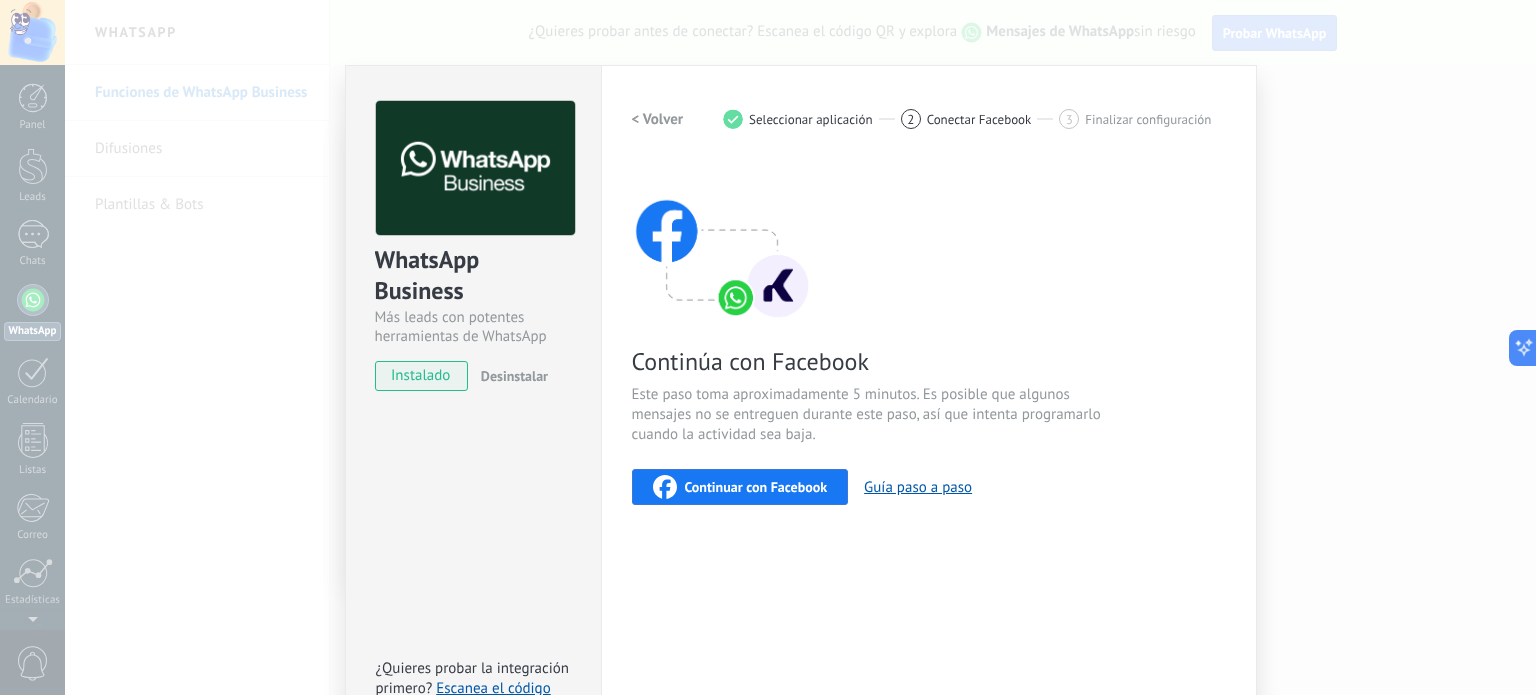 click on "Continuar con Facebook" at bounding box center (756, 487) 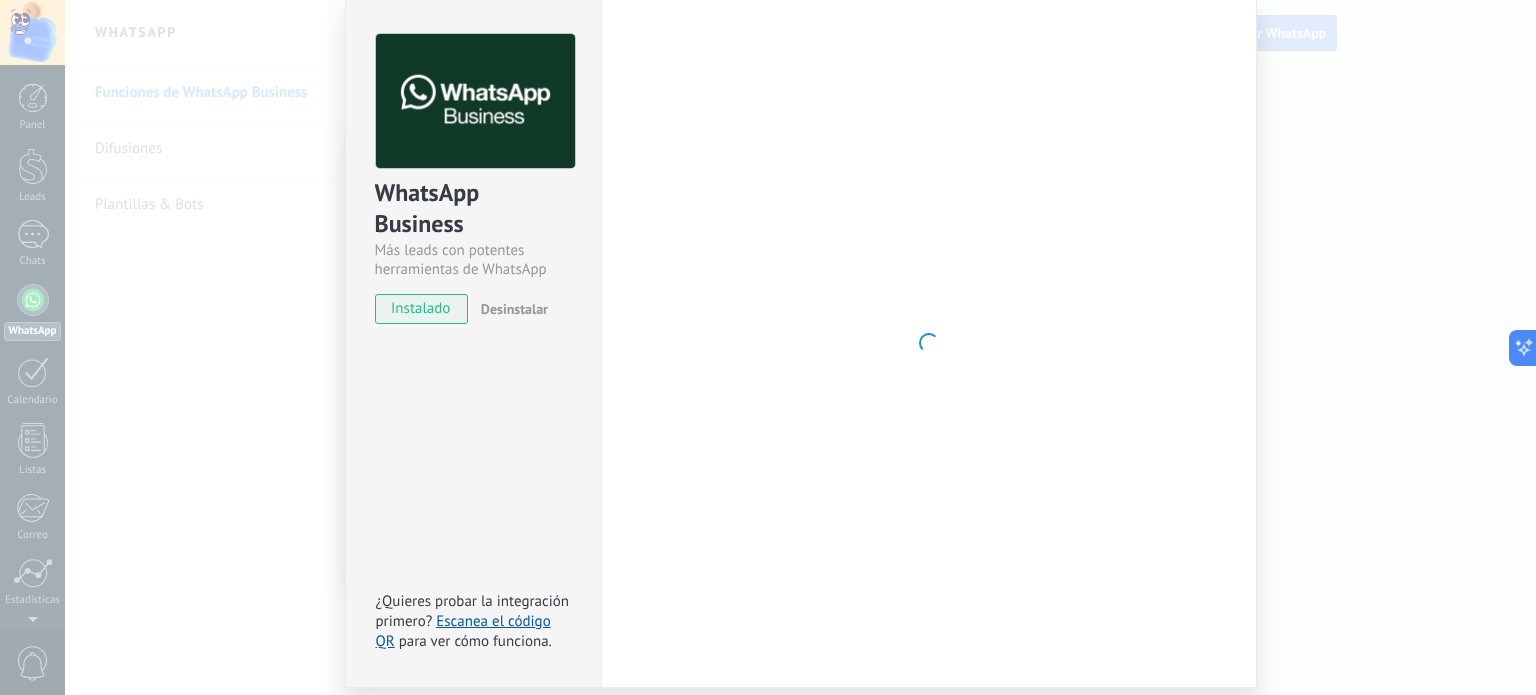 scroll, scrollTop: 34, scrollLeft: 0, axis: vertical 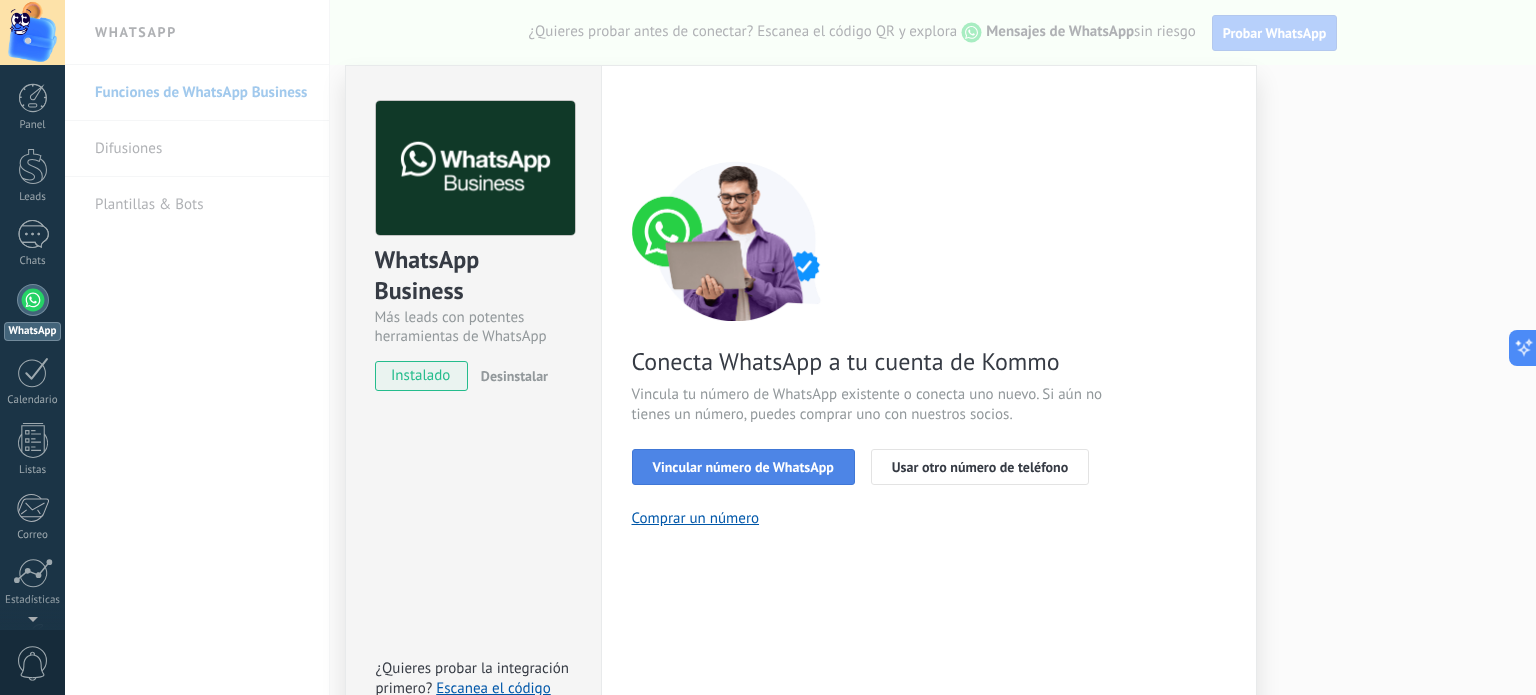click on "Vincular número de WhatsApp" at bounding box center [743, 467] 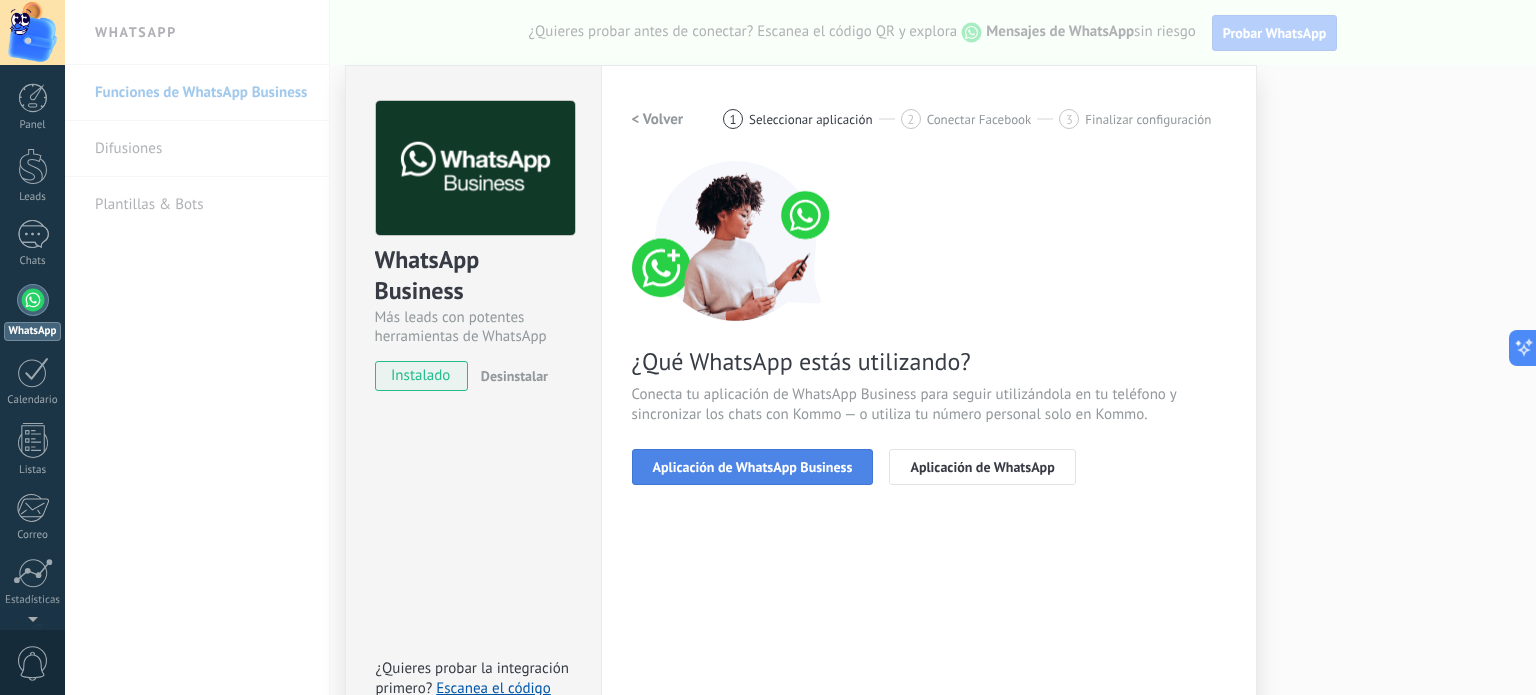 click on "Aplicación de WhatsApp Business" at bounding box center [753, 467] 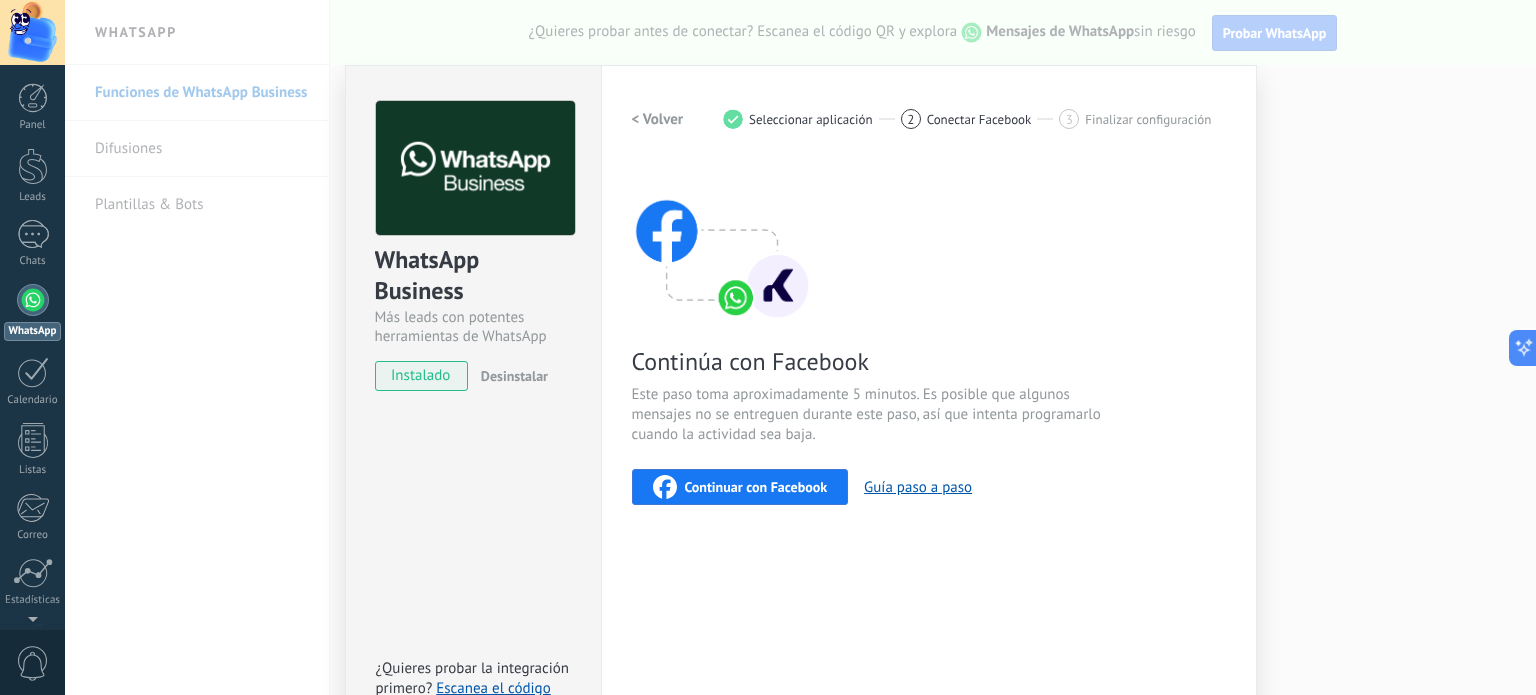 click on "Continuar con Facebook" at bounding box center [756, 487] 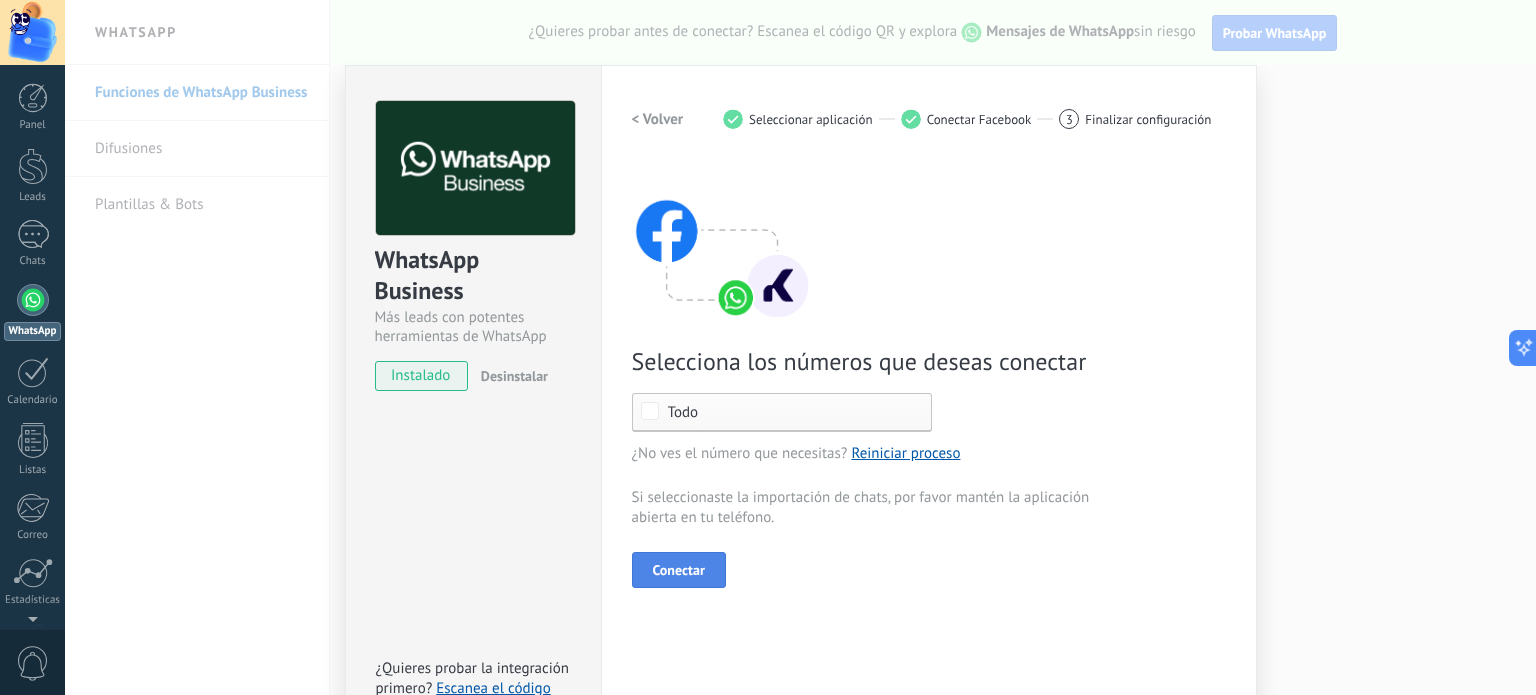 click on "Conectar" at bounding box center (679, 570) 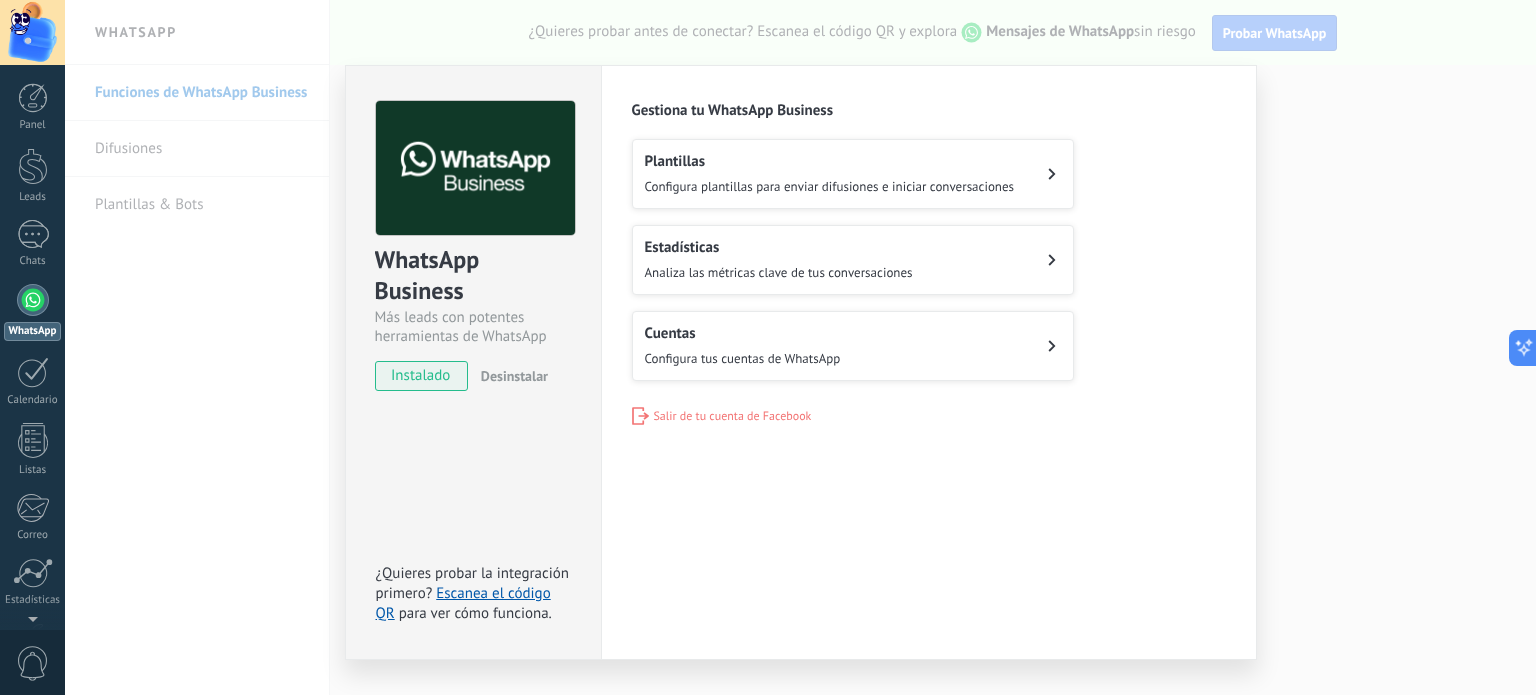 click on "Plantillas" at bounding box center (830, 161) 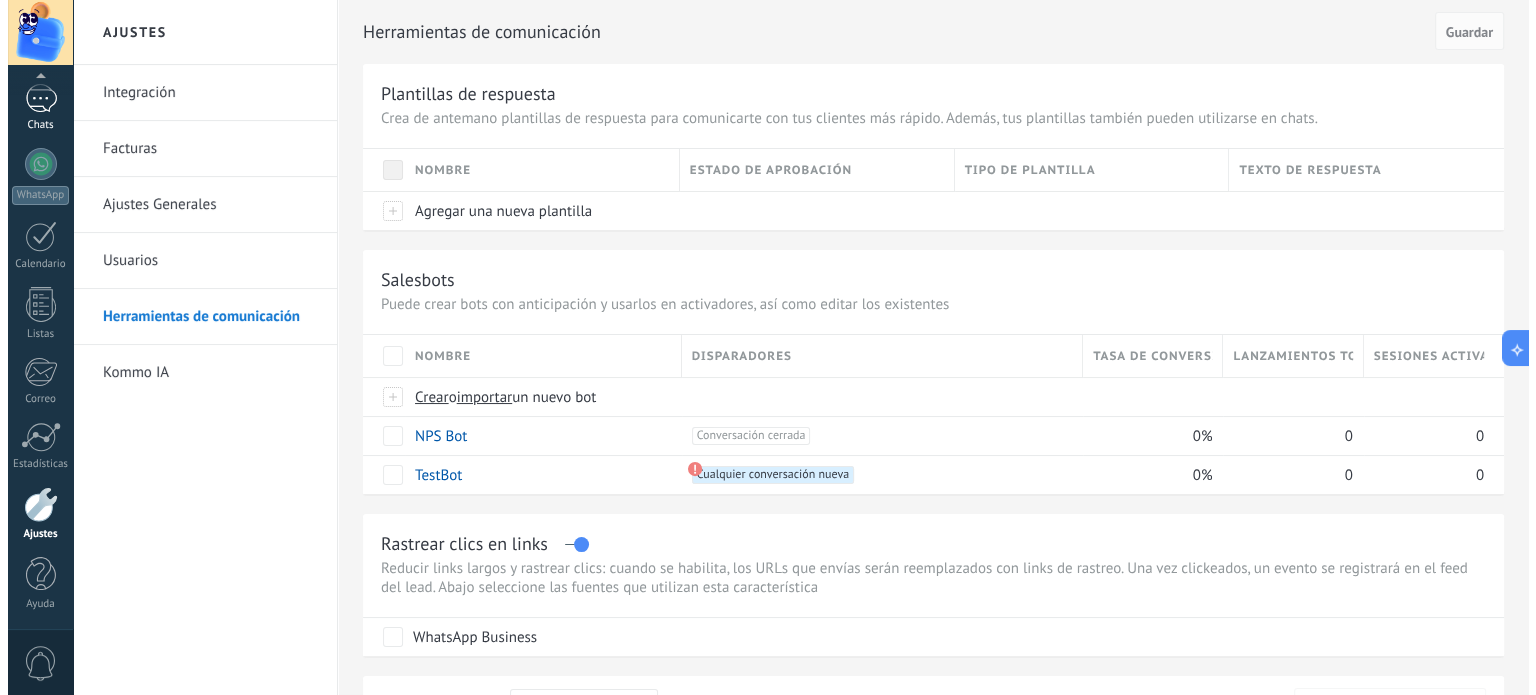 scroll, scrollTop: 132, scrollLeft: 0, axis: vertical 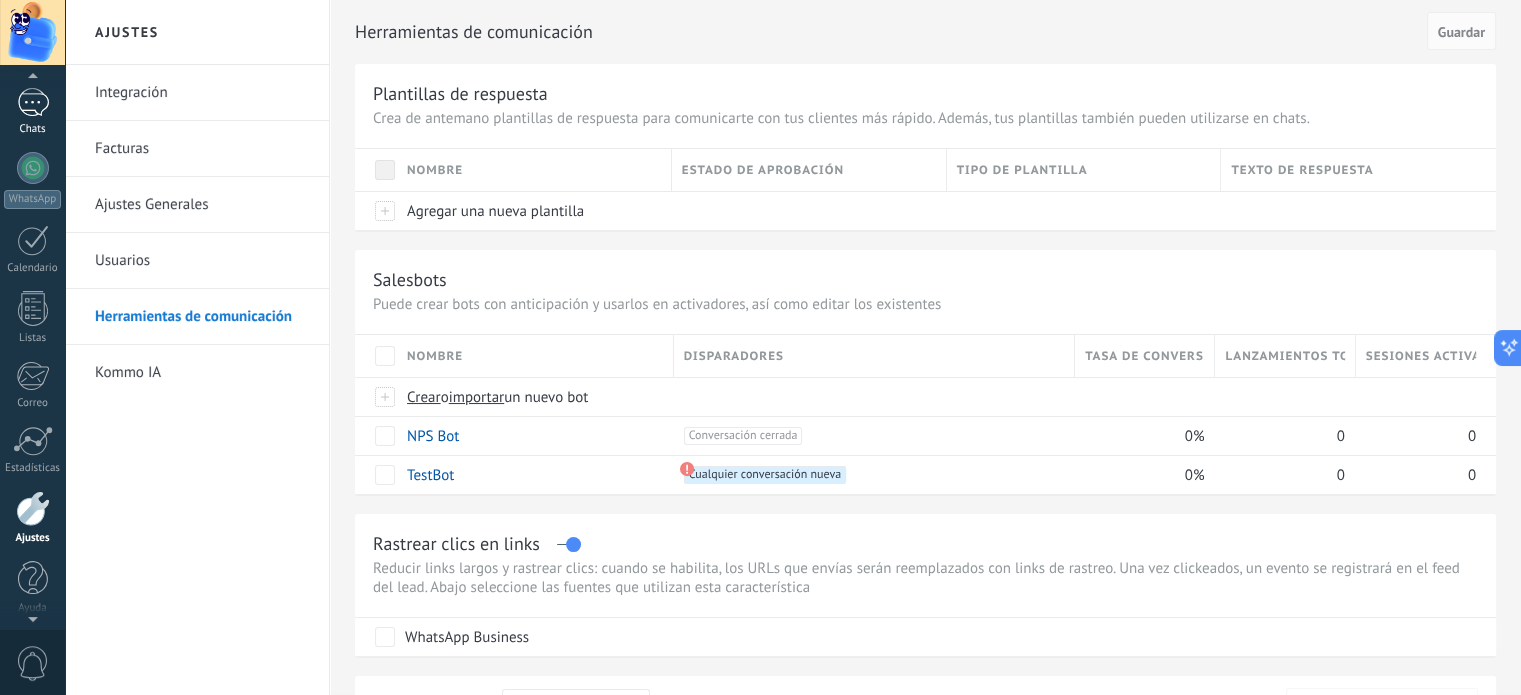 click at bounding box center (33, 102) 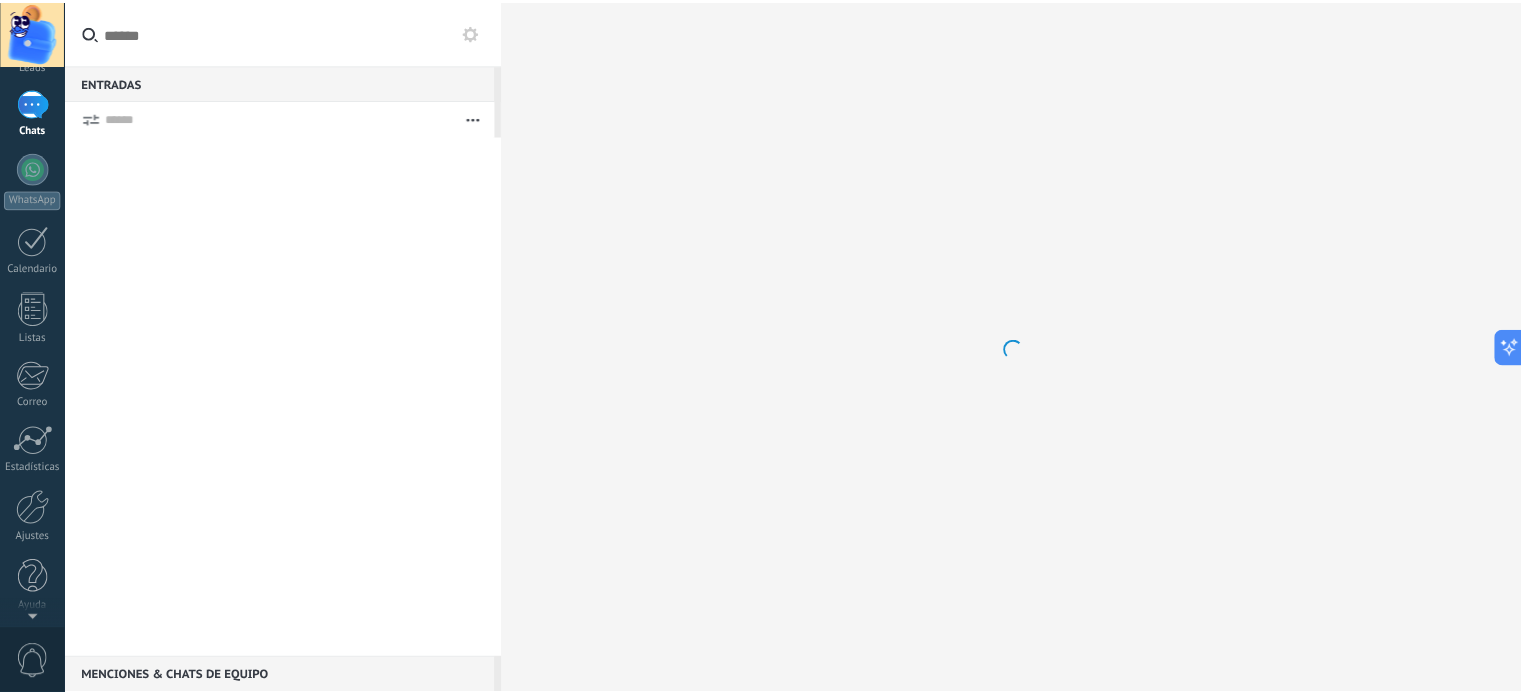 scroll, scrollTop: 0, scrollLeft: 0, axis: both 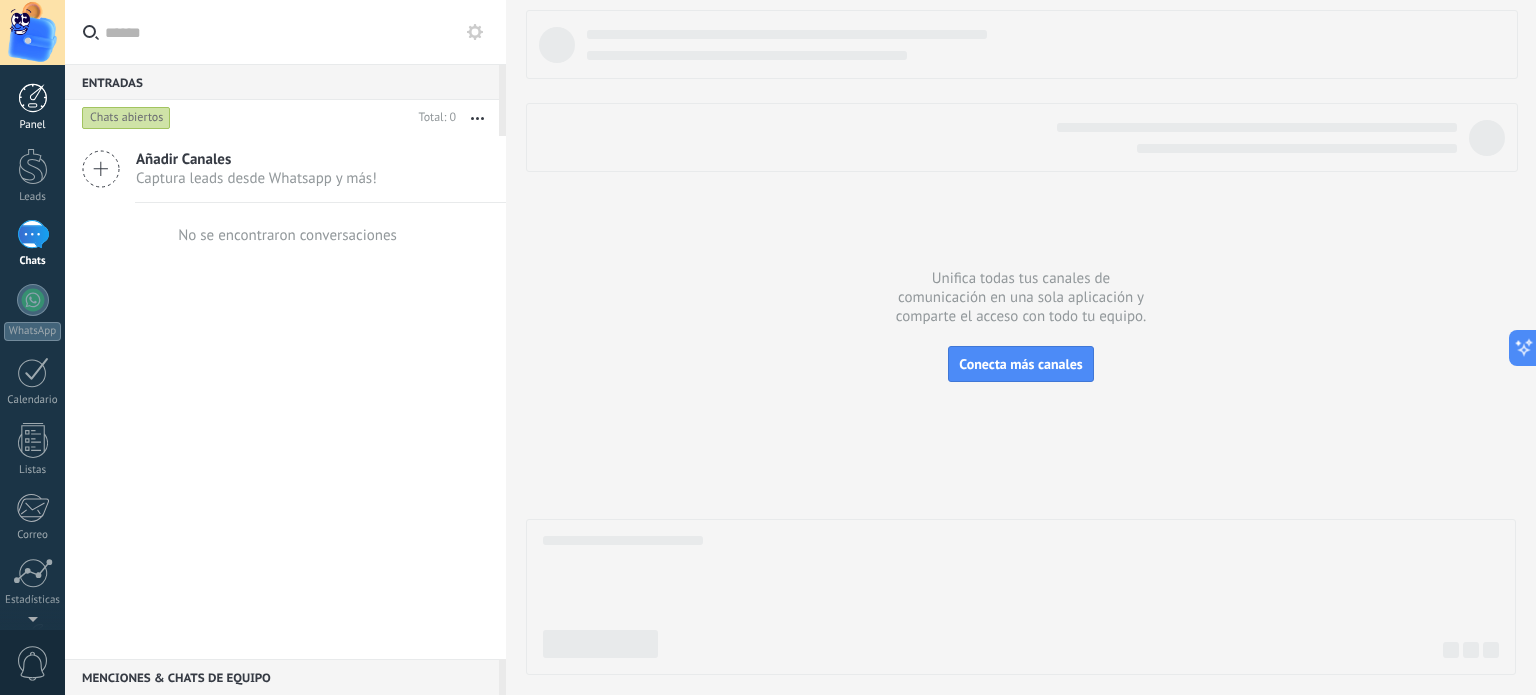 click at bounding box center (33, 98) 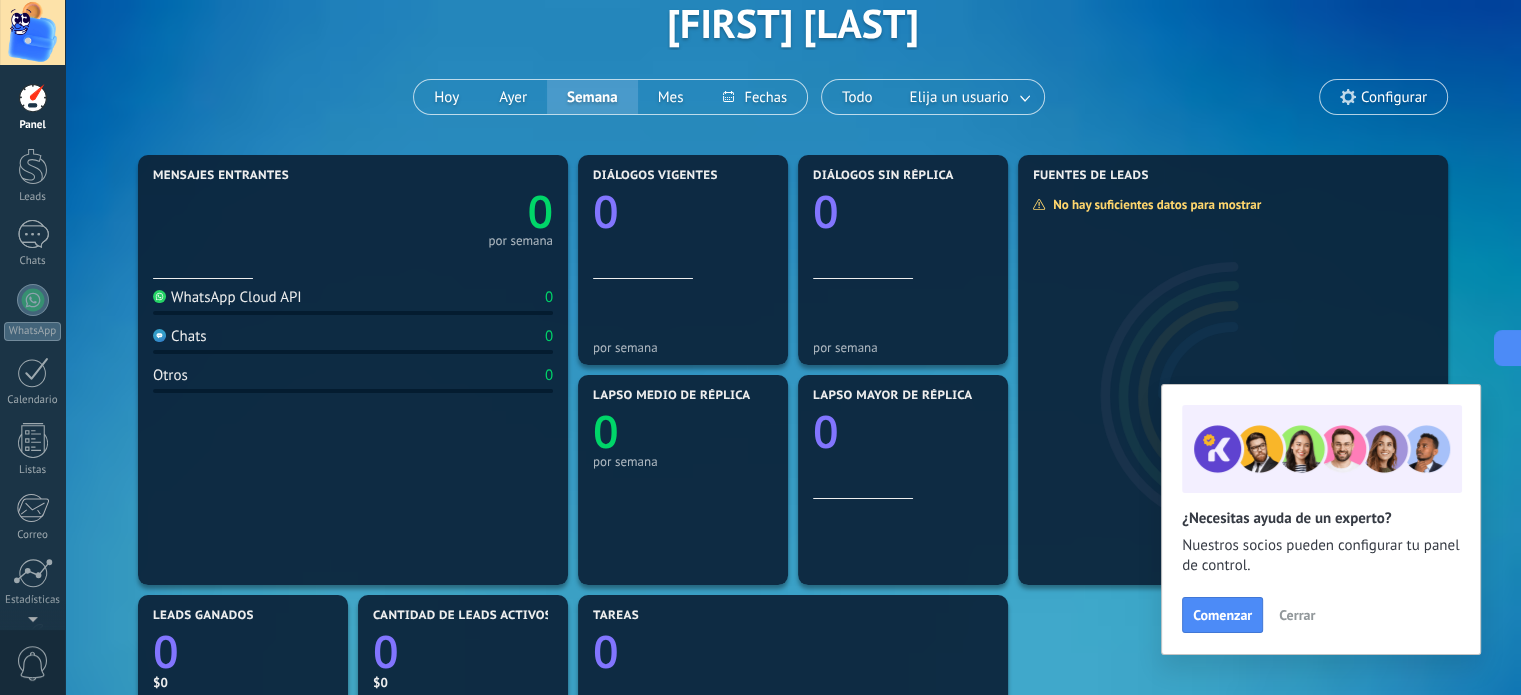 scroll, scrollTop: 200, scrollLeft: 0, axis: vertical 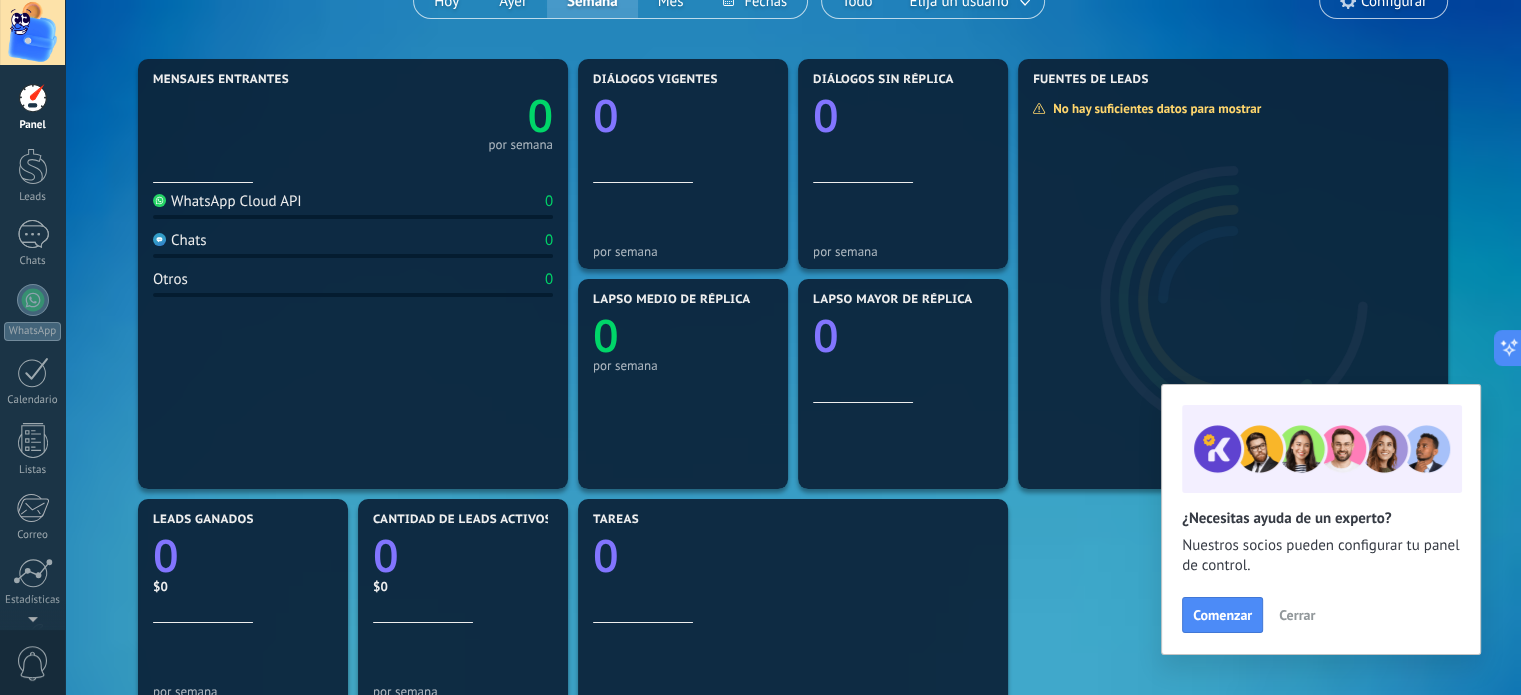 click on "Cerrar" at bounding box center [1297, 615] 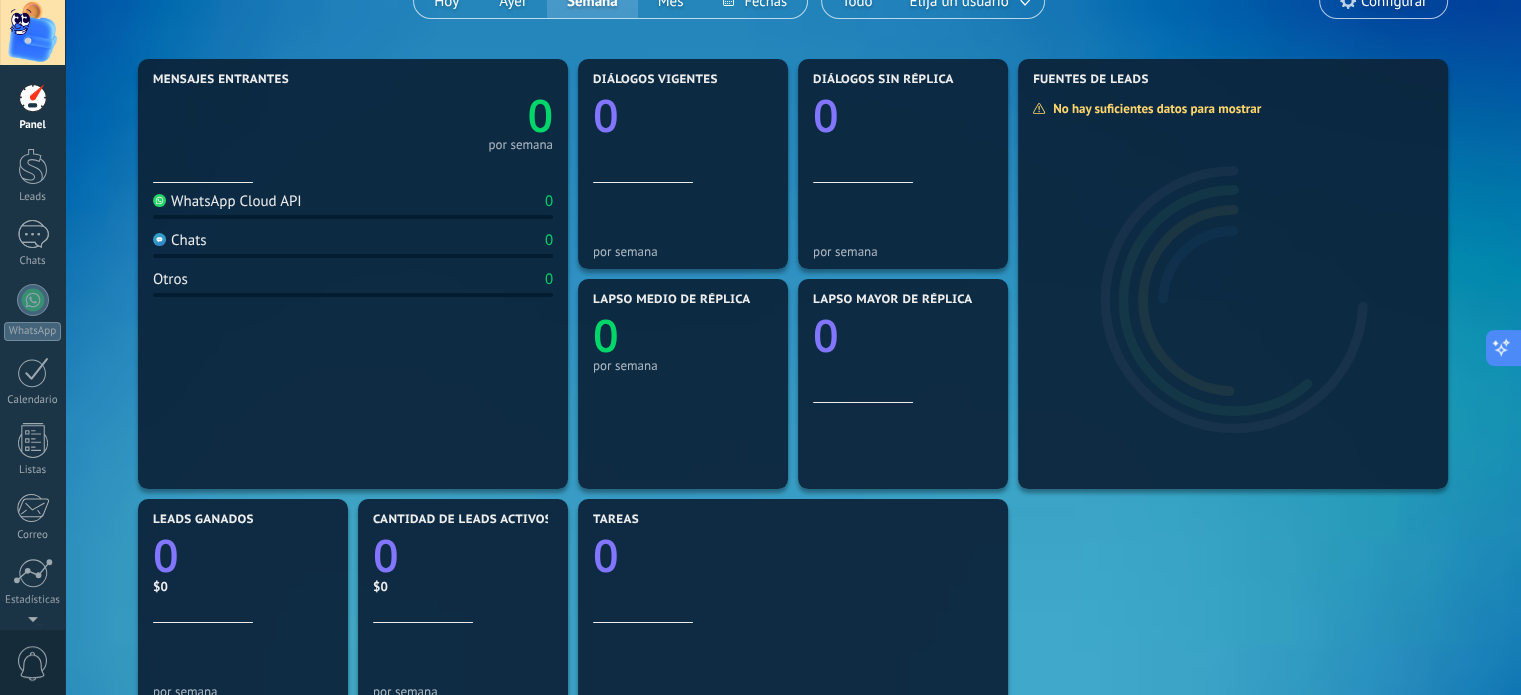 click at bounding box center [1501, 347] 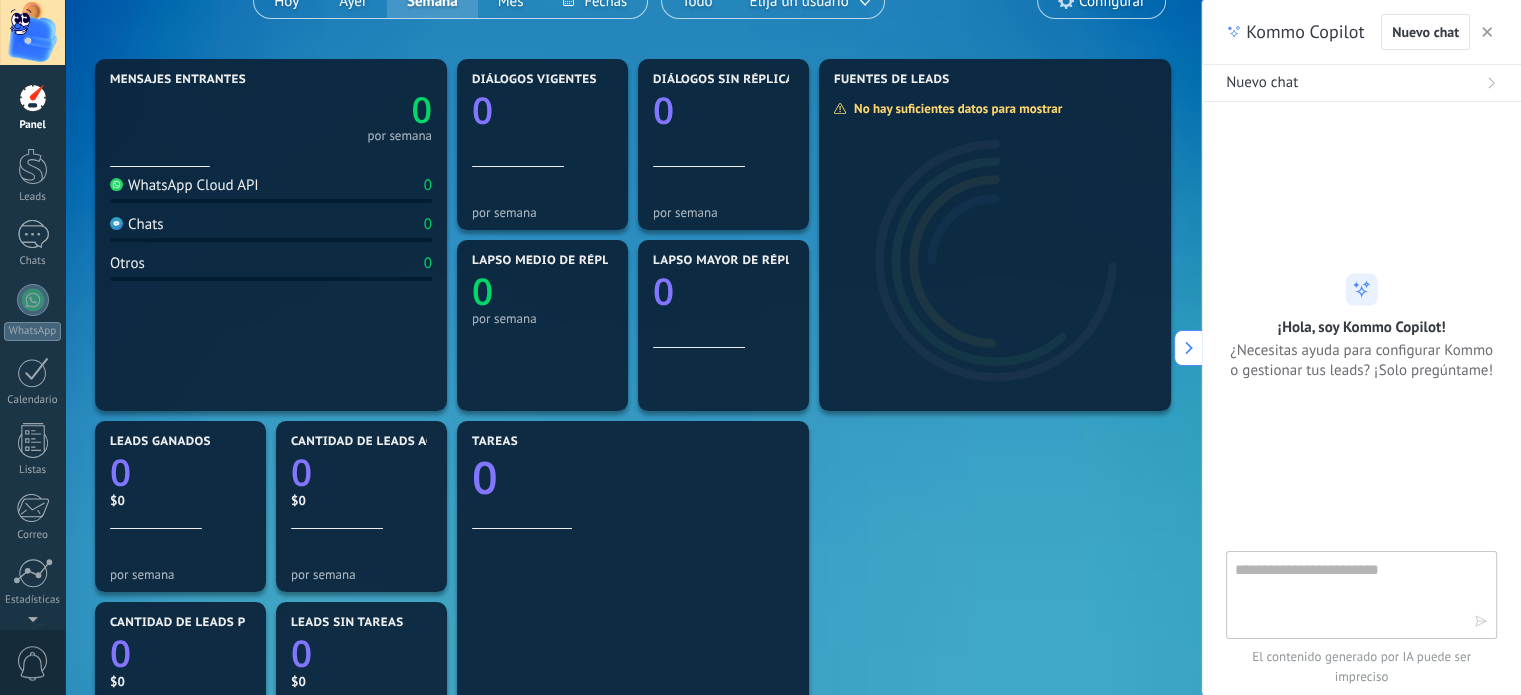 click at bounding box center [1487, 32] 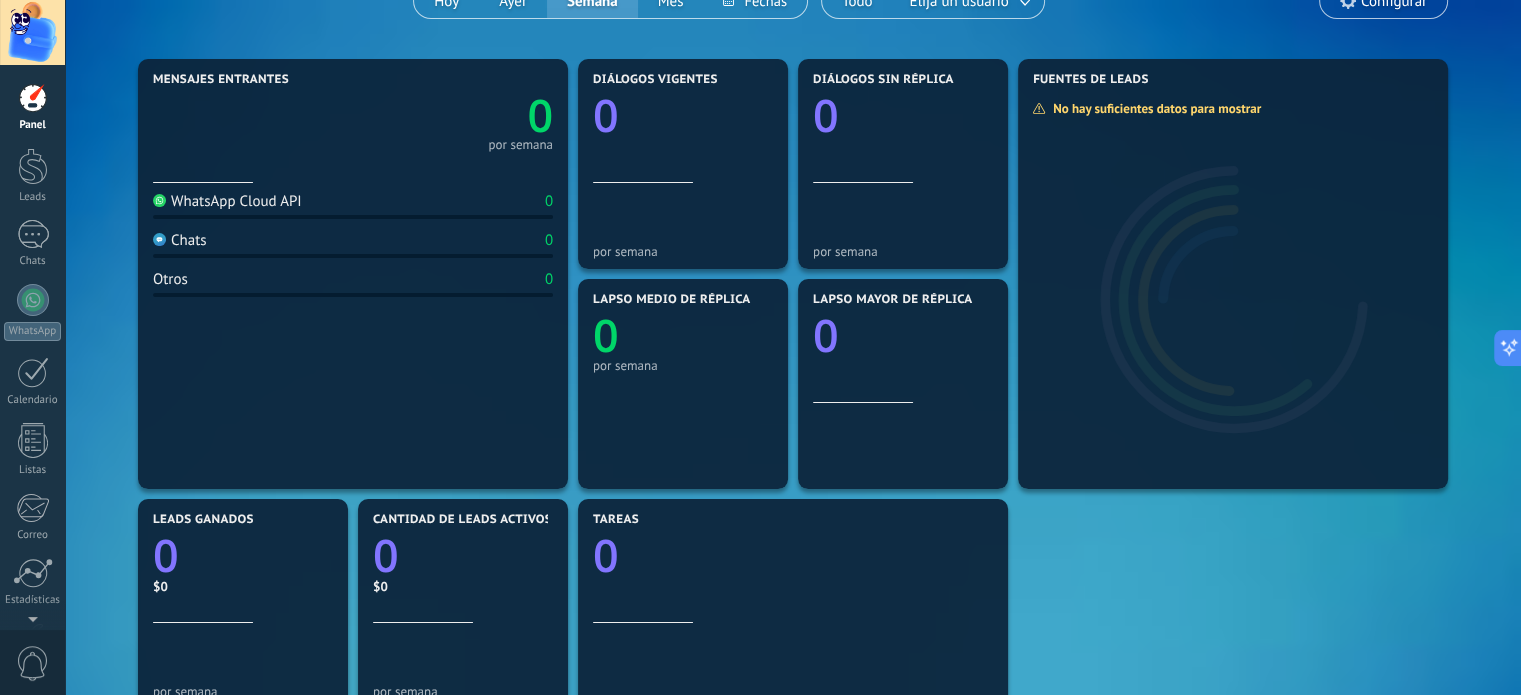type 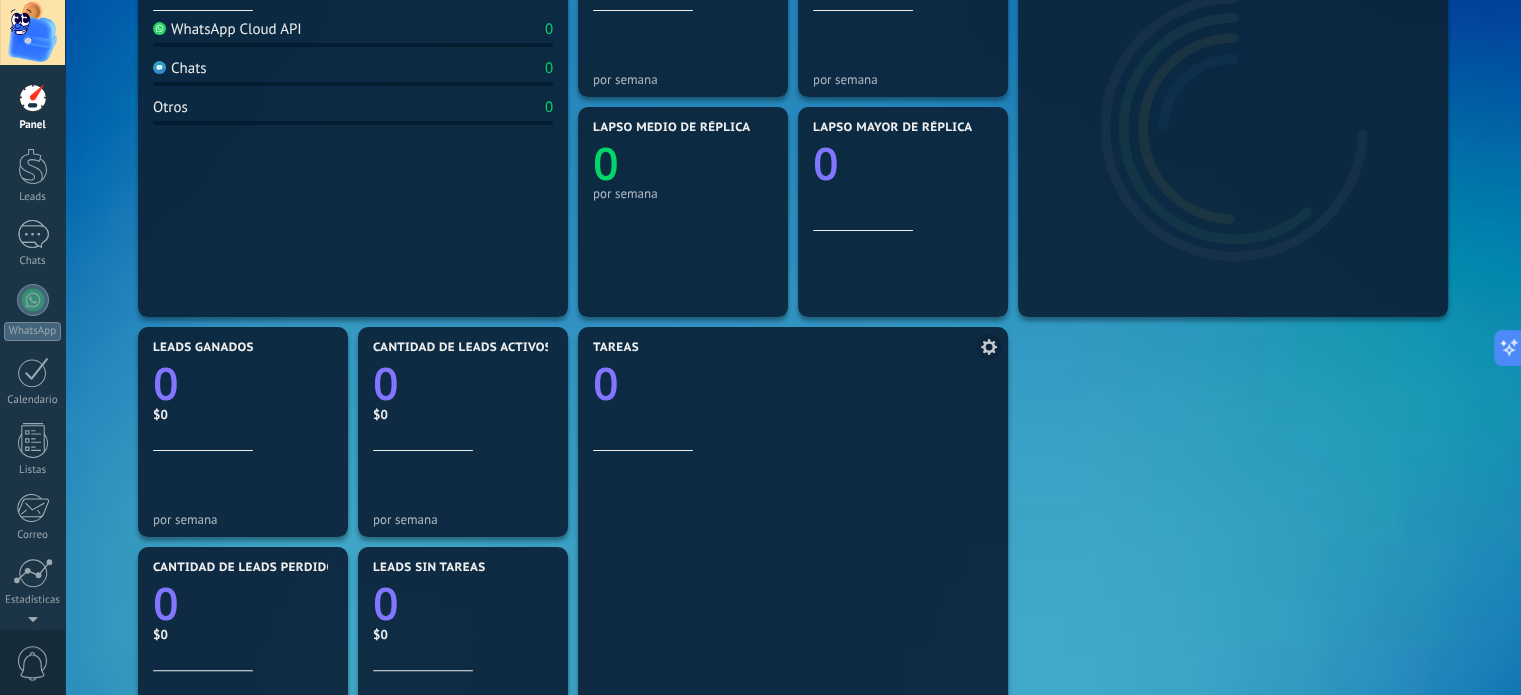 scroll, scrollTop: 0, scrollLeft: 0, axis: both 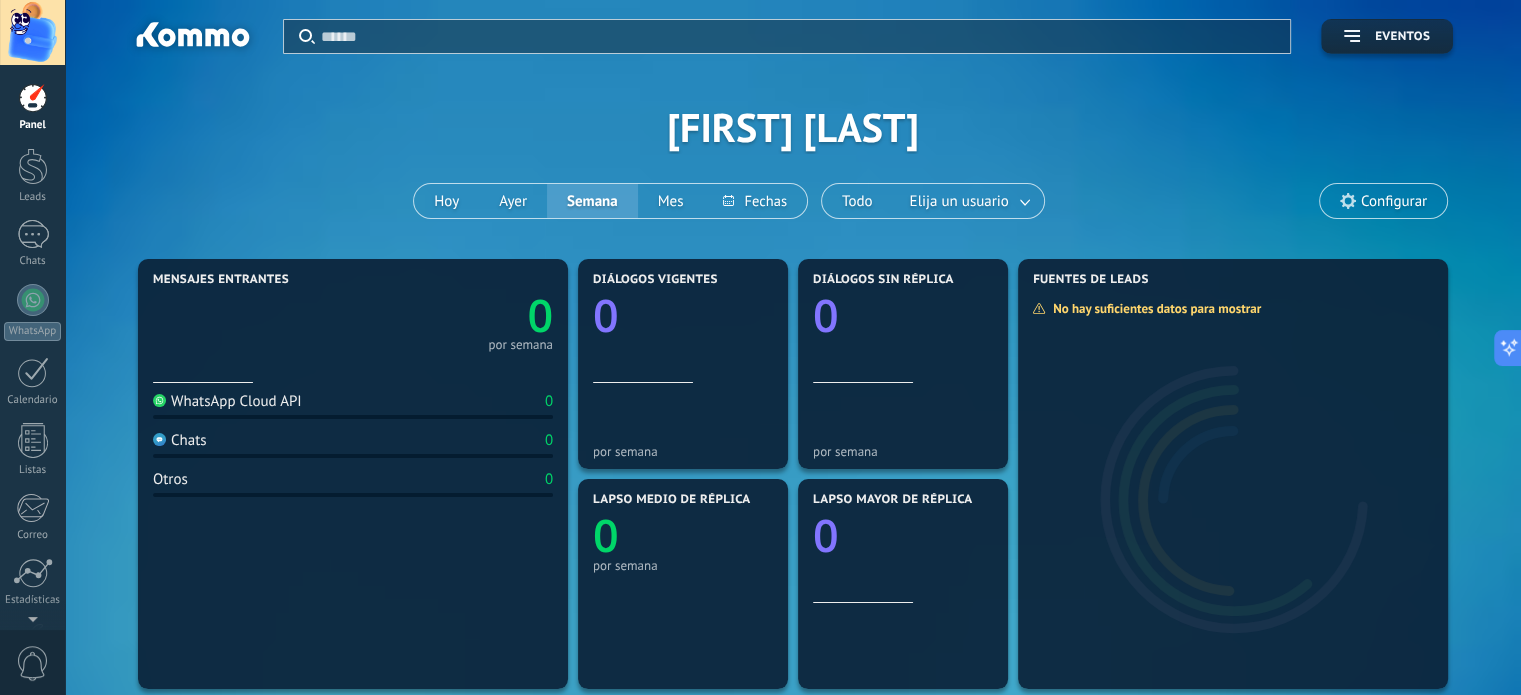 click on "Configurar" at bounding box center [1394, 201] 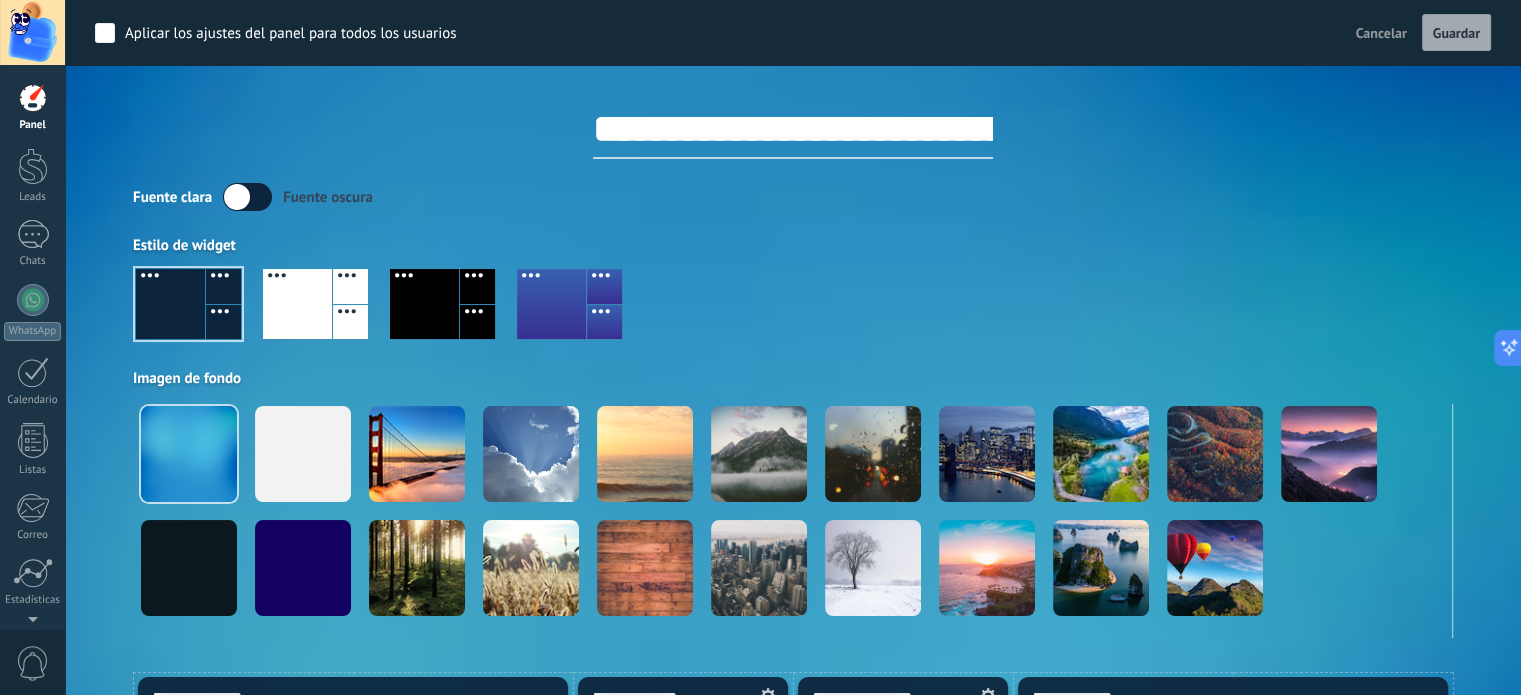 click at bounding box center [170, 304] 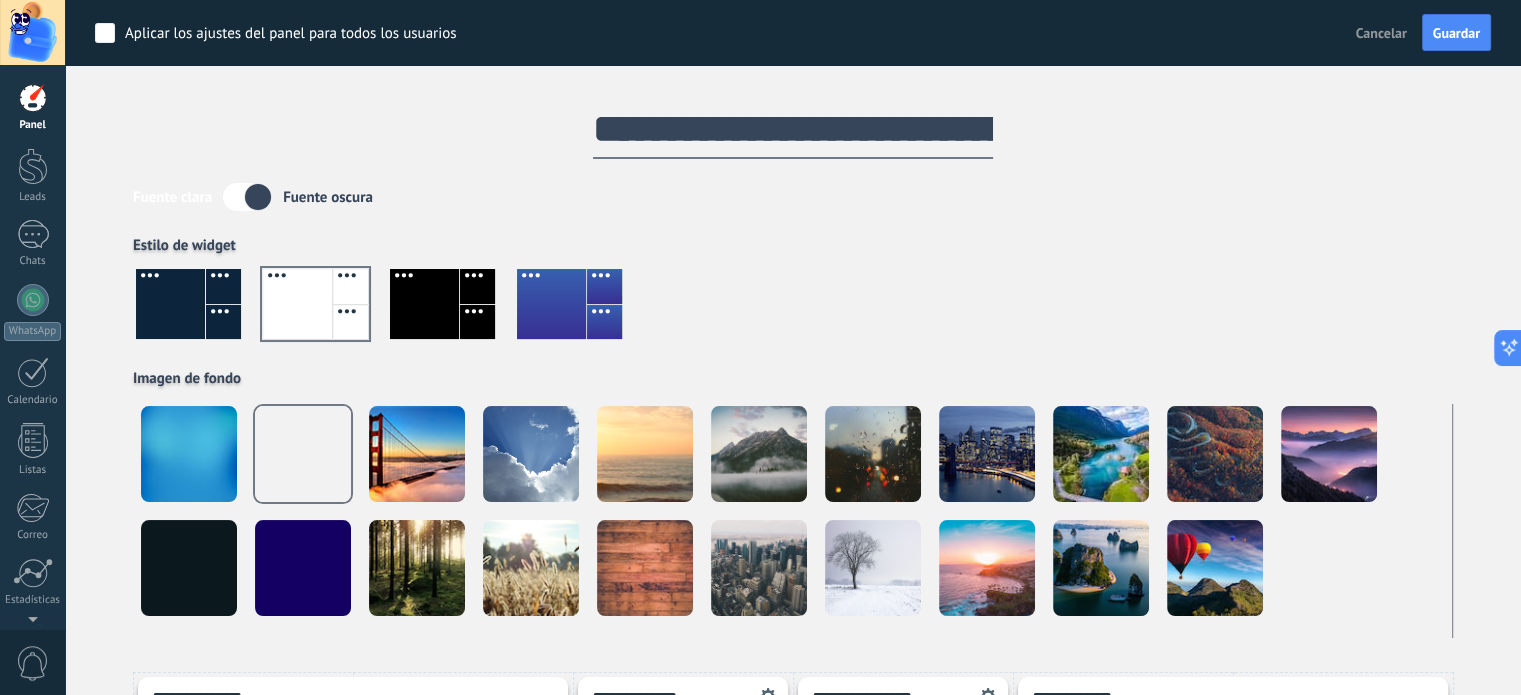 click at bounding box center (170, 304) 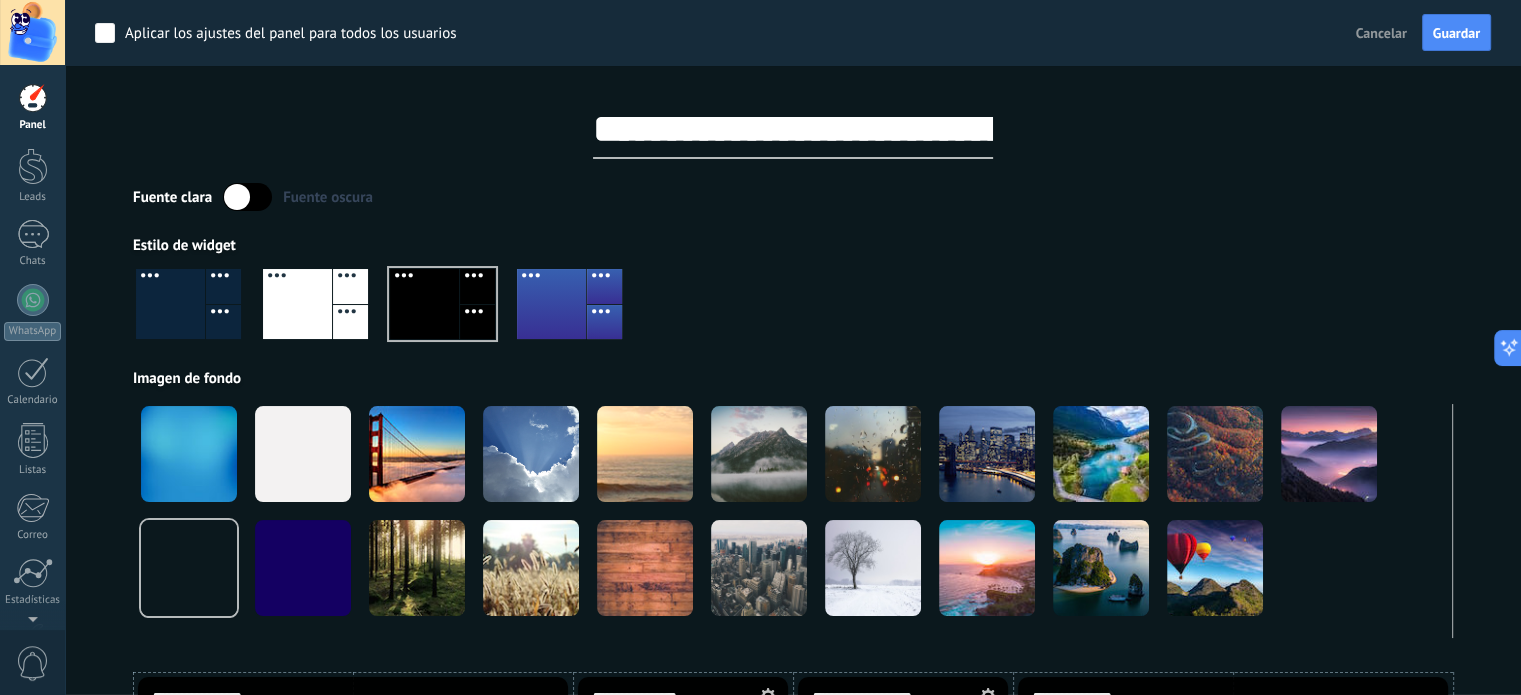 click at bounding box center [170, 304] 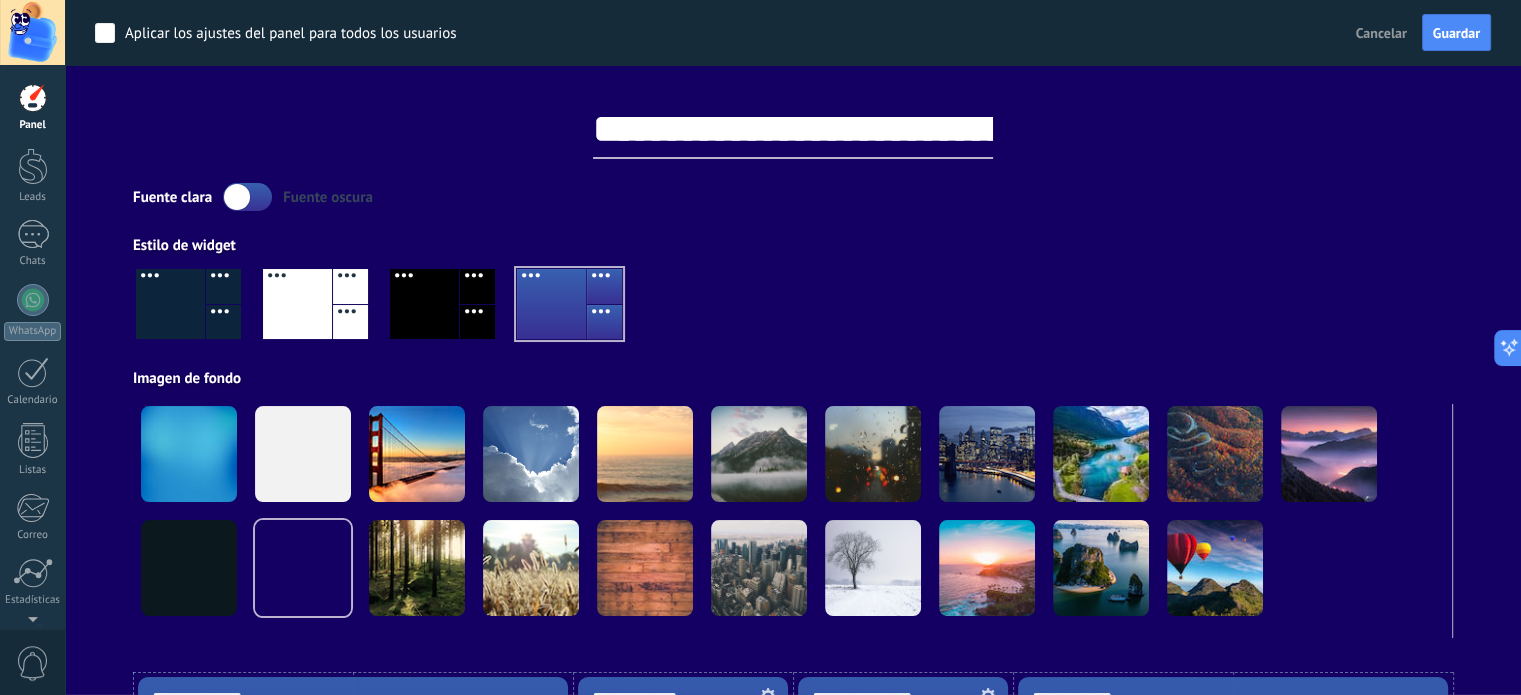 click at bounding box center (170, 304) 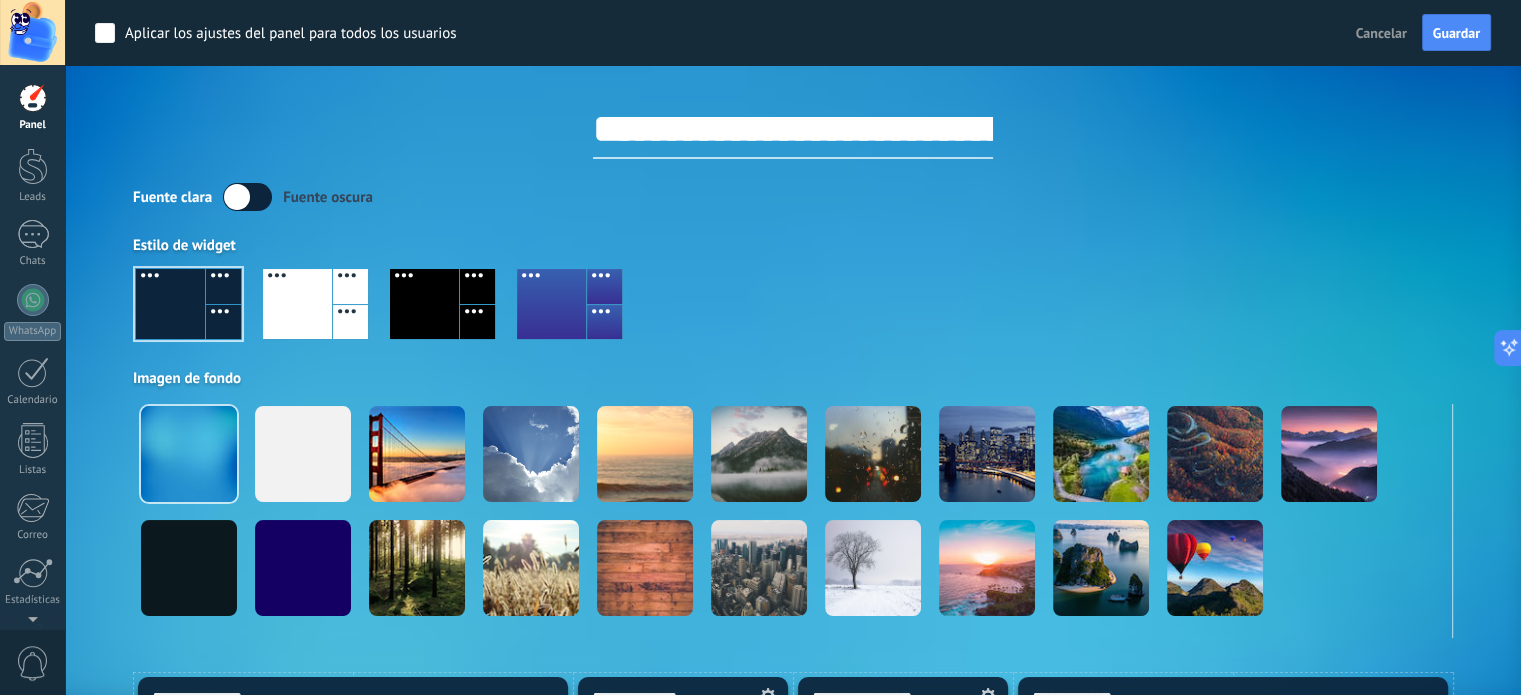 click at bounding box center (170, 304) 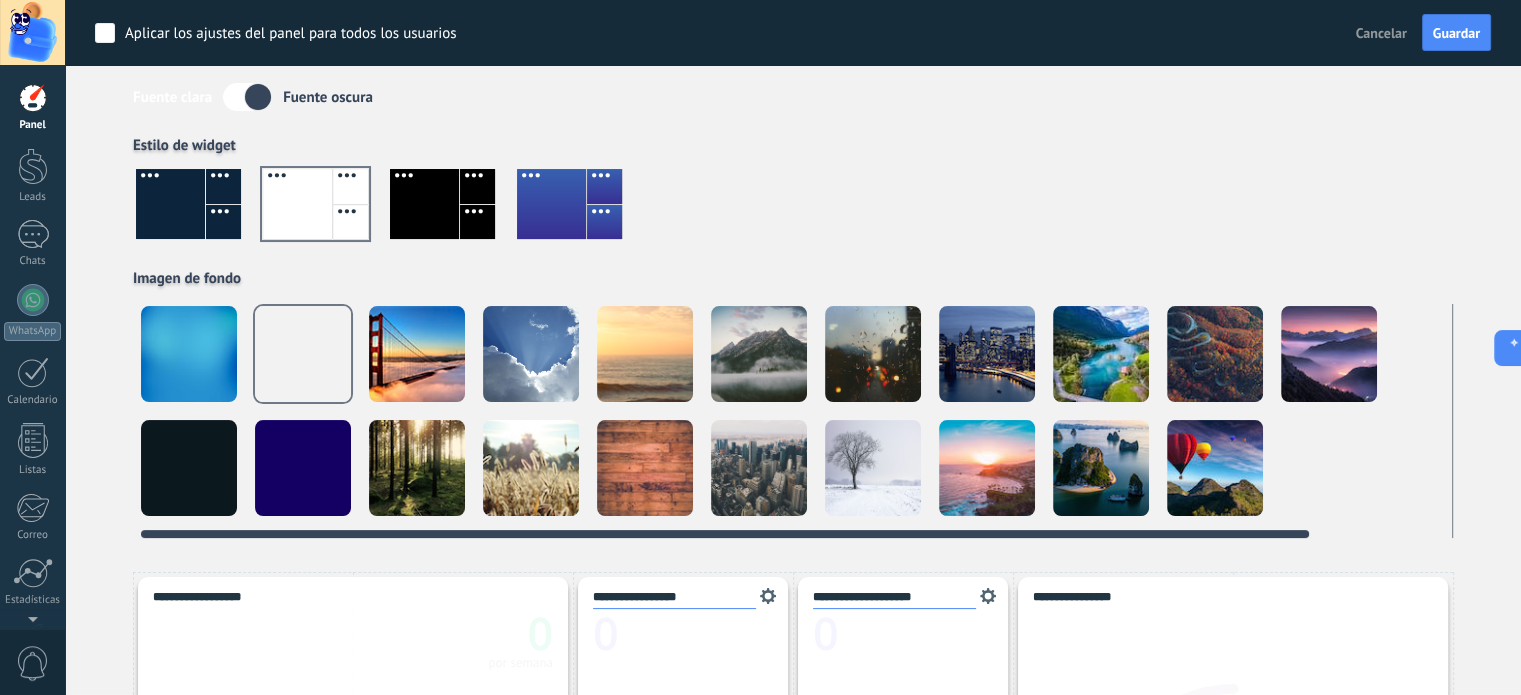 scroll, scrollTop: 0, scrollLeft: 0, axis: both 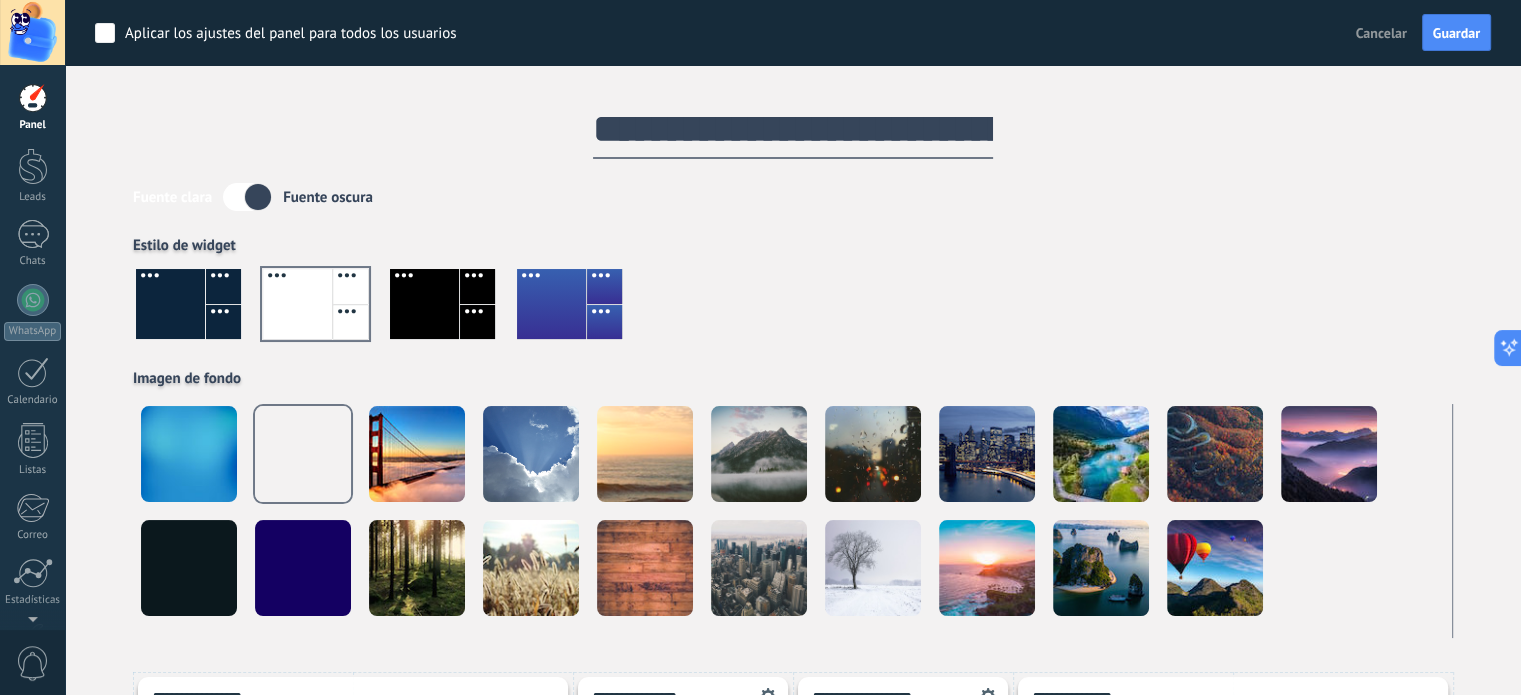 click at bounding box center [793, 312] 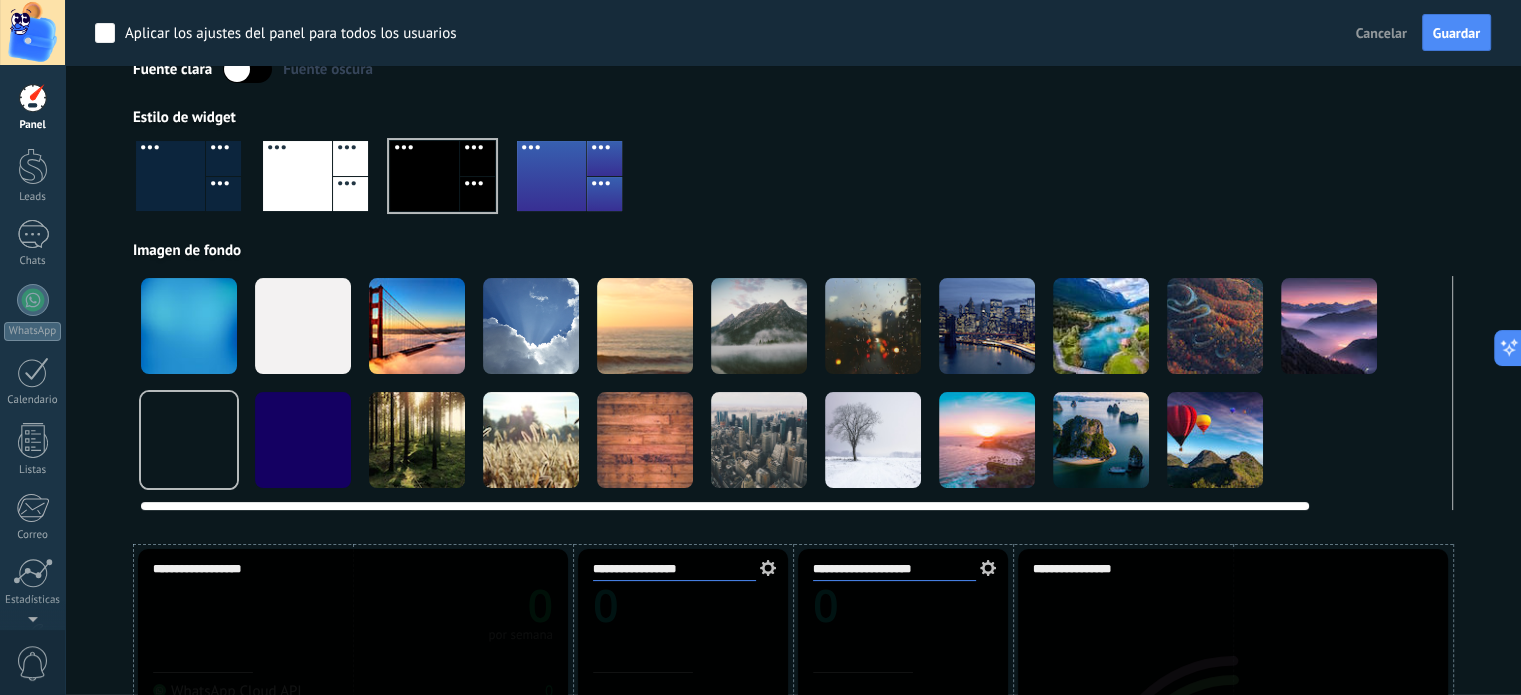 scroll, scrollTop: 100, scrollLeft: 0, axis: vertical 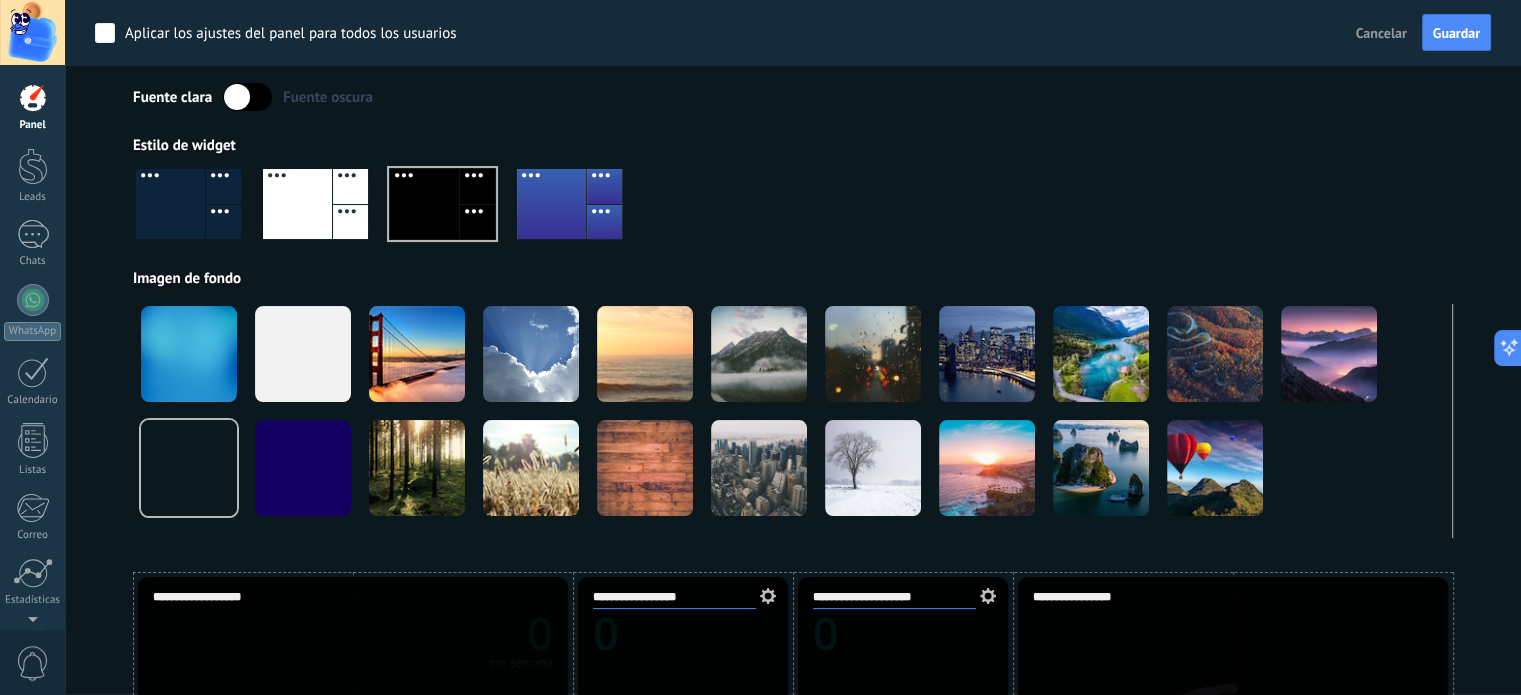 click at bounding box center (170, 204) 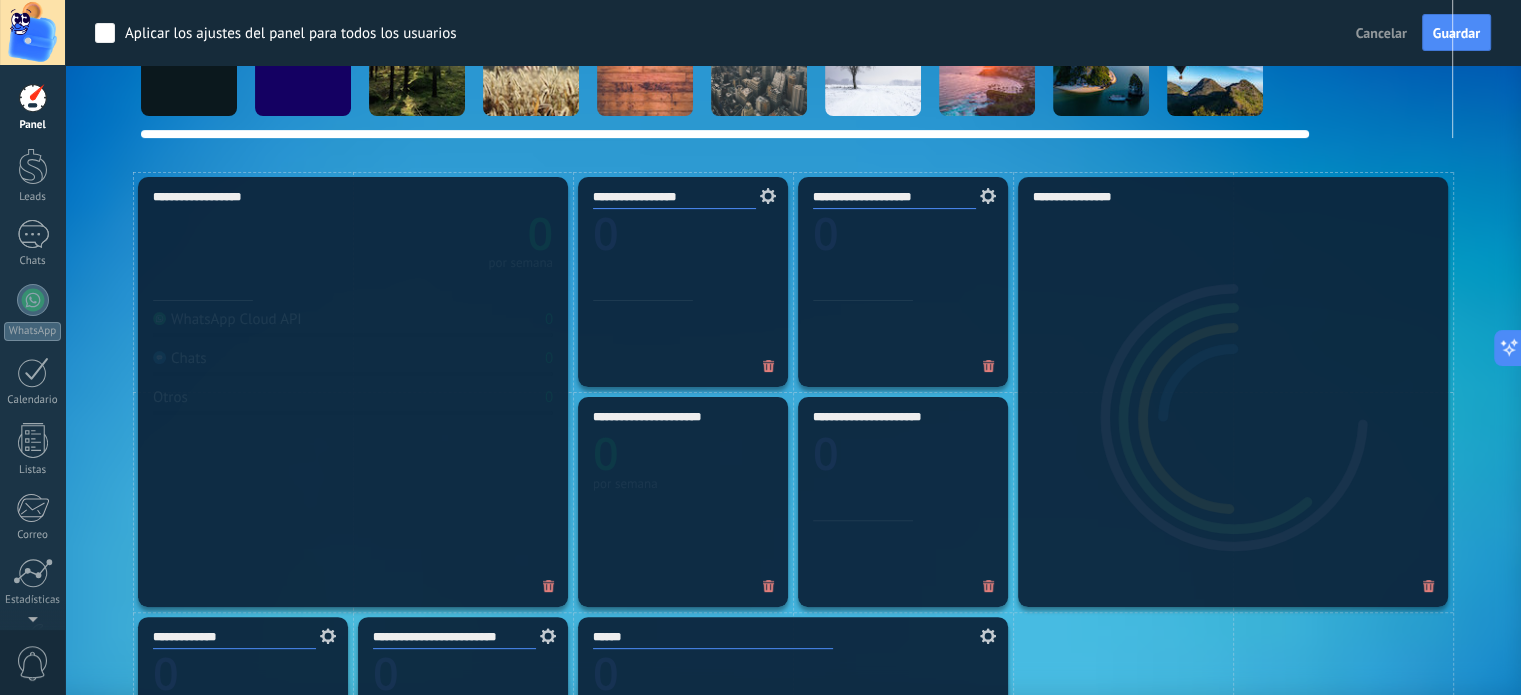 scroll, scrollTop: 100, scrollLeft: 0, axis: vertical 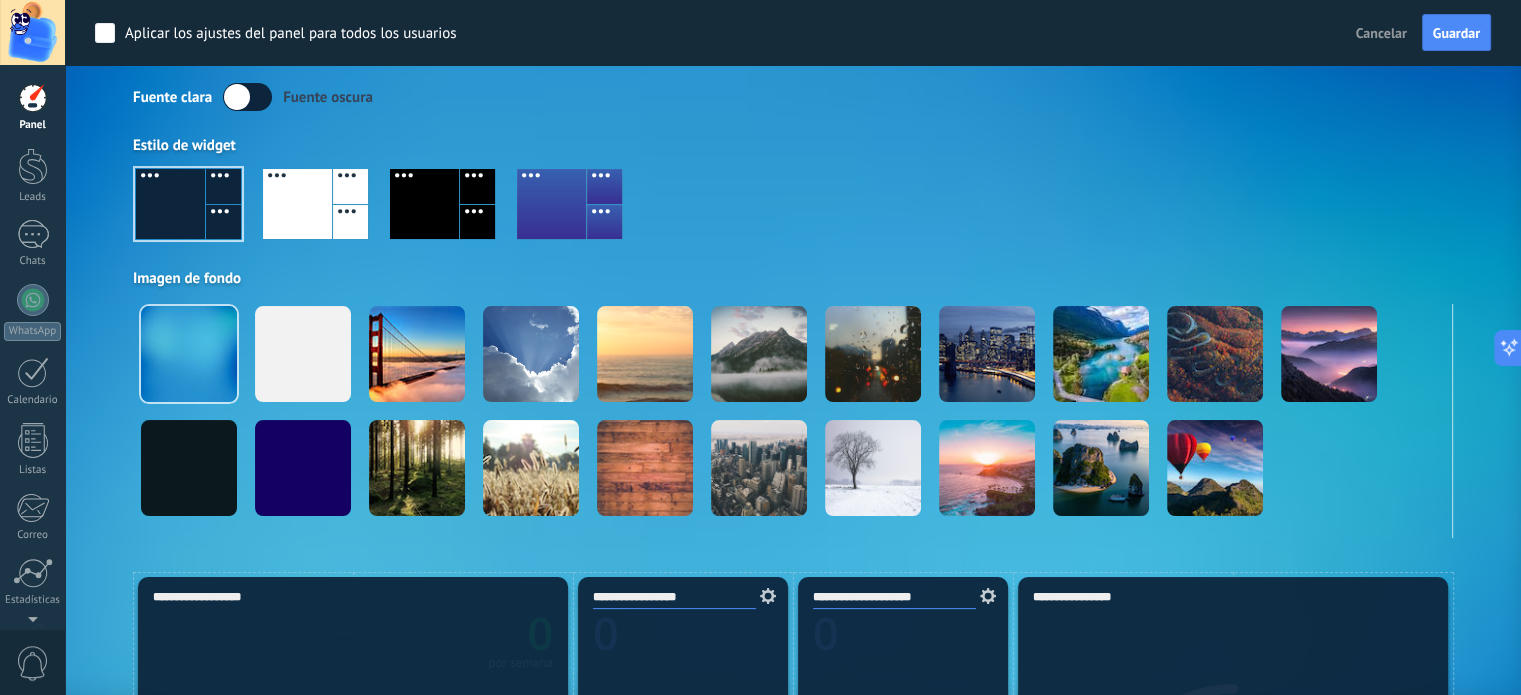 click at bounding box center [223, 186] 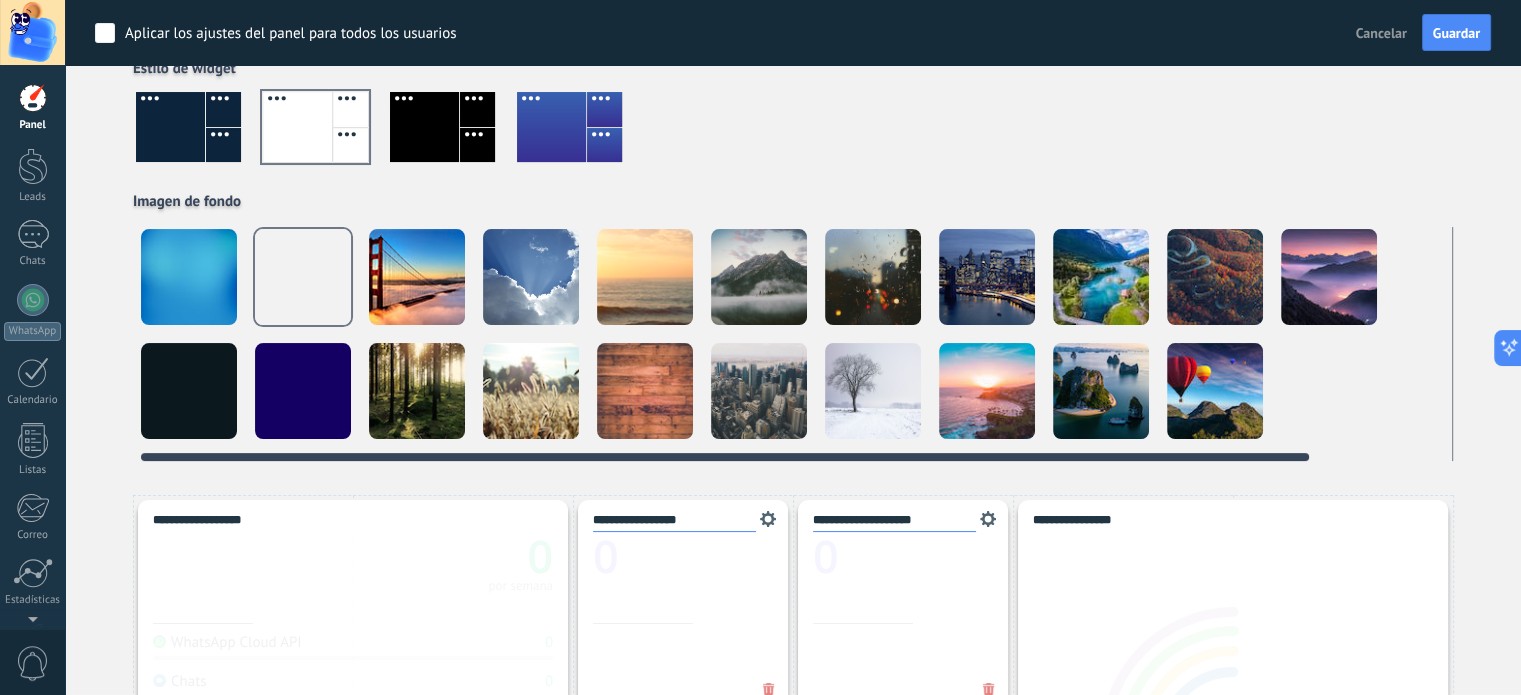 scroll, scrollTop: 300, scrollLeft: 0, axis: vertical 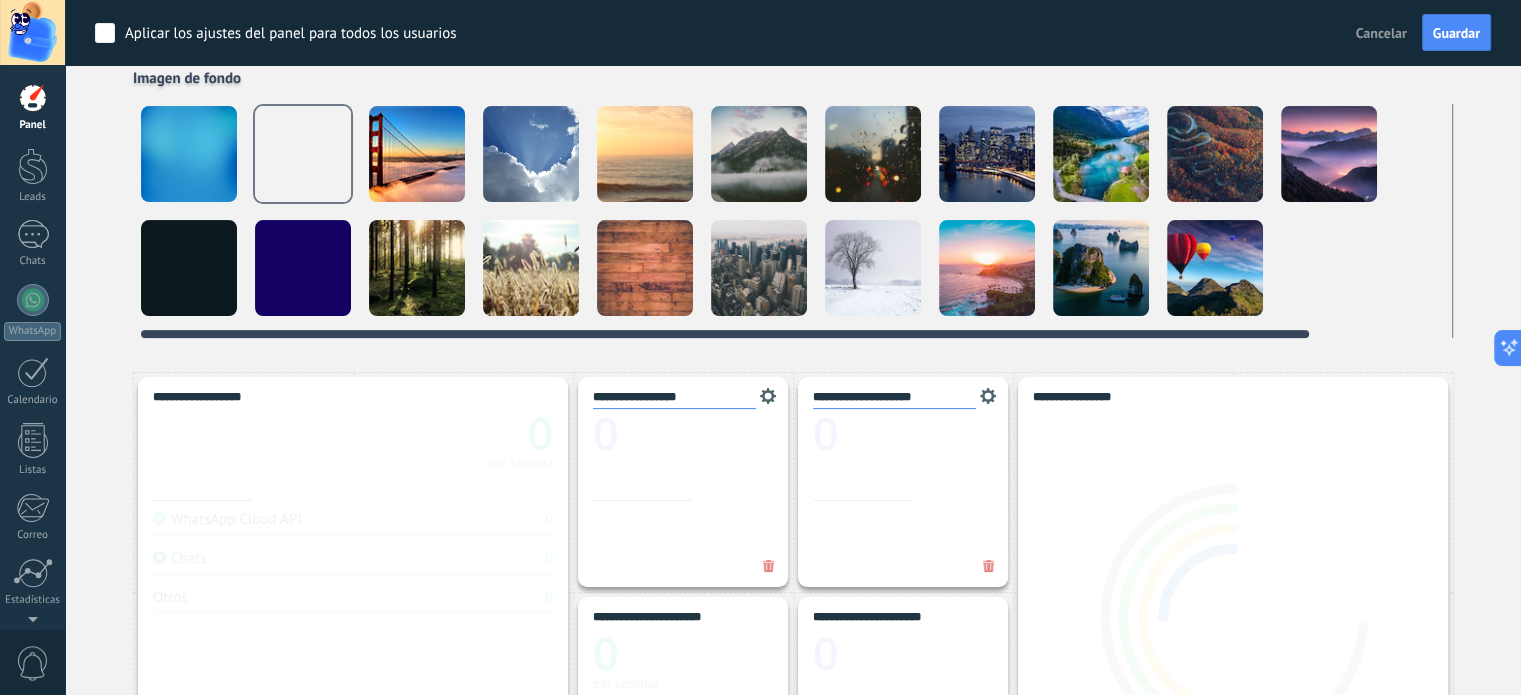 click at bounding box center [189, 154] 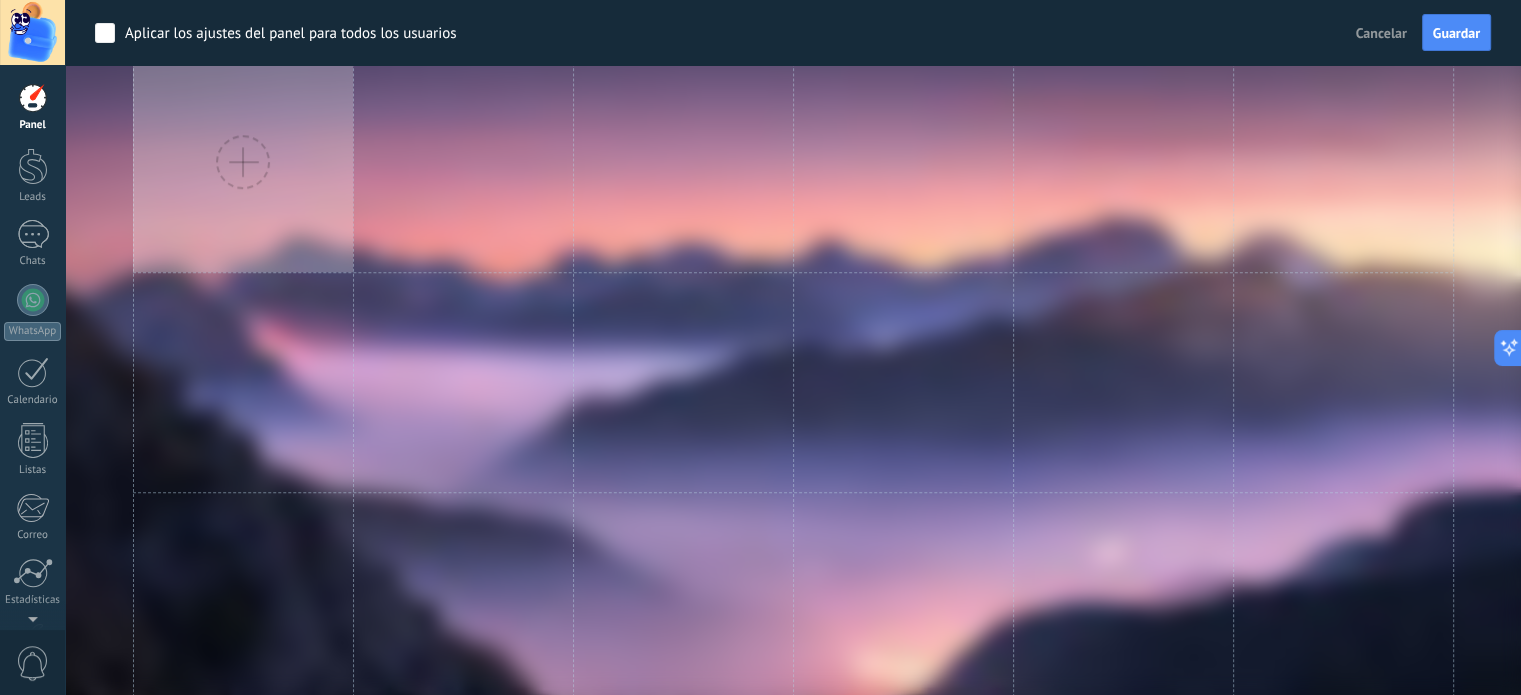 scroll, scrollTop: 1100, scrollLeft: 0, axis: vertical 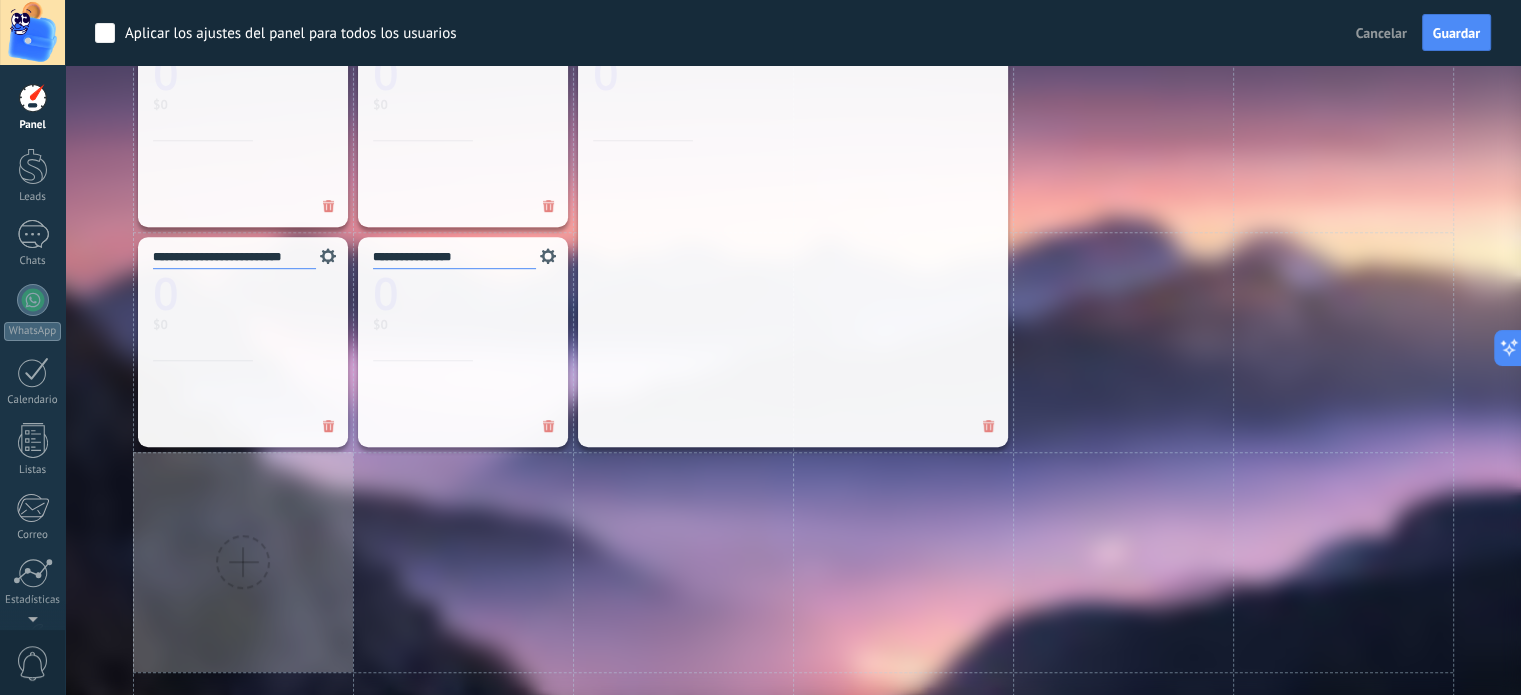 click at bounding box center [243, 562] 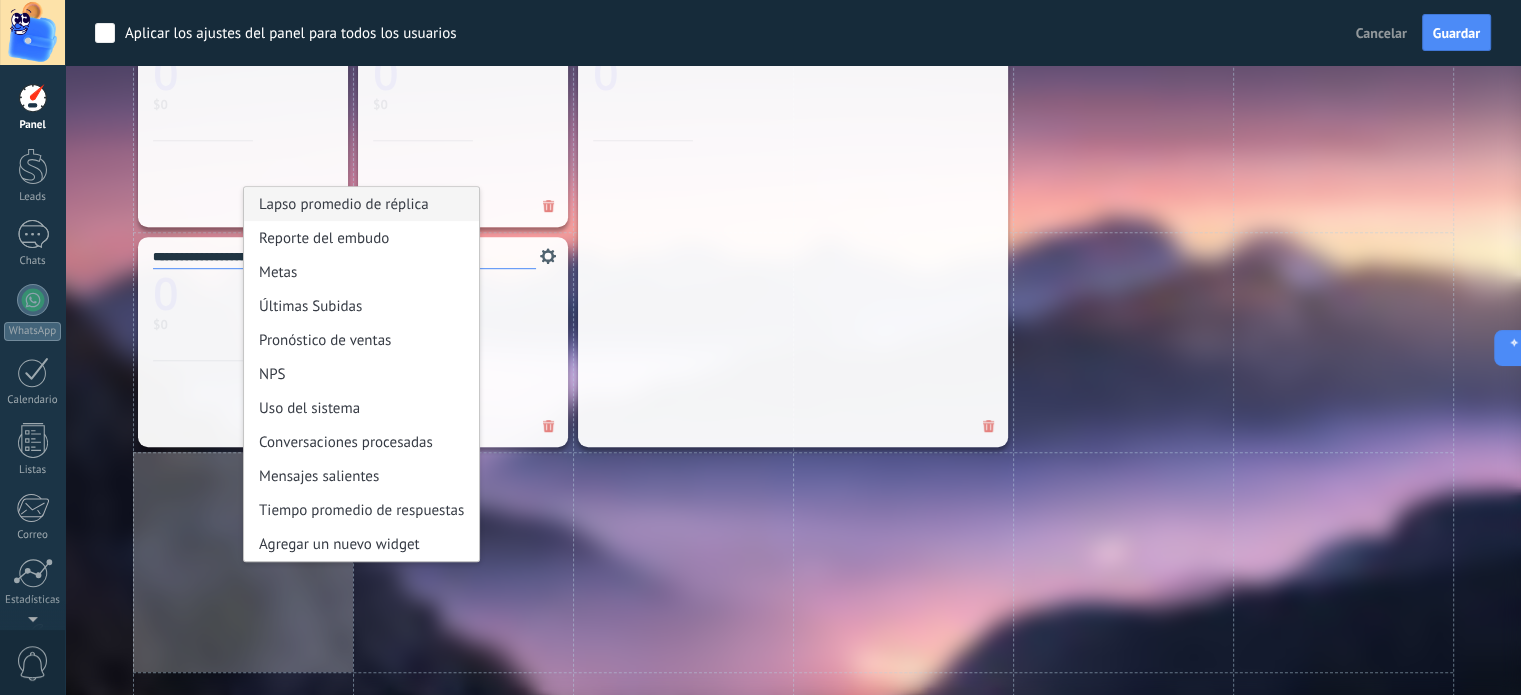 click on "Lapso promedio de réplica" at bounding box center (361, 204) 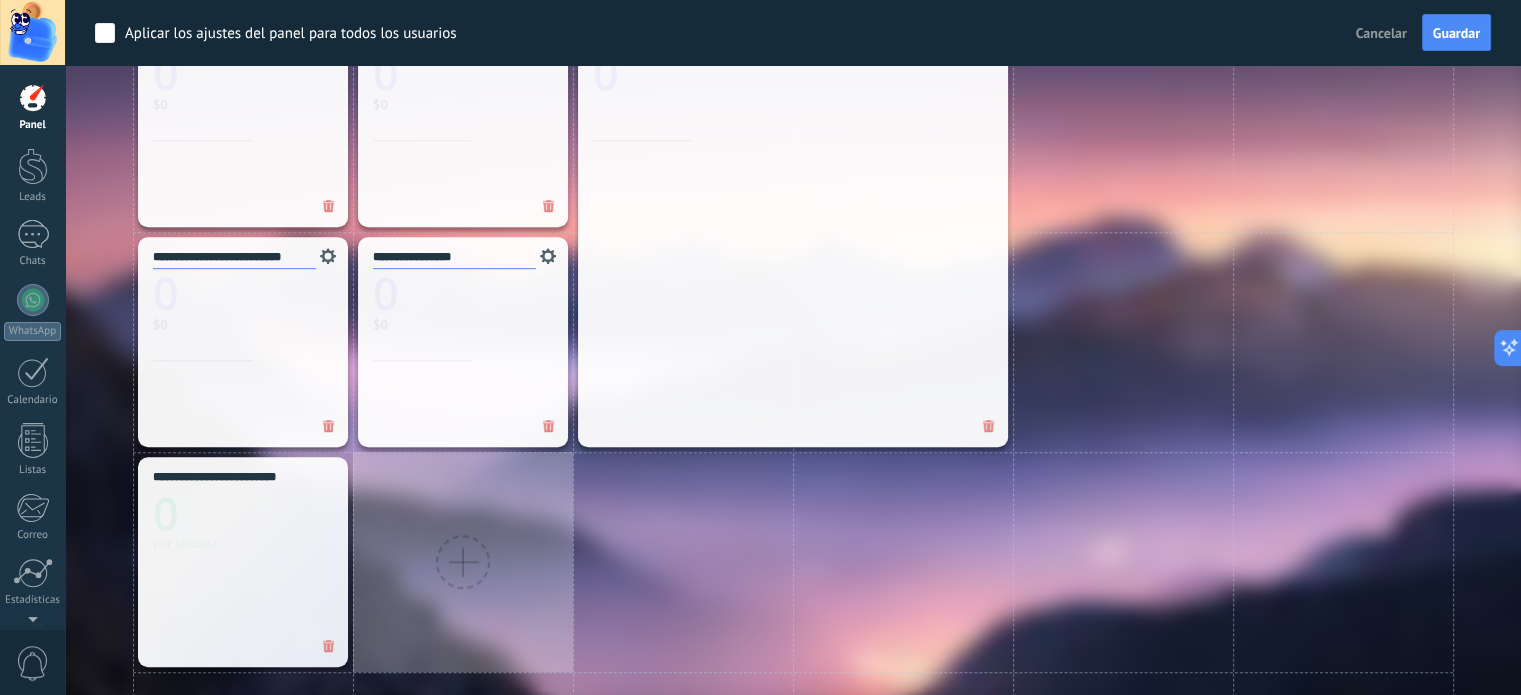 click at bounding box center (463, 562) 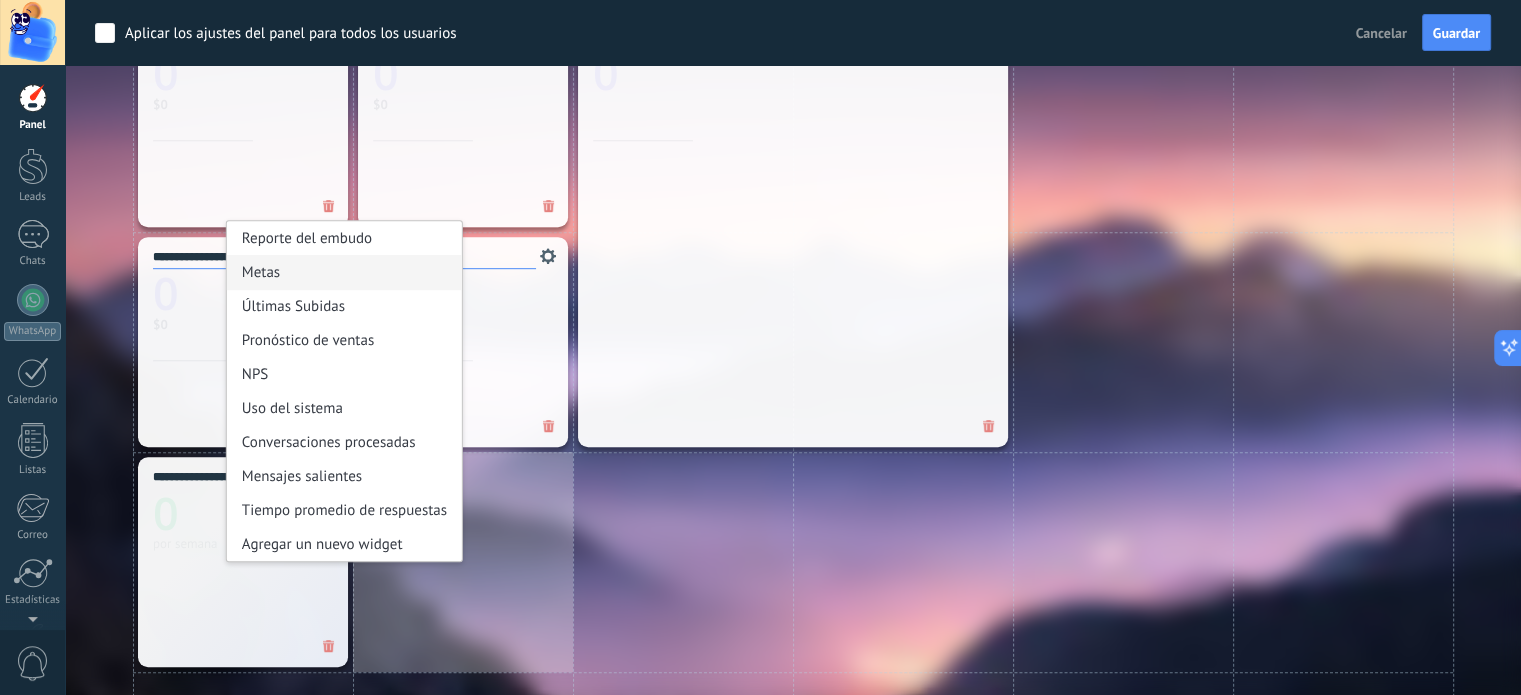 click on "Metas" at bounding box center [344, 272] 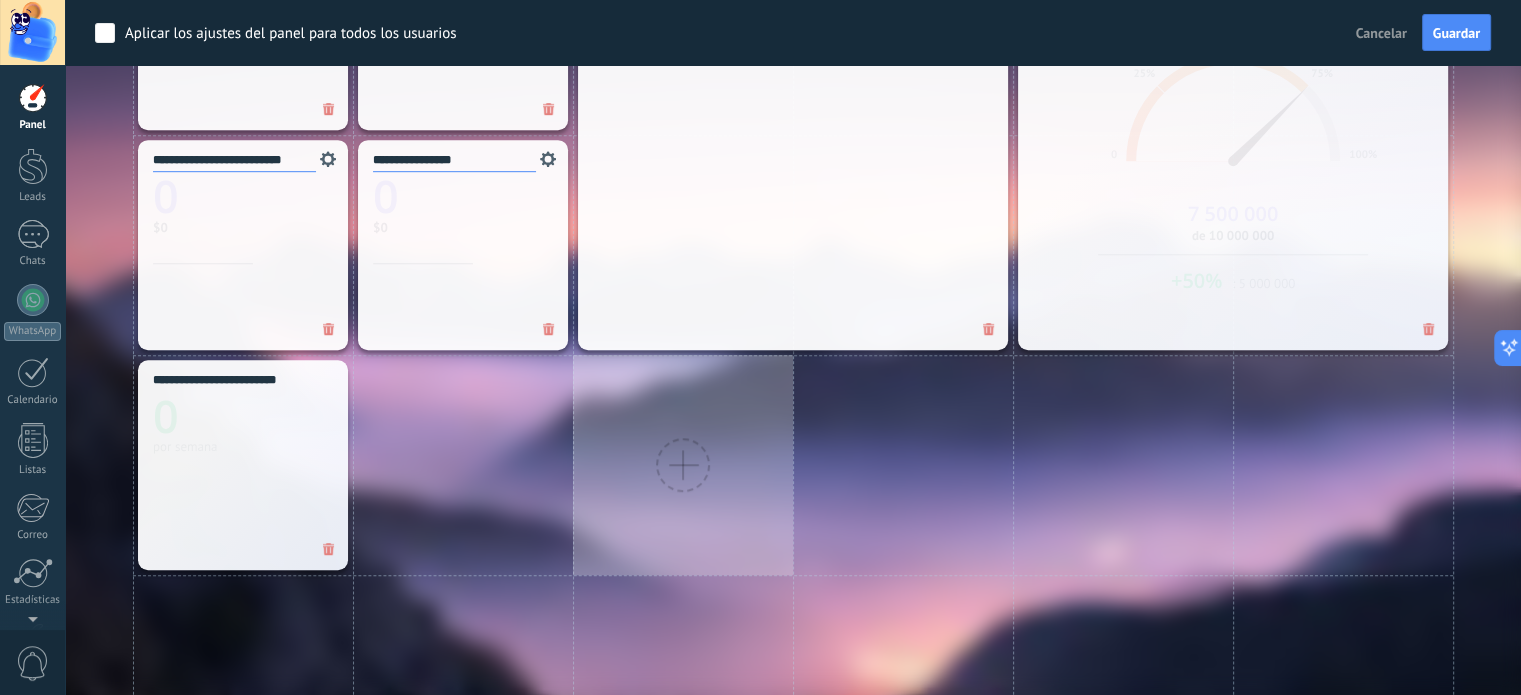 scroll, scrollTop: 1200, scrollLeft: 0, axis: vertical 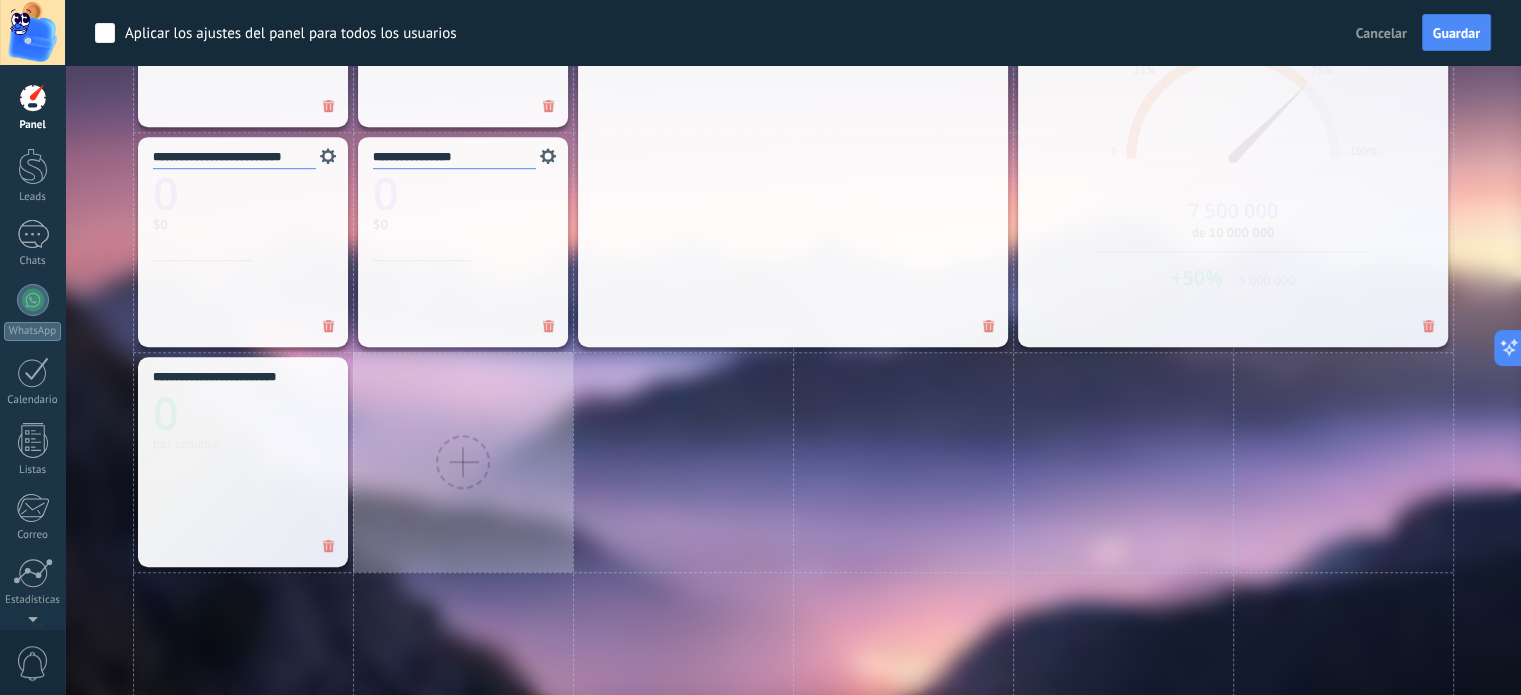 click at bounding box center [463, 462] 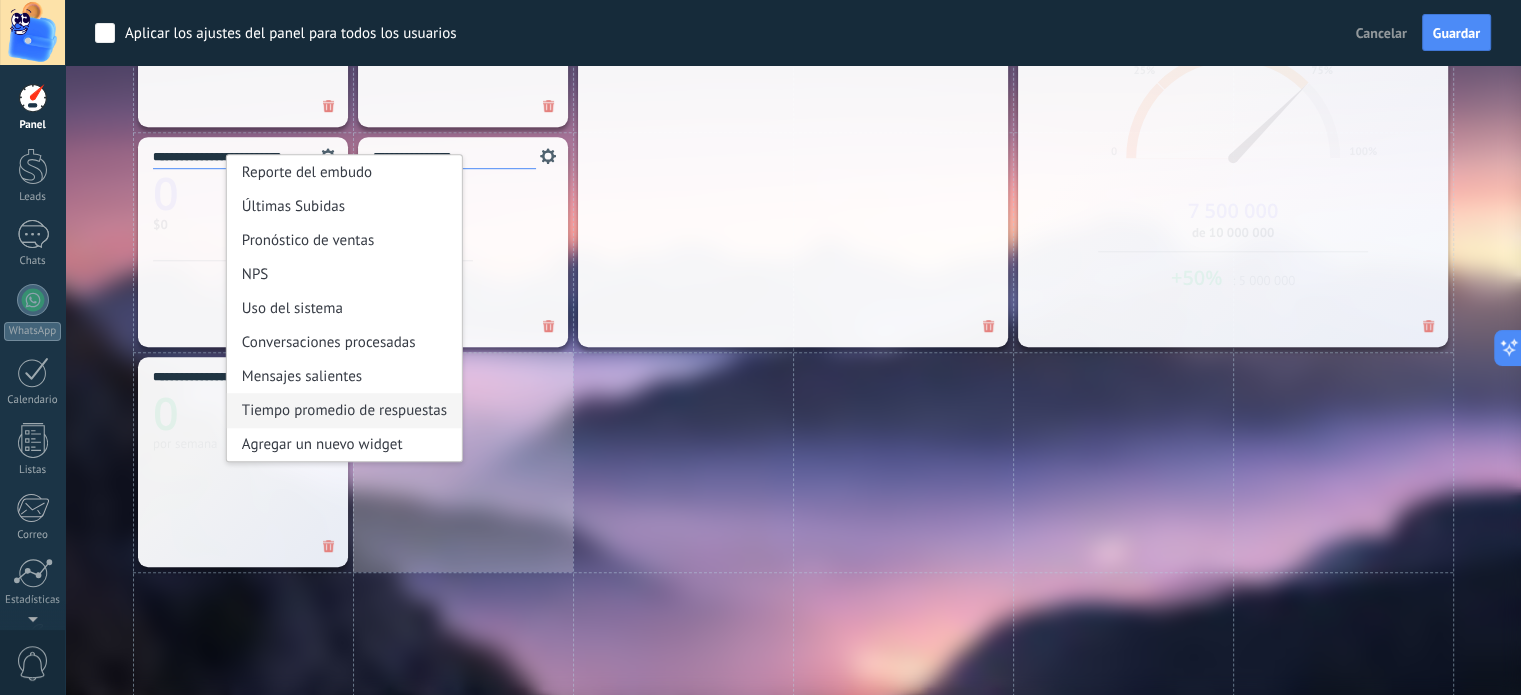 click on "Tiempo promedio de respuestas" at bounding box center (344, 410) 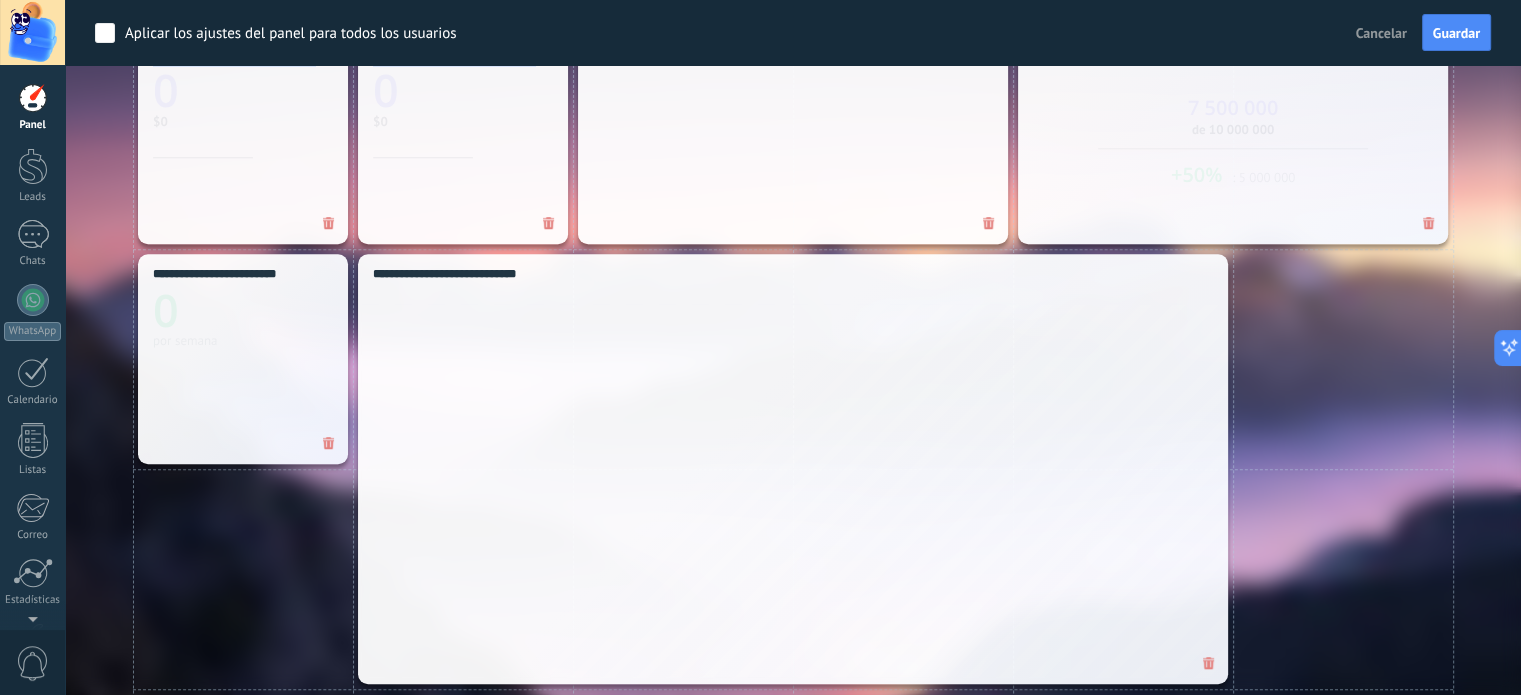 scroll, scrollTop: 1300, scrollLeft: 0, axis: vertical 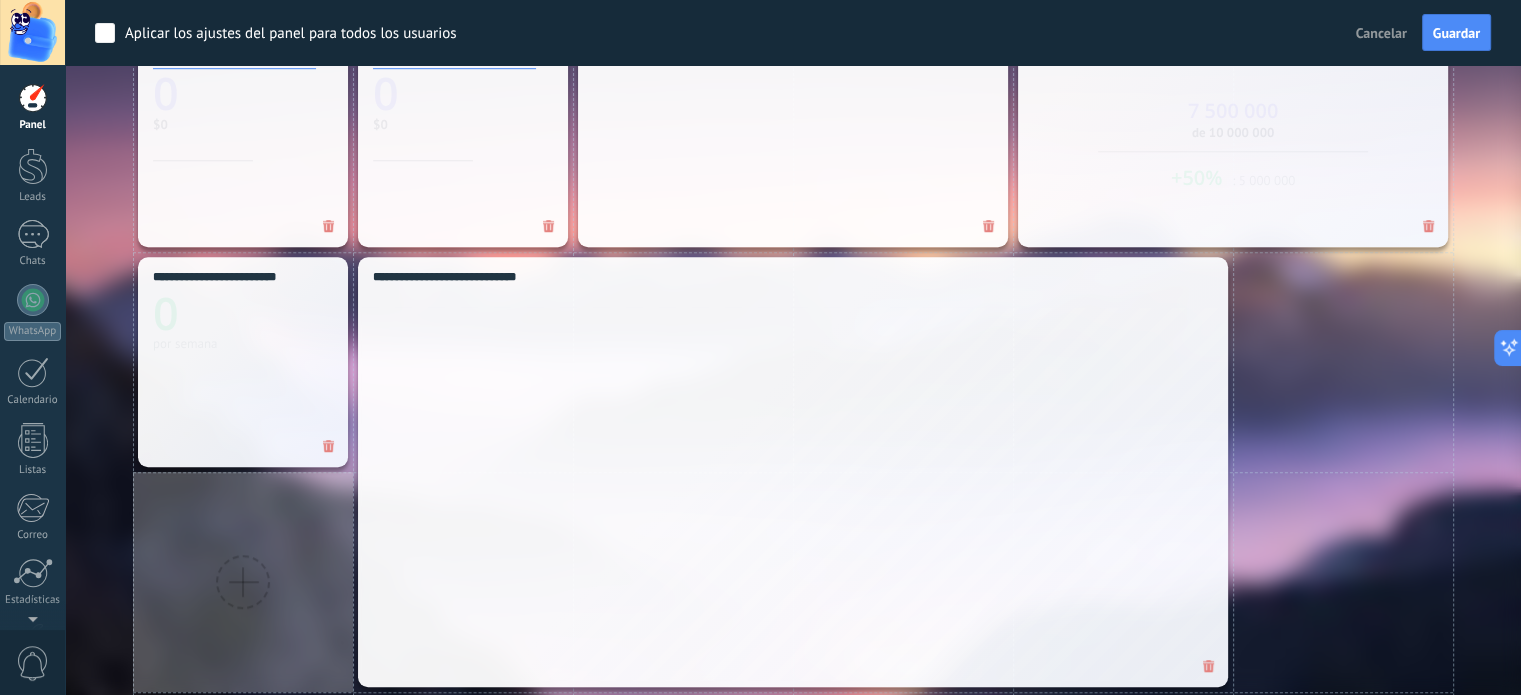 click at bounding box center (243, 582) 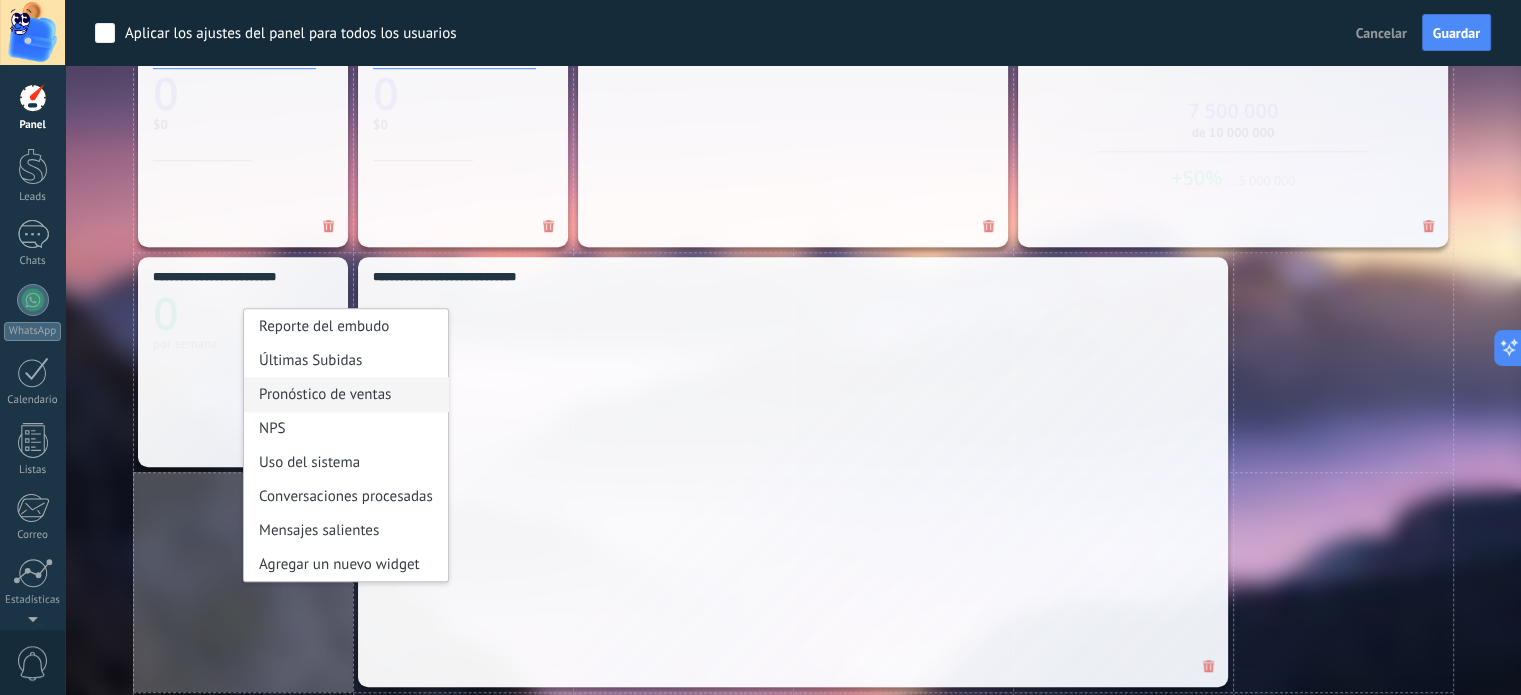 click on "Pronóstico de ventas" at bounding box center [346, 394] 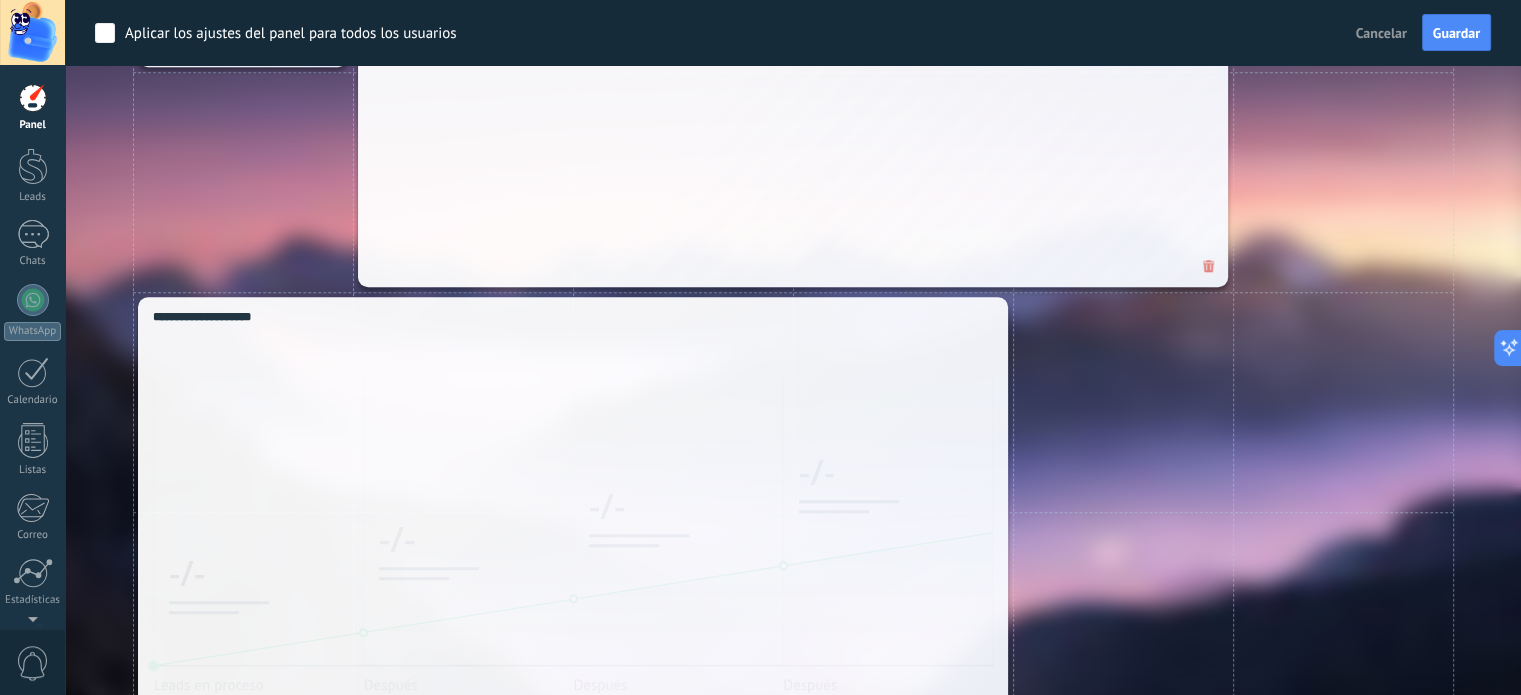 scroll, scrollTop: 1600, scrollLeft: 0, axis: vertical 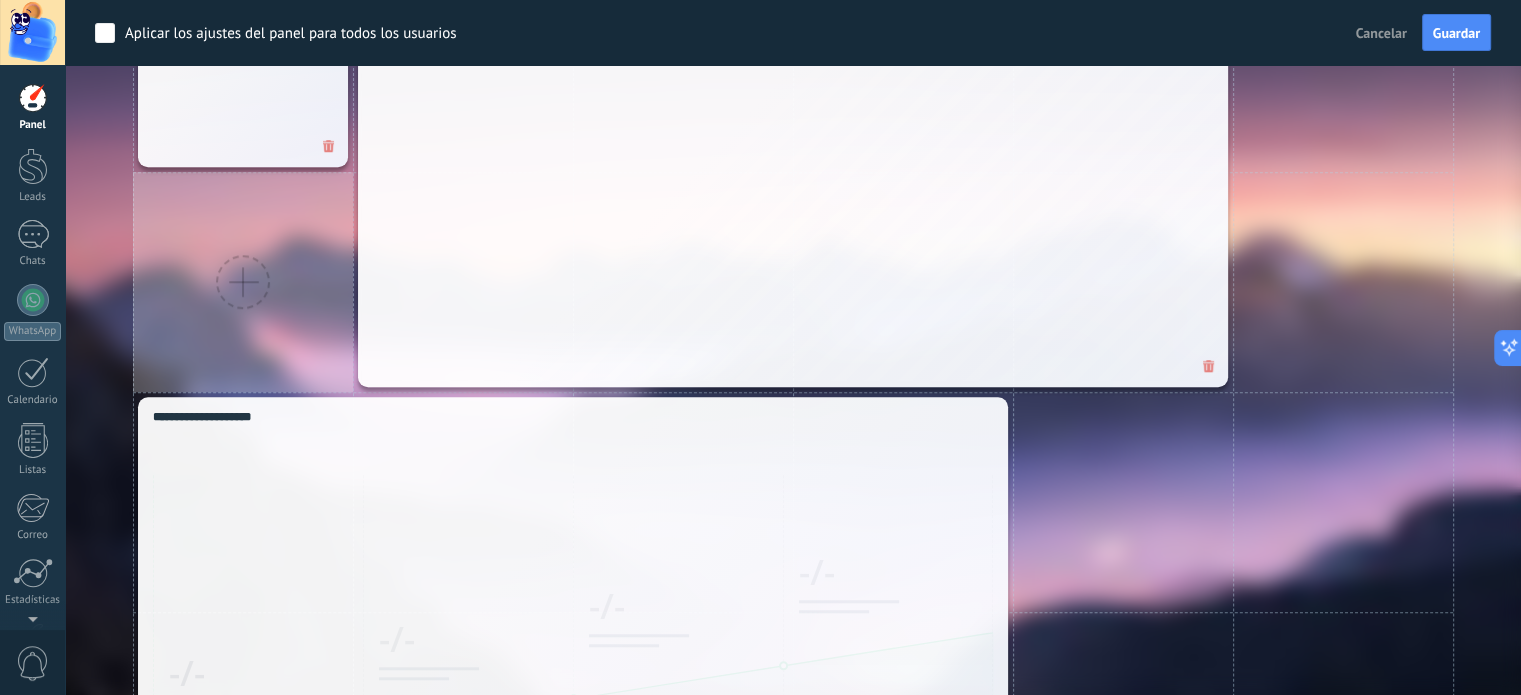 click at bounding box center (243, 282) 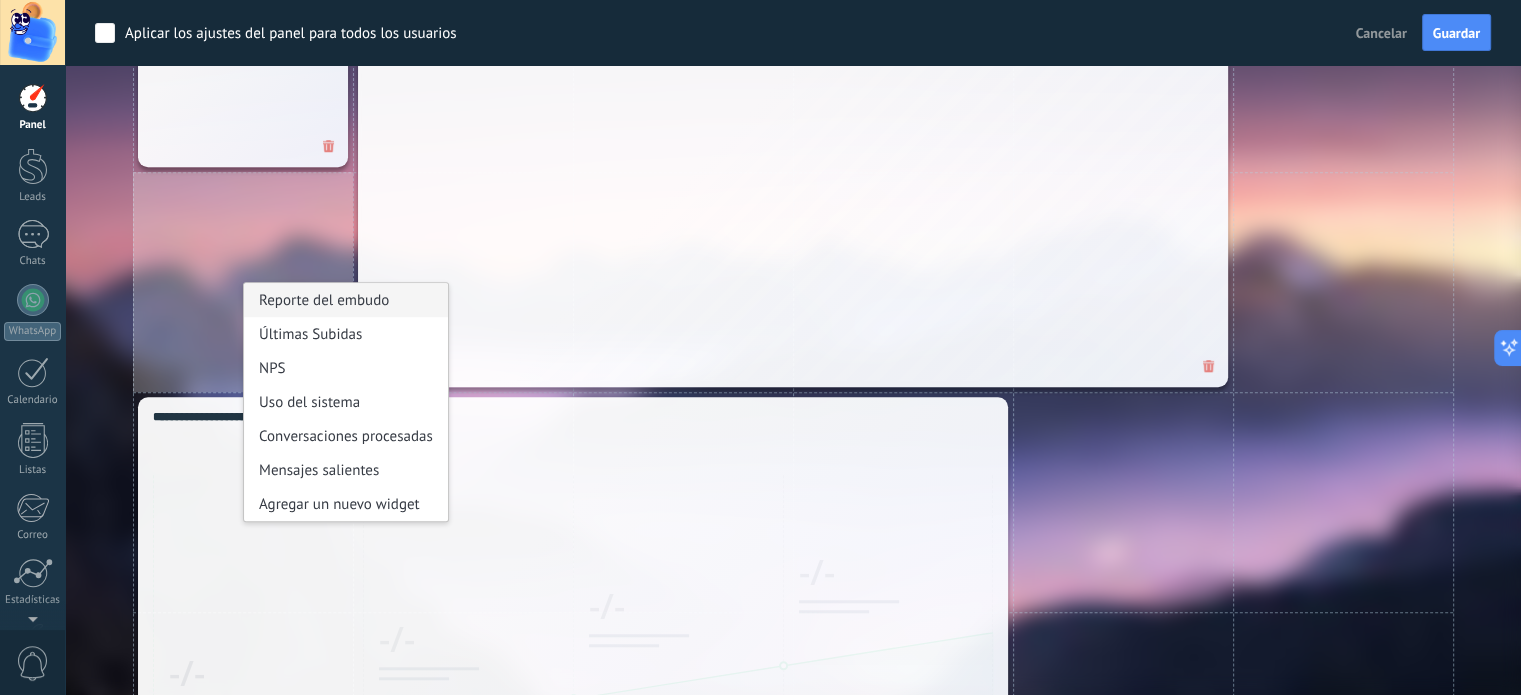 click on "Reporte del embudo" at bounding box center [346, 300] 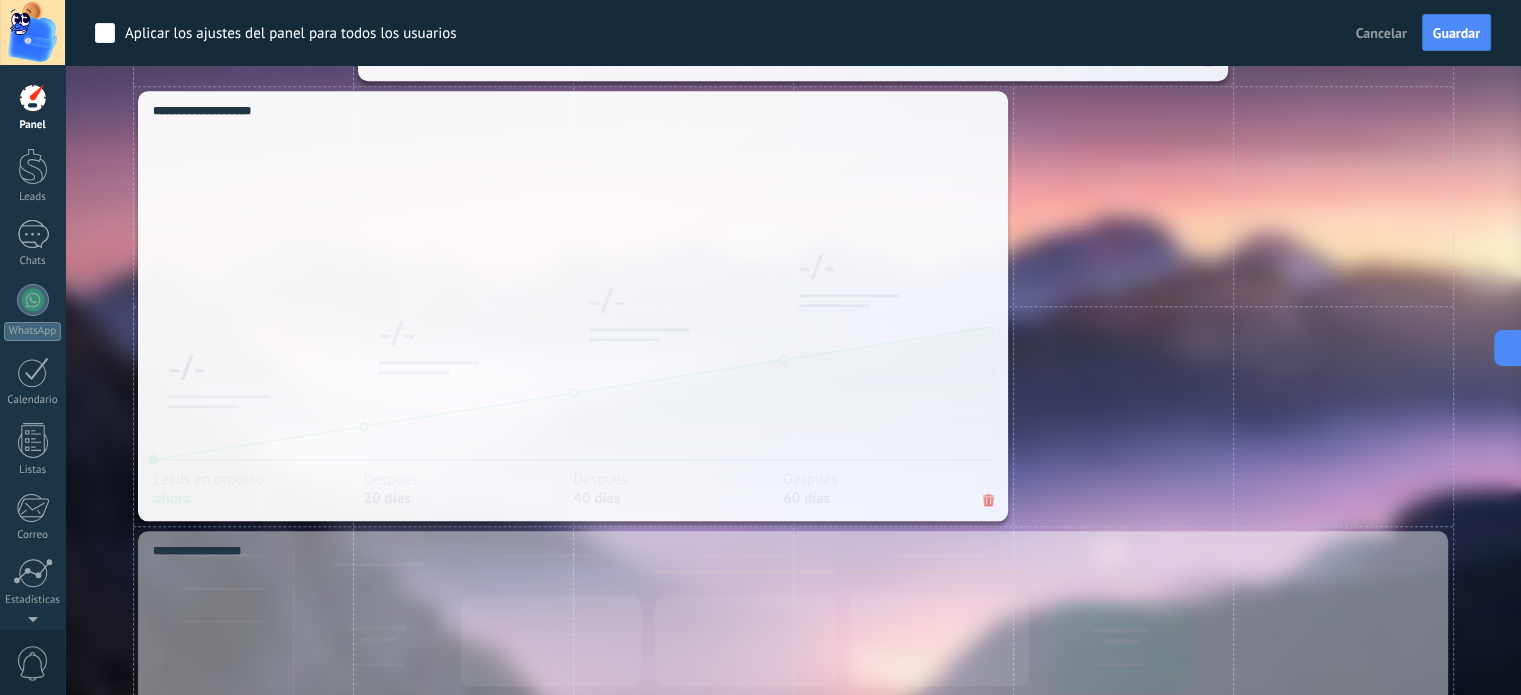 scroll, scrollTop: 2200, scrollLeft: 0, axis: vertical 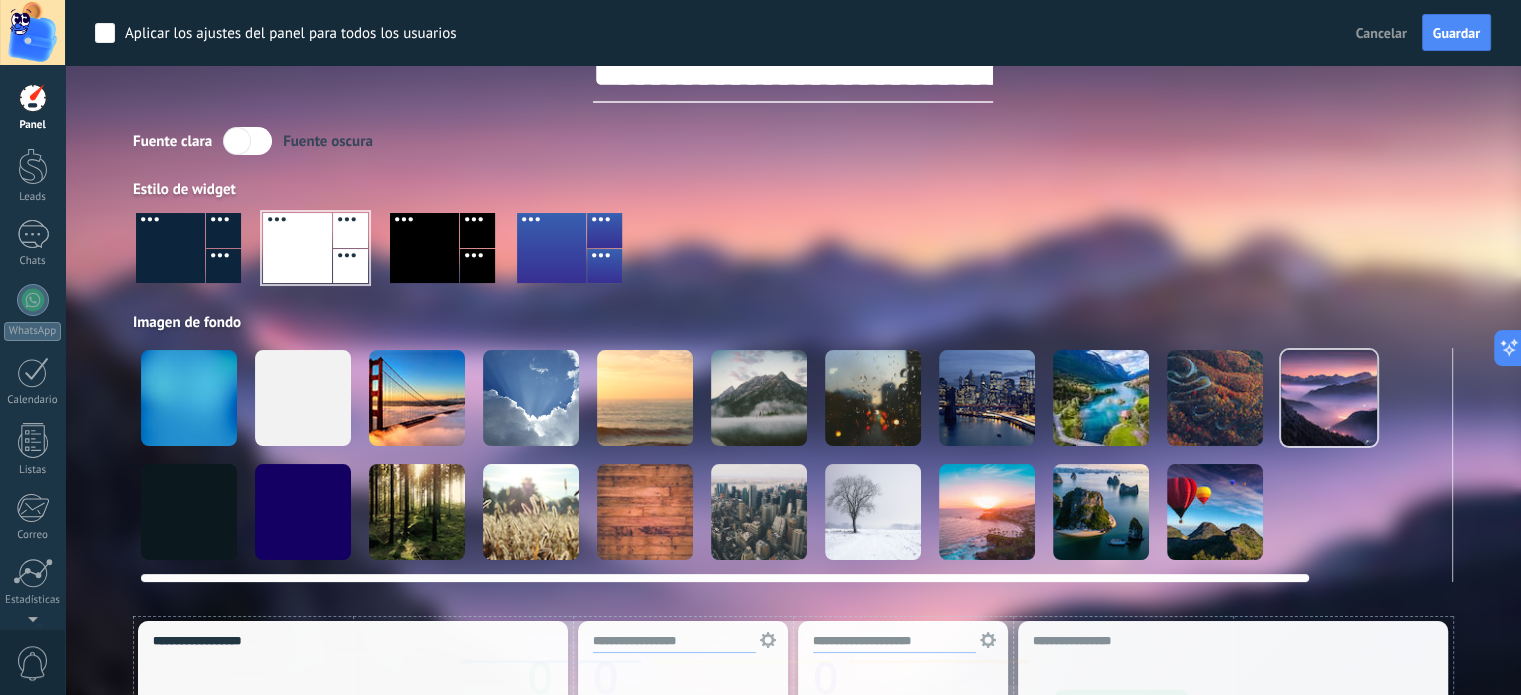 drag, startPoint x: 436, startPoint y: 259, endPoint x: 487, endPoint y: 578, distance: 323.0511 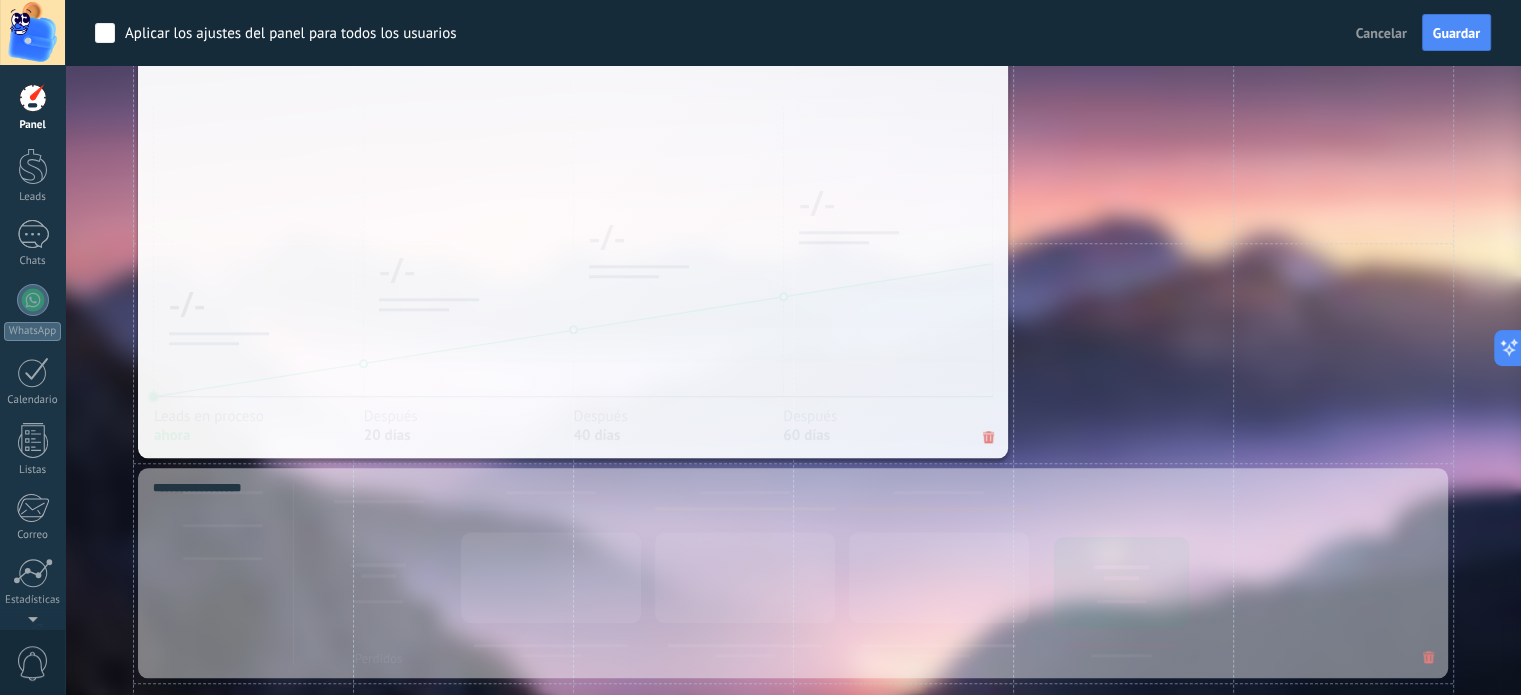 scroll, scrollTop: 1994, scrollLeft: 0, axis: vertical 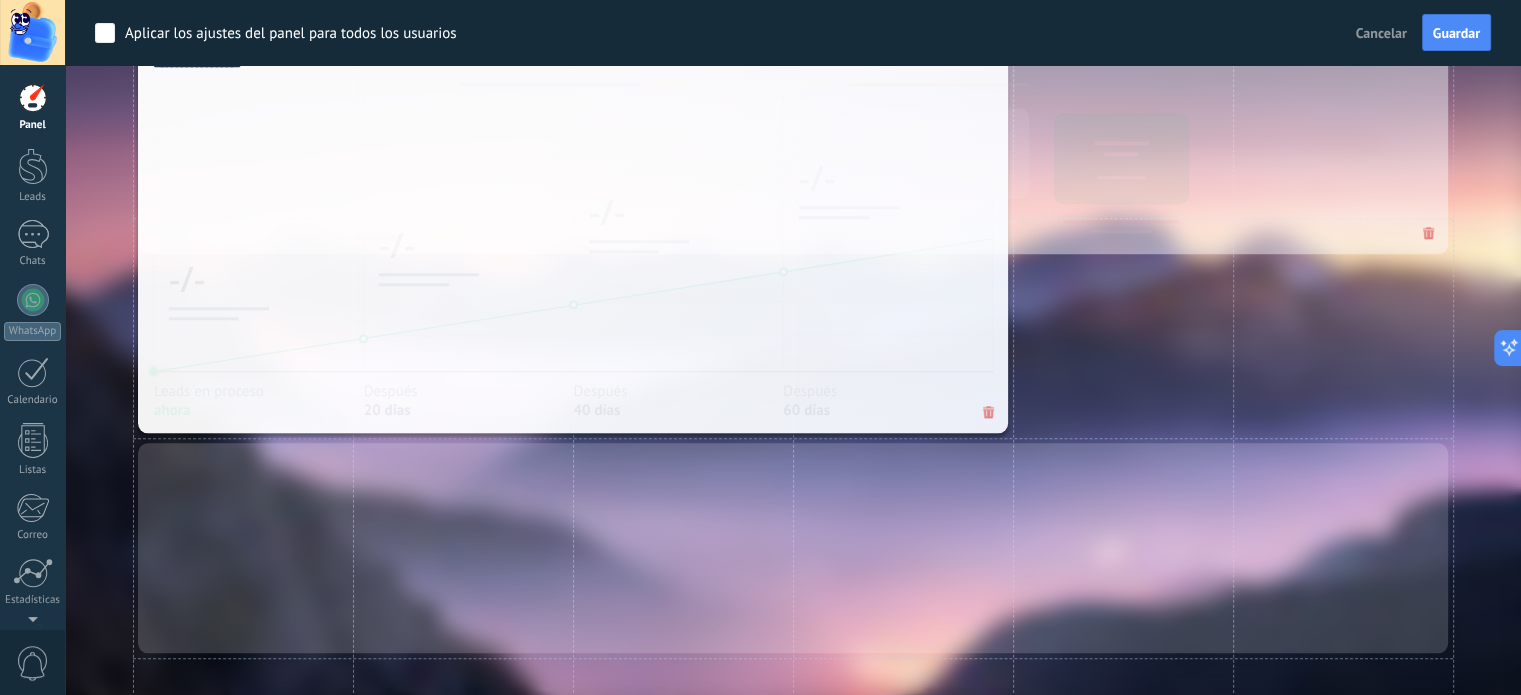 drag, startPoint x: 429, startPoint y: 484, endPoint x: 486, endPoint y: 83, distance: 405.03085 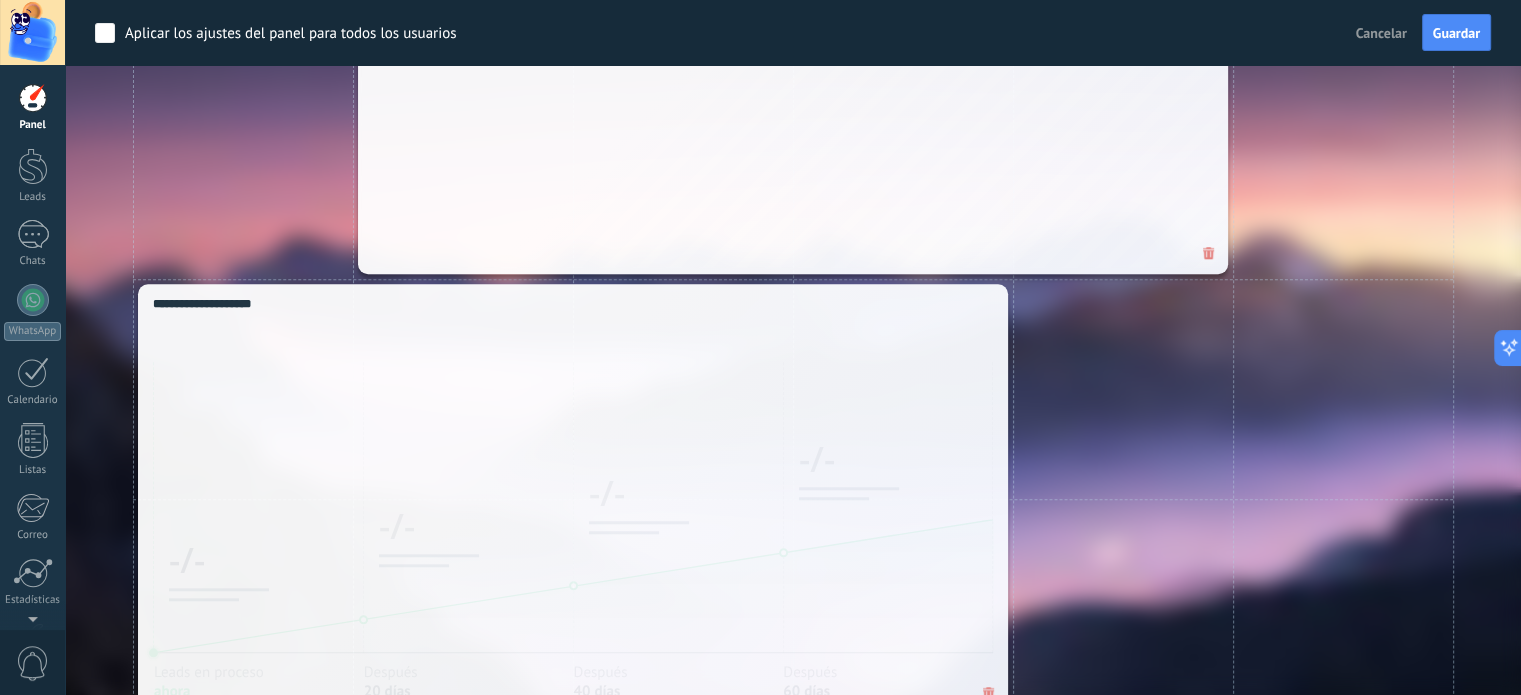 scroll, scrollTop: 1894, scrollLeft: 0, axis: vertical 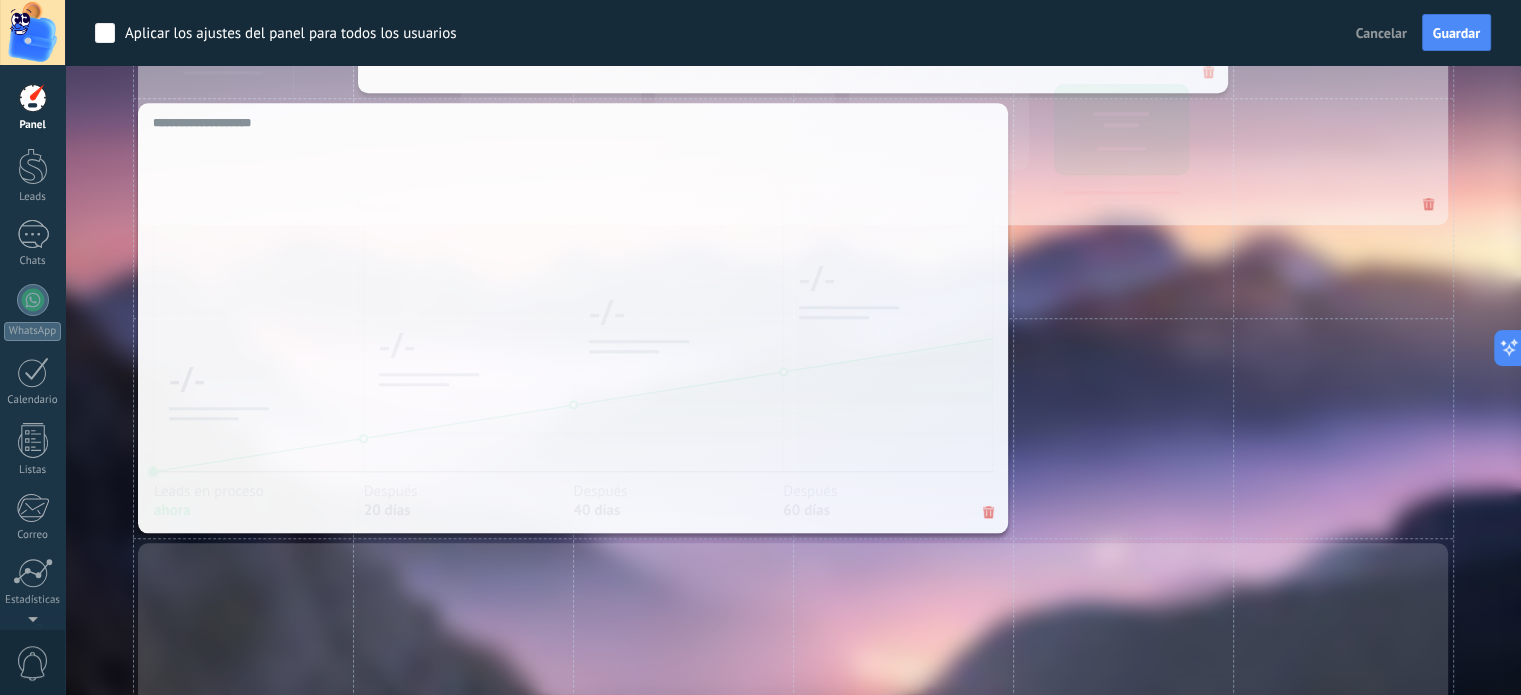 drag, startPoint x: 367, startPoint y: 592, endPoint x: 401, endPoint y: 64, distance: 529.09357 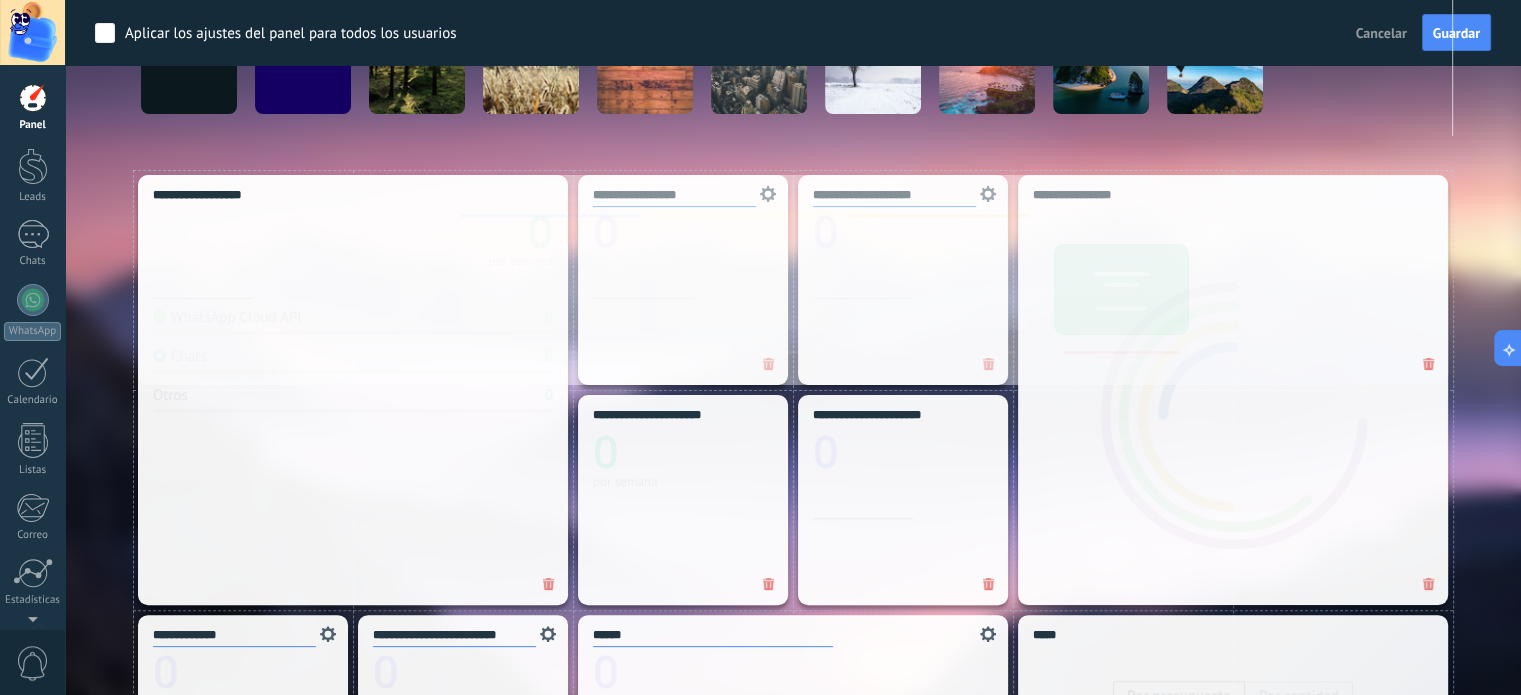 scroll, scrollTop: 494, scrollLeft: 0, axis: vertical 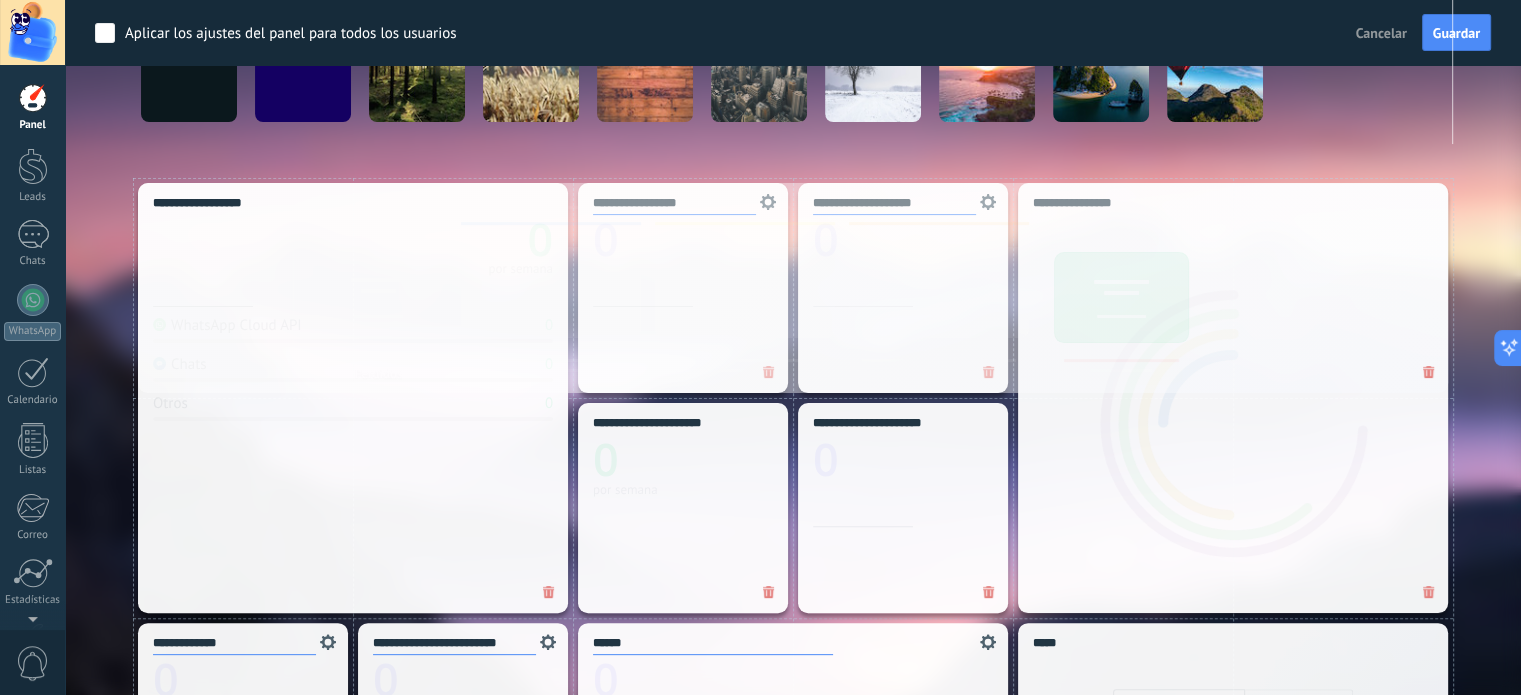 drag, startPoint x: 346, startPoint y: 606, endPoint x: 390, endPoint y: 244, distance: 364.6642 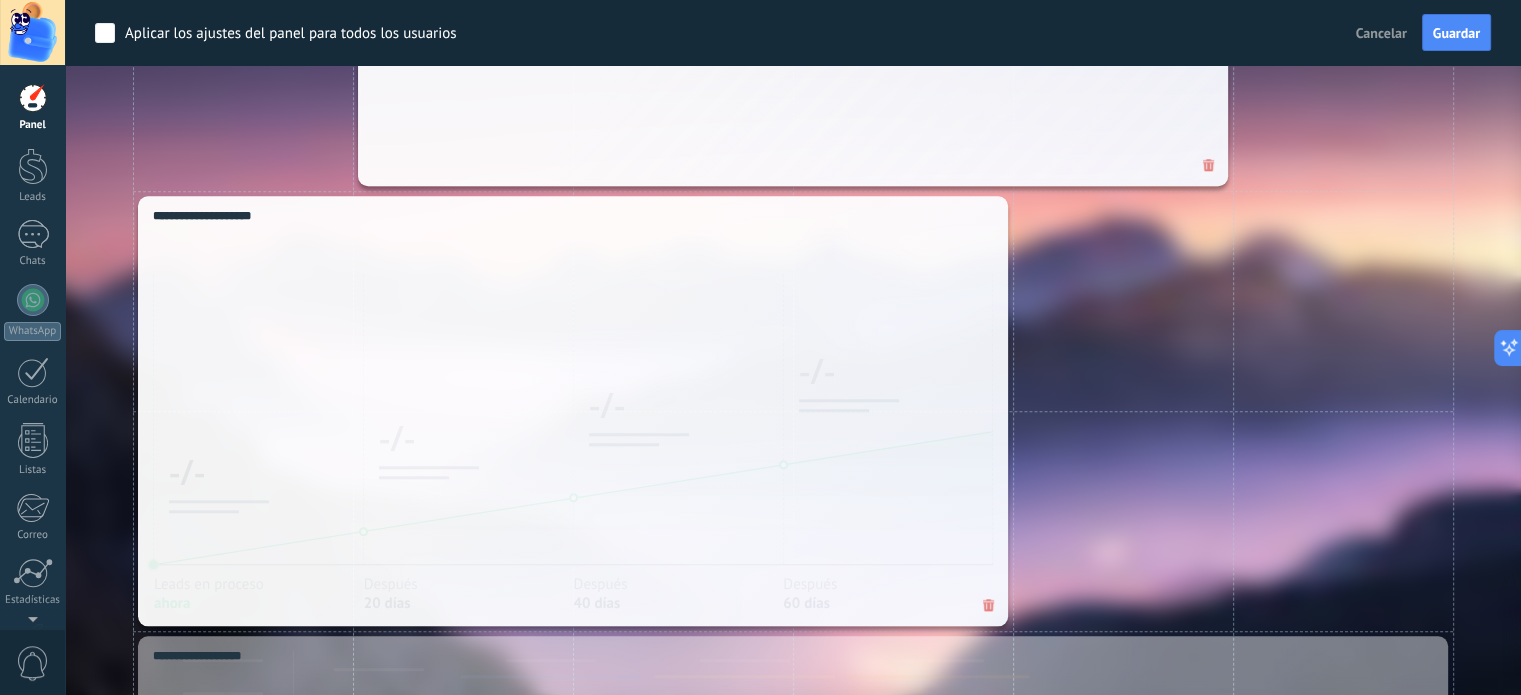 scroll, scrollTop: 2094, scrollLeft: 0, axis: vertical 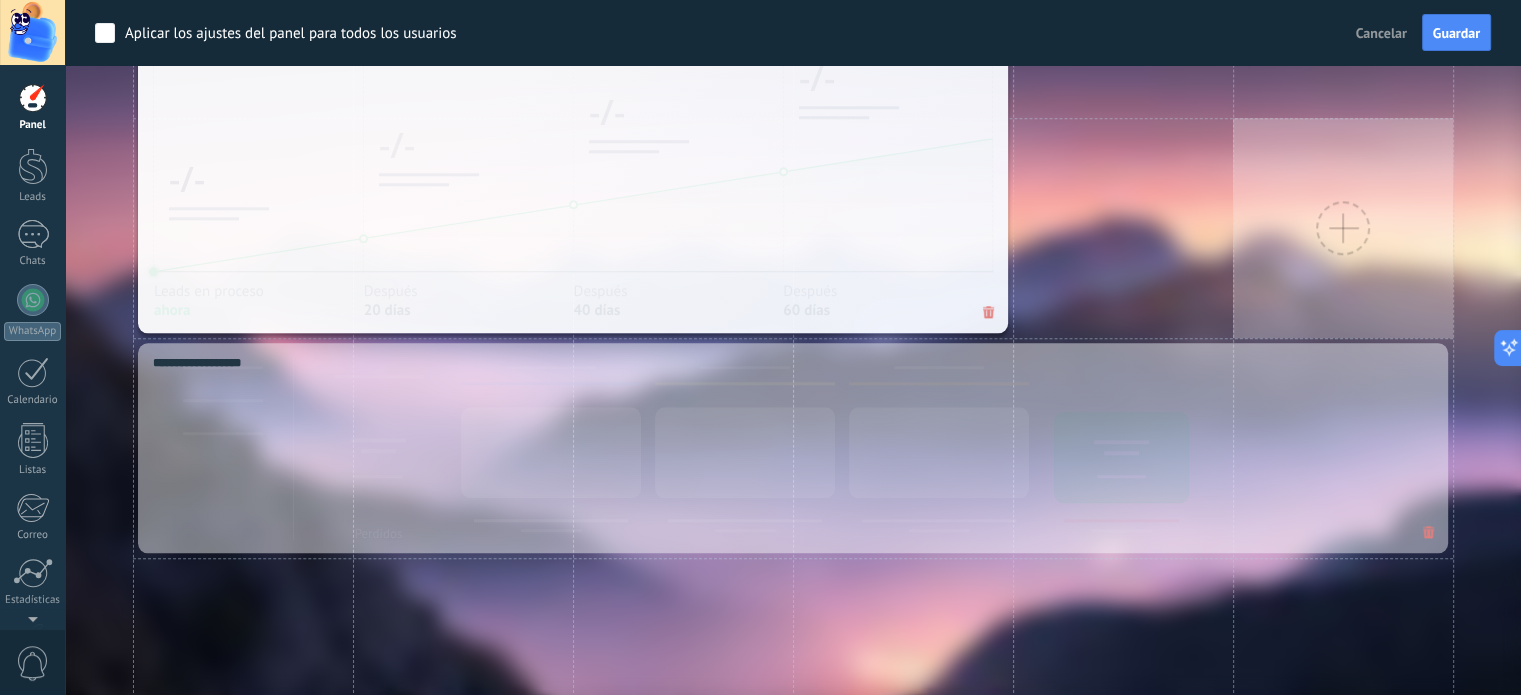 click at bounding box center [1343, 228] 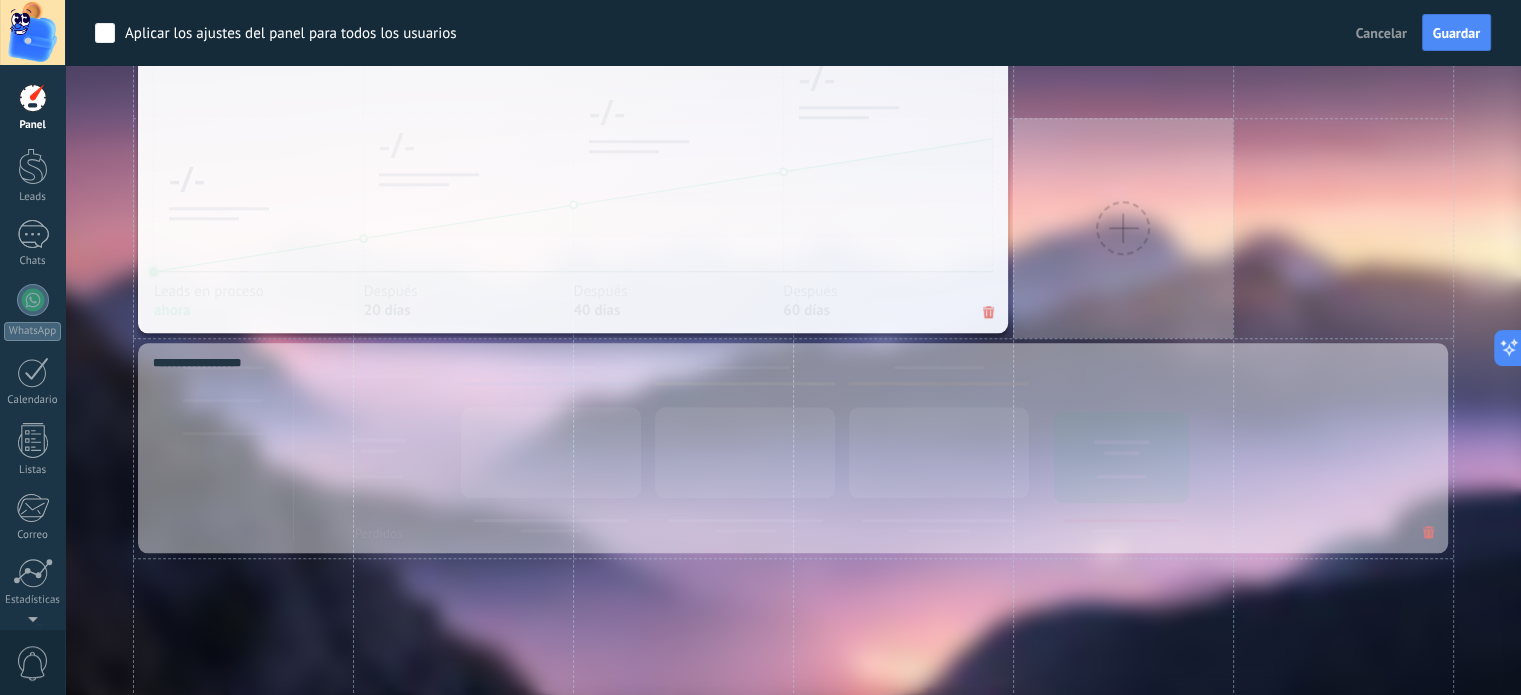 click at bounding box center [1123, 228] 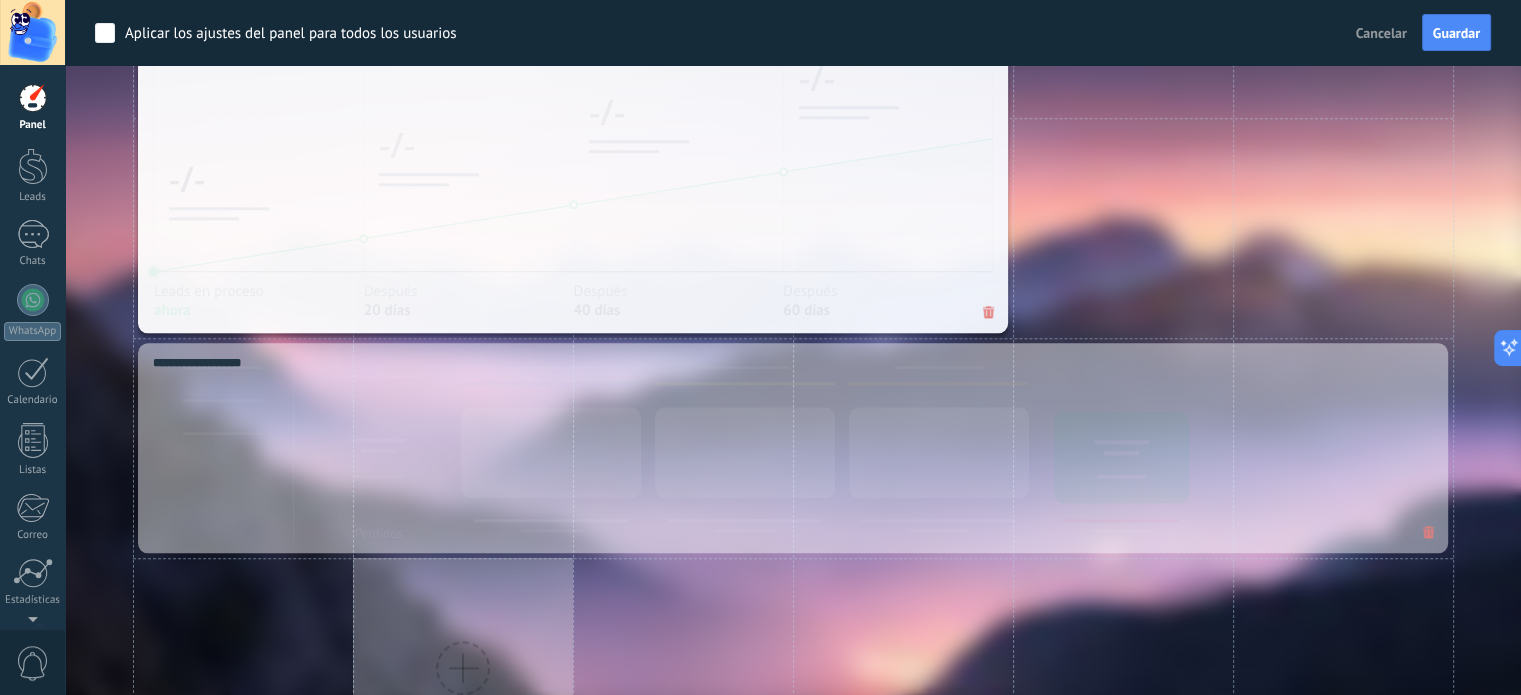 click at bounding box center (463, 668) 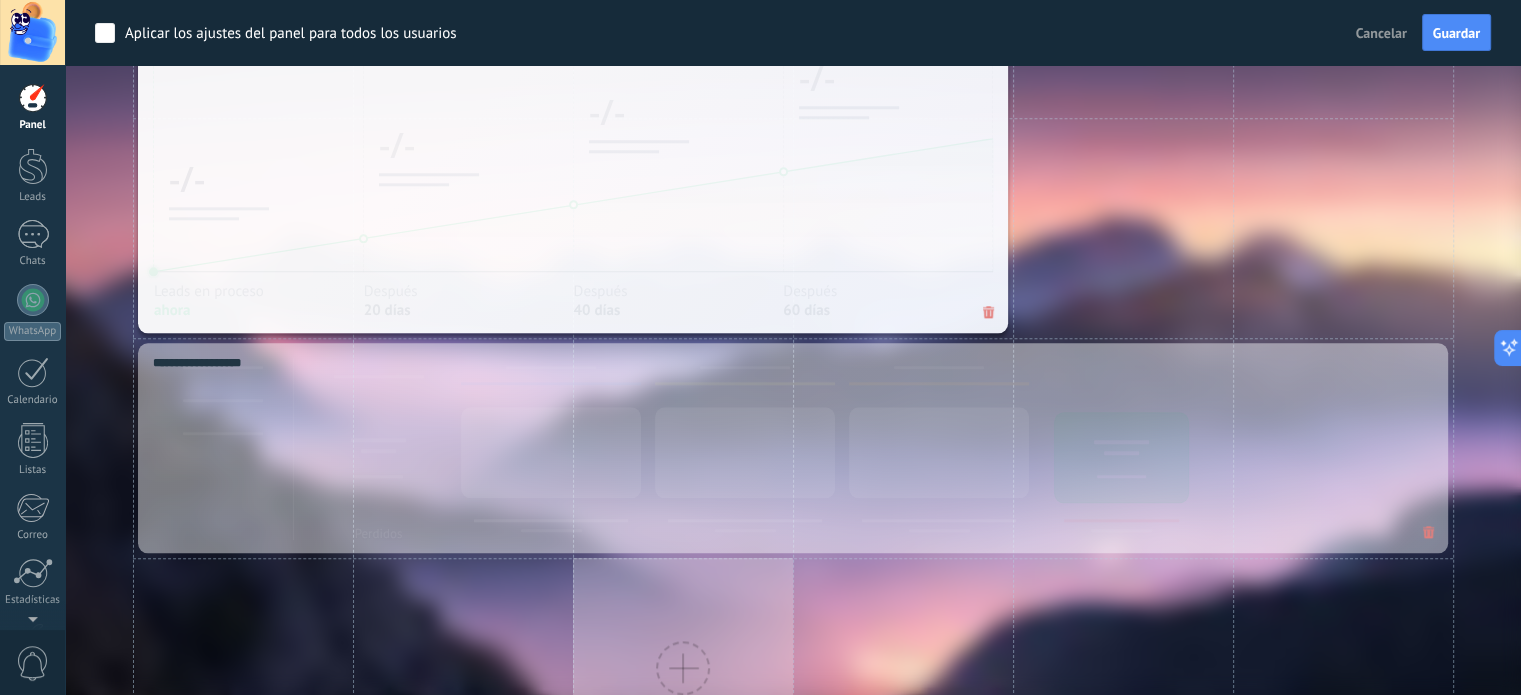 click at bounding box center (683, 668) 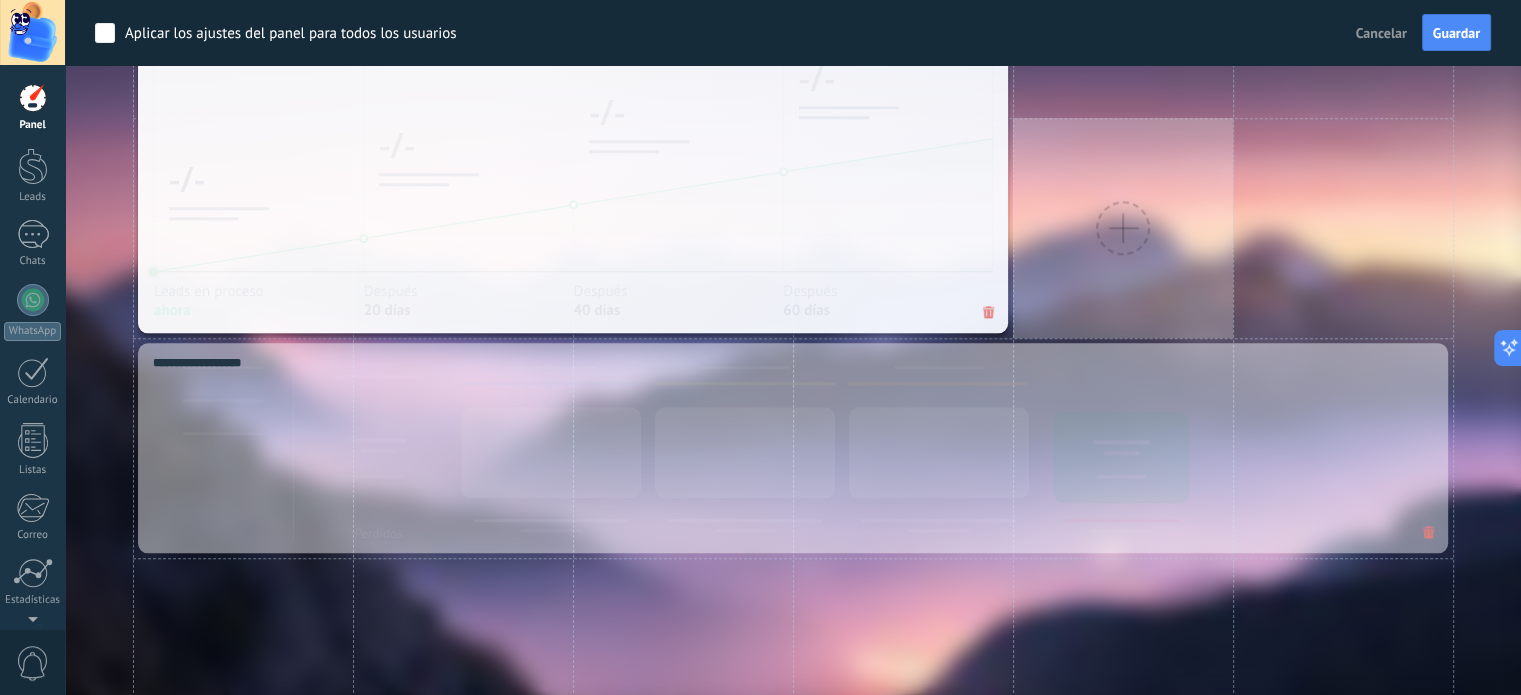 click at bounding box center [1123, 228] 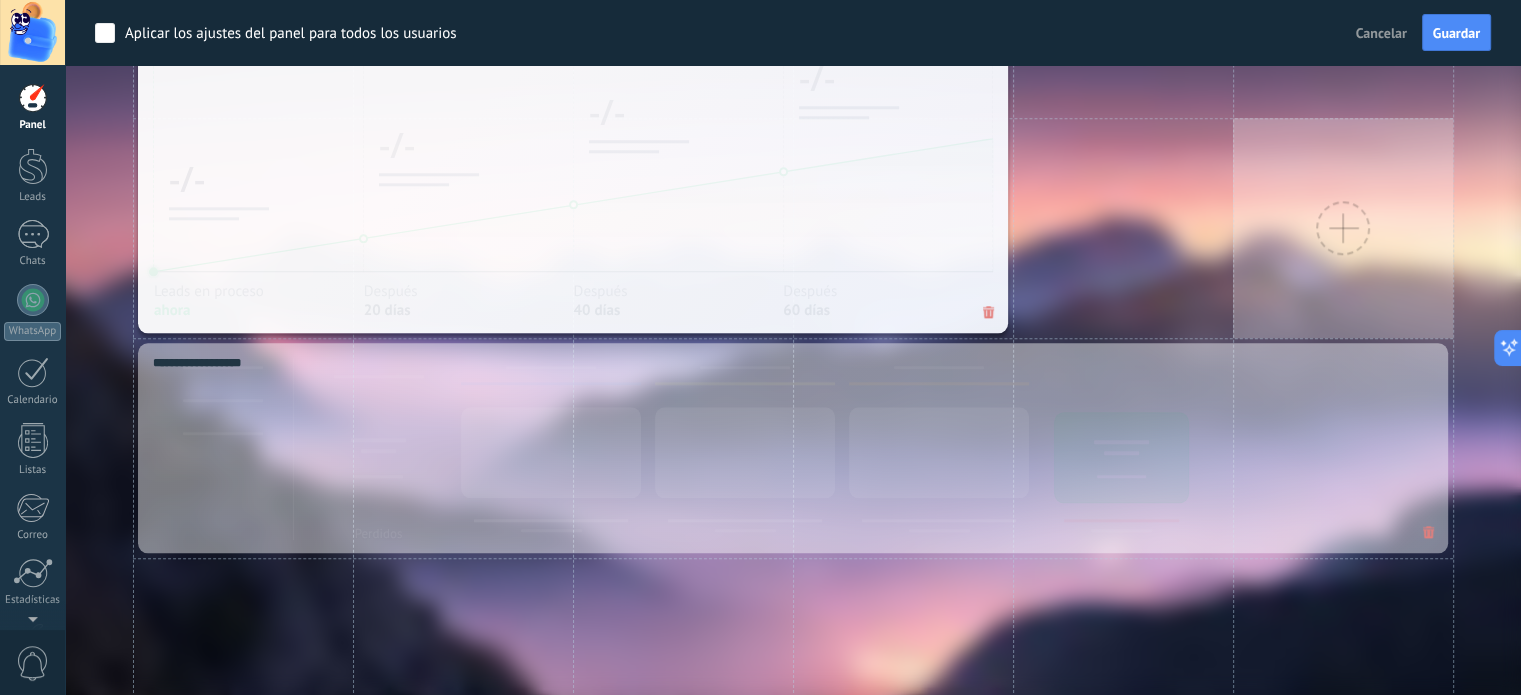 click at bounding box center (1343, 228) 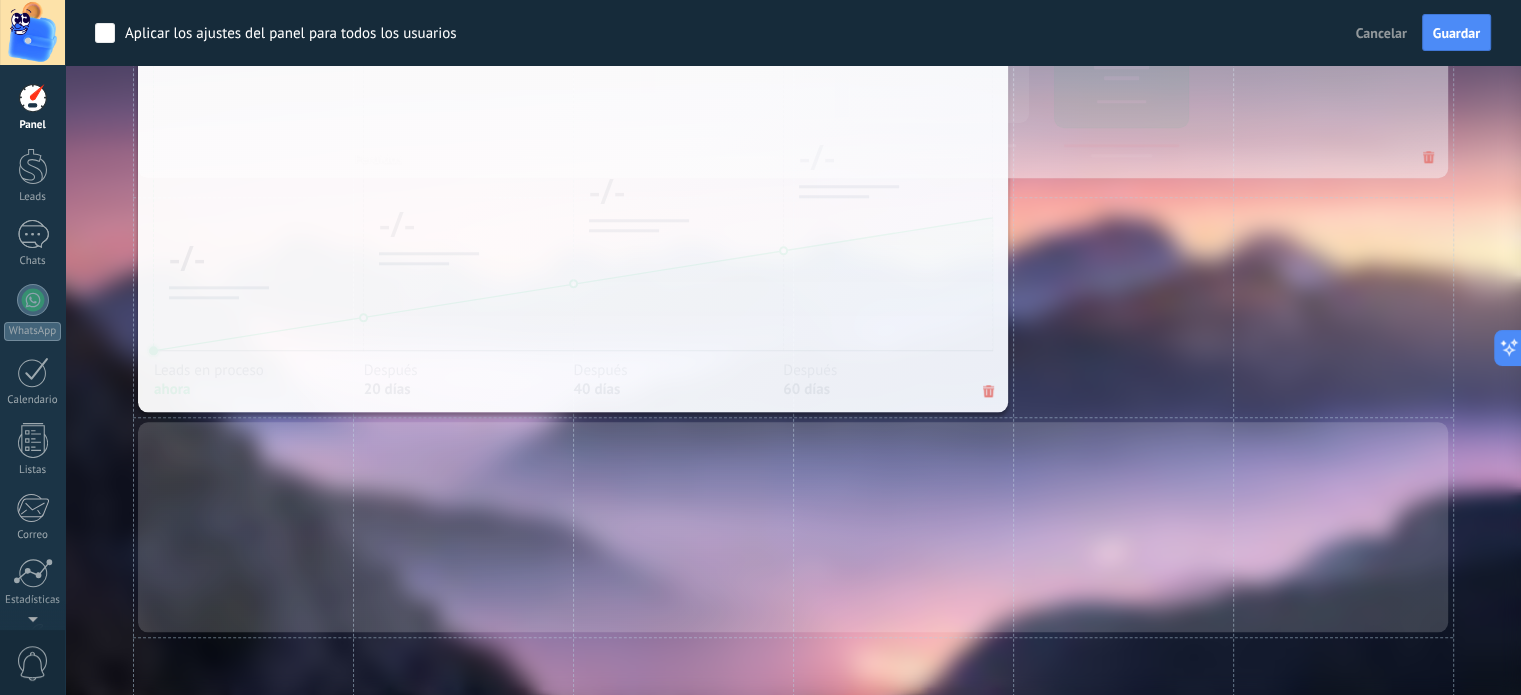 scroll, scrollTop: 1894, scrollLeft: 0, axis: vertical 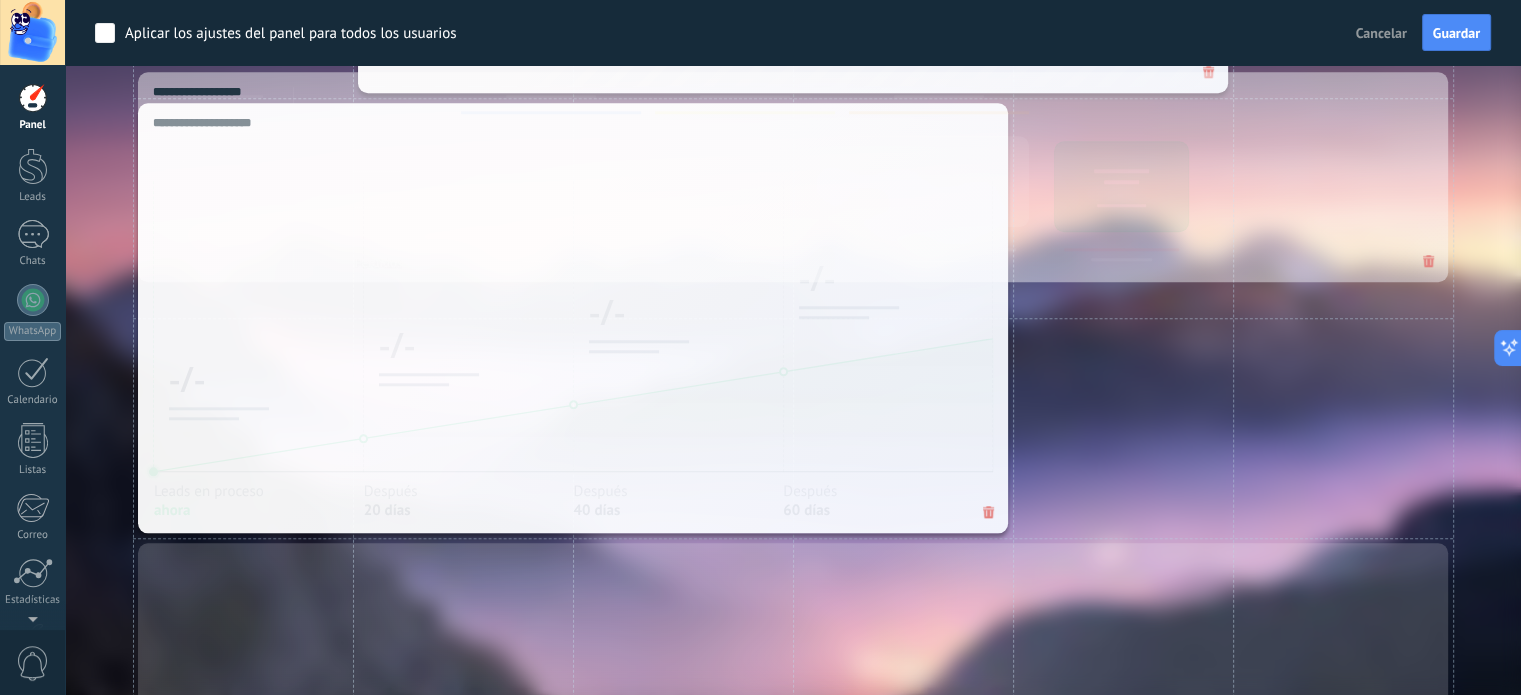 drag, startPoint x: 539, startPoint y: 459, endPoint x: 580, endPoint y: 188, distance: 274.08392 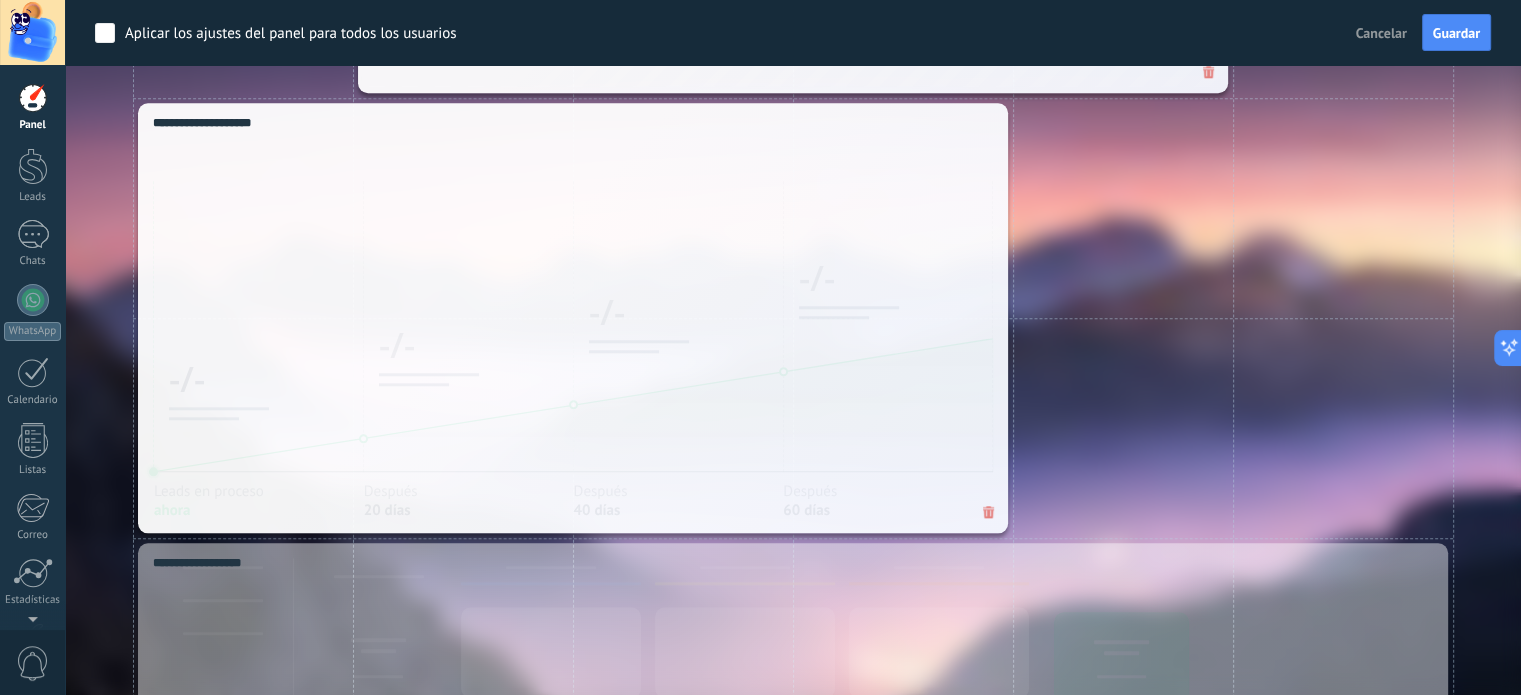 click at bounding box center [989, 512] 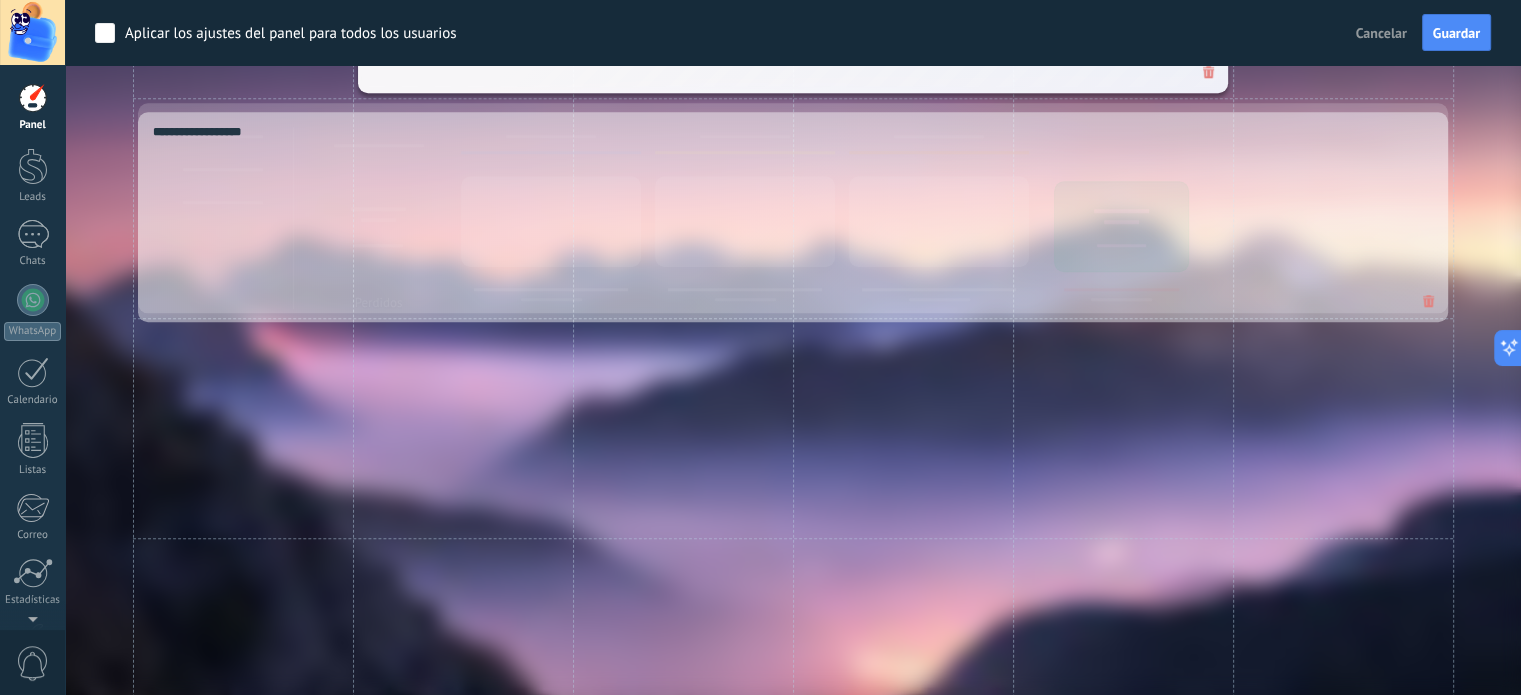 drag, startPoint x: 653, startPoint y: 595, endPoint x: 625, endPoint y: 168, distance: 427.91705 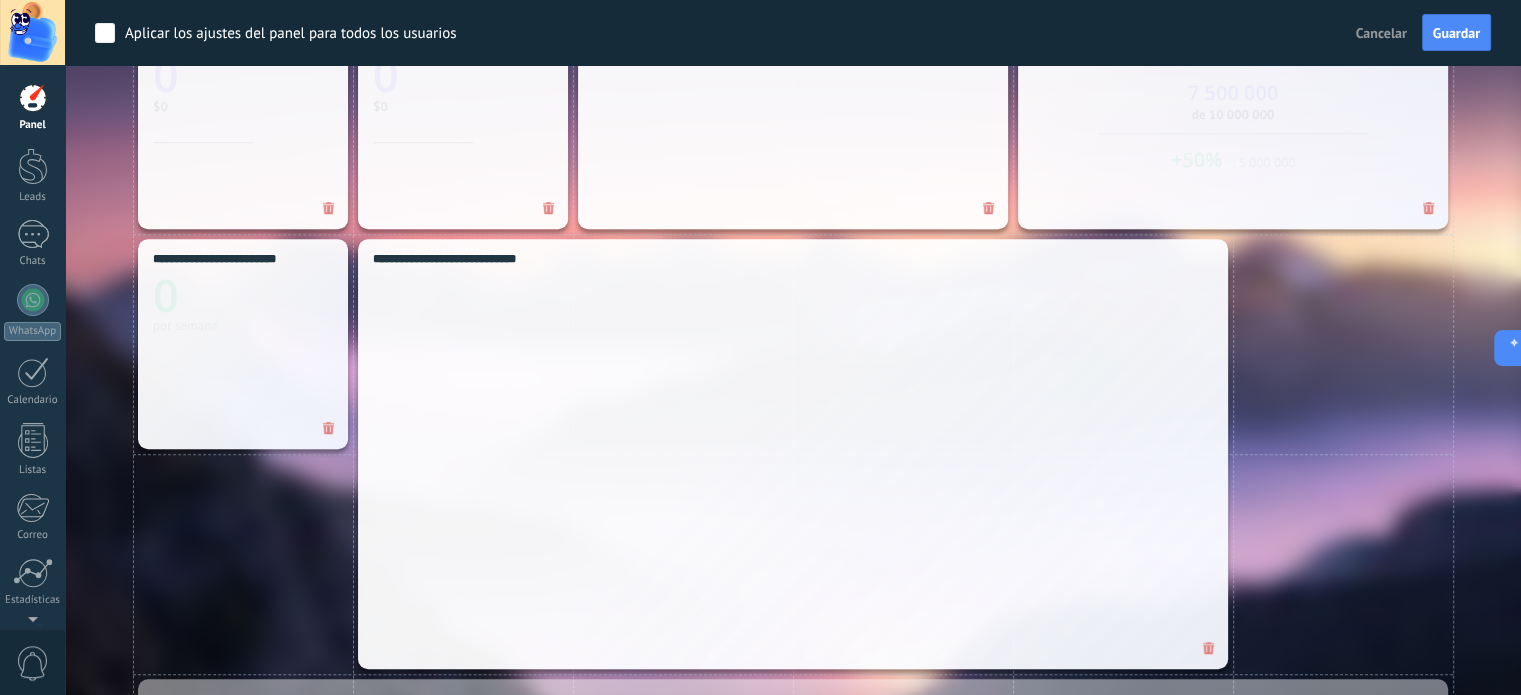 scroll, scrollTop: 1694, scrollLeft: 0, axis: vertical 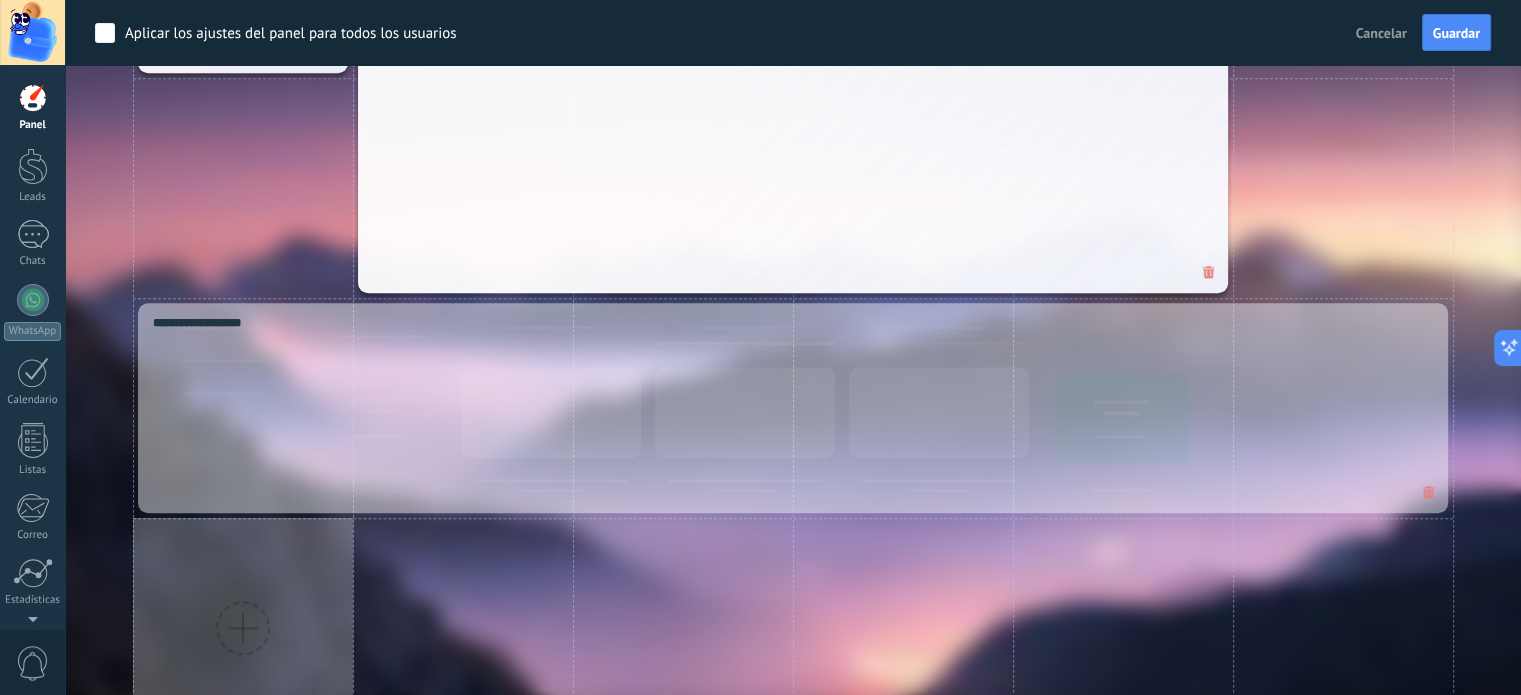 click at bounding box center [243, 628] 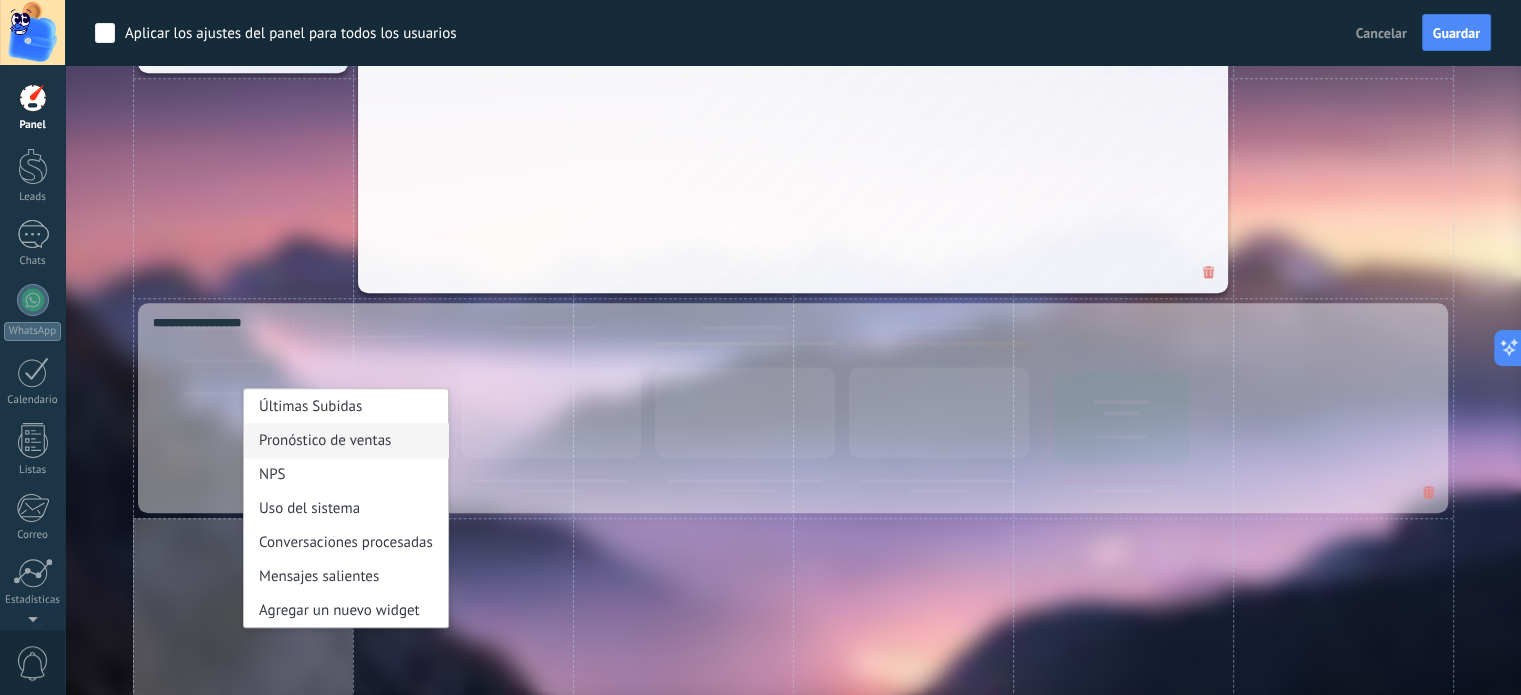 click on "Pronóstico de ventas" at bounding box center [346, 440] 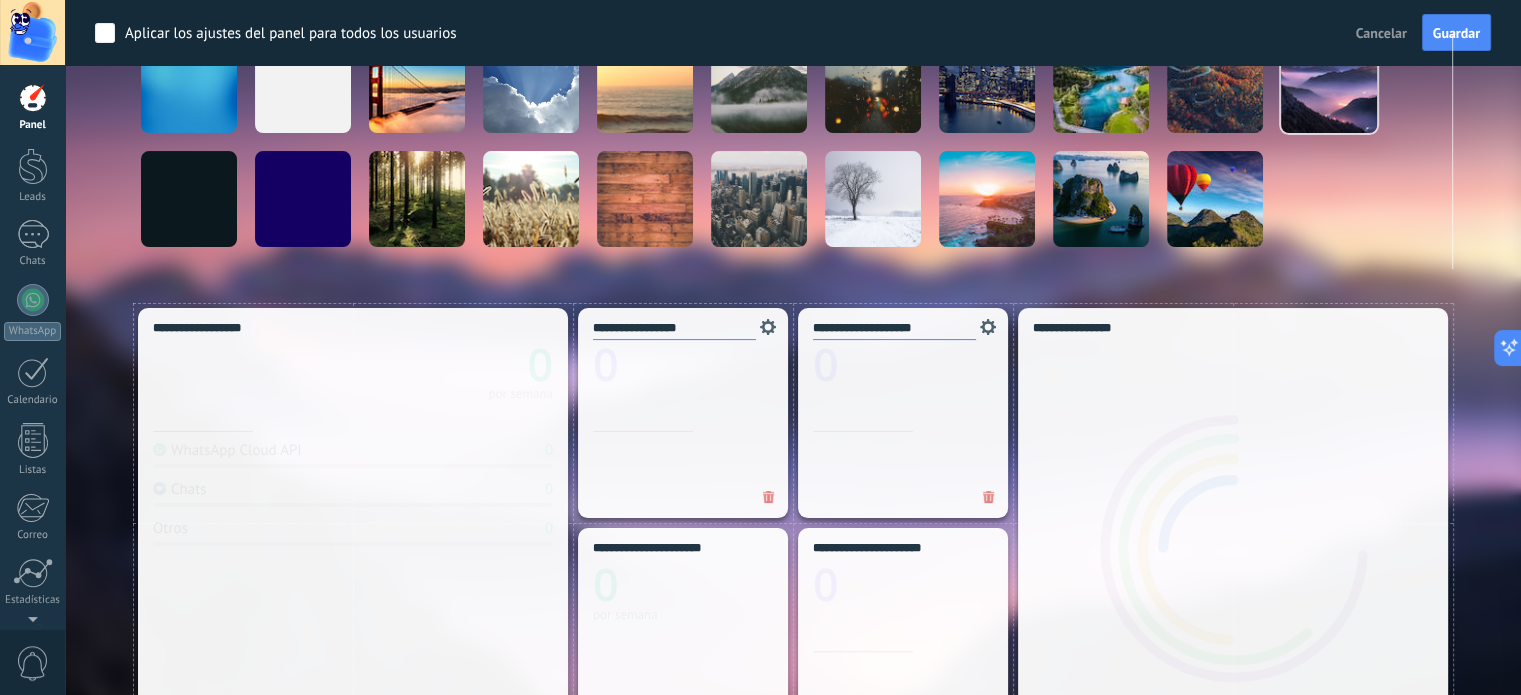 scroll, scrollTop: 400, scrollLeft: 0, axis: vertical 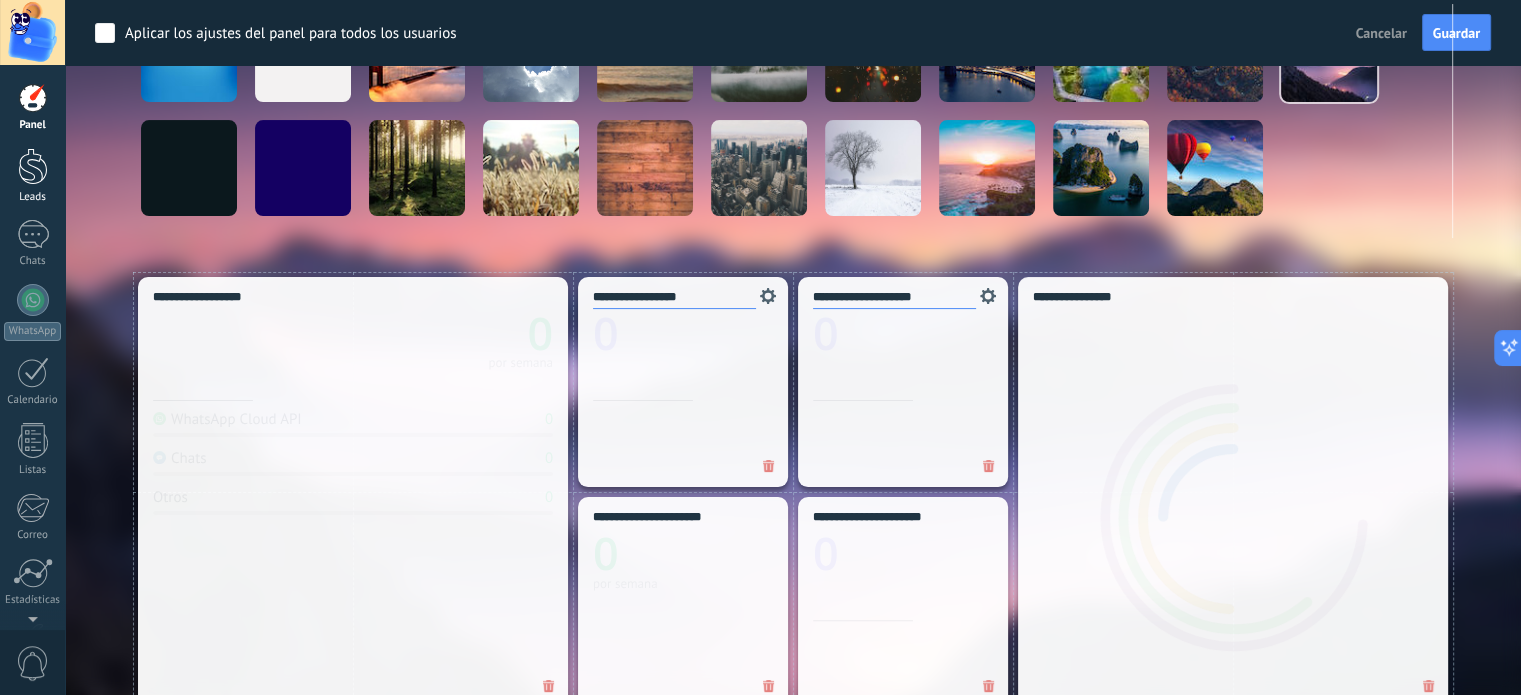 click at bounding box center [33, 166] 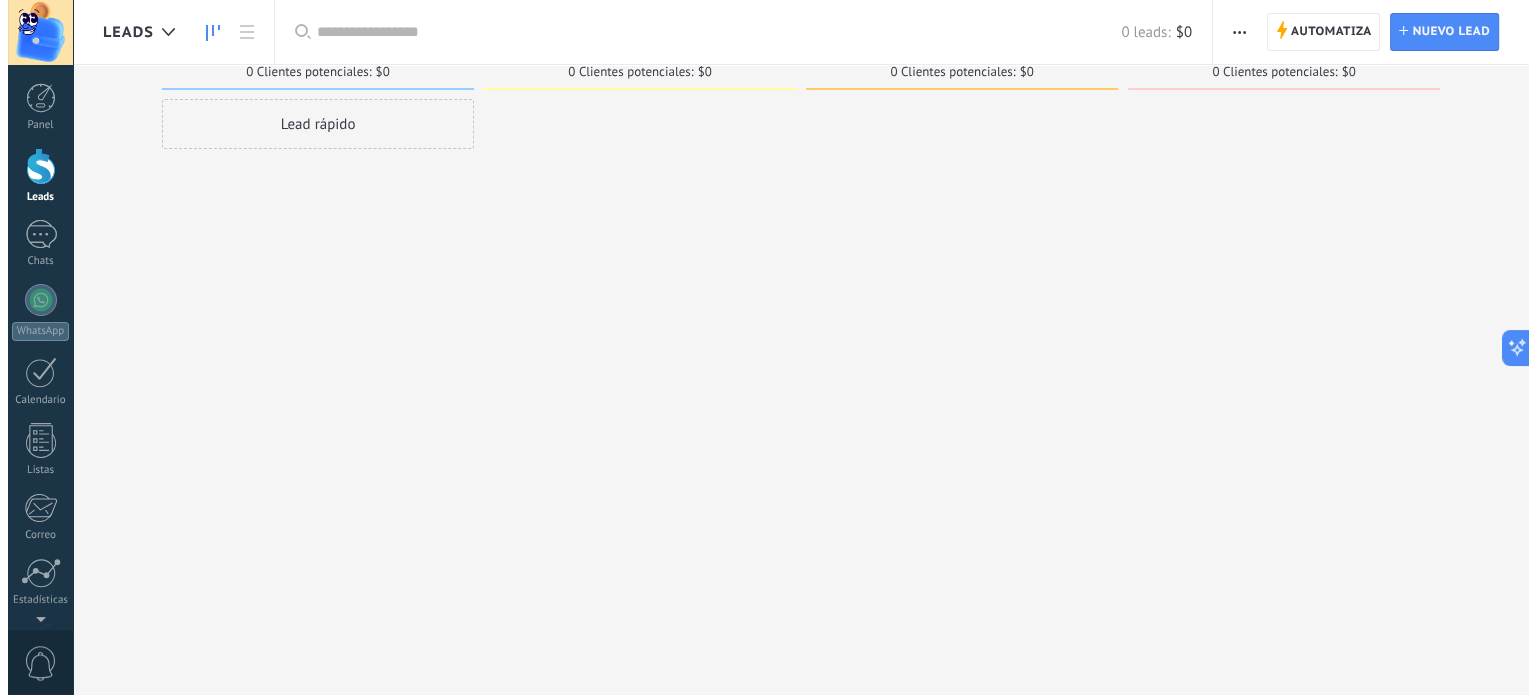 scroll, scrollTop: 0, scrollLeft: 0, axis: both 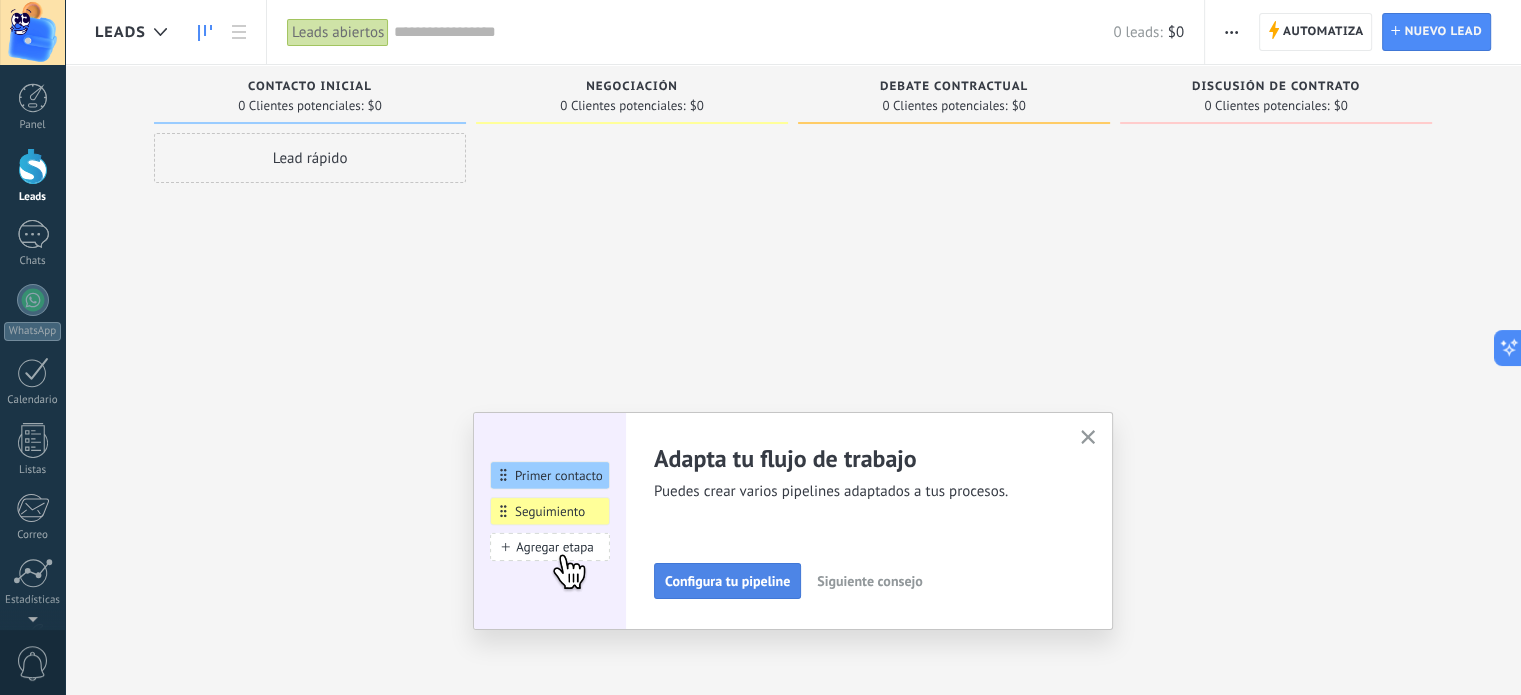 click on "Configura tu pipeline" at bounding box center (727, 581) 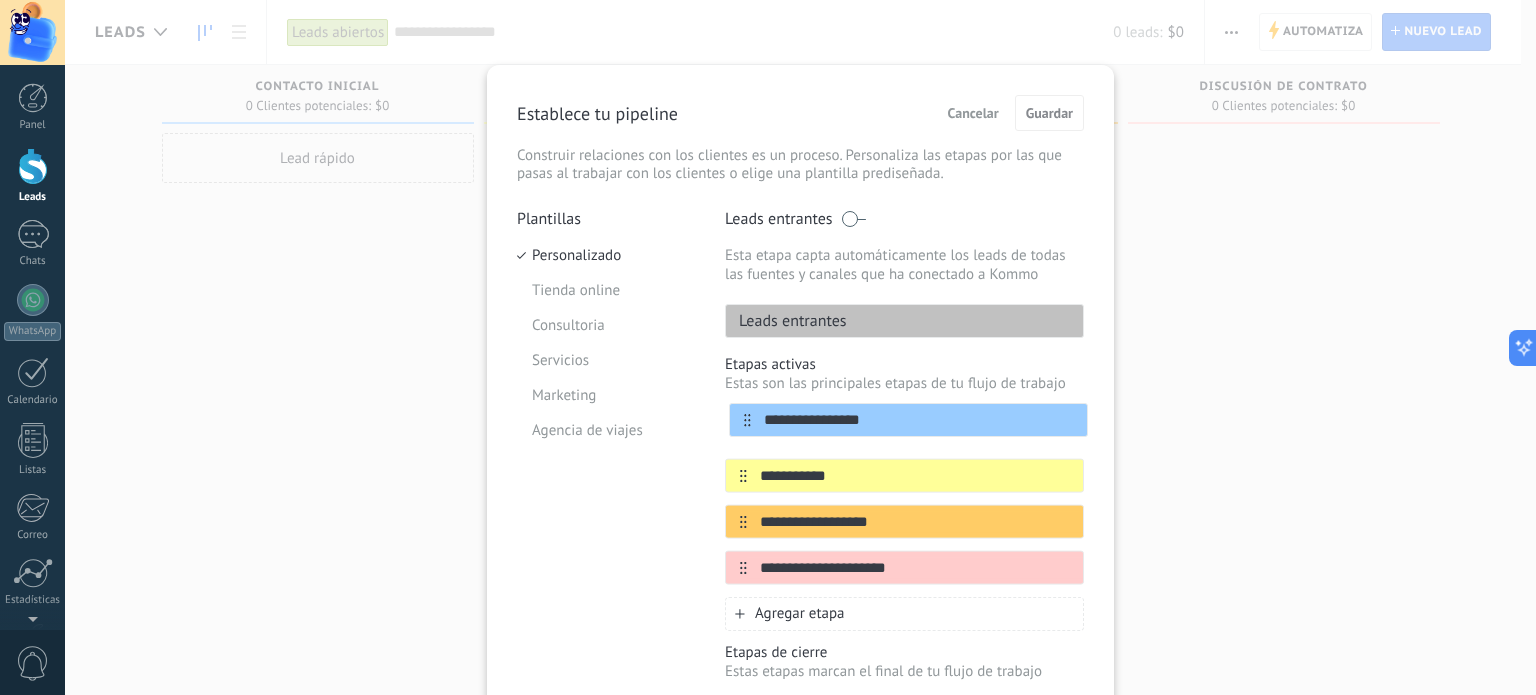 drag, startPoint x: 732, startPoint y: 434, endPoint x: 742, endPoint y: 418, distance: 18.867962 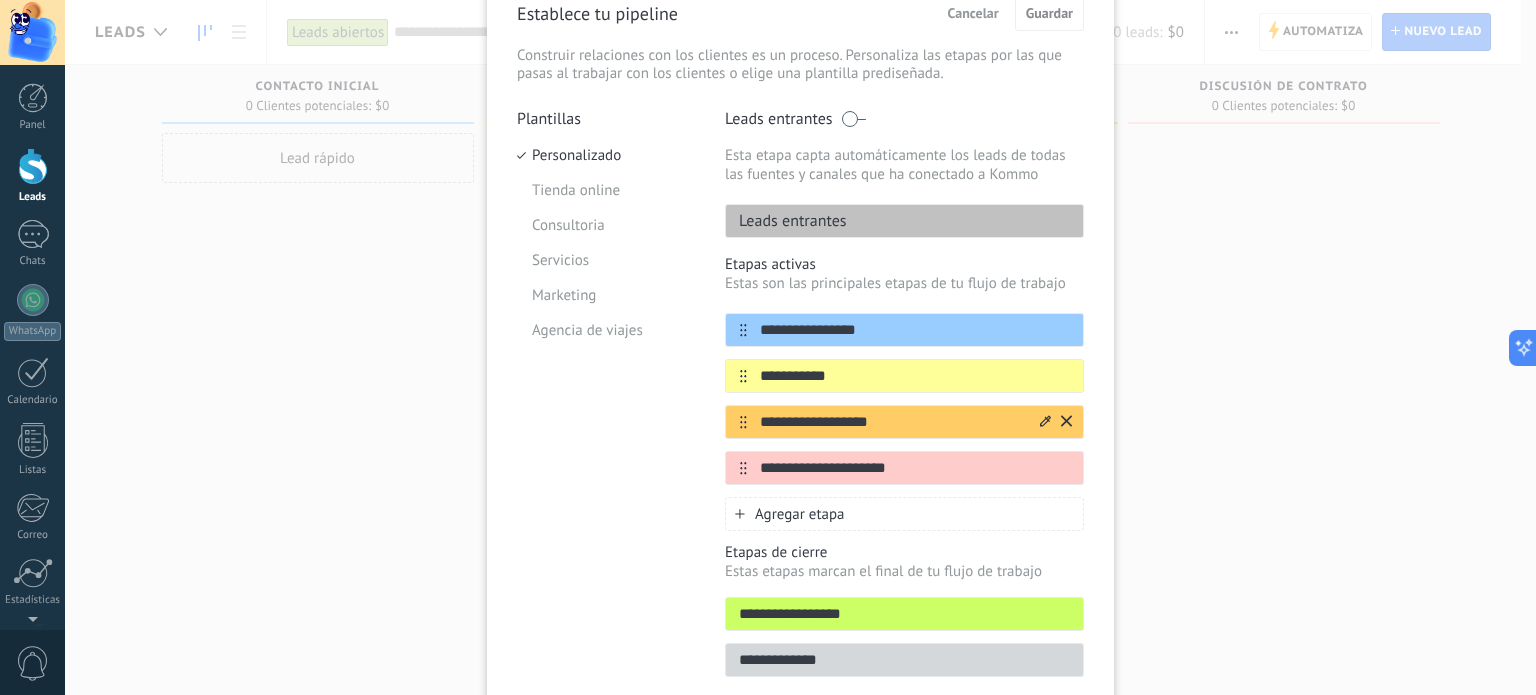 scroll, scrollTop: 187, scrollLeft: 0, axis: vertical 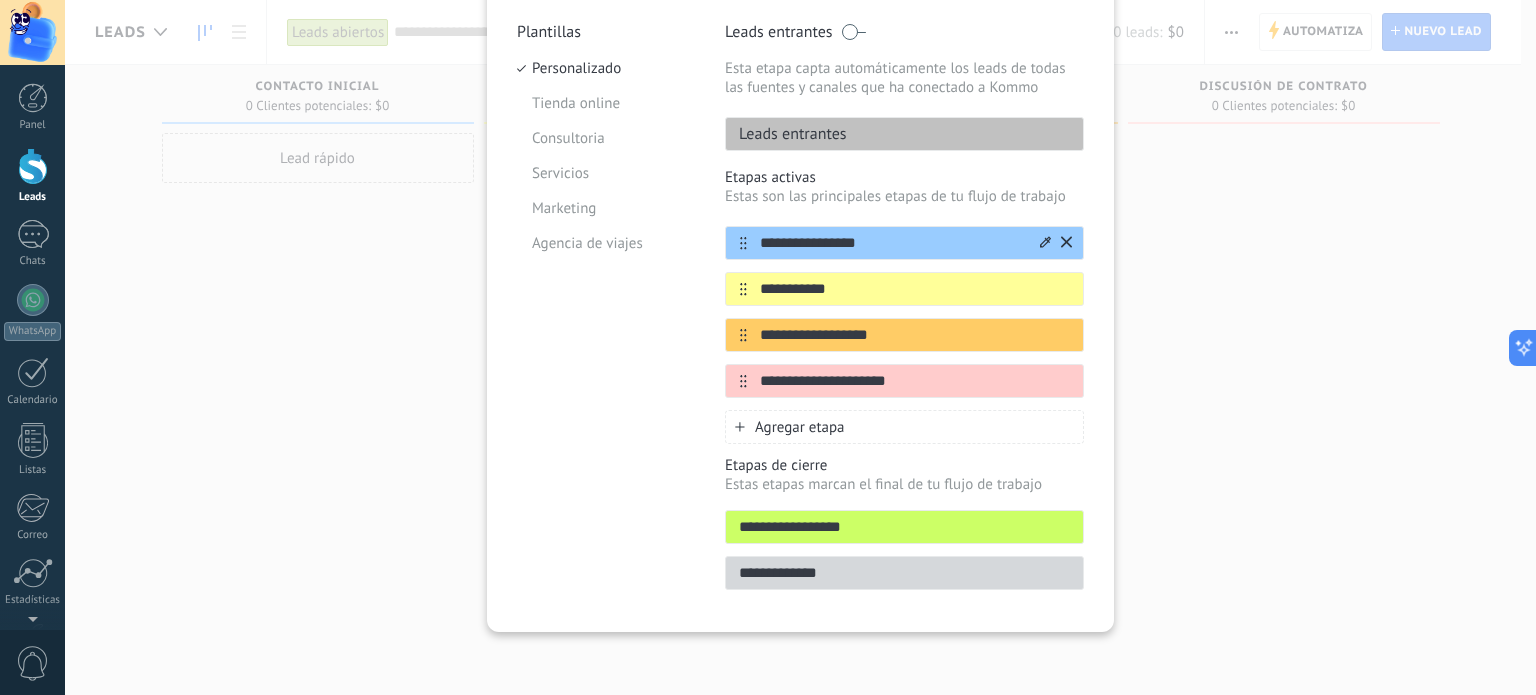 click at bounding box center (1045, 242) 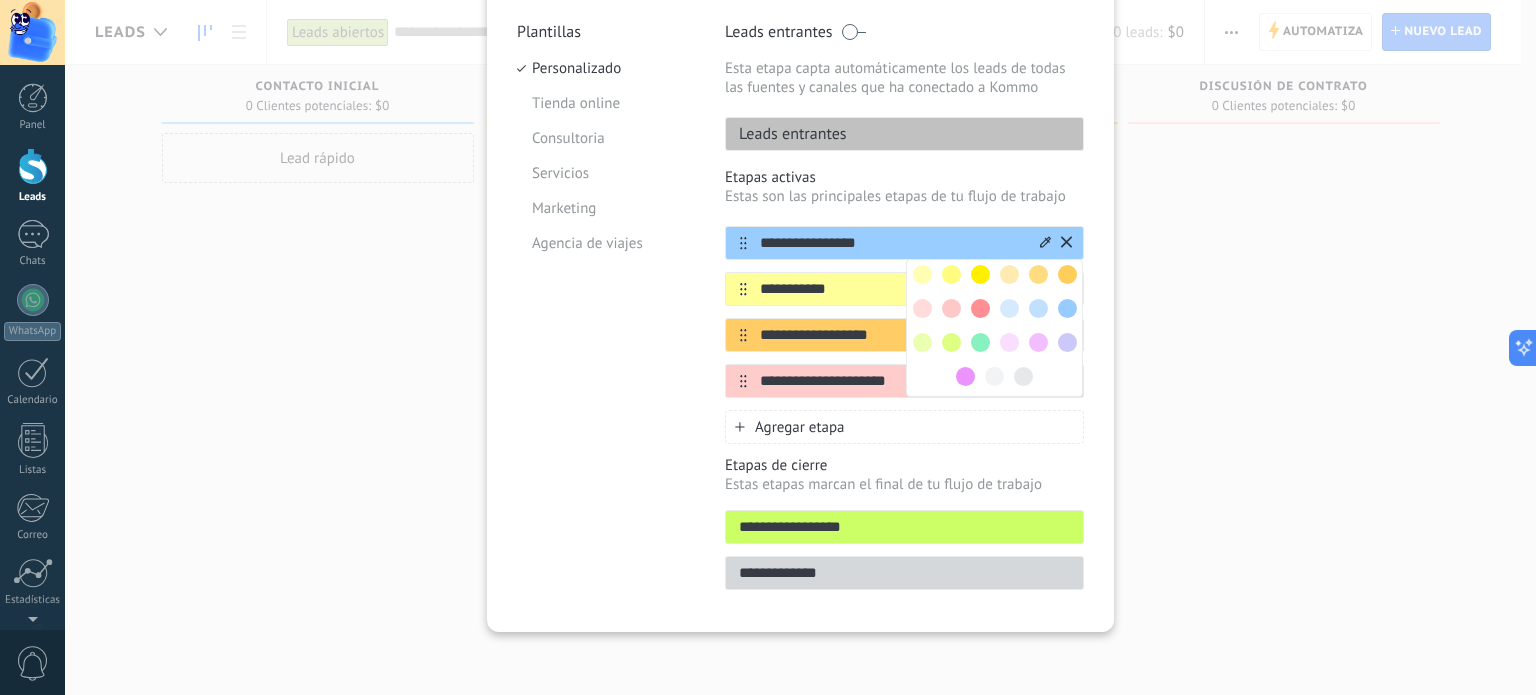 click at bounding box center (1045, 242) 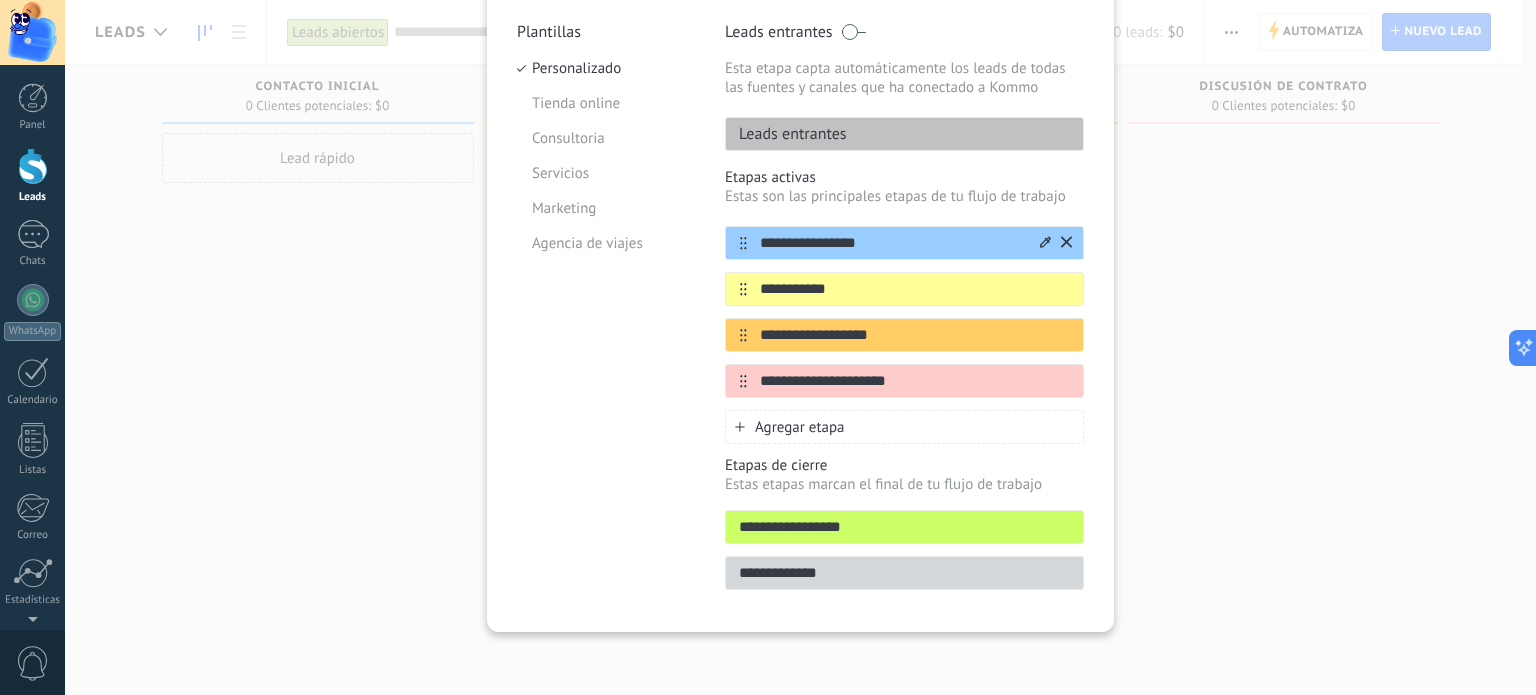 click on "**********" at bounding box center [892, 243] 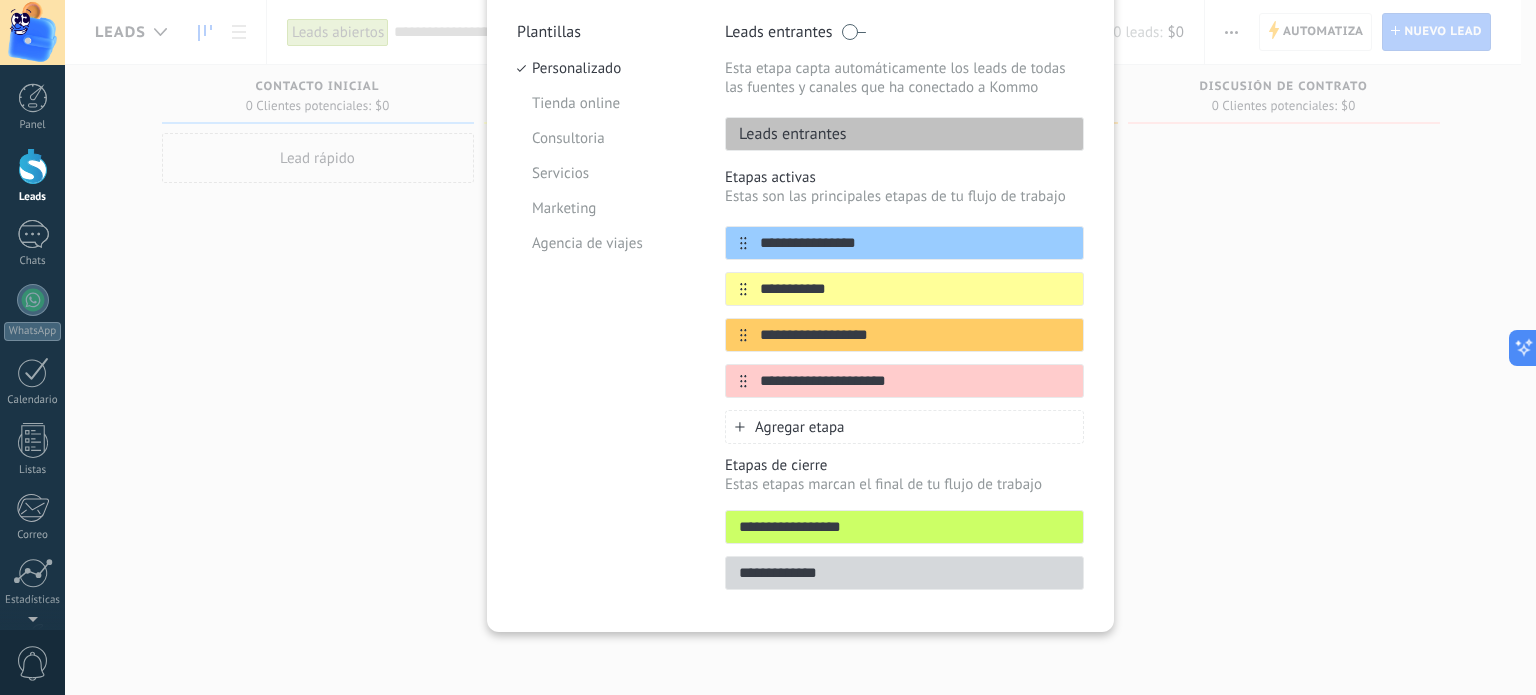 click on "**********" at bounding box center (800, 312) 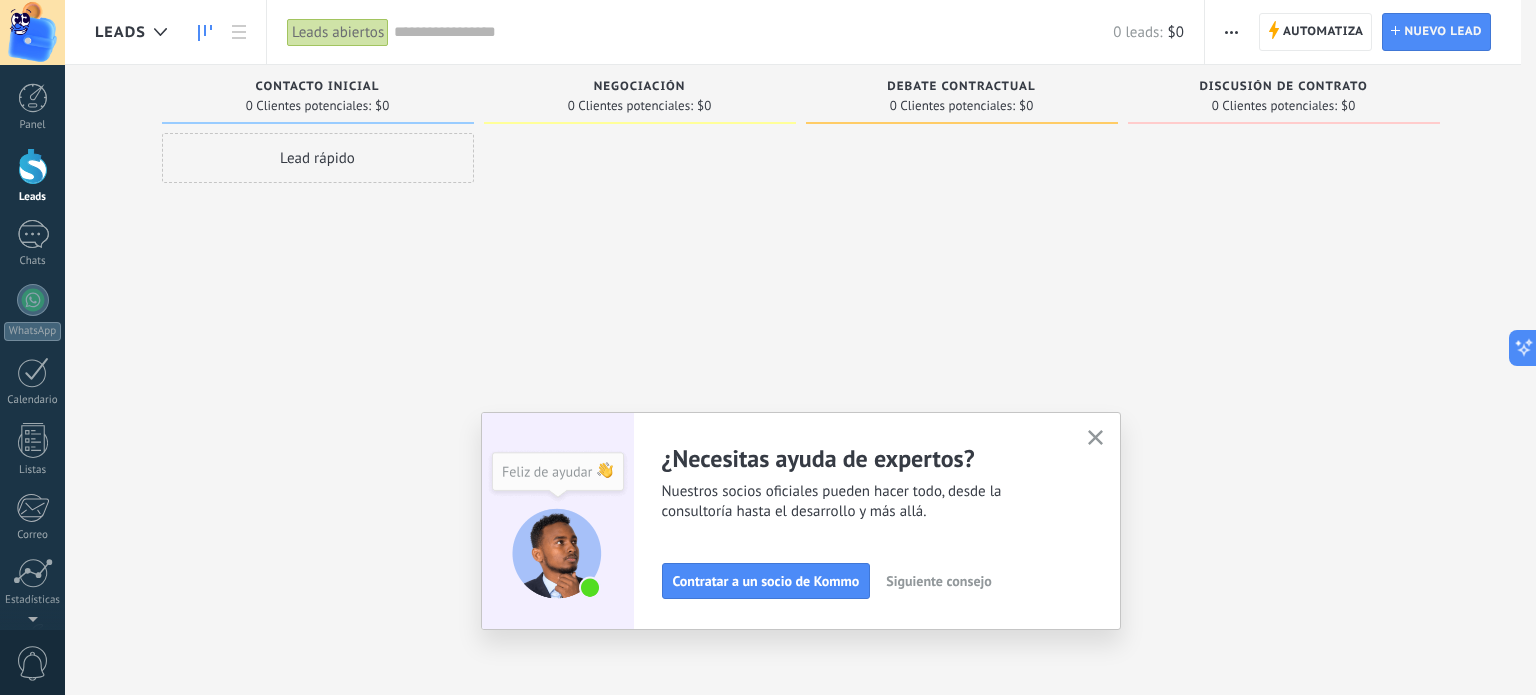 scroll, scrollTop: 0, scrollLeft: 0, axis: both 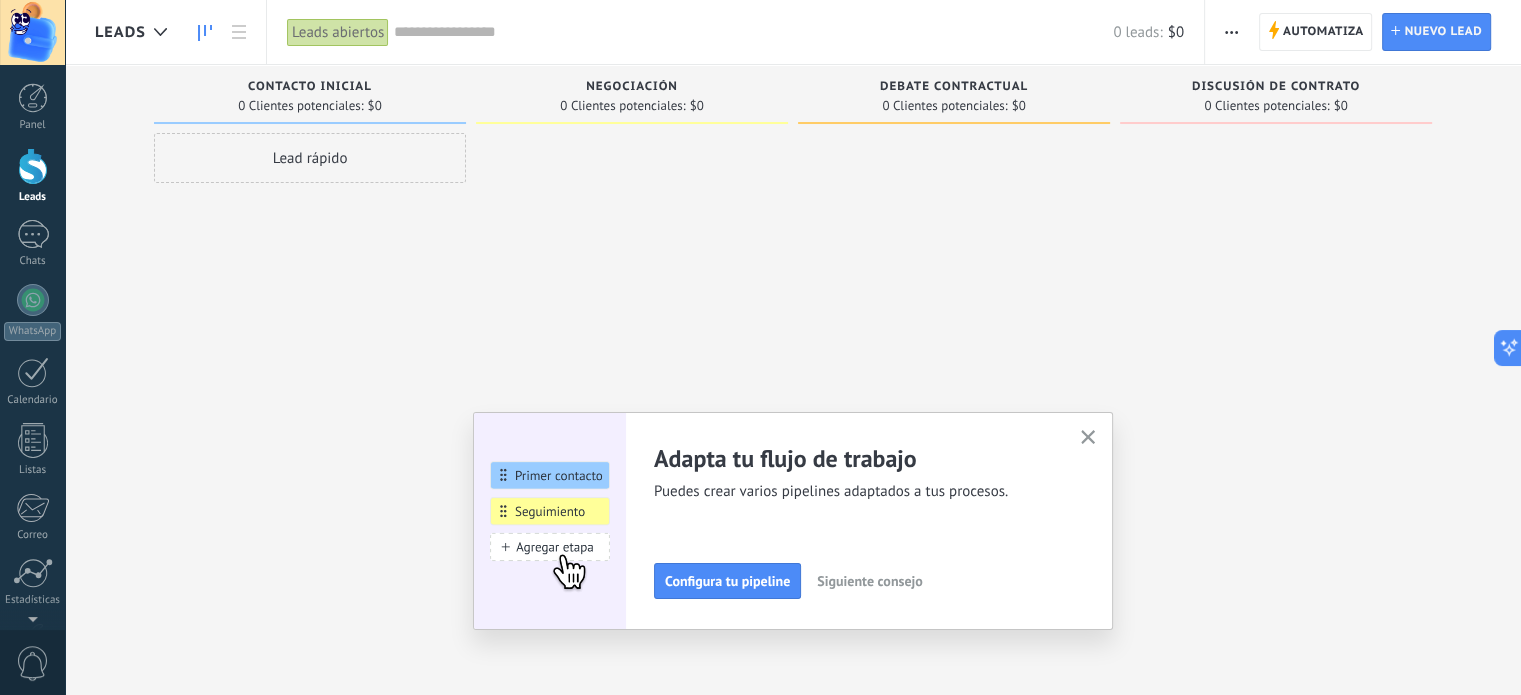 click at bounding box center (1088, 437) 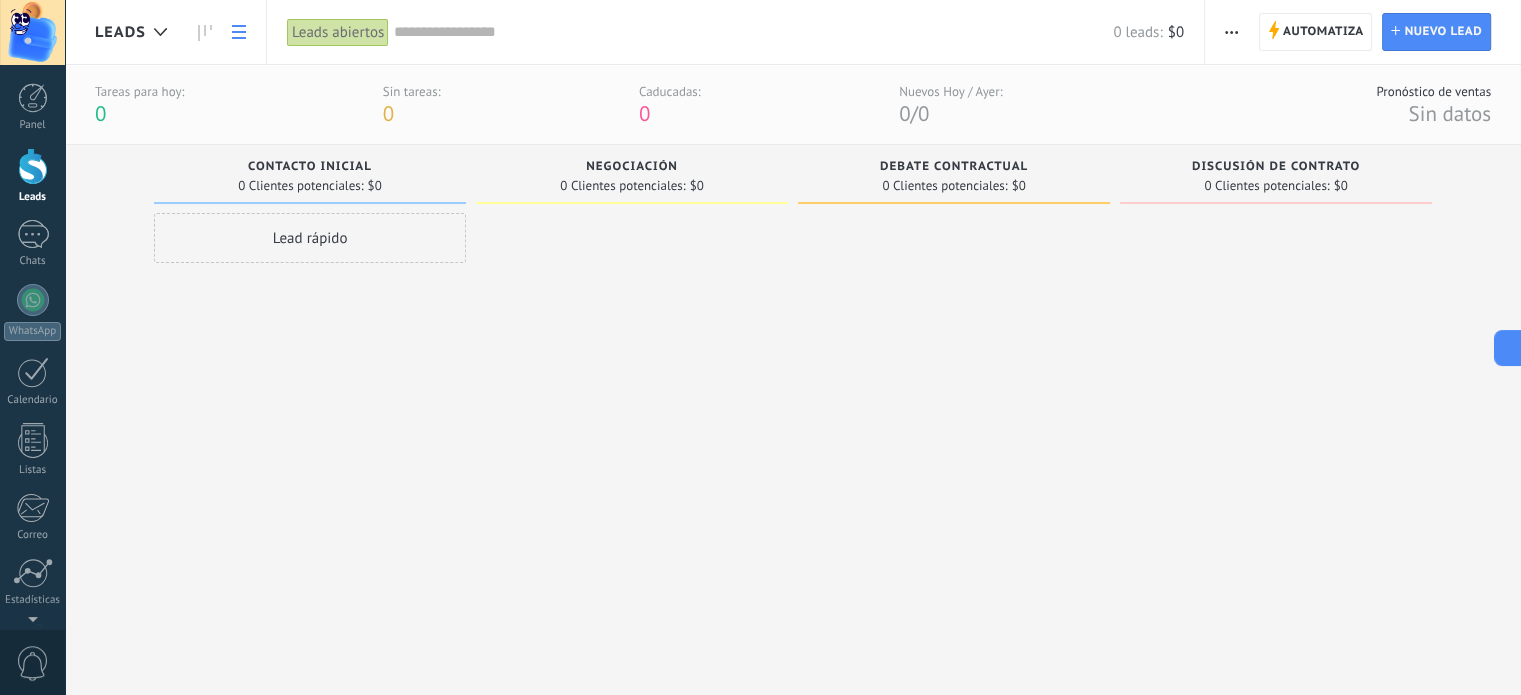 click at bounding box center (239, 32) 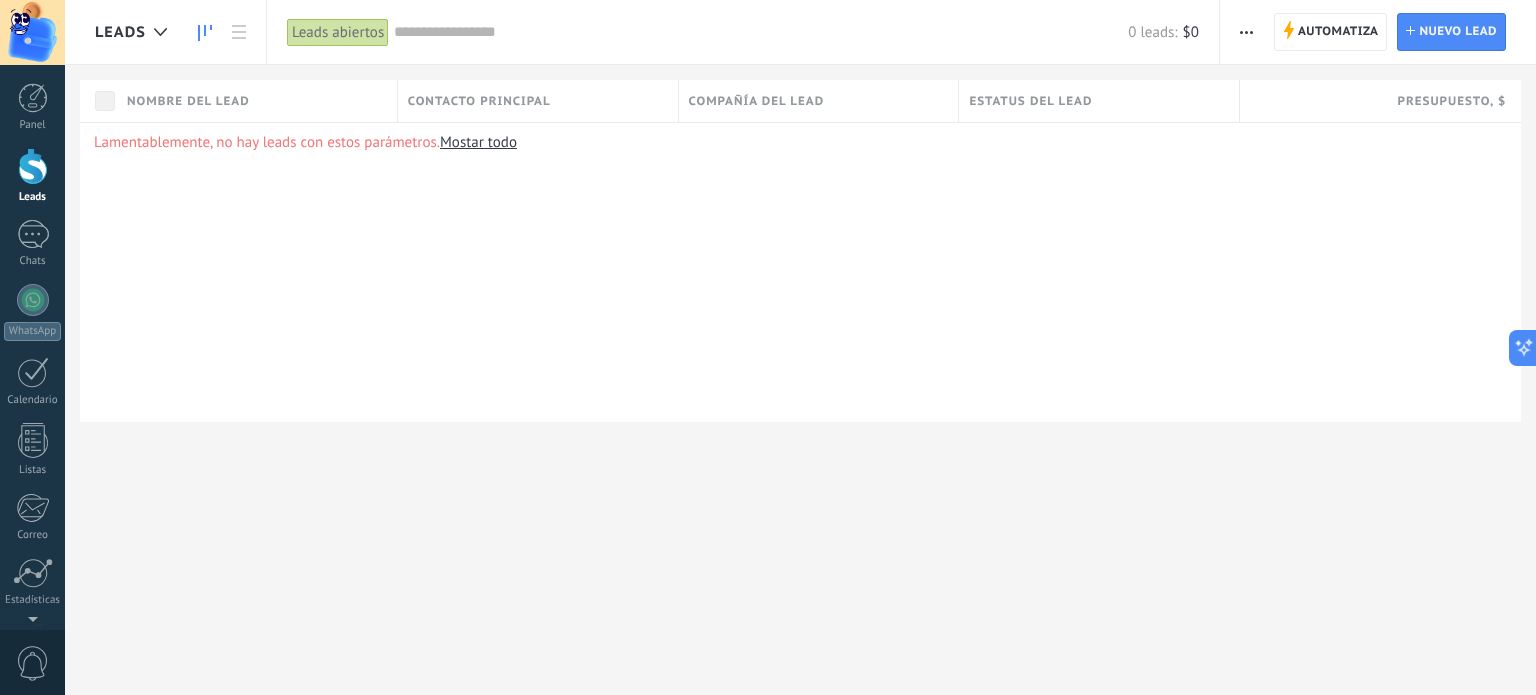 click at bounding box center (205, 33) 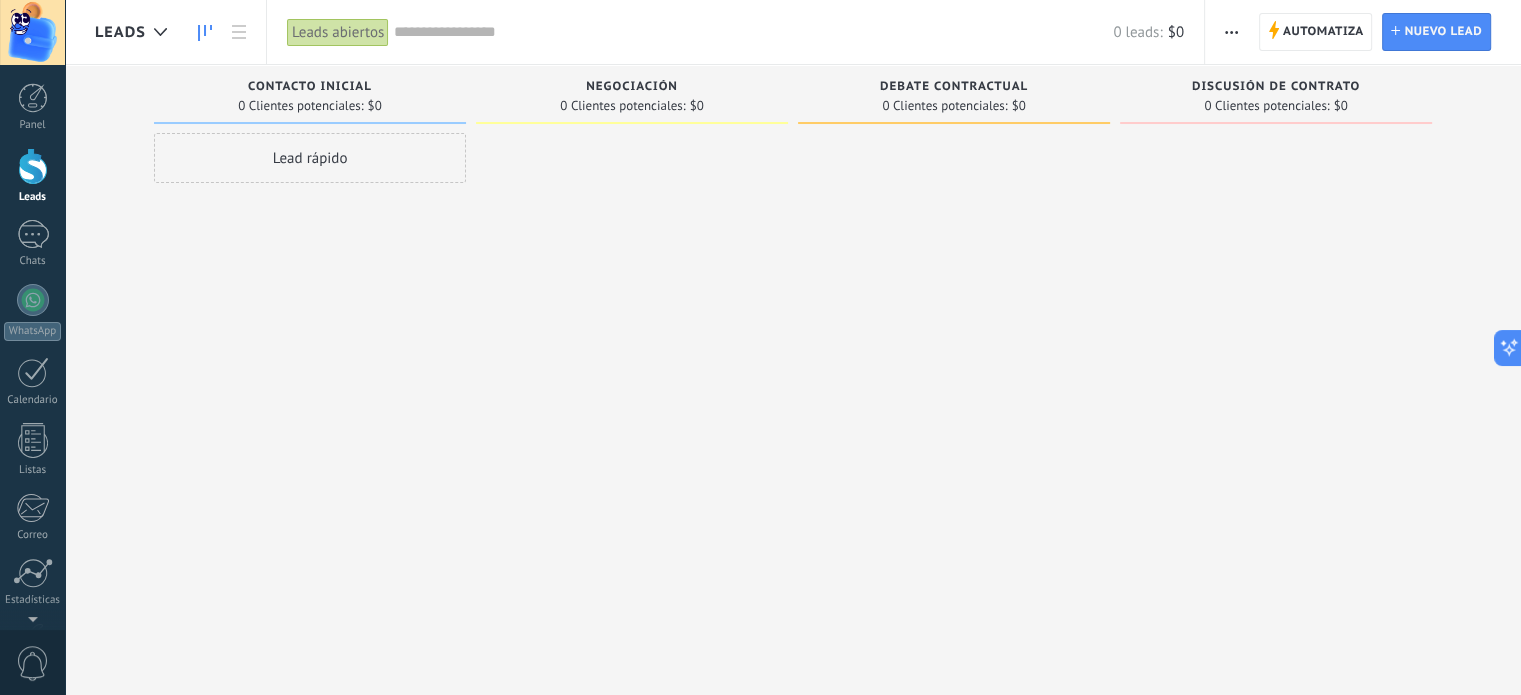 click on "0  Clientes potenciales:" at bounding box center [622, 106] 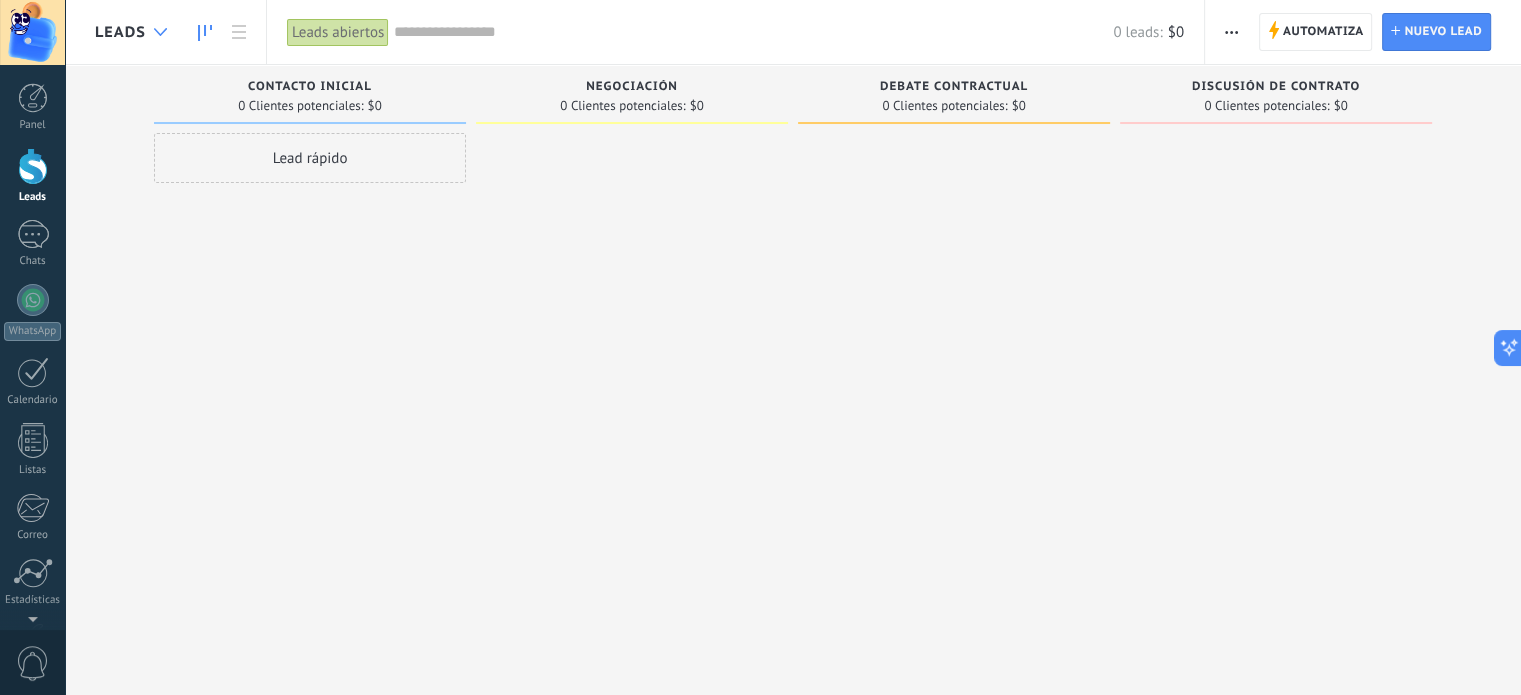 click at bounding box center [160, 32] 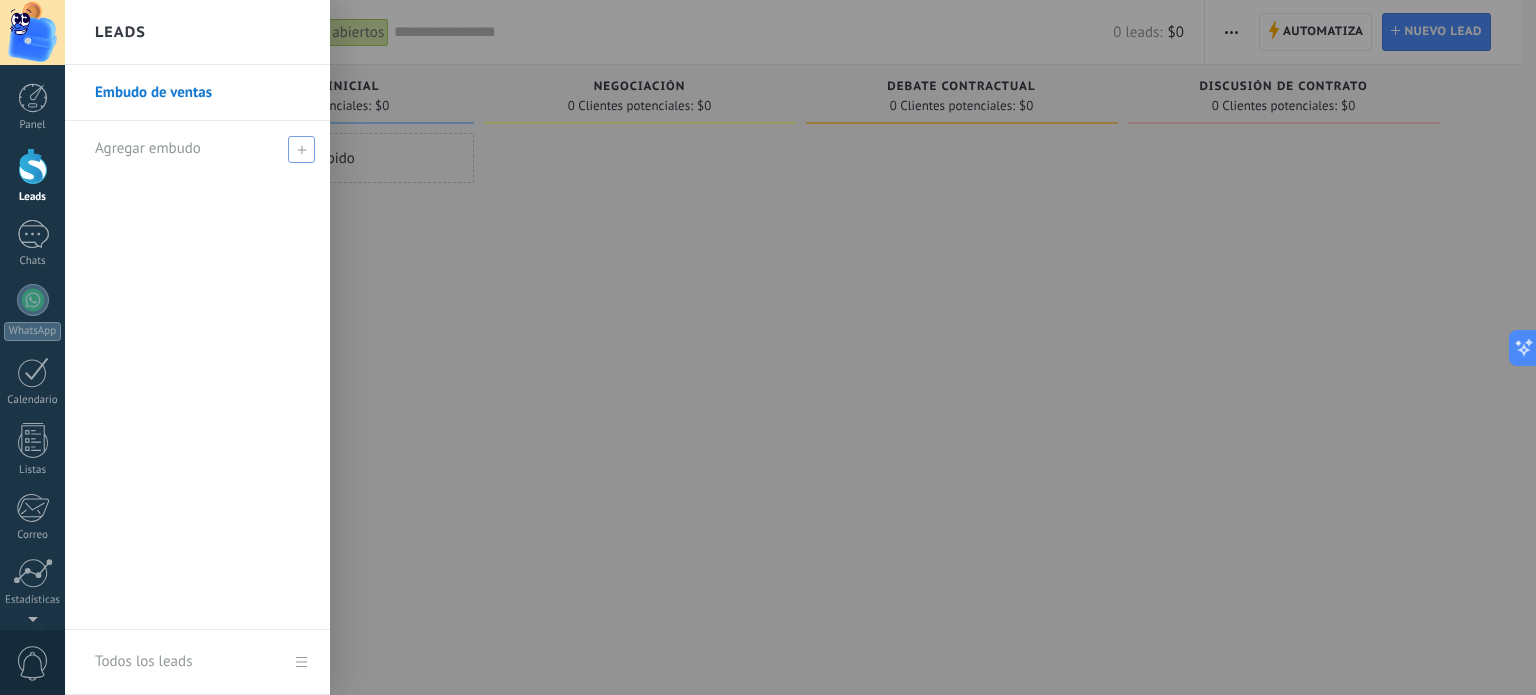 click on "Agregar embudo" at bounding box center [148, 148] 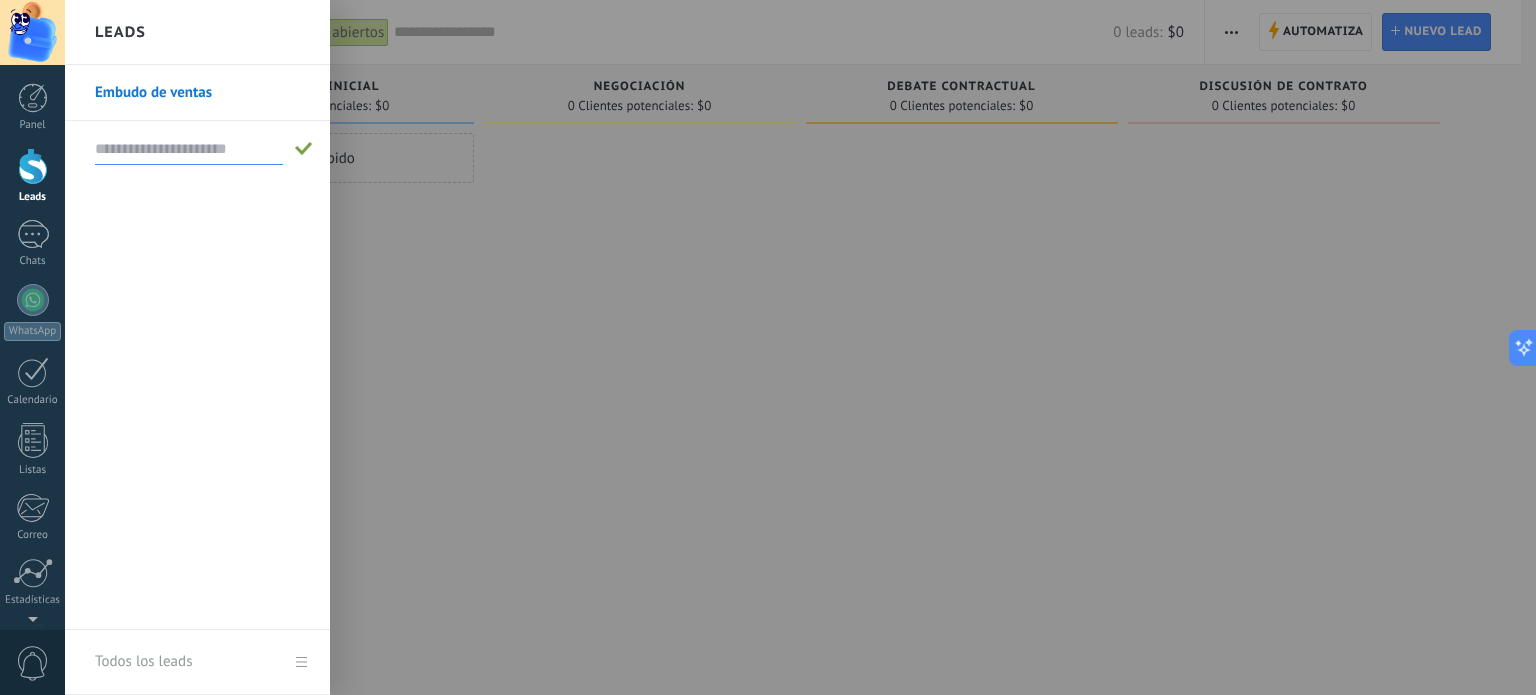 click on "Embudo de ventas" at bounding box center (202, 93) 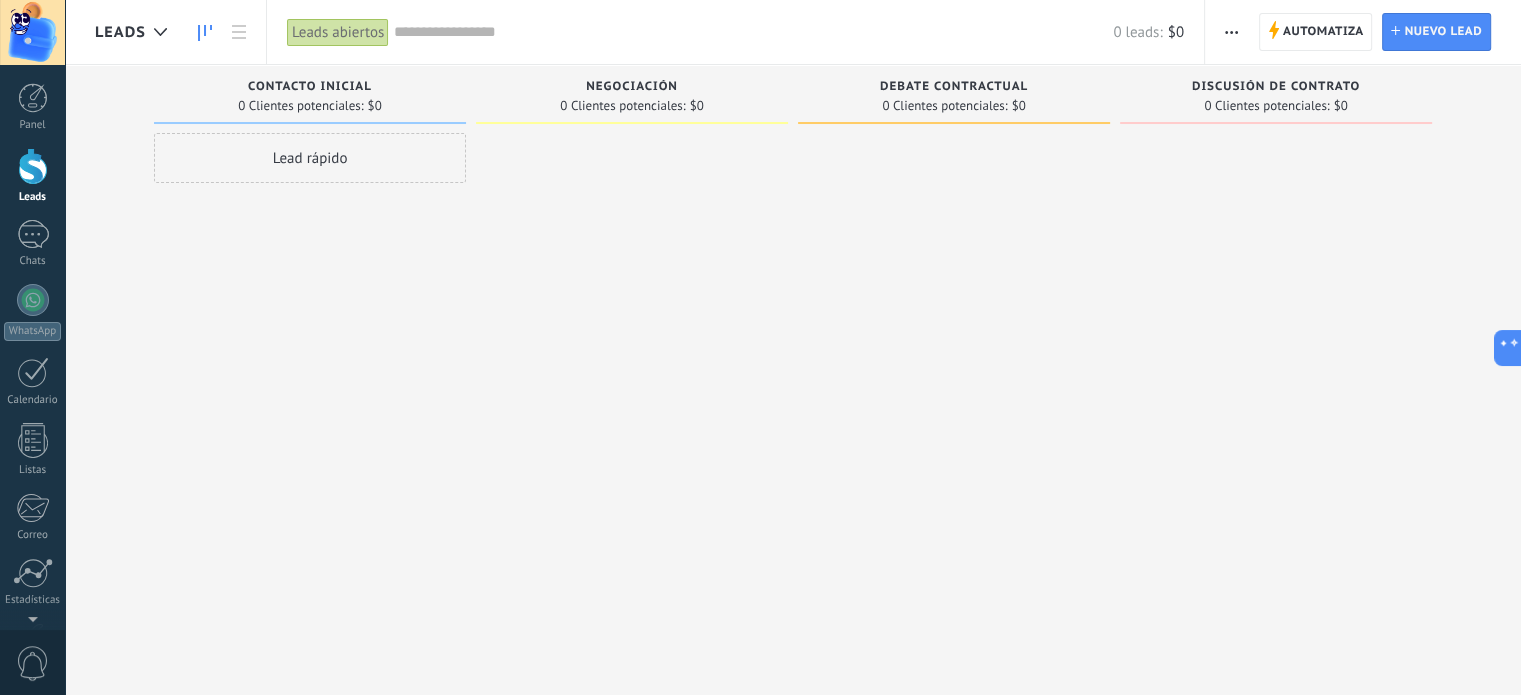 click on "Negociación" at bounding box center [632, 87] 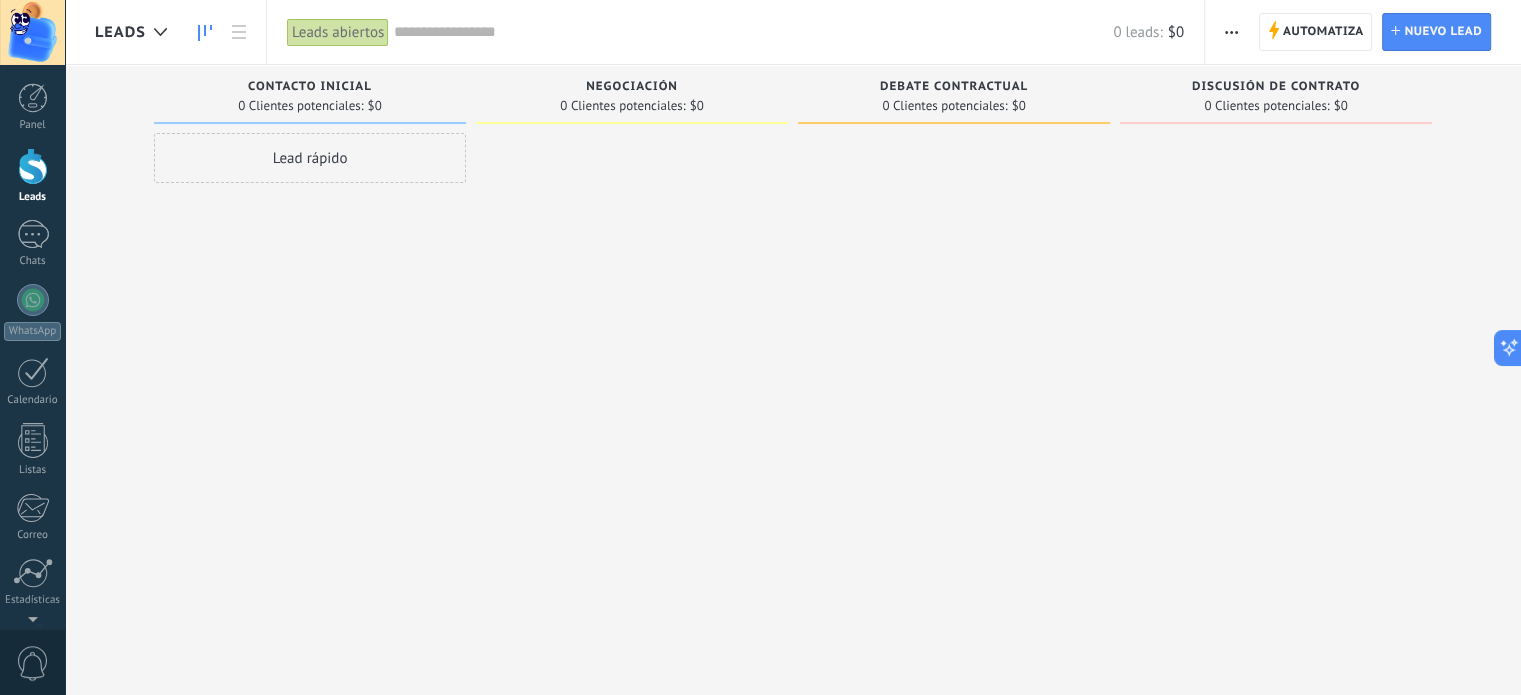 click at bounding box center [1231, 32] 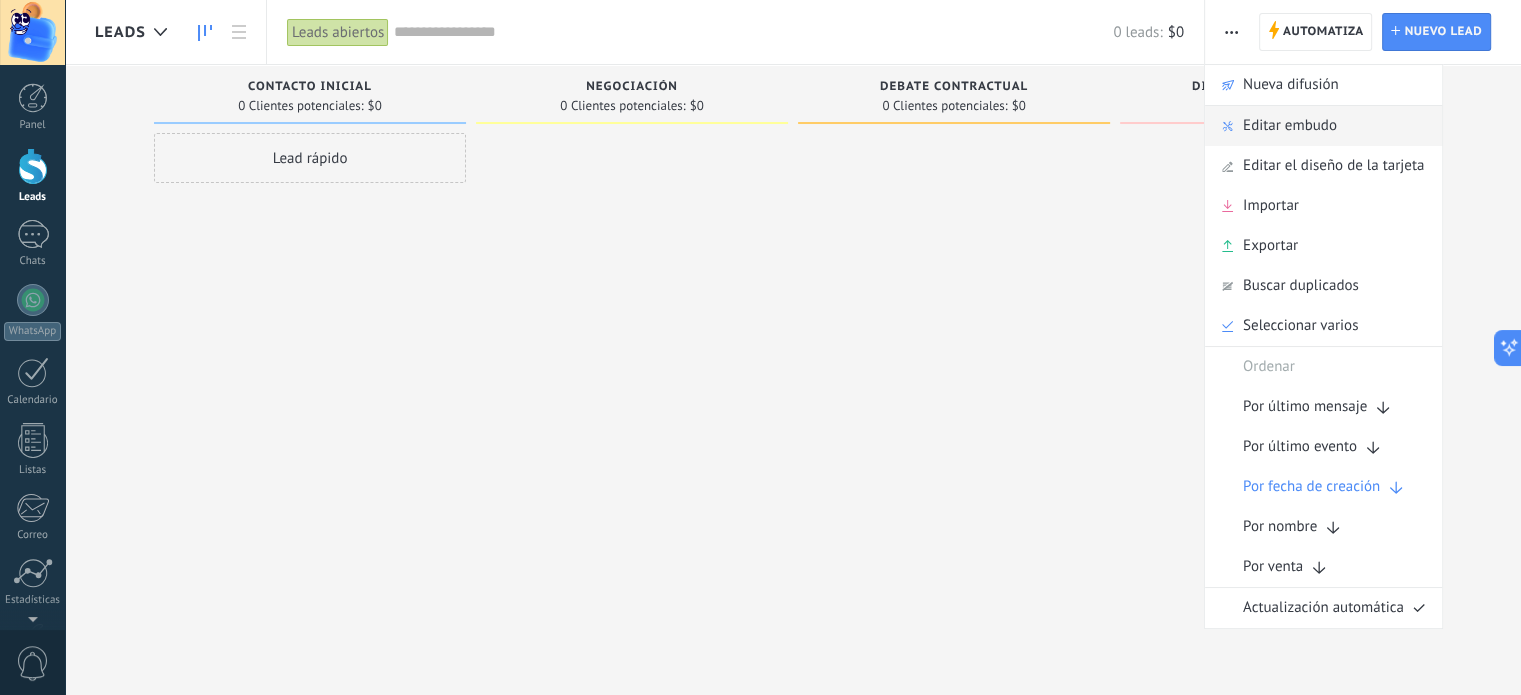 click on "Editar embudo" at bounding box center (1290, 126) 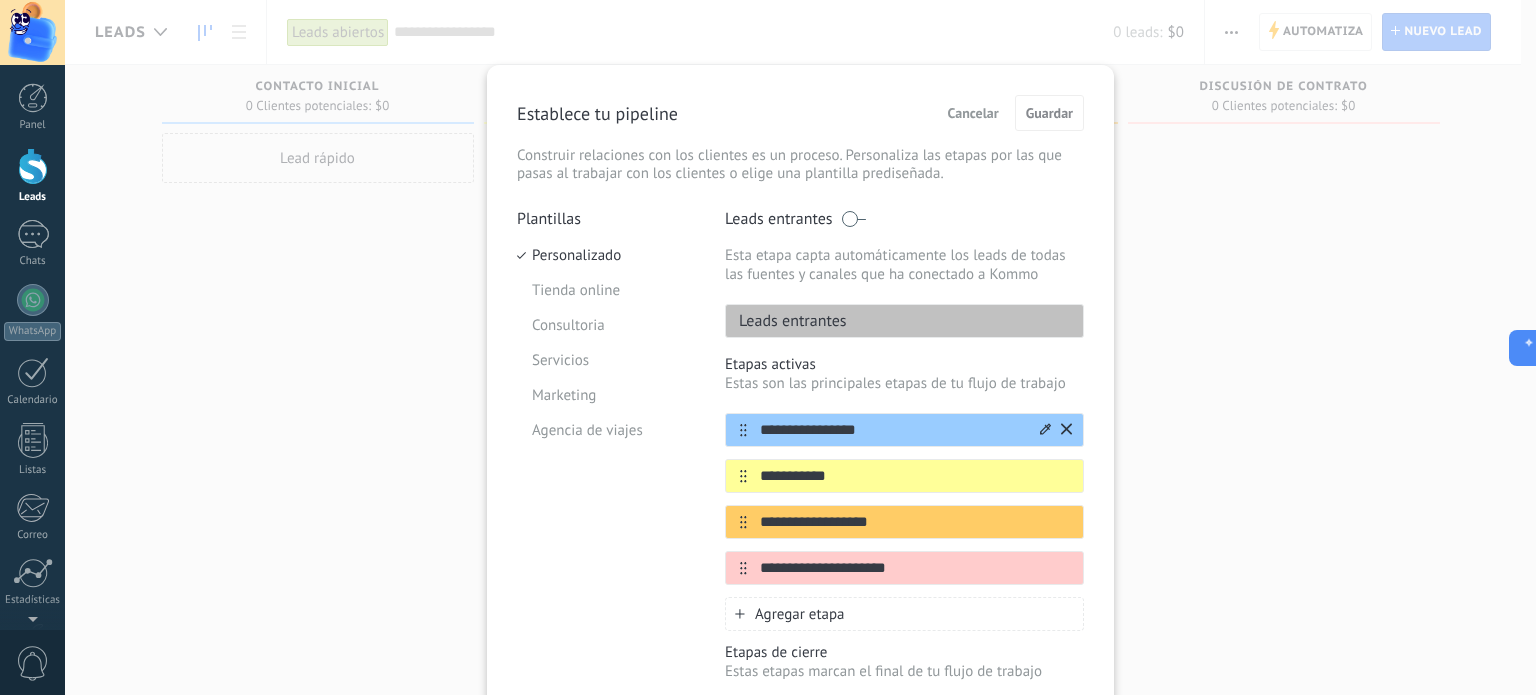 click on "**********" at bounding box center [892, 430] 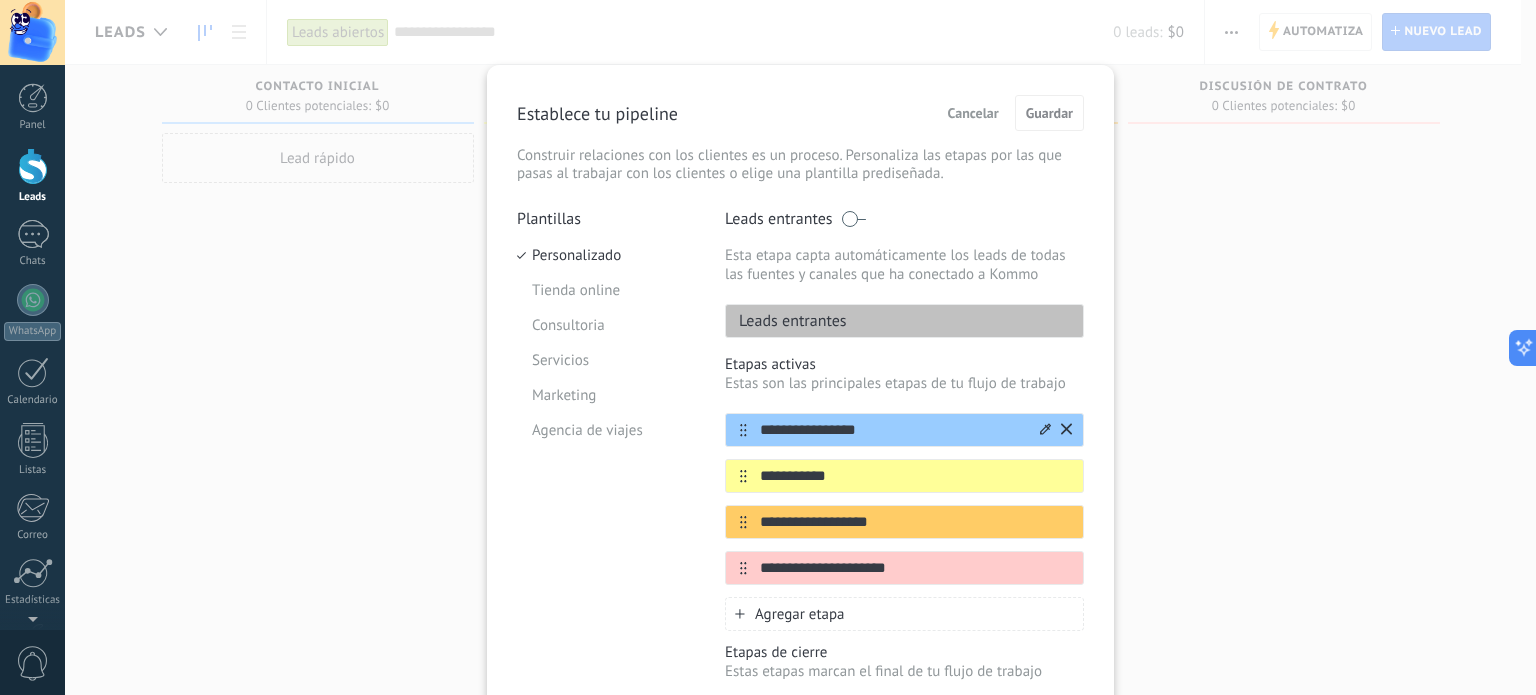 click on "**********" at bounding box center (892, 430) 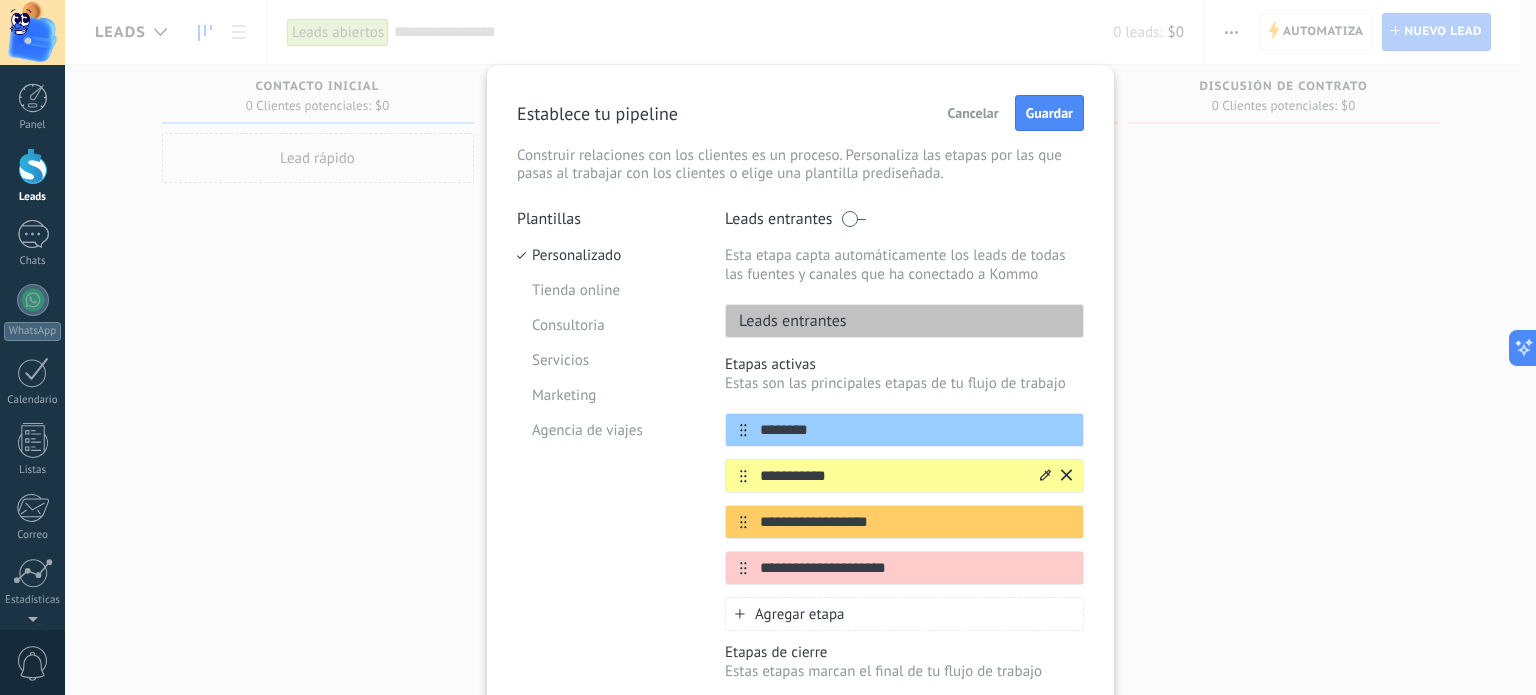 type on "********" 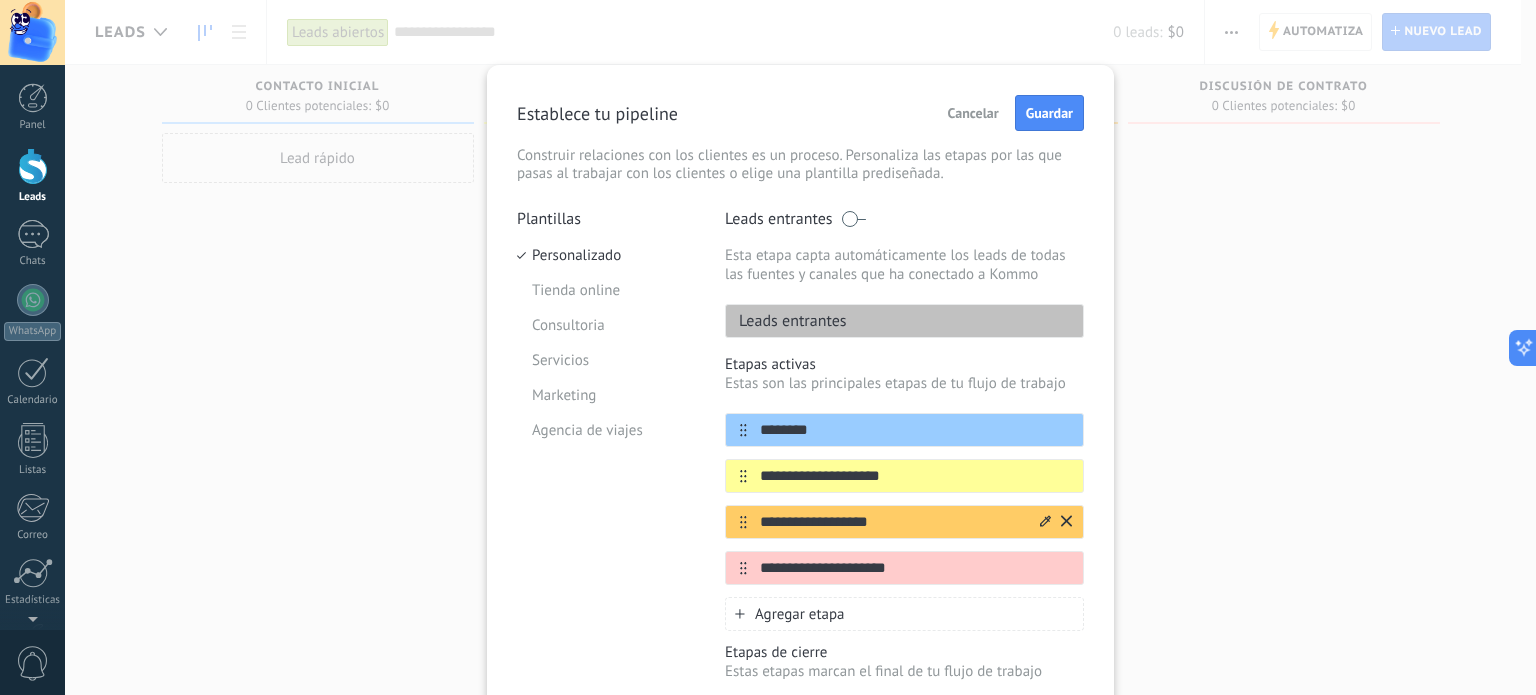 type on "**********" 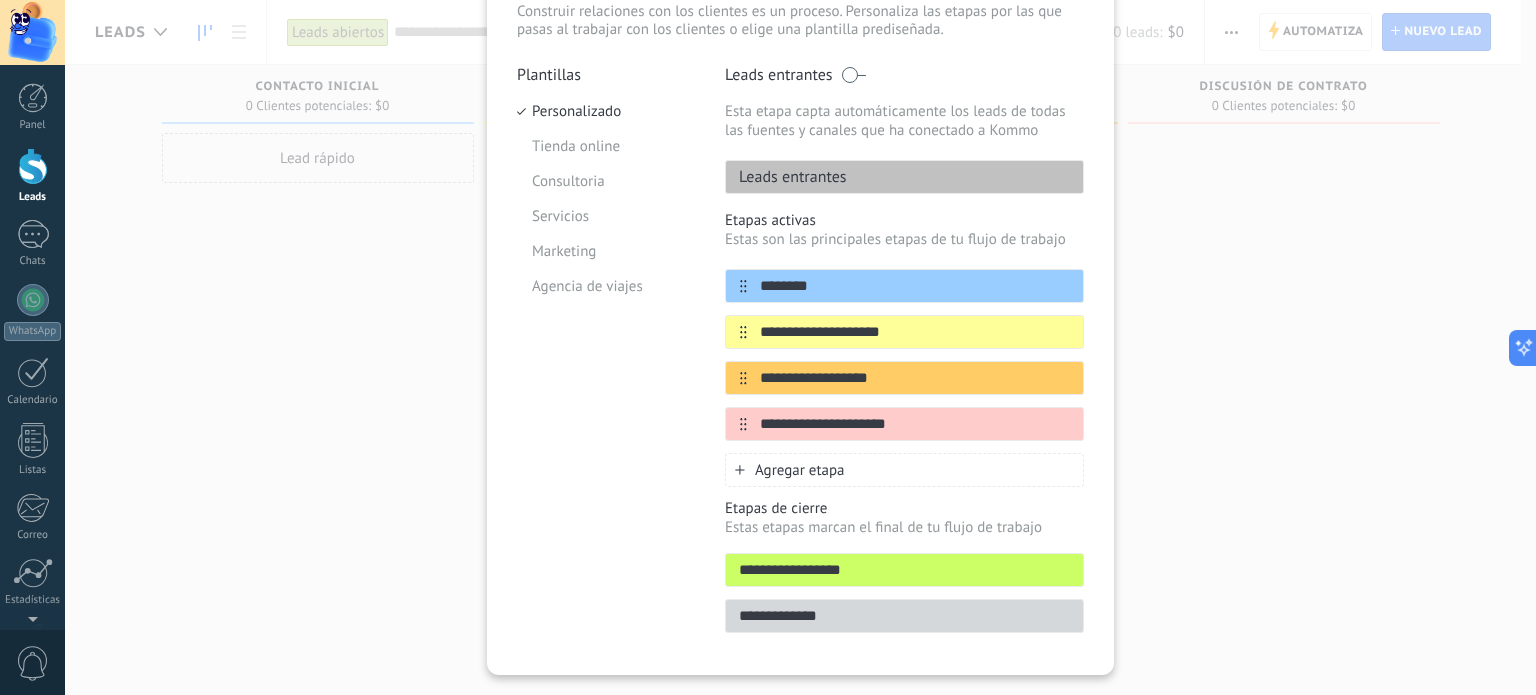 scroll, scrollTop: 187, scrollLeft: 0, axis: vertical 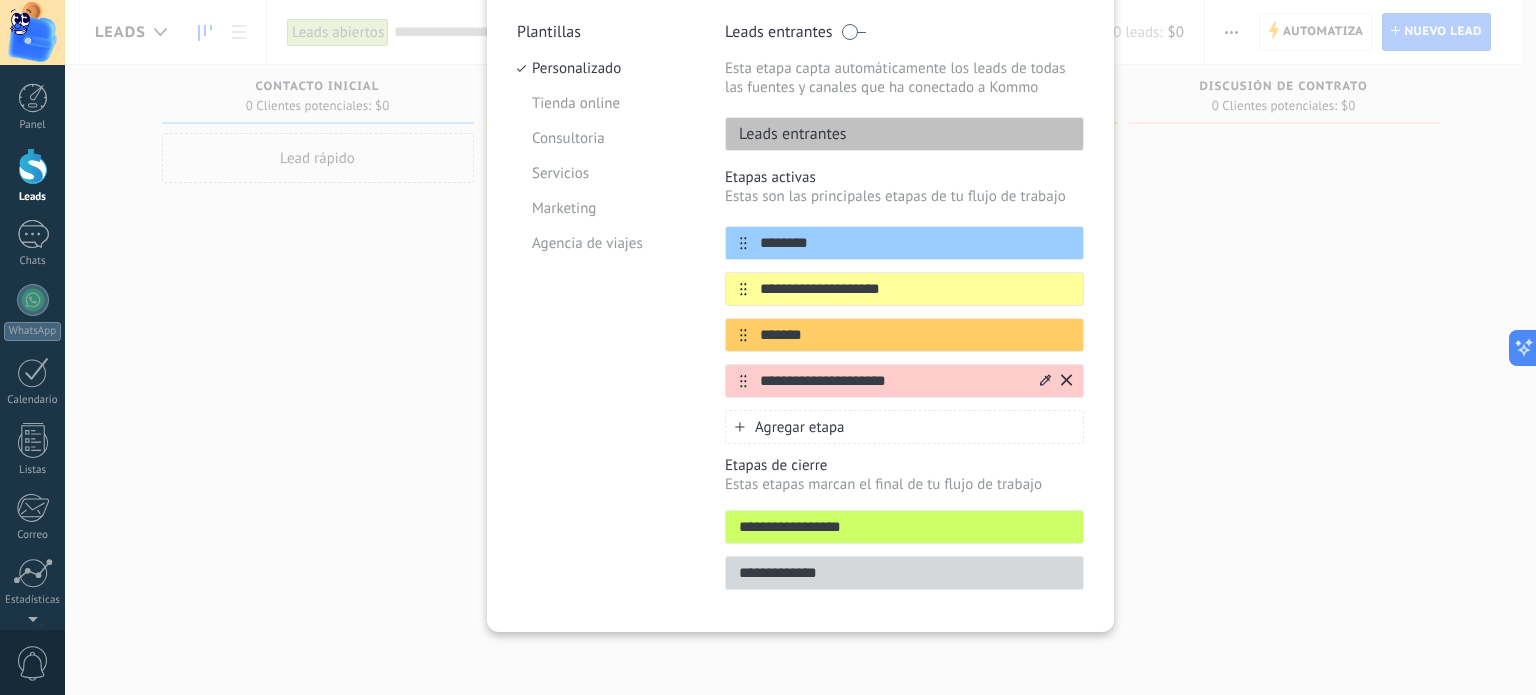 type on "*******" 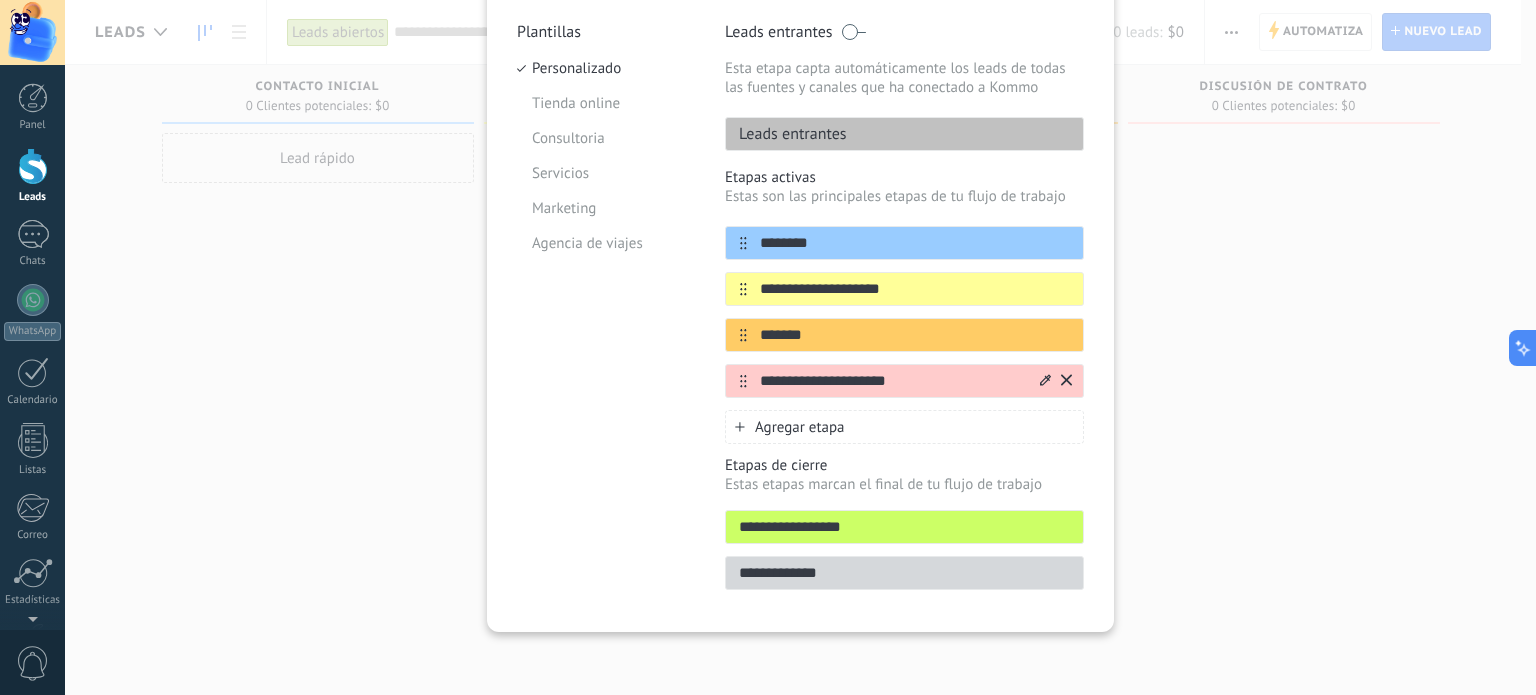 click on "**********" at bounding box center [915, 243] 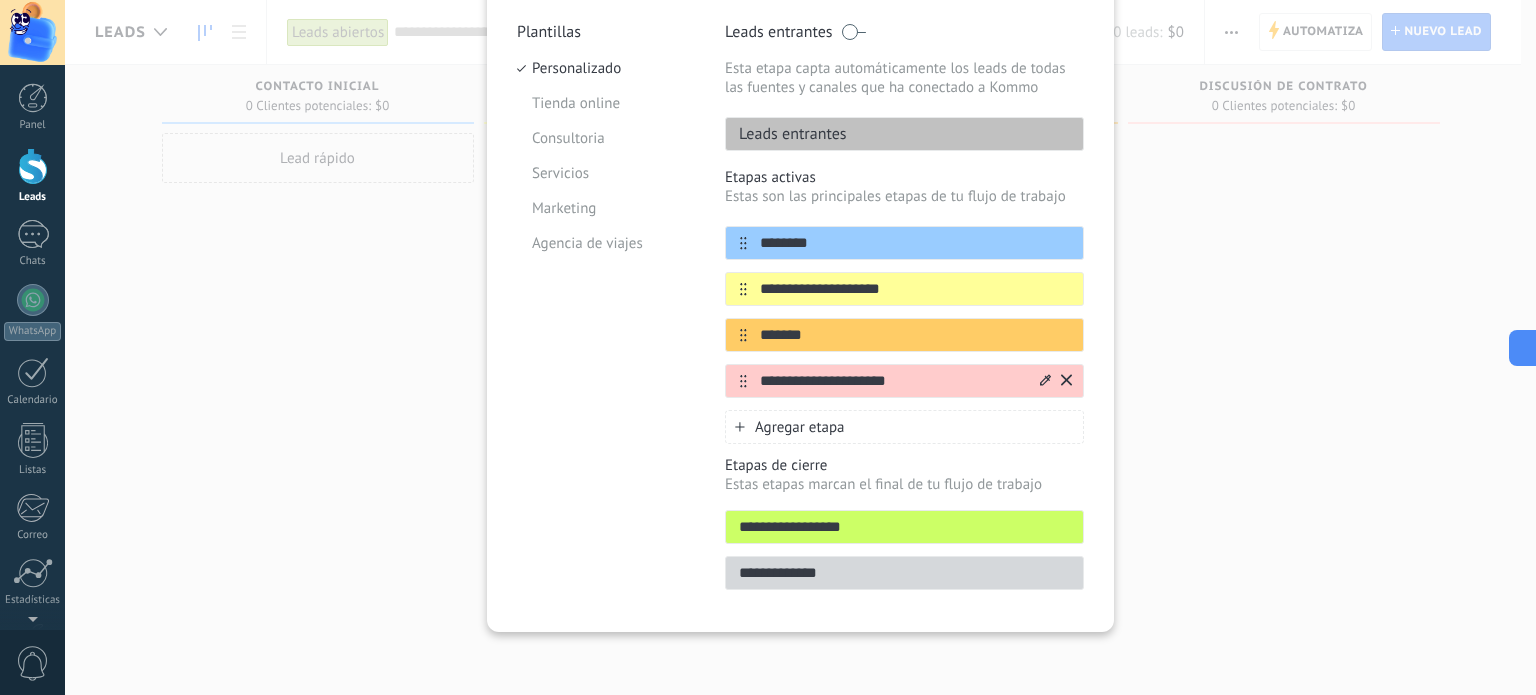 click on "**********" at bounding box center [915, 243] 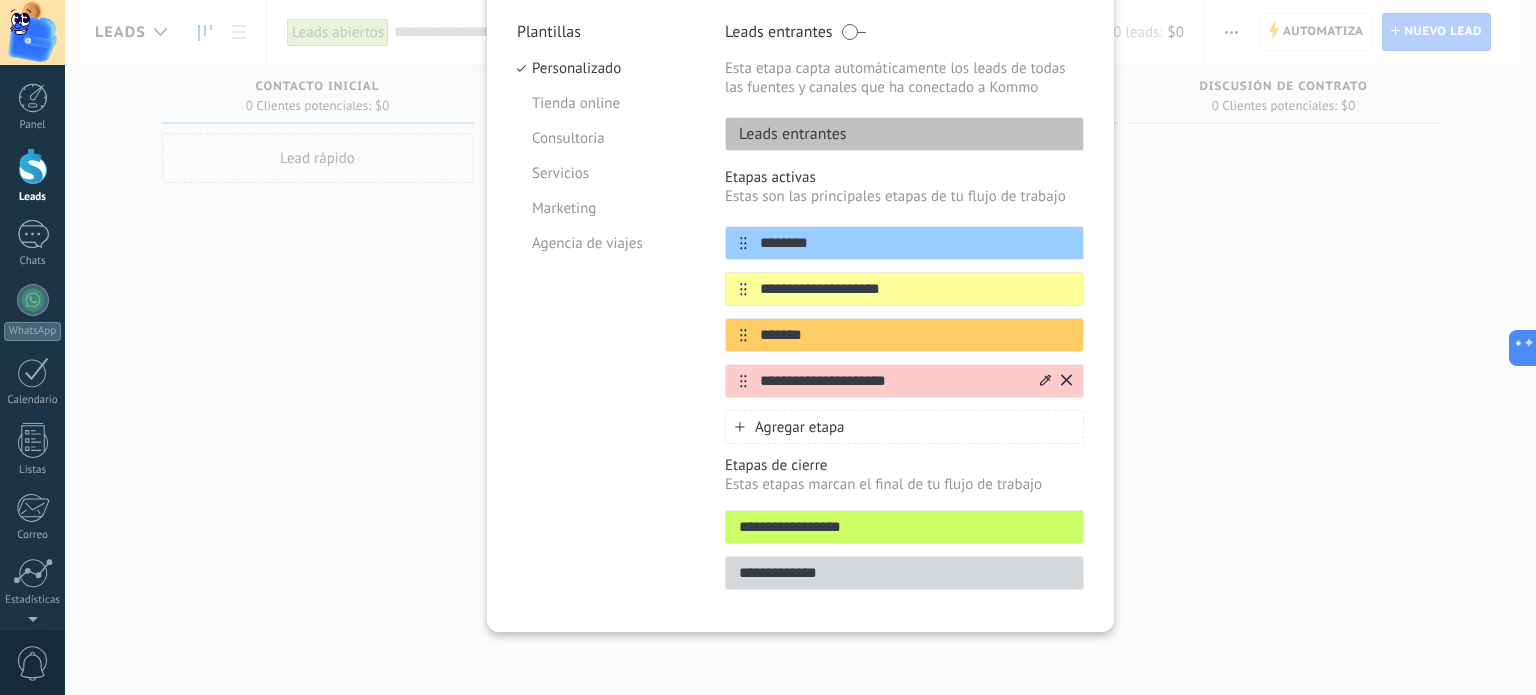 click on "**********" at bounding box center [915, 243] 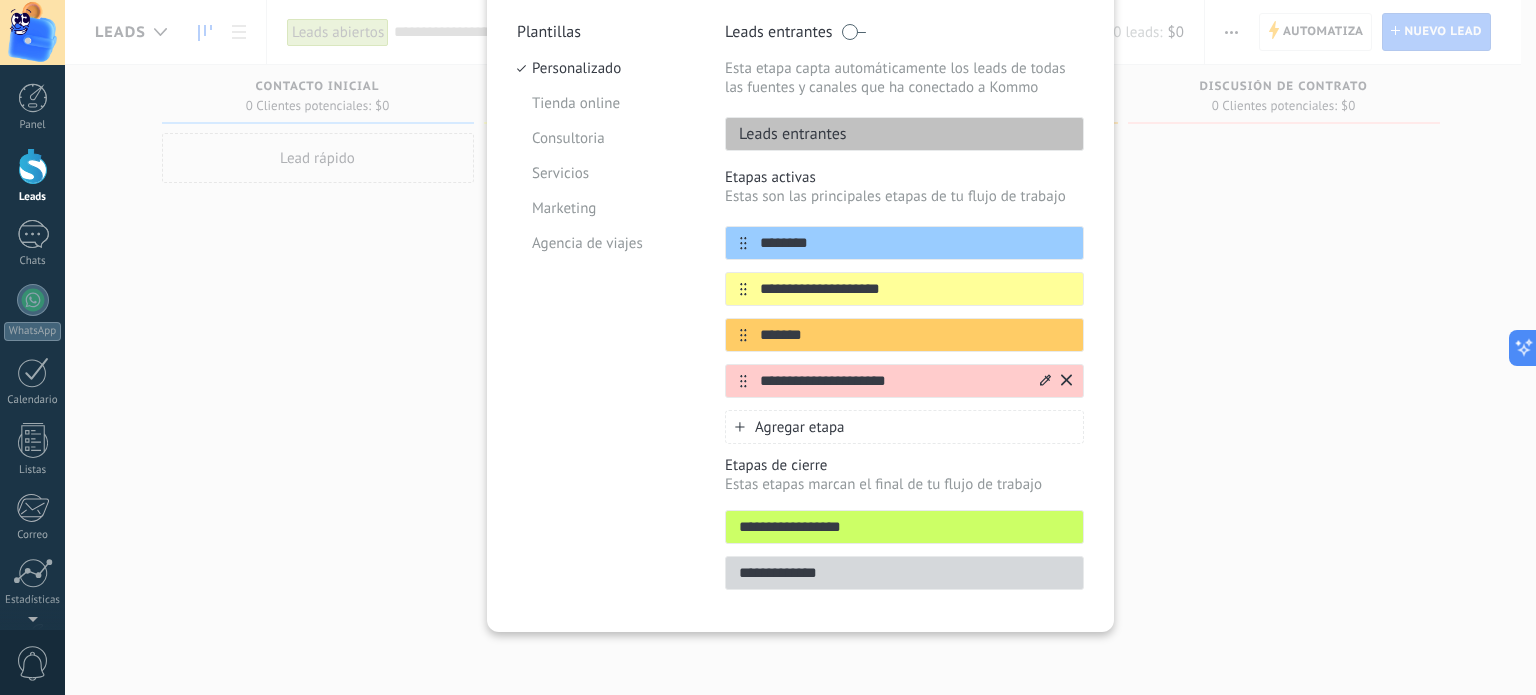 click on "**********" at bounding box center (915, 243) 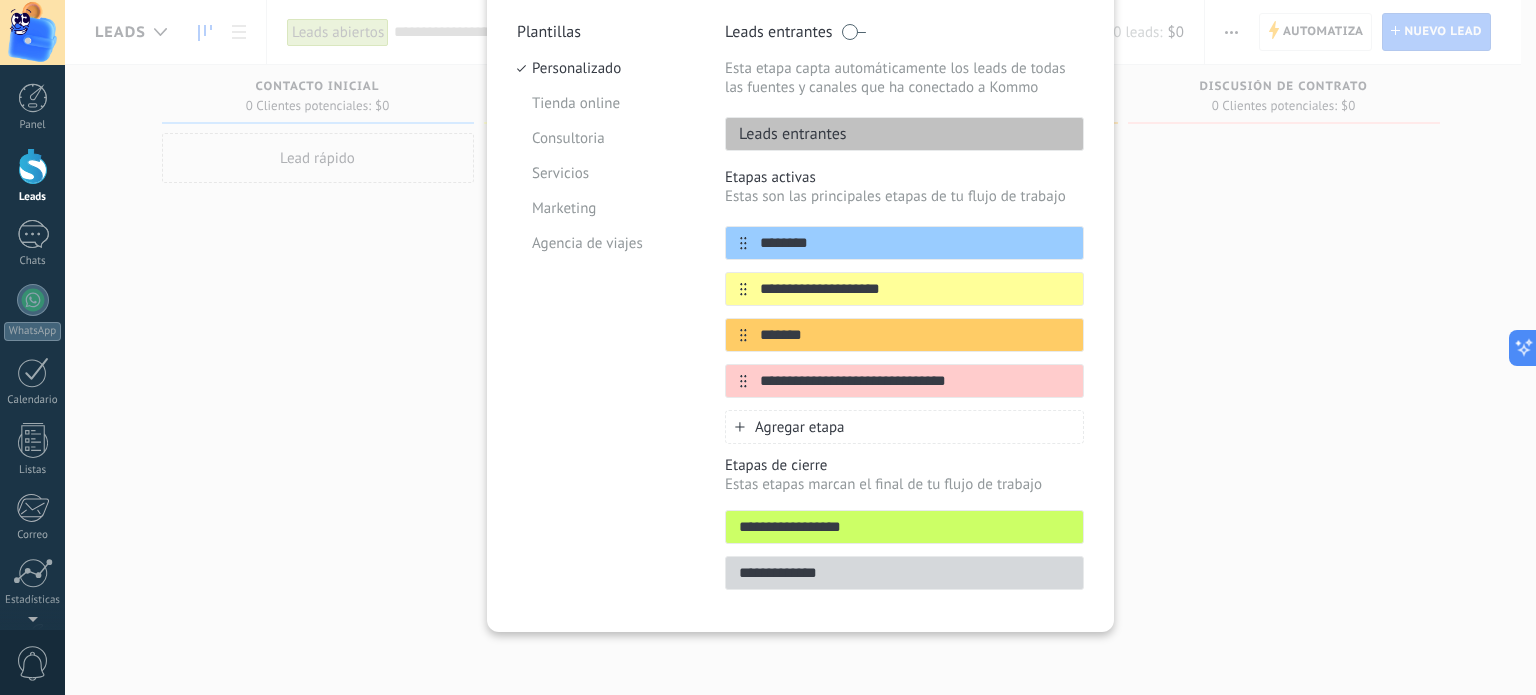 type on "**********" 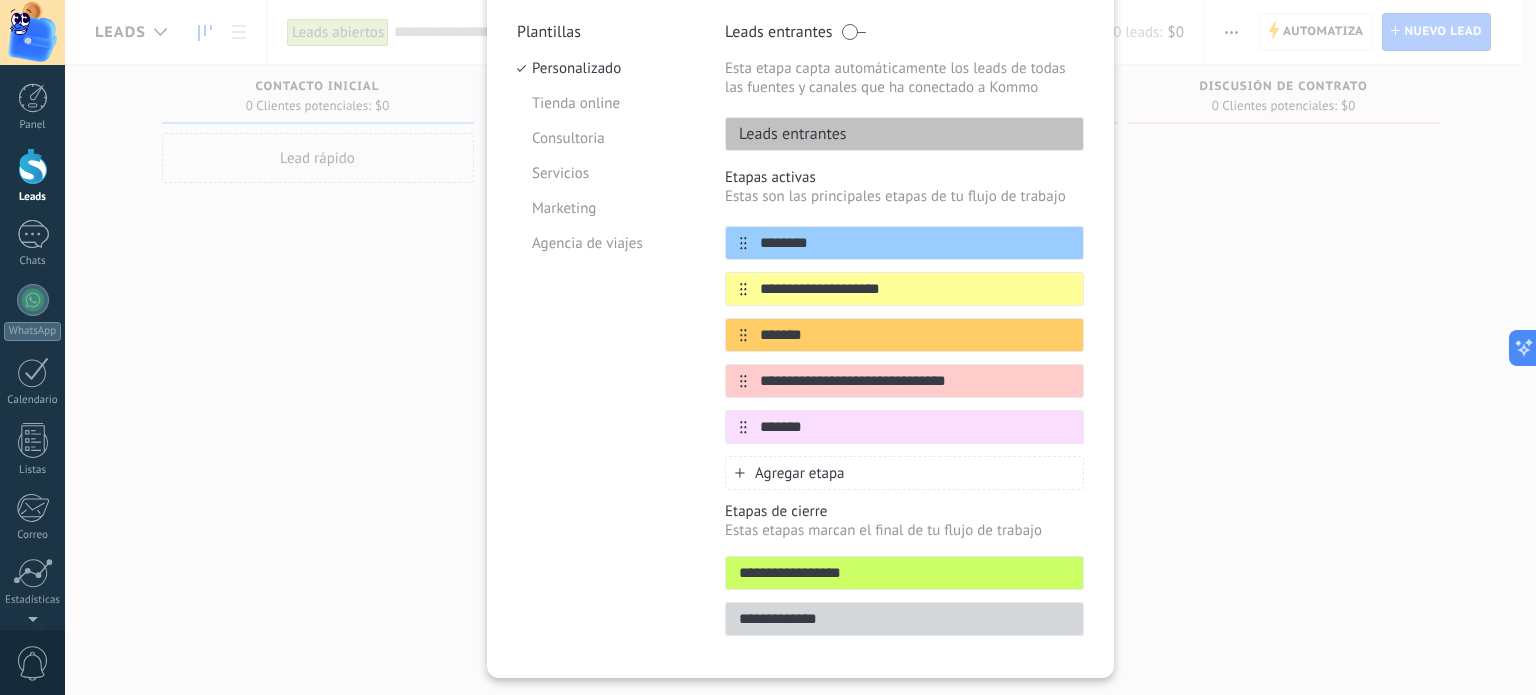 type on "*******" 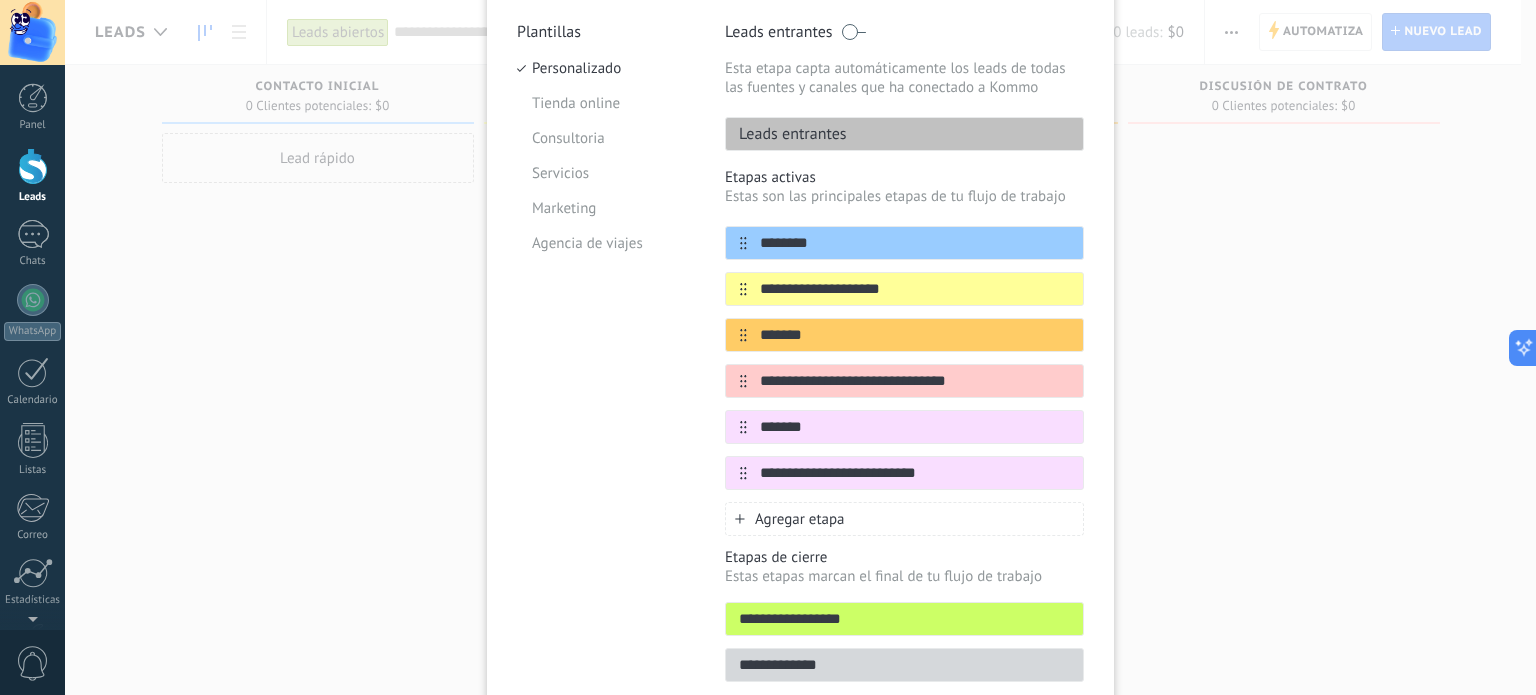 type on "**********" 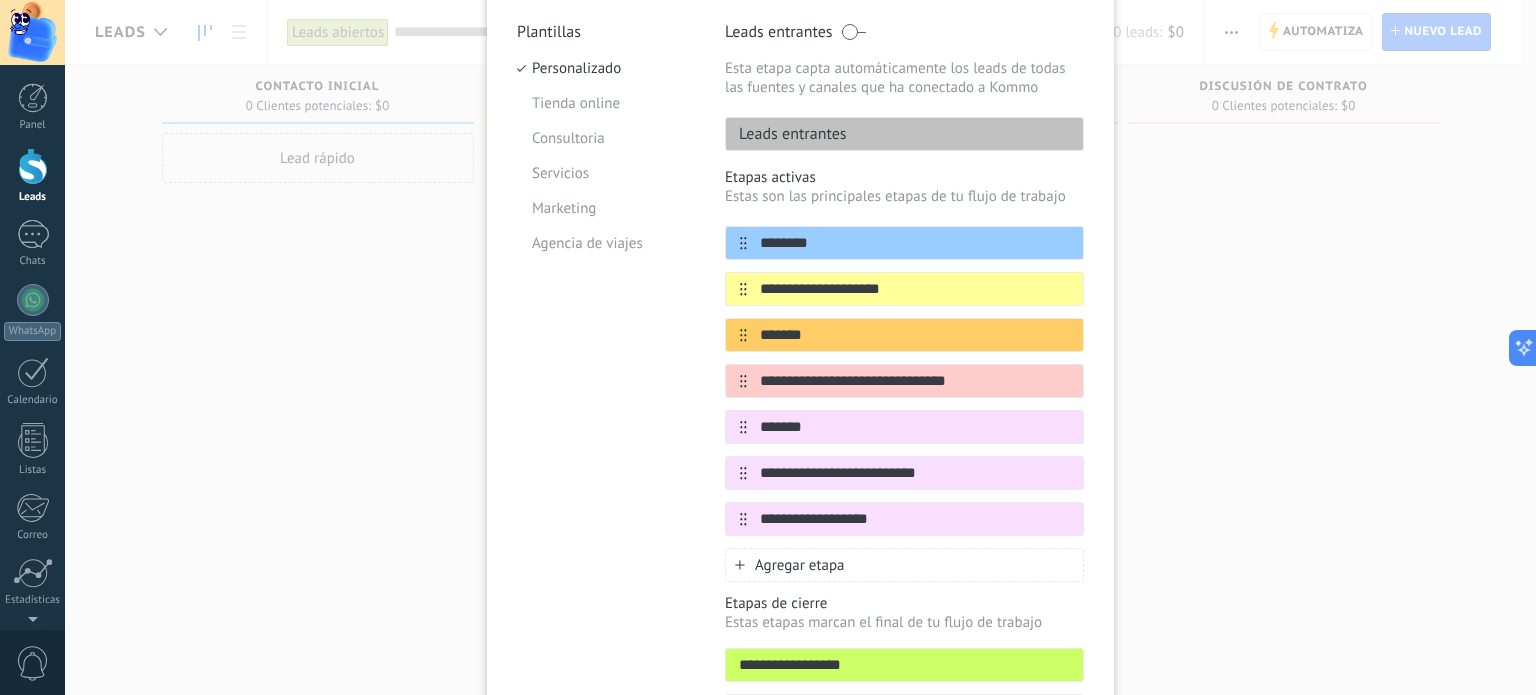 type on "**********" 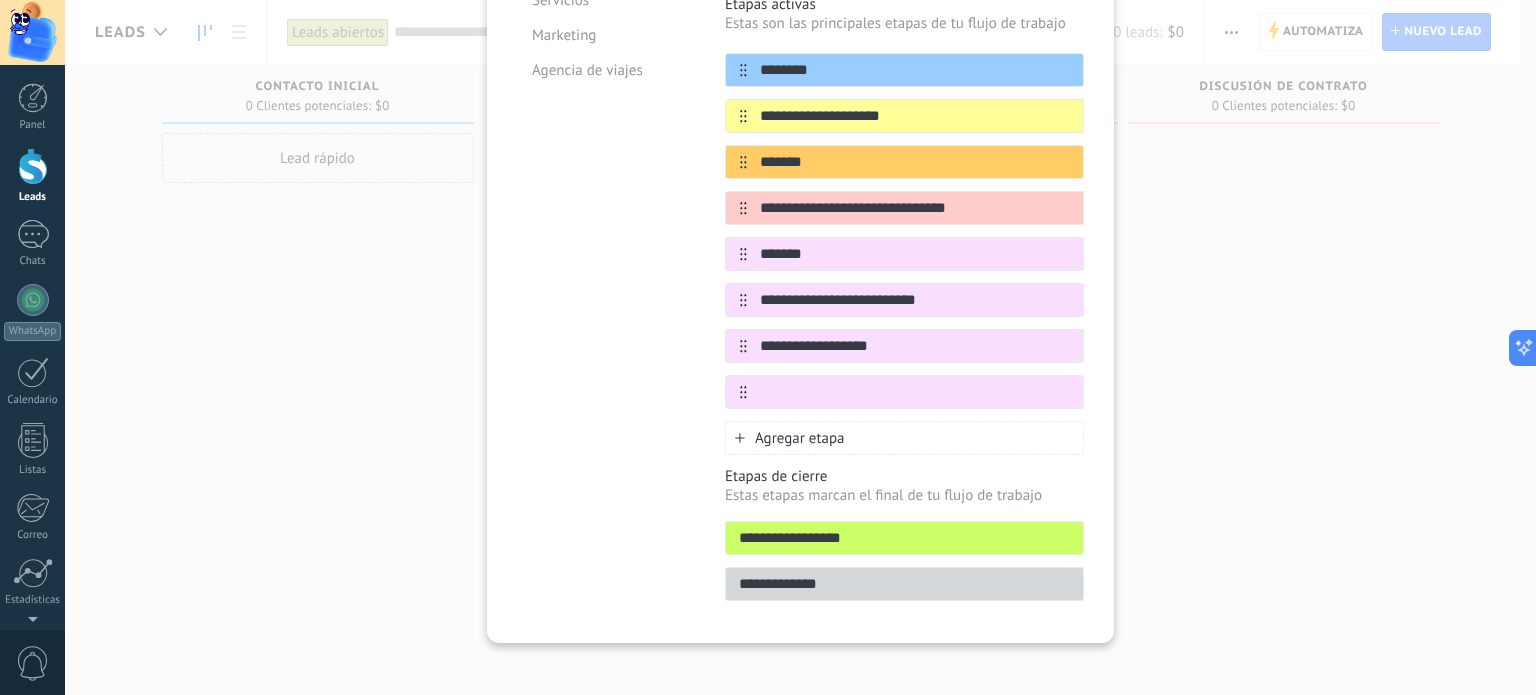 scroll, scrollTop: 369, scrollLeft: 0, axis: vertical 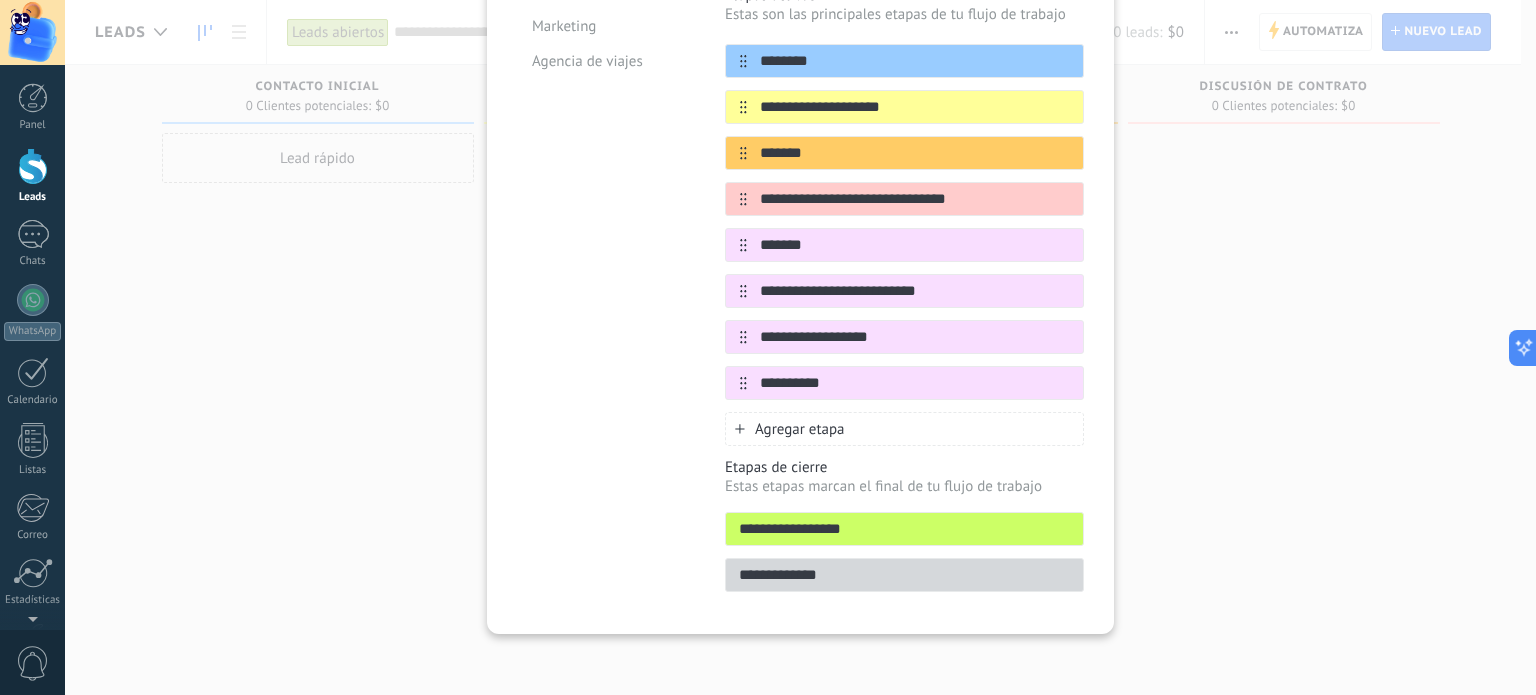 type on "**********" 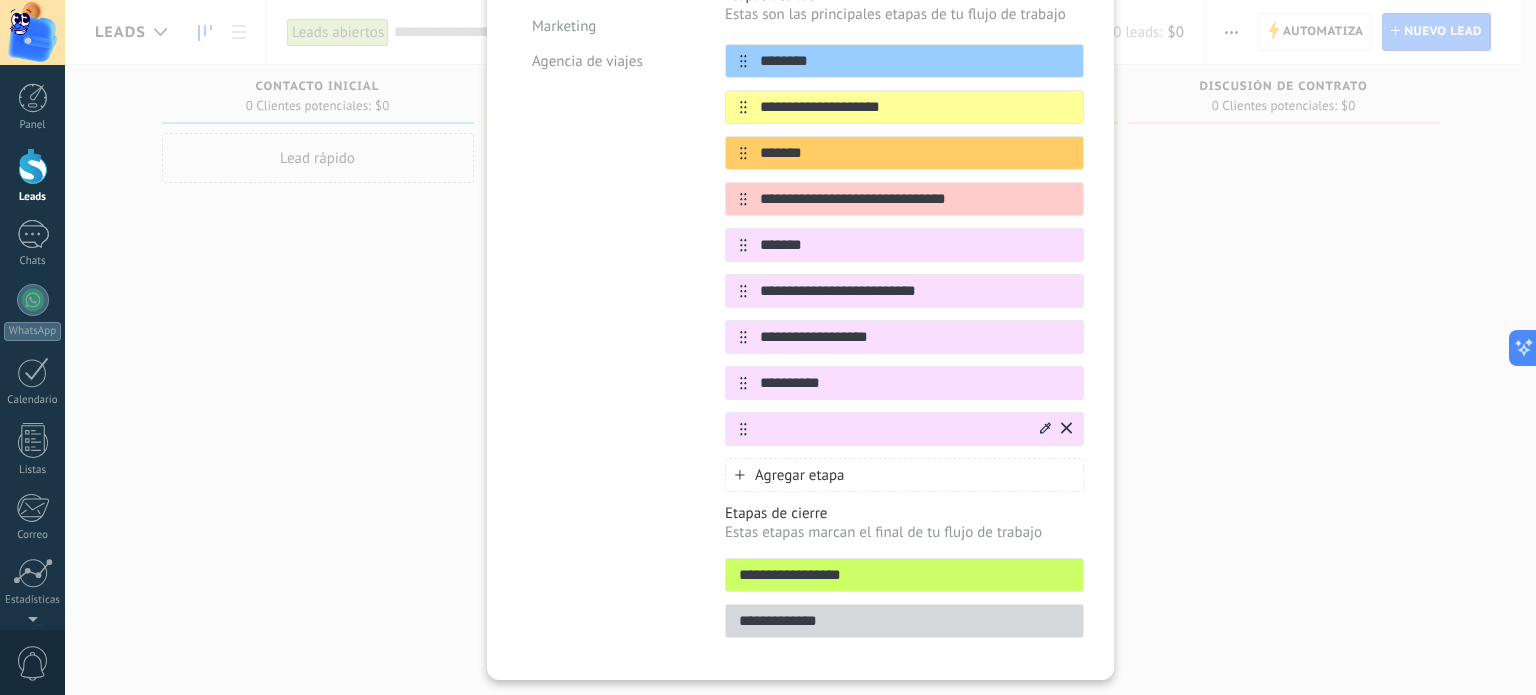 click at bounding box center [915, 61] 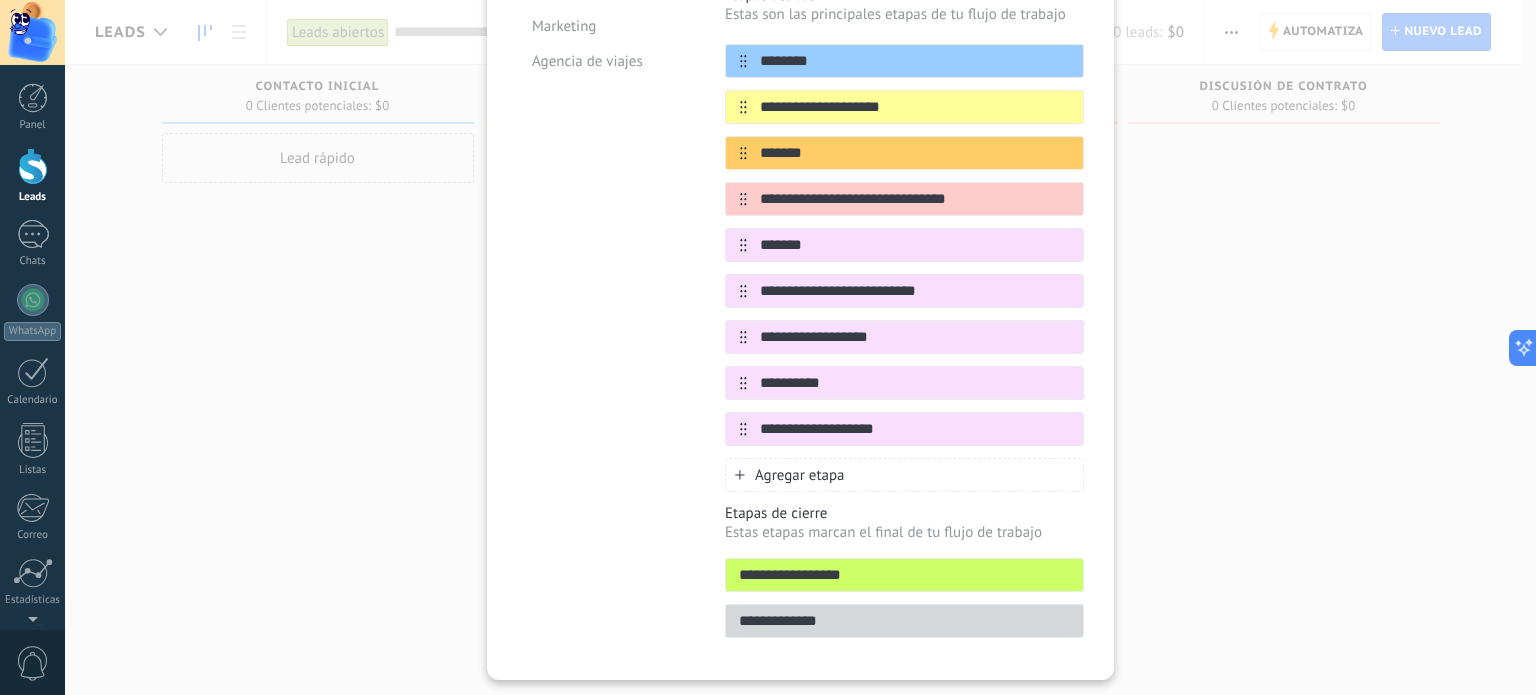 type on "**********" 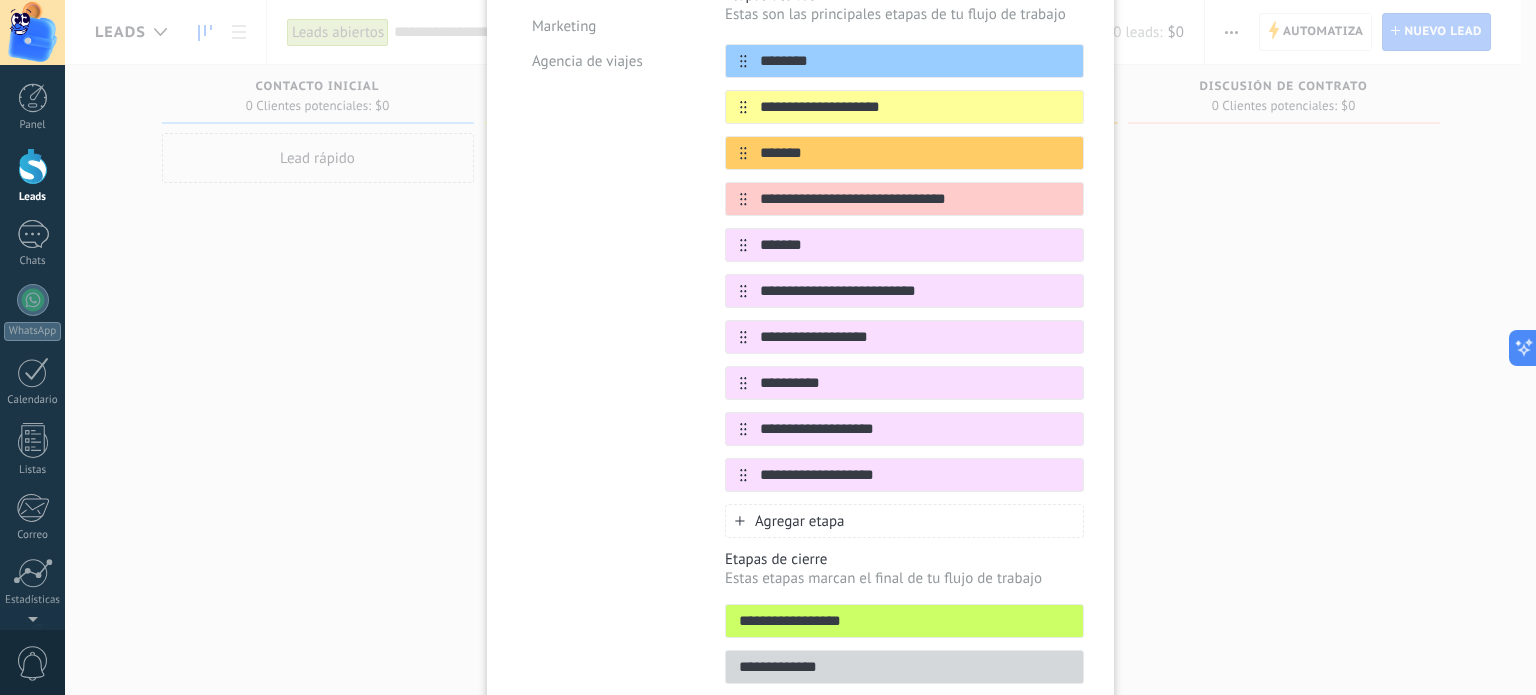 type on "**********" 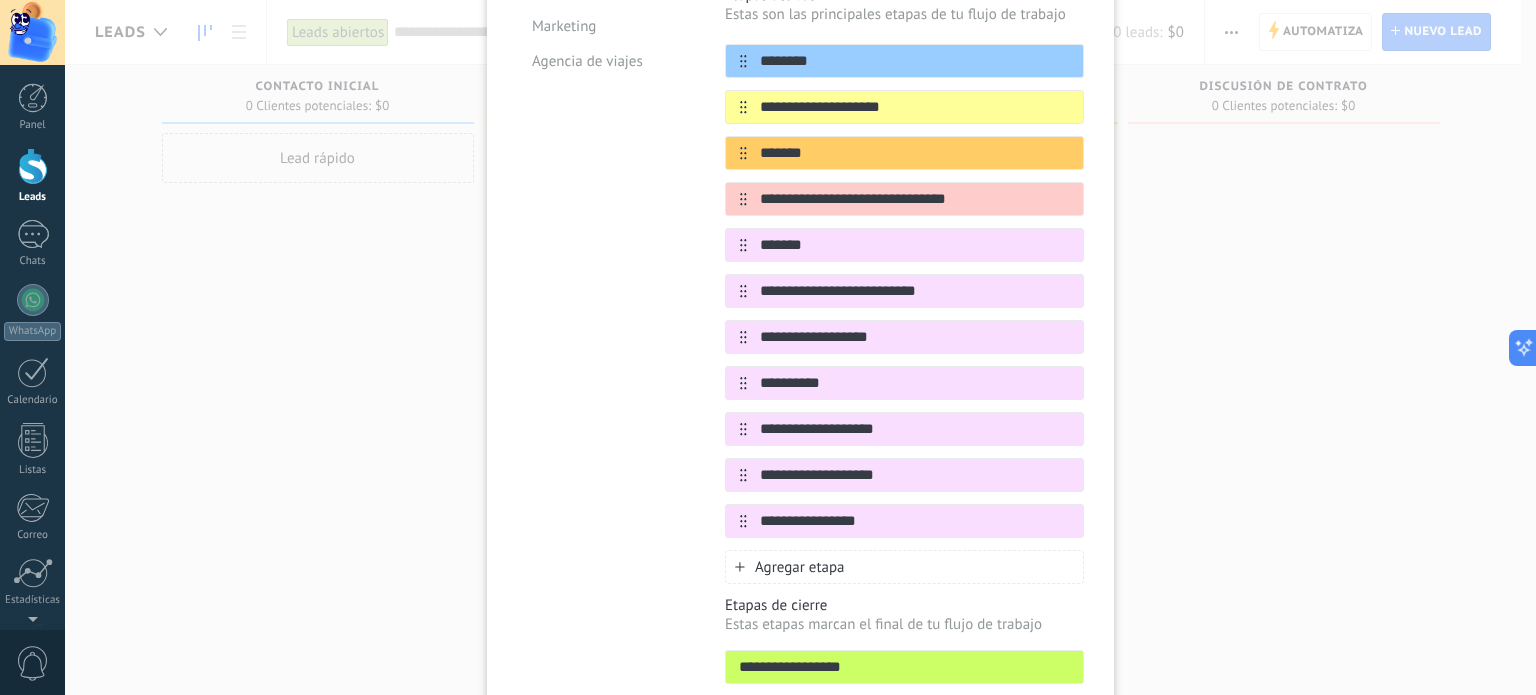 type on "**********" 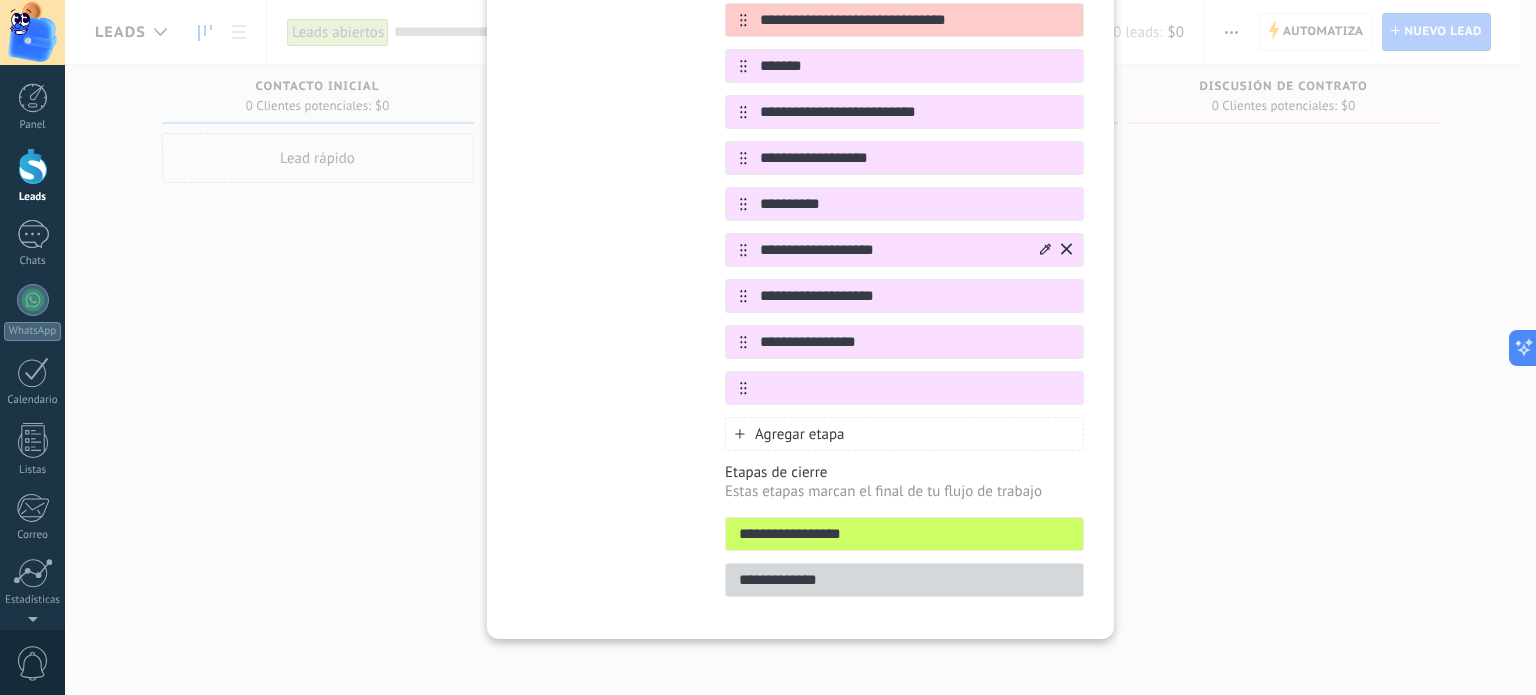 scroll, scrollTop: 552, scrollLeft: 0, axis: vertical 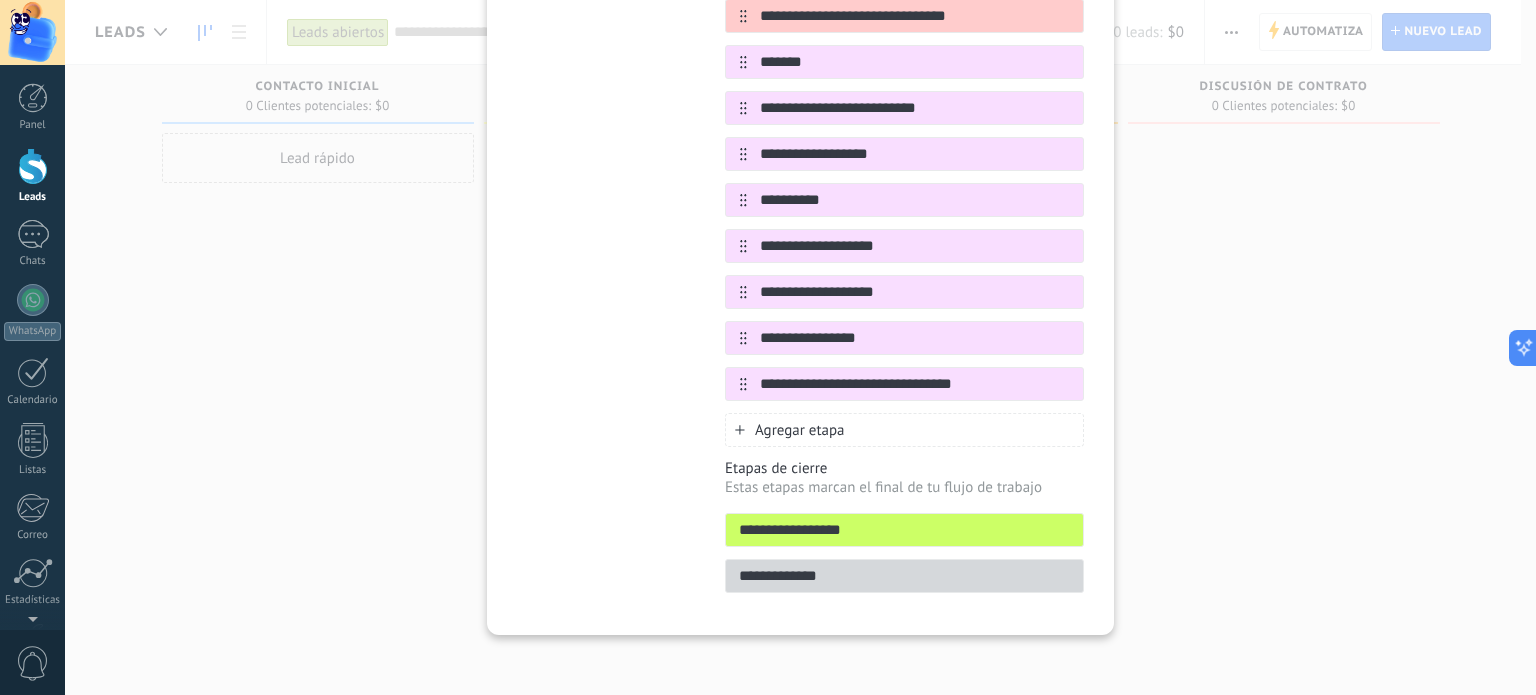 type on "**********" 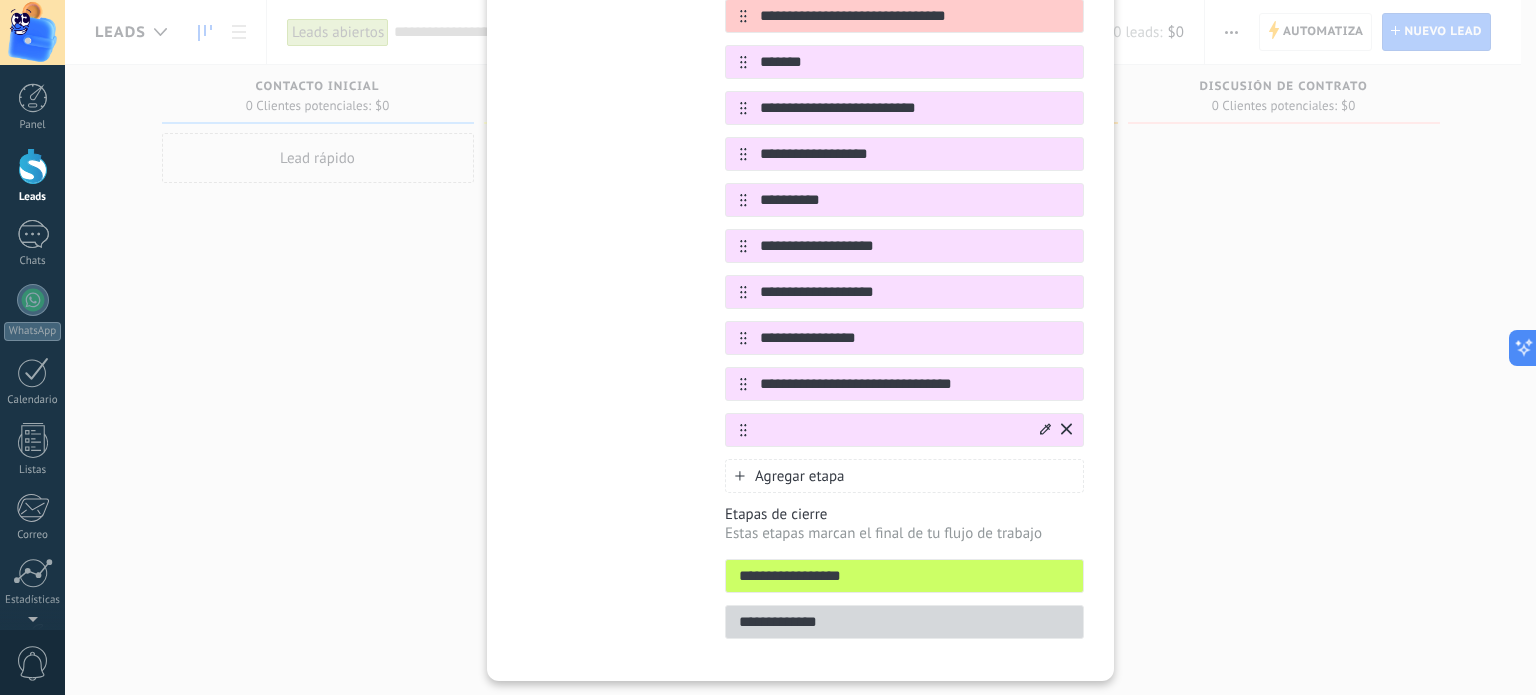 click at bounding box center (0, 0) 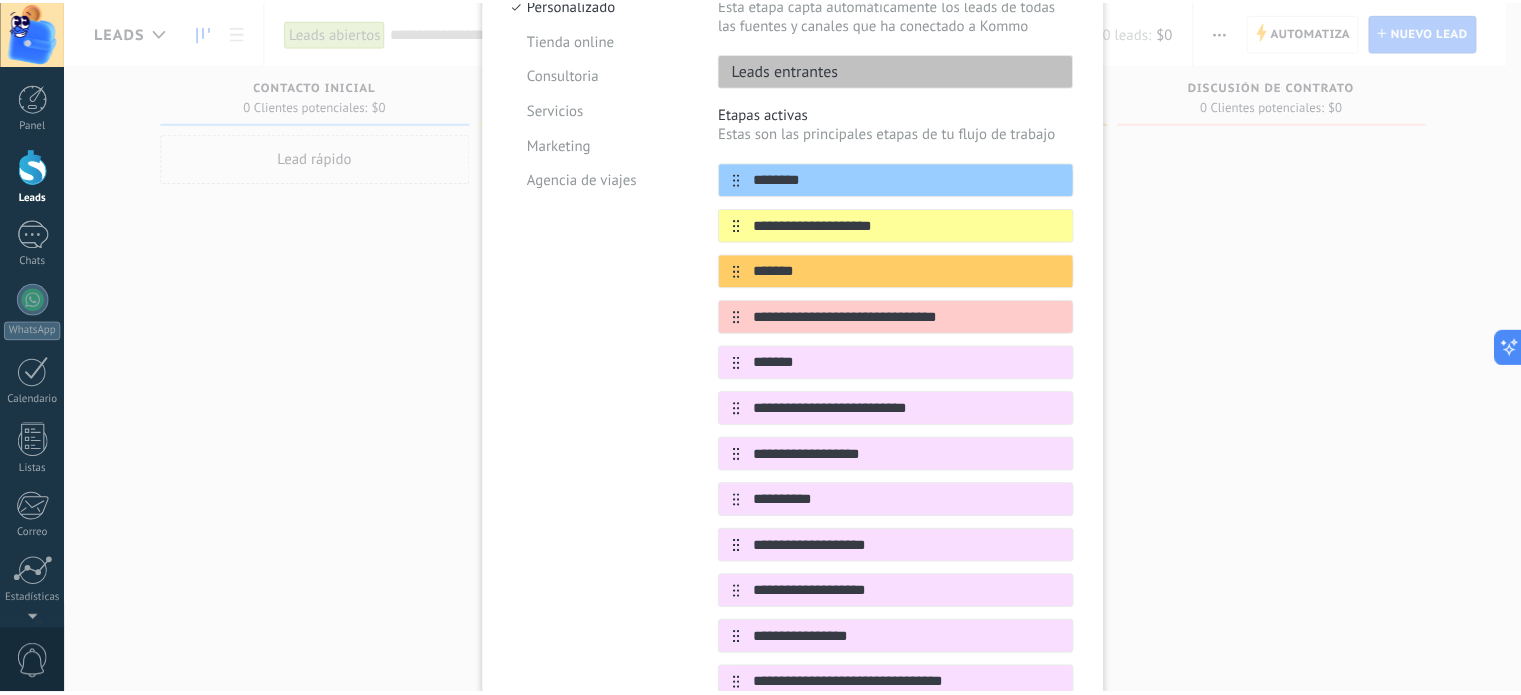 scroll, scrollTop: 0, scrollLeft: 0, axis: both 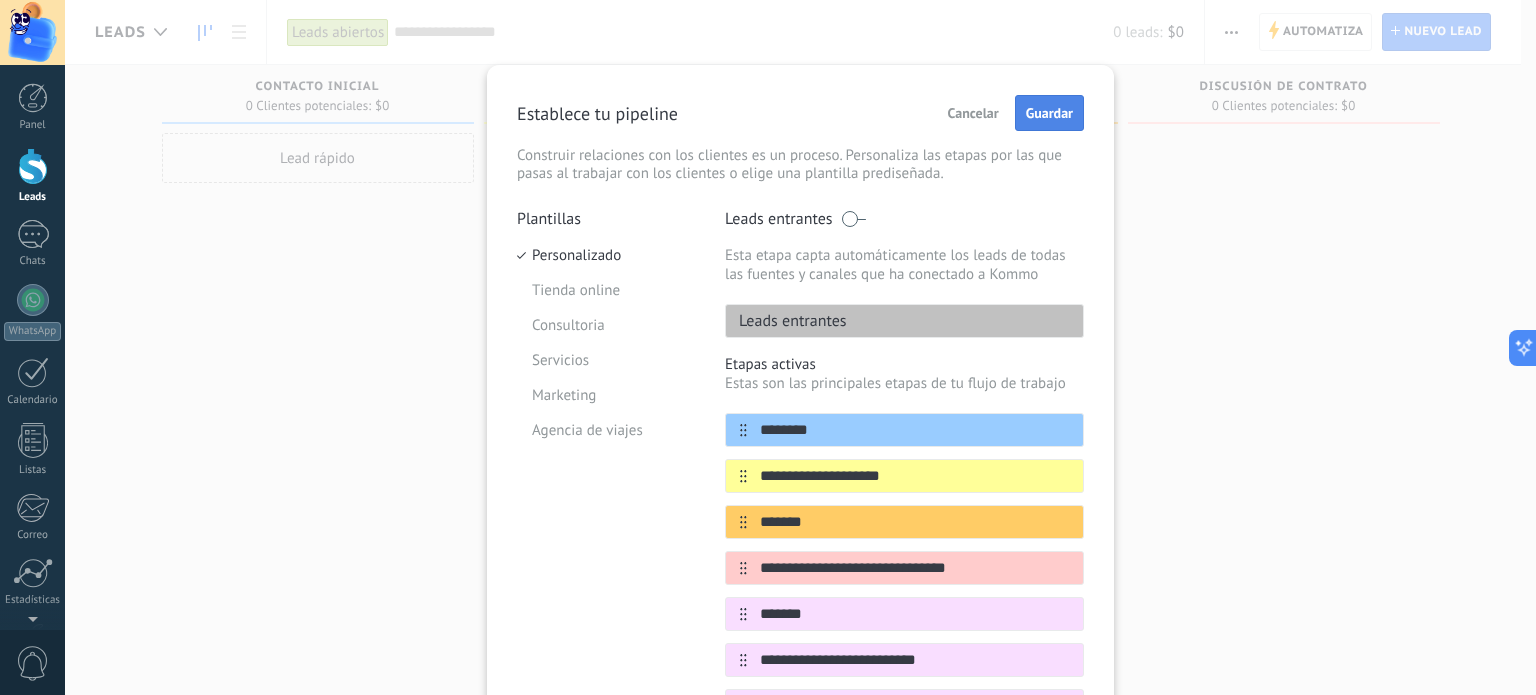 click on "Guardar" at bounding box center (1049, 113) 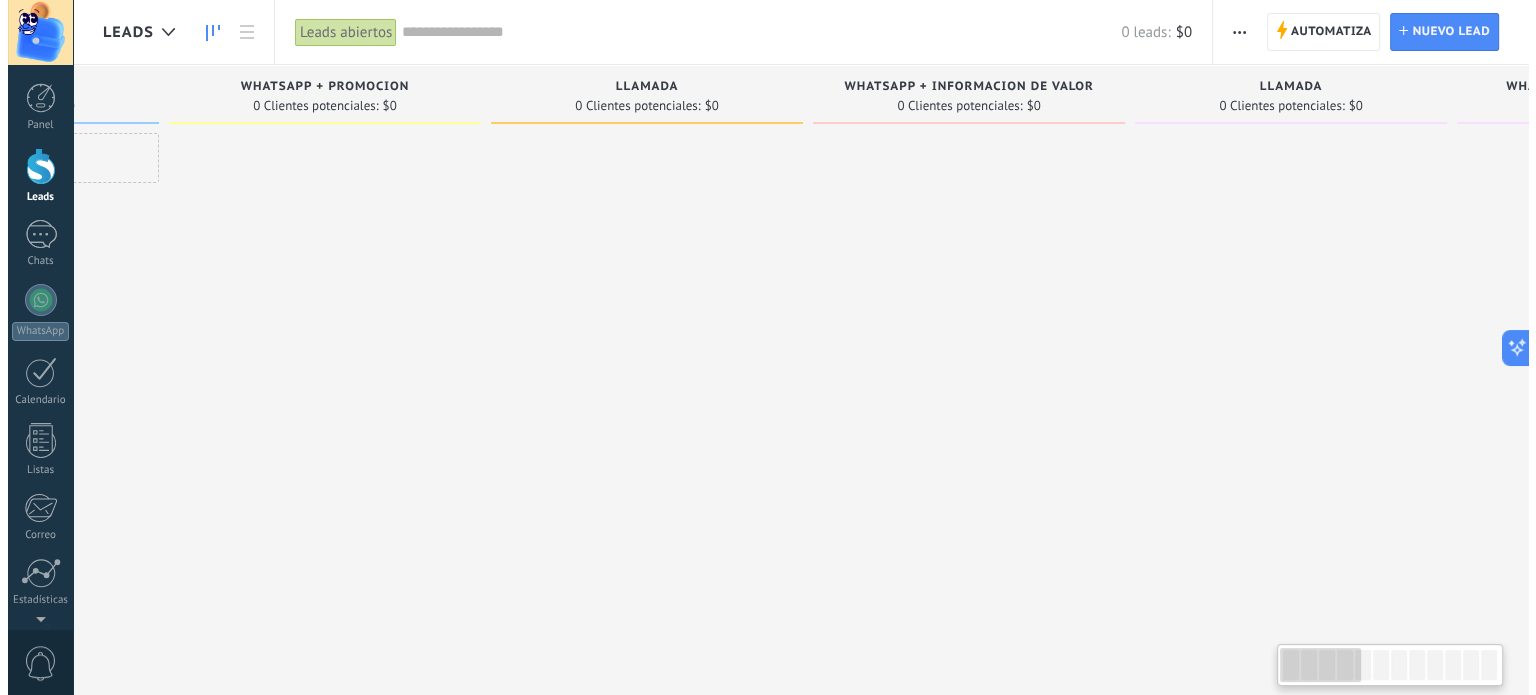 scroll, scrollTop: 0, scrollLeft: 14, axis: horizontal 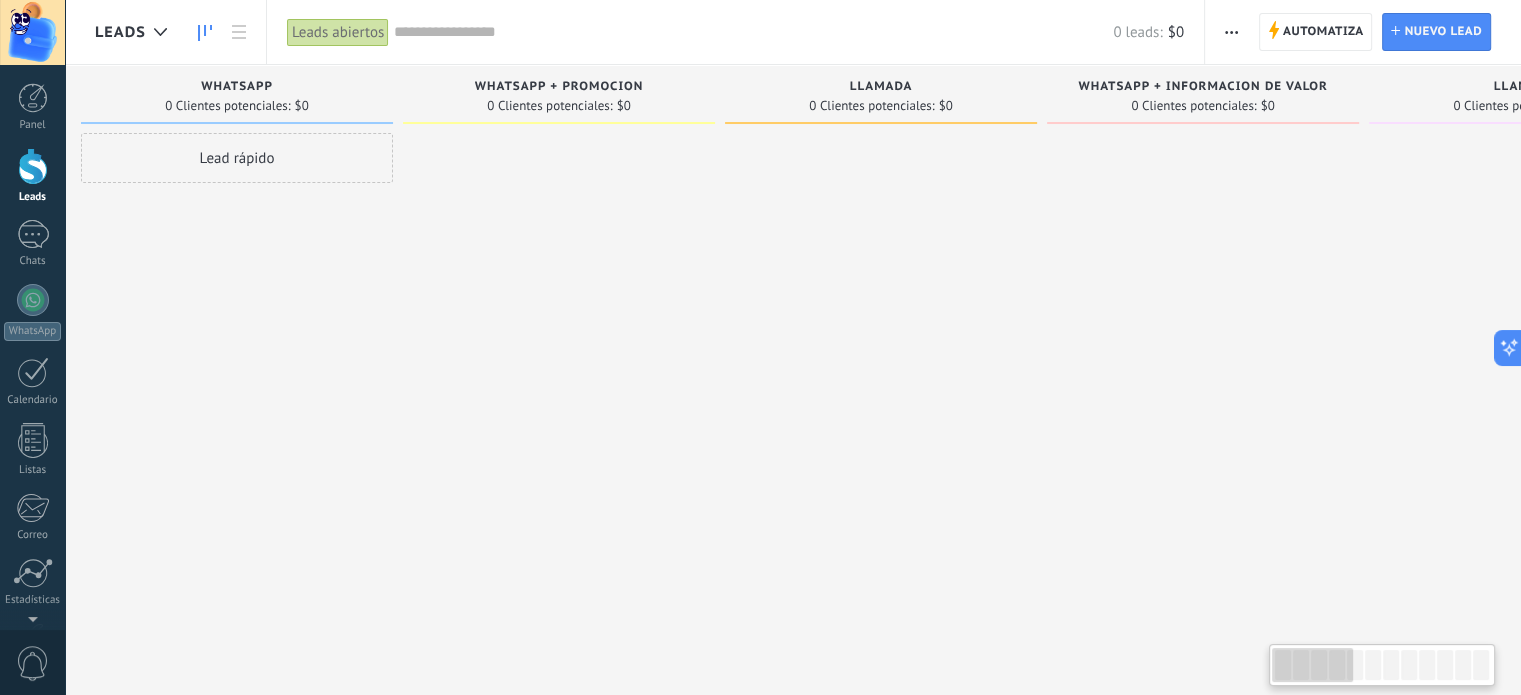 drag, startPoint x: 1325, startPoint y: 662, endPoint x: 1212, endPoint y: 673, distance: 113.534134 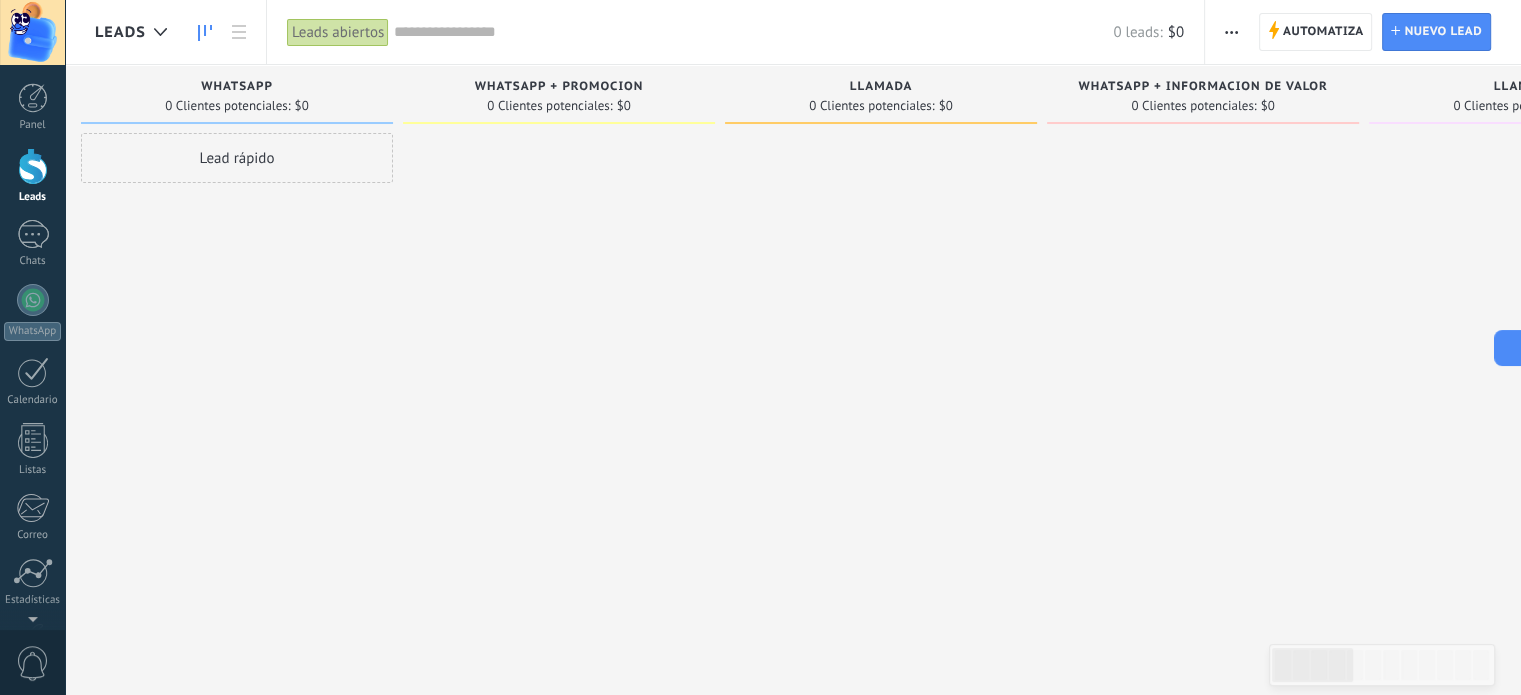 click at bounding box center (1231, 32) 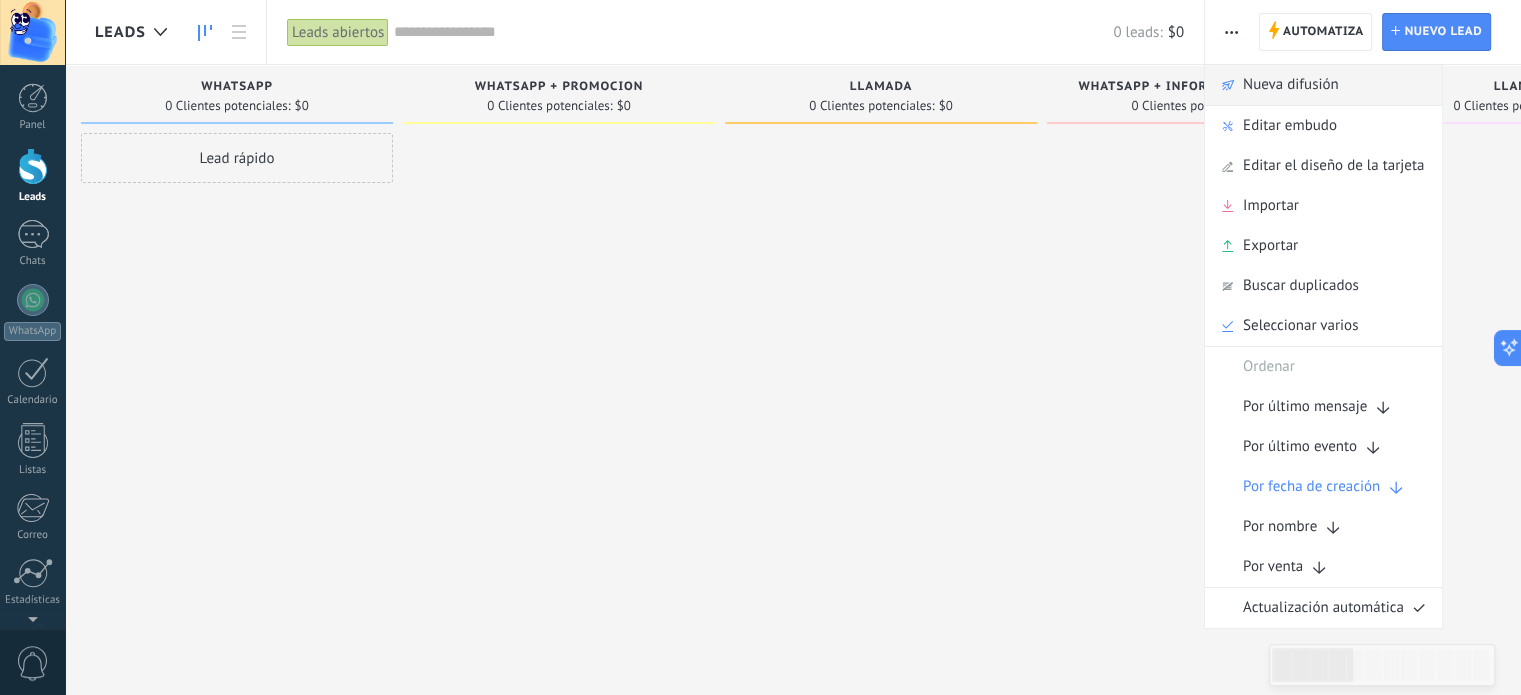 click on "Nueva difusión" at bounding box center (1291, 85) 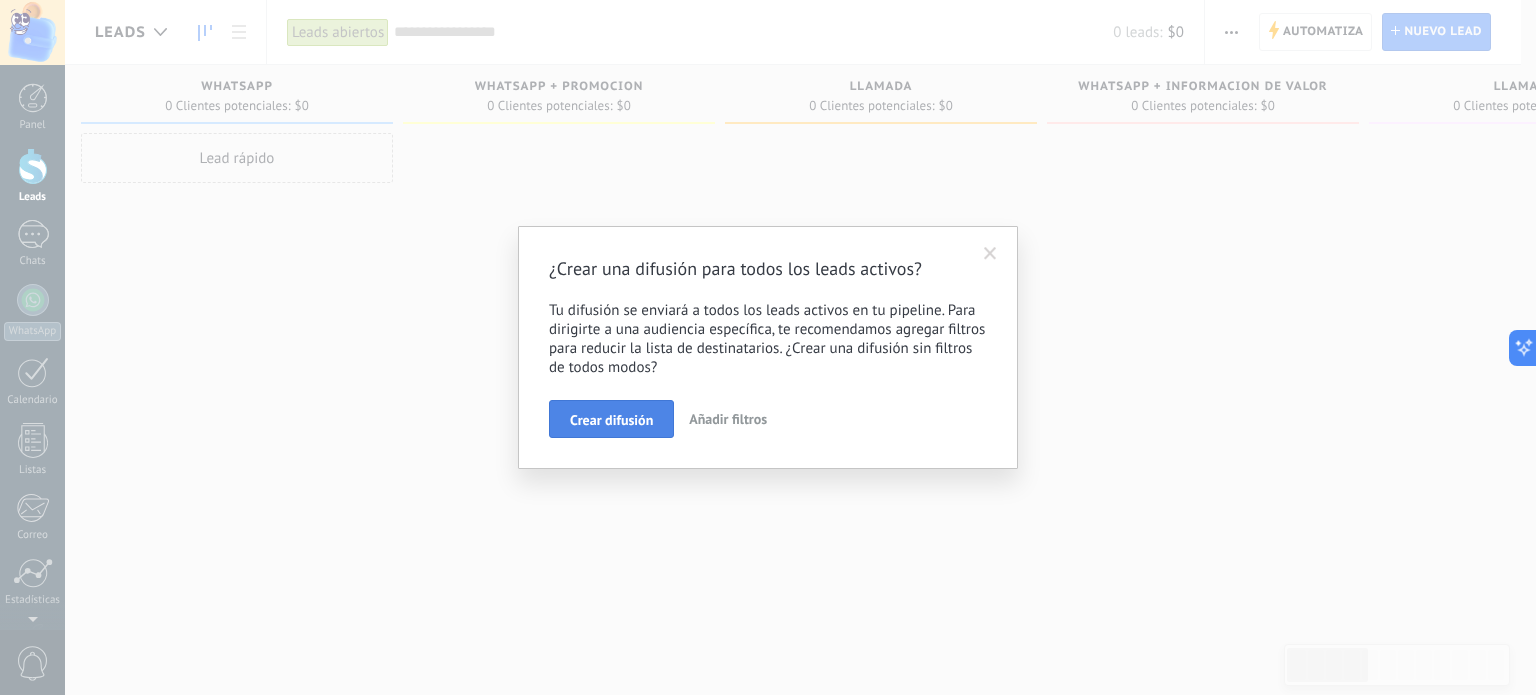 click on "Crear difusión" at bounding box center (611, 420) 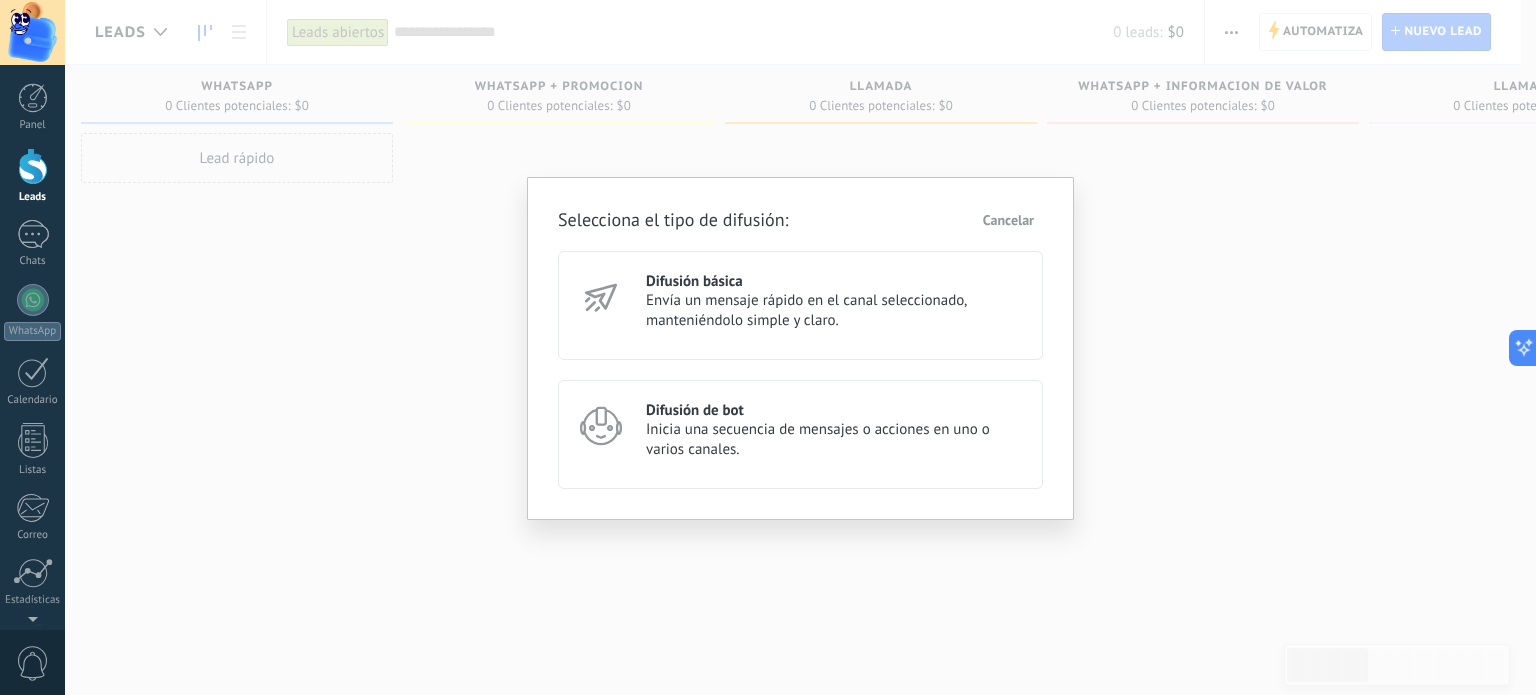 click on "Envía un mensaje rápido en el canal seleccionado, manteniéndolo simple y claro." at bounding box center (835, 311) 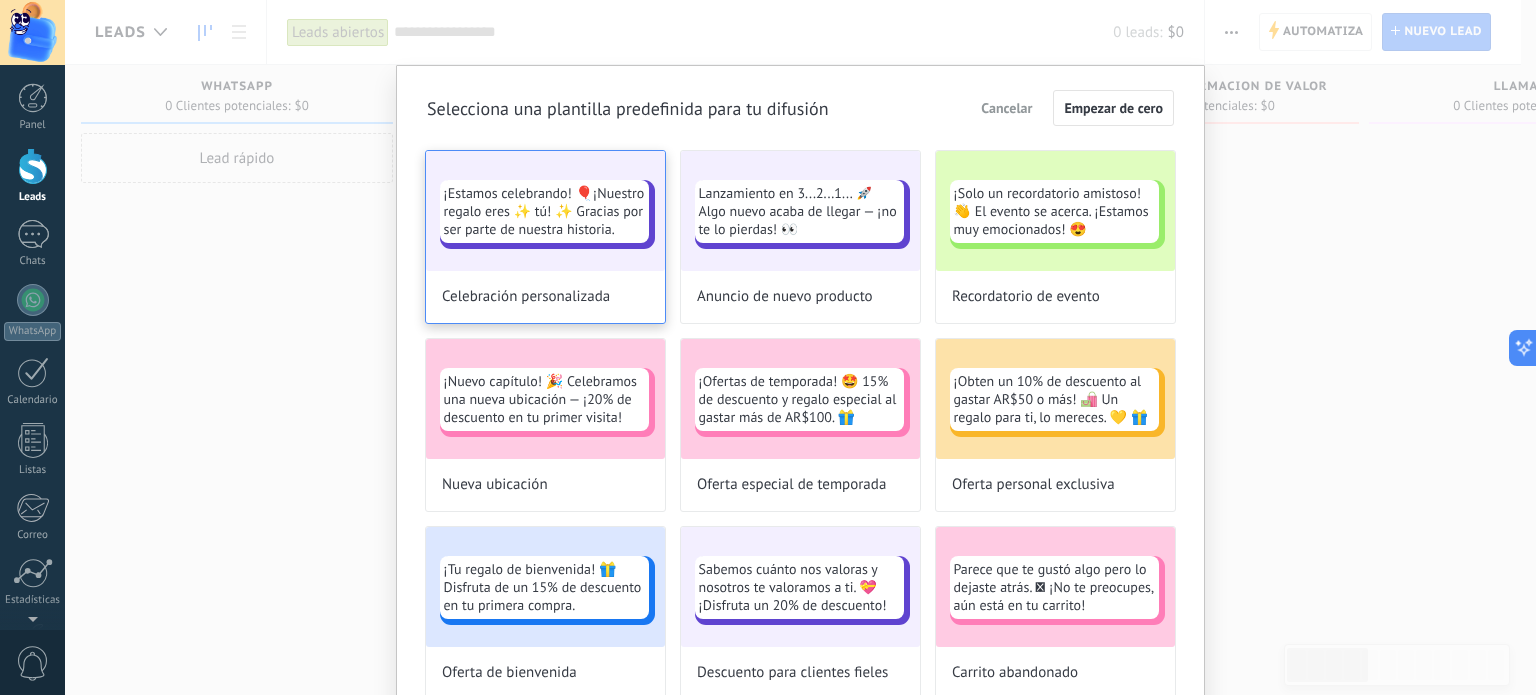 click on "¡Estamos celebrando! 🎈¡Nuestro regalo eres ✨ tú! ✨ Gracias por ser parte de nuestra historia." at bounding box center [544, 211] 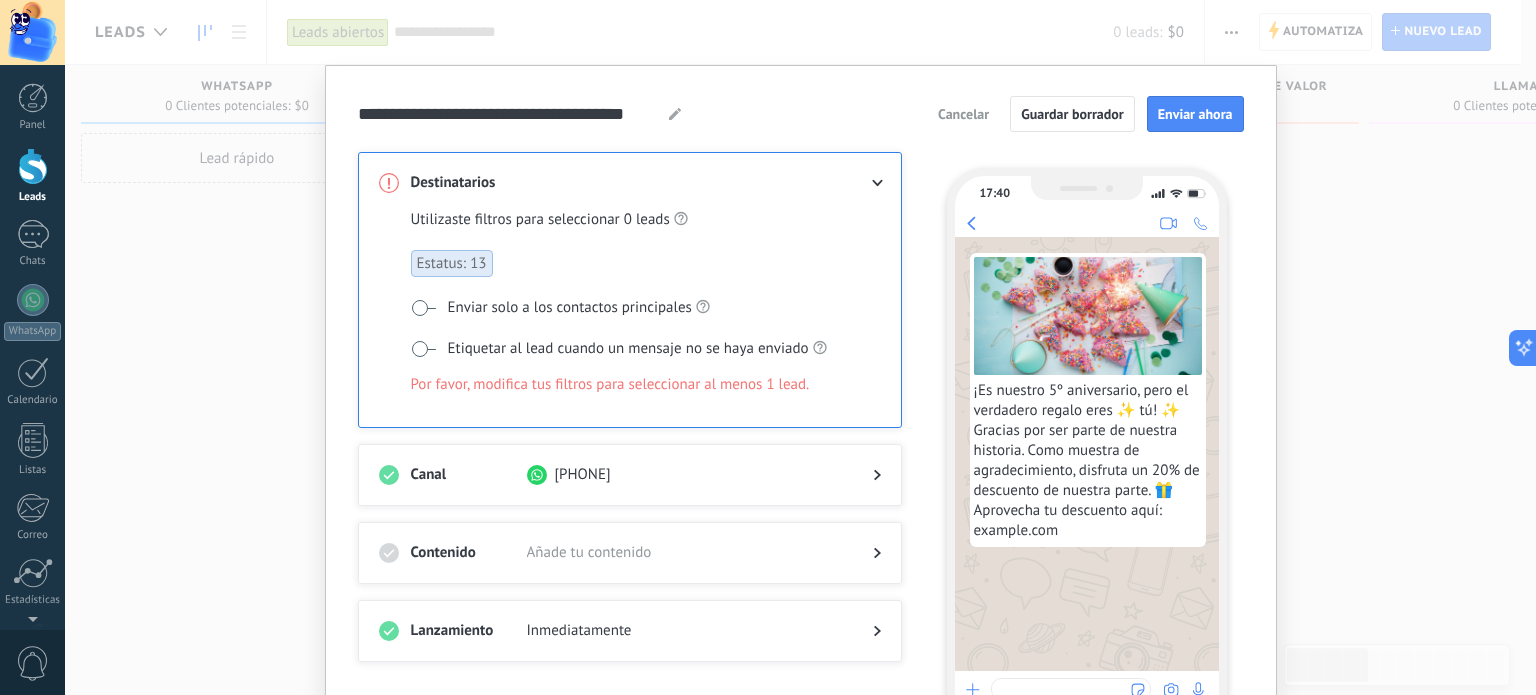 click at bounding box center [423, 308] 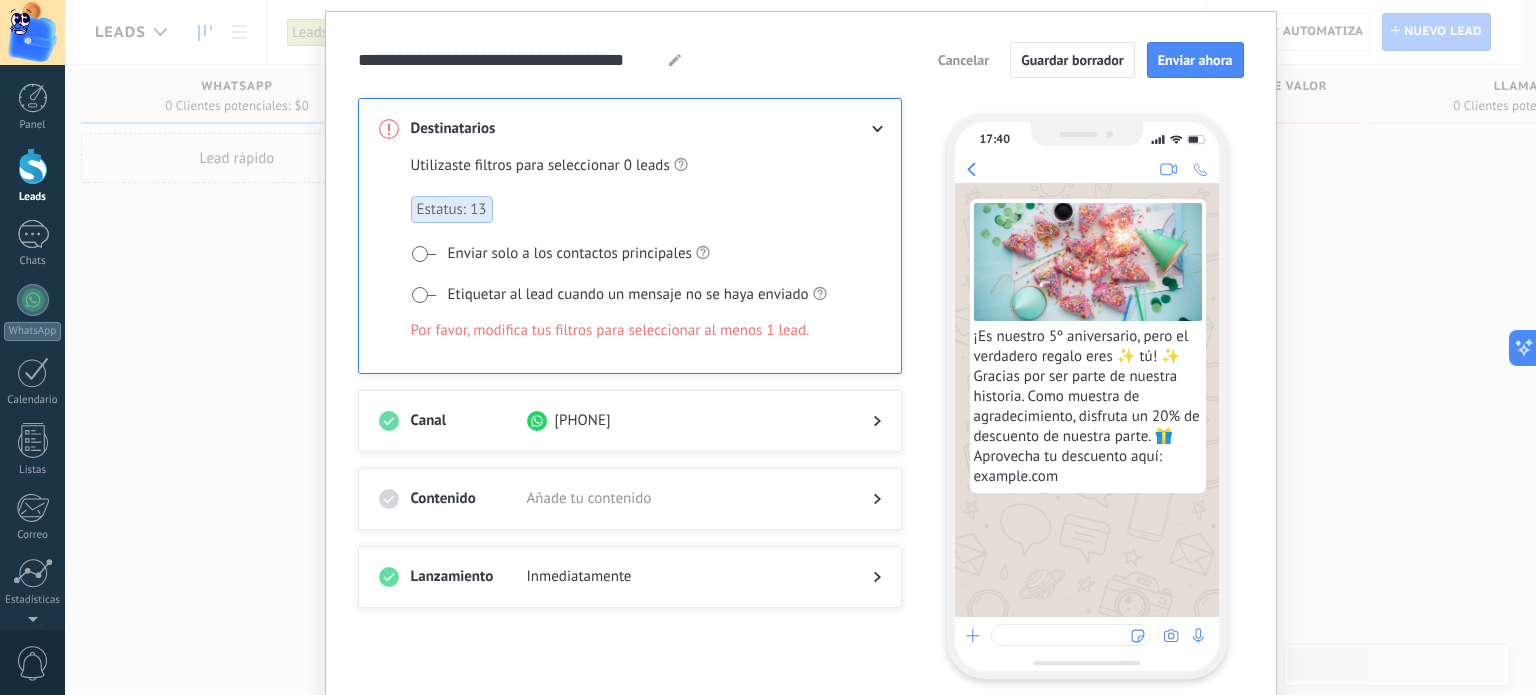 scroll, scrollTop: 0, scrollLeft: 0, axis: both 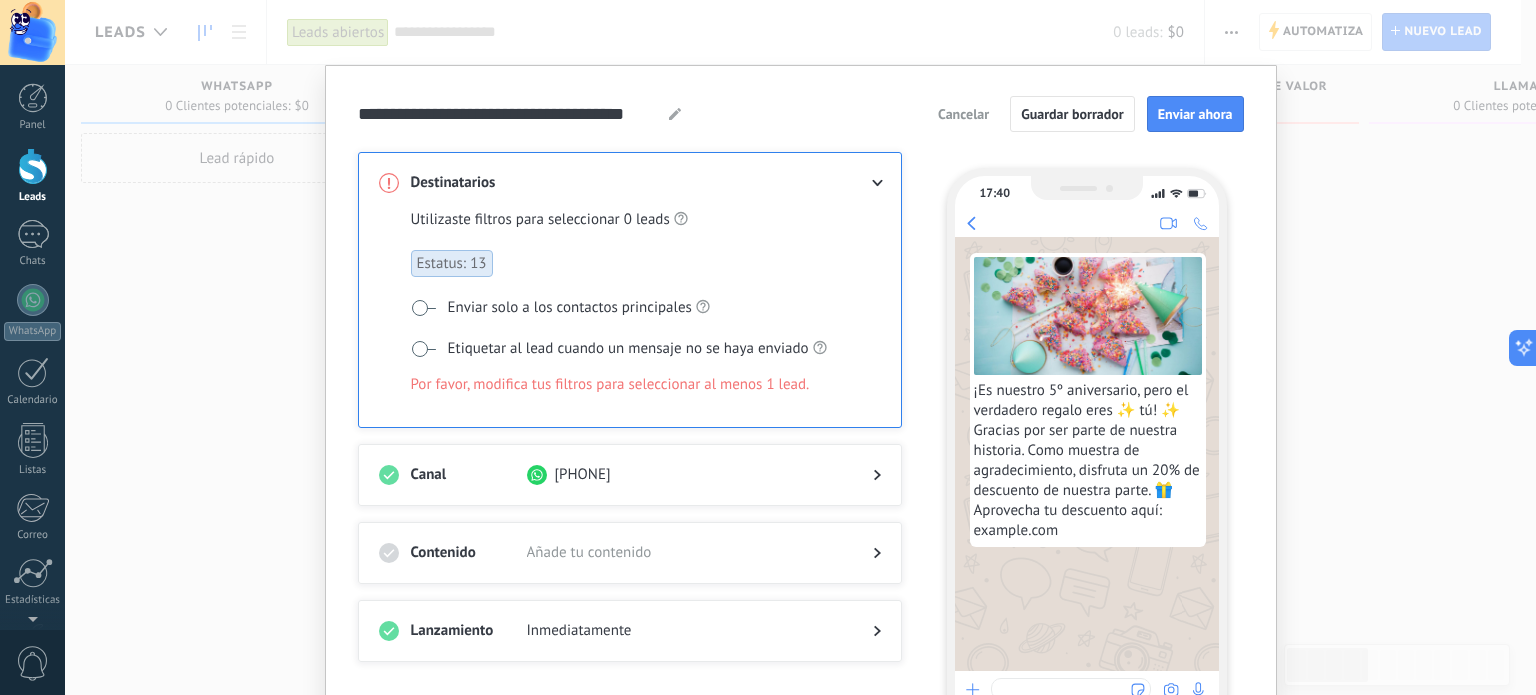 click on "Cancelar" at bounding box center (963, 114) 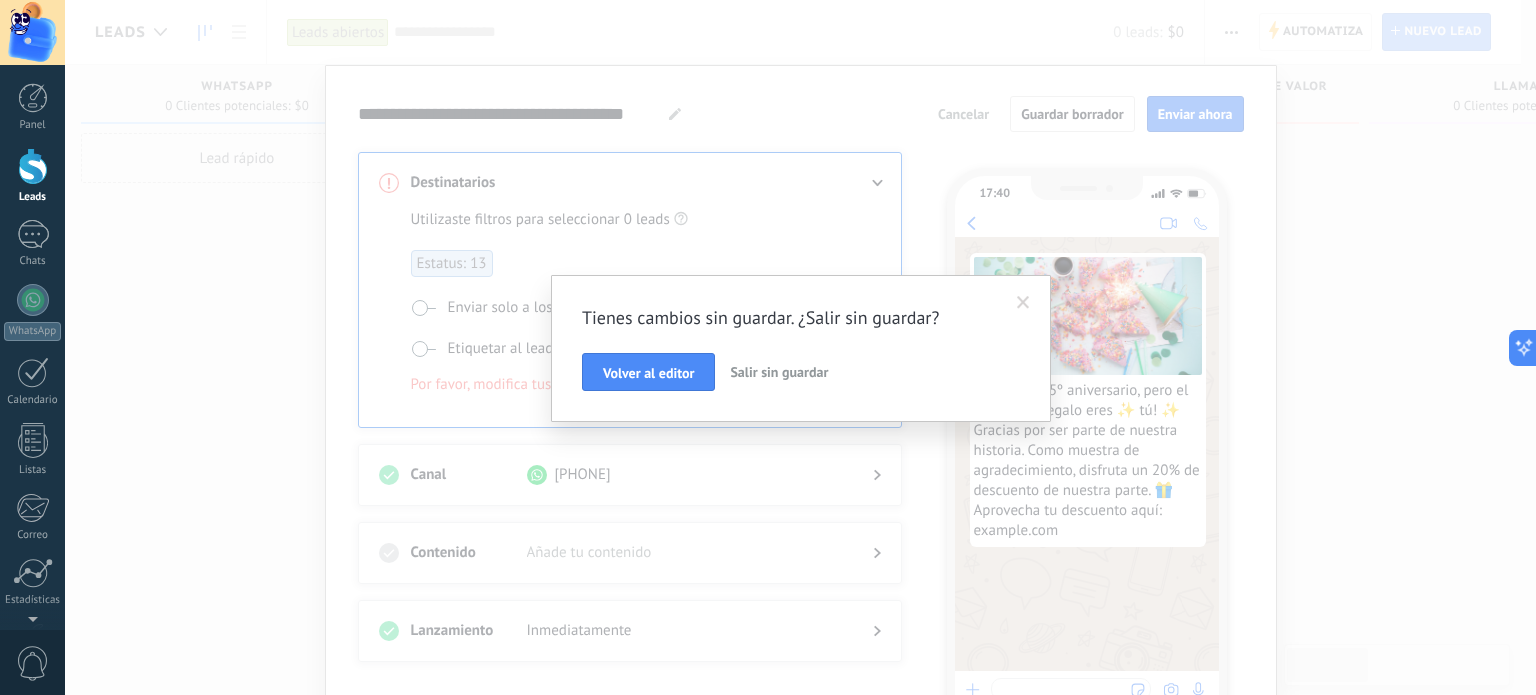 click on "Salir sin guardar" at bounding box center (779, 372) 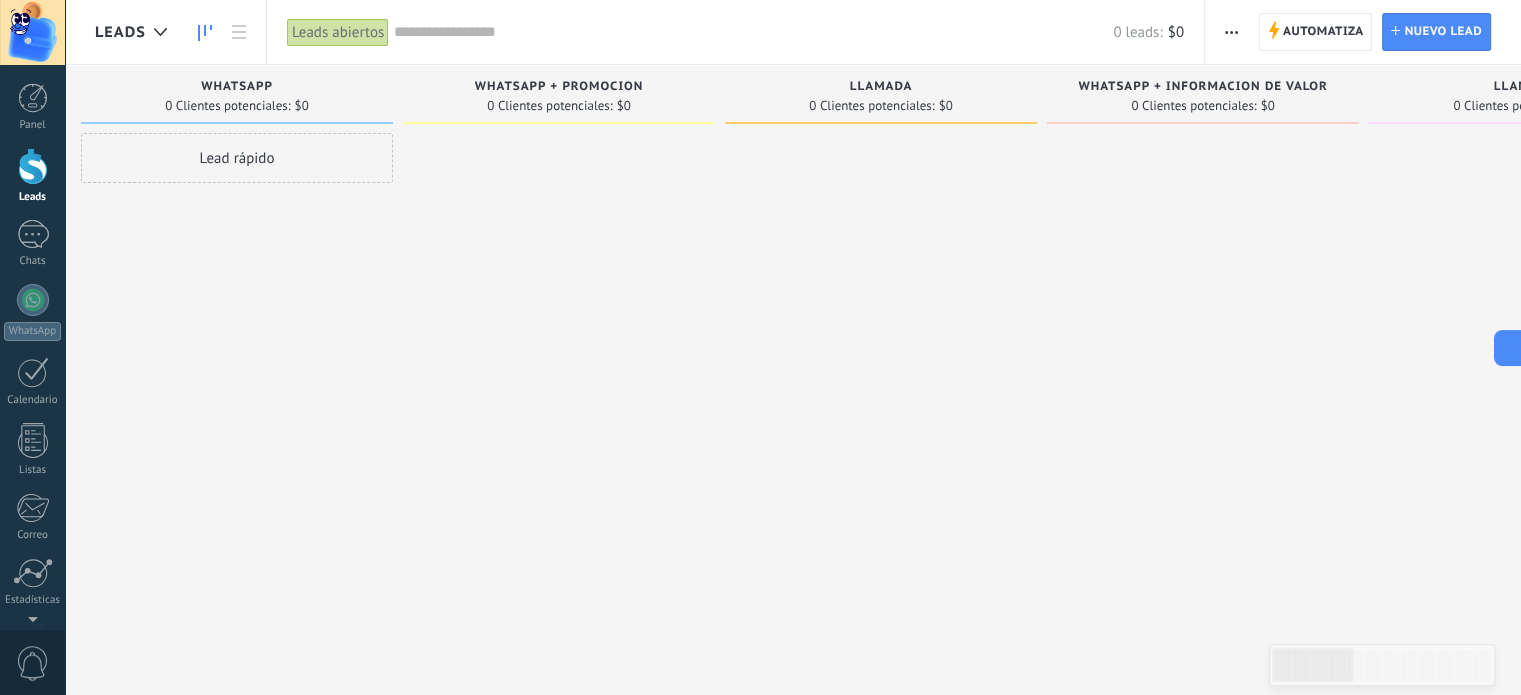 click at bounding box center [1231, 32] 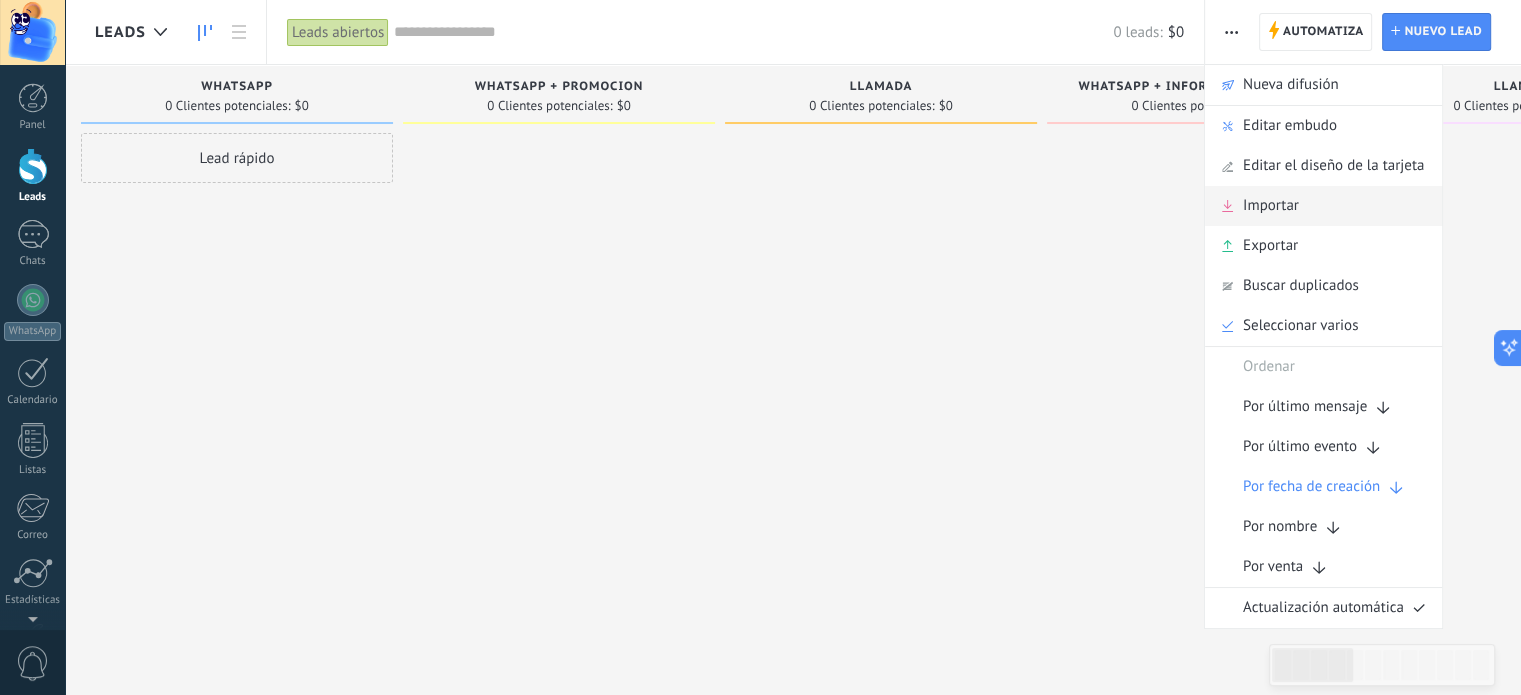 click on "Importar" at bounding box center [1271, 206] 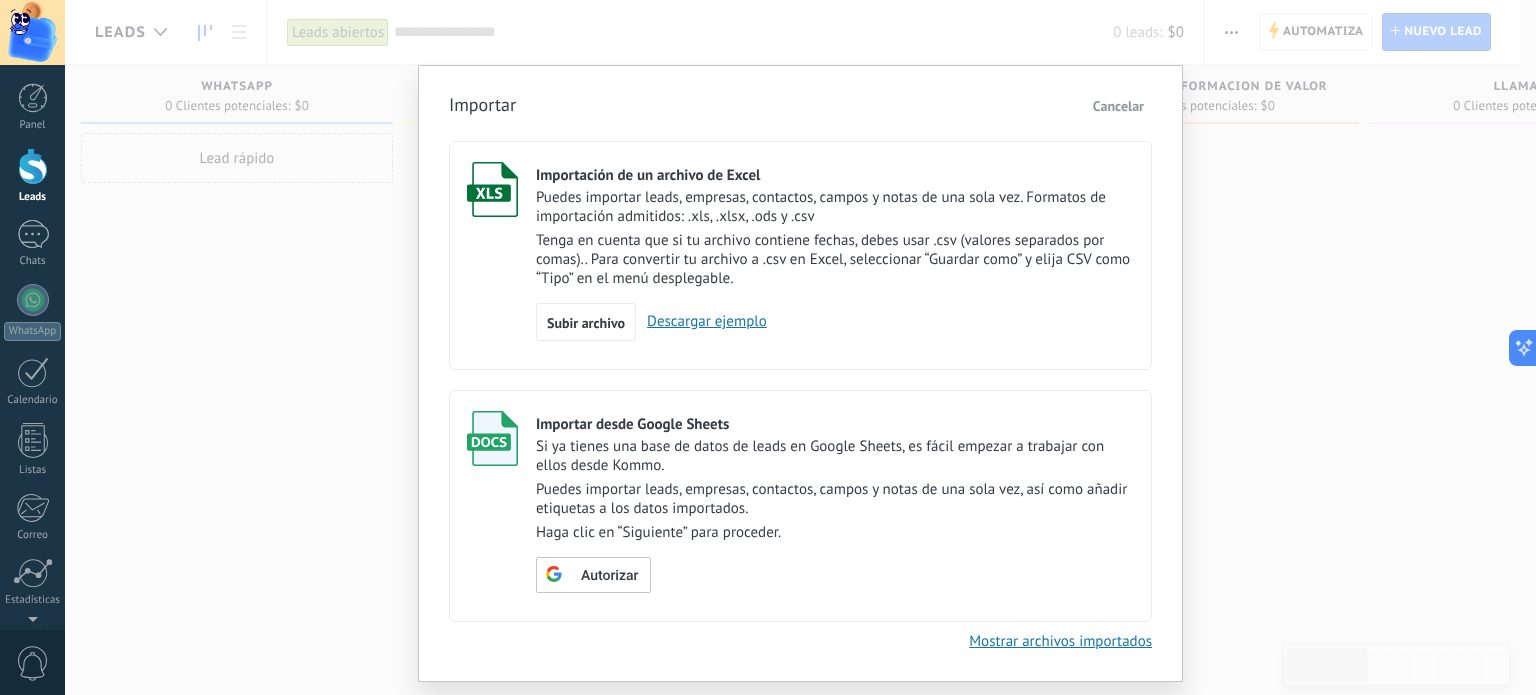 click on "Descargar ejemplo" at bounding box center [701, 321] 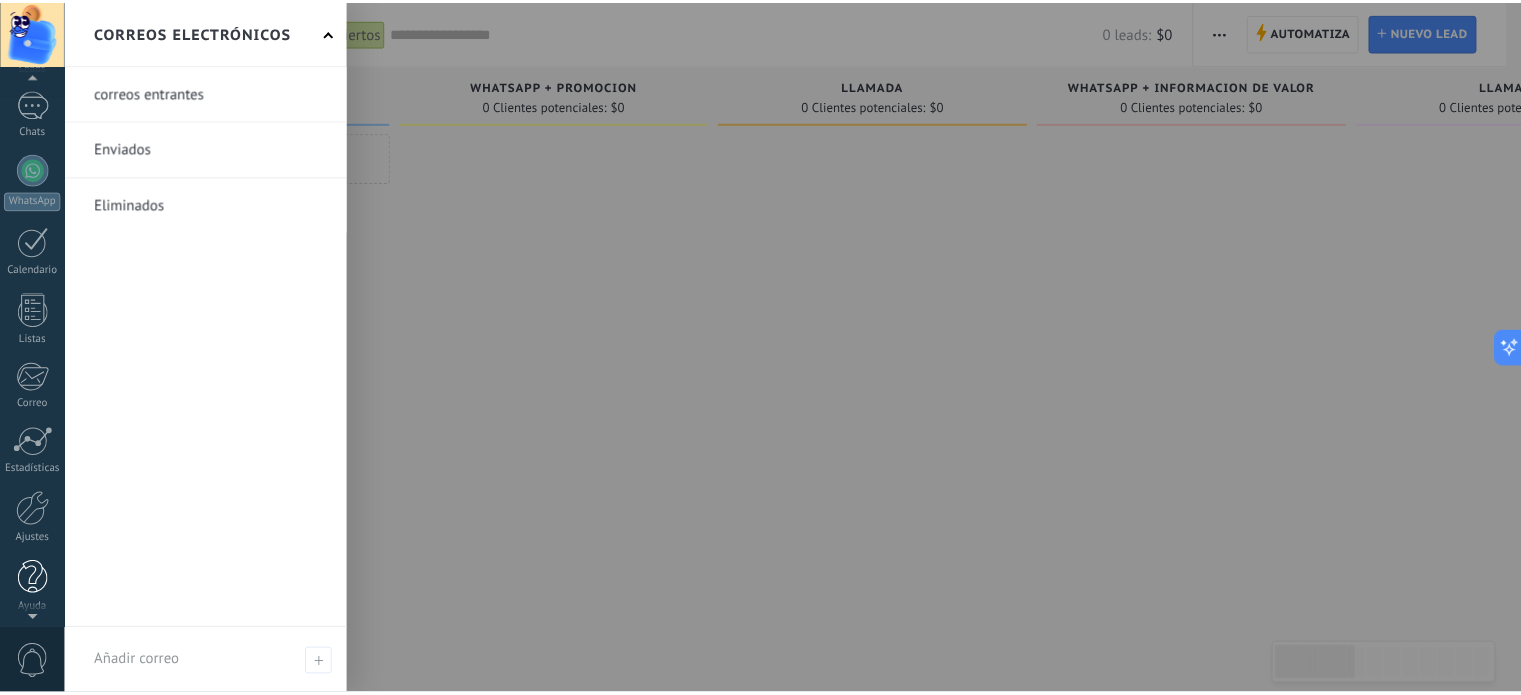 scroll, scrollTop: 136, scrollLeft: 0, axis: vertical 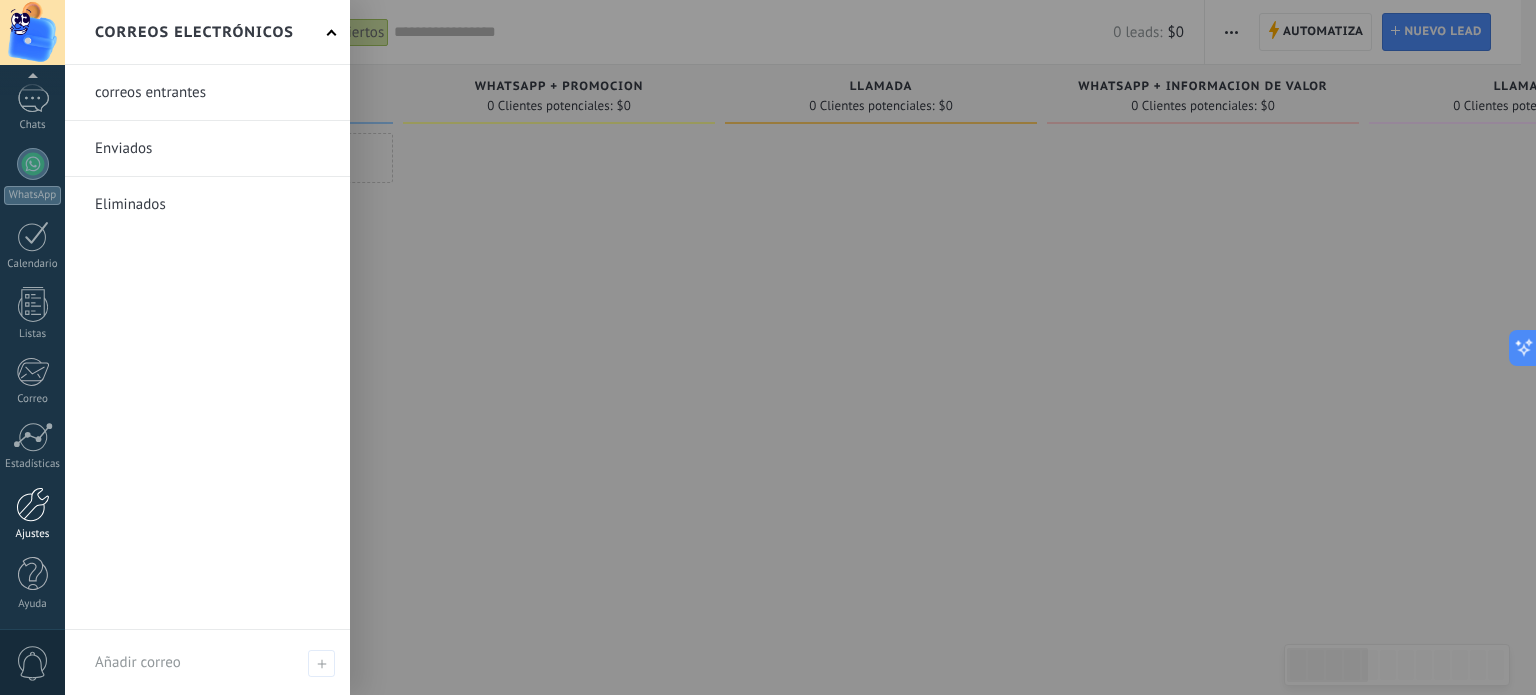click at bounding box center [33, 504] 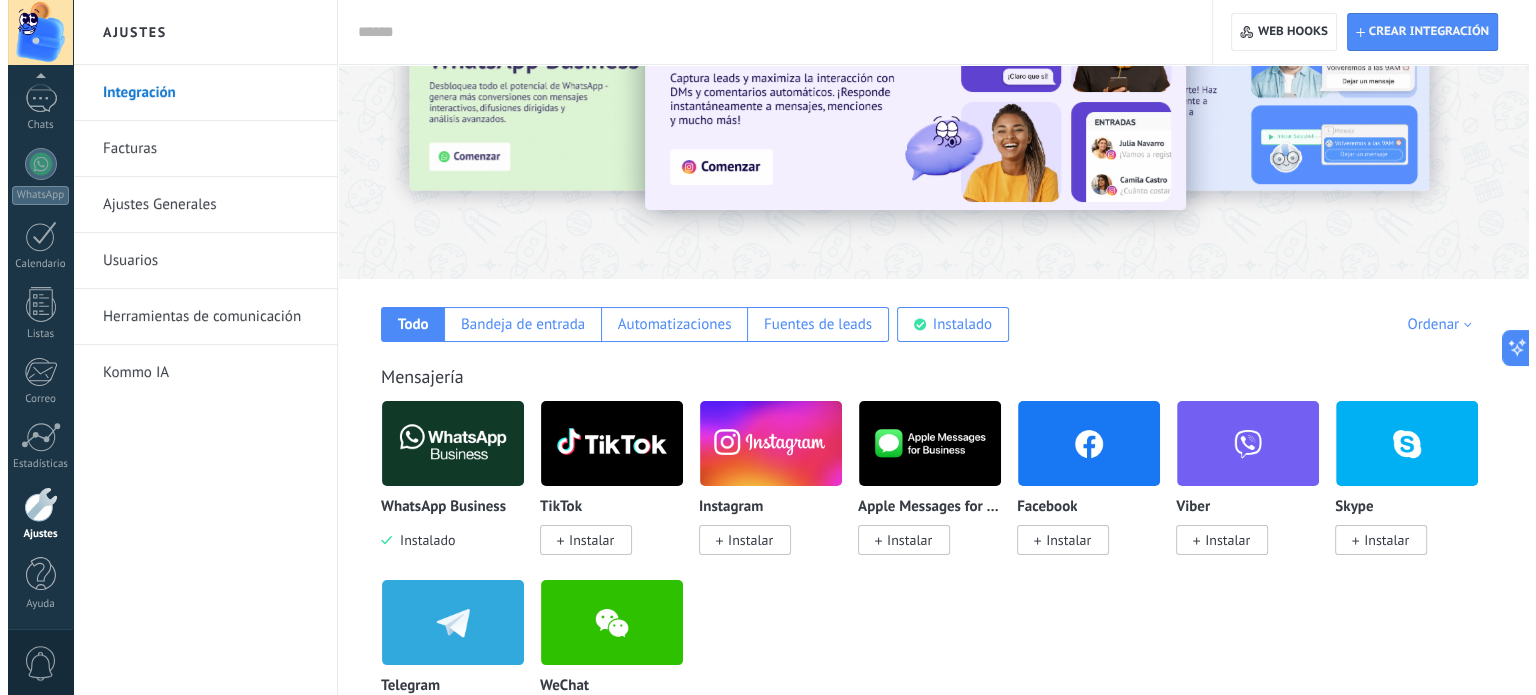 scroll, scrollTop: 200, scrollLeft: 0, axis: vertical 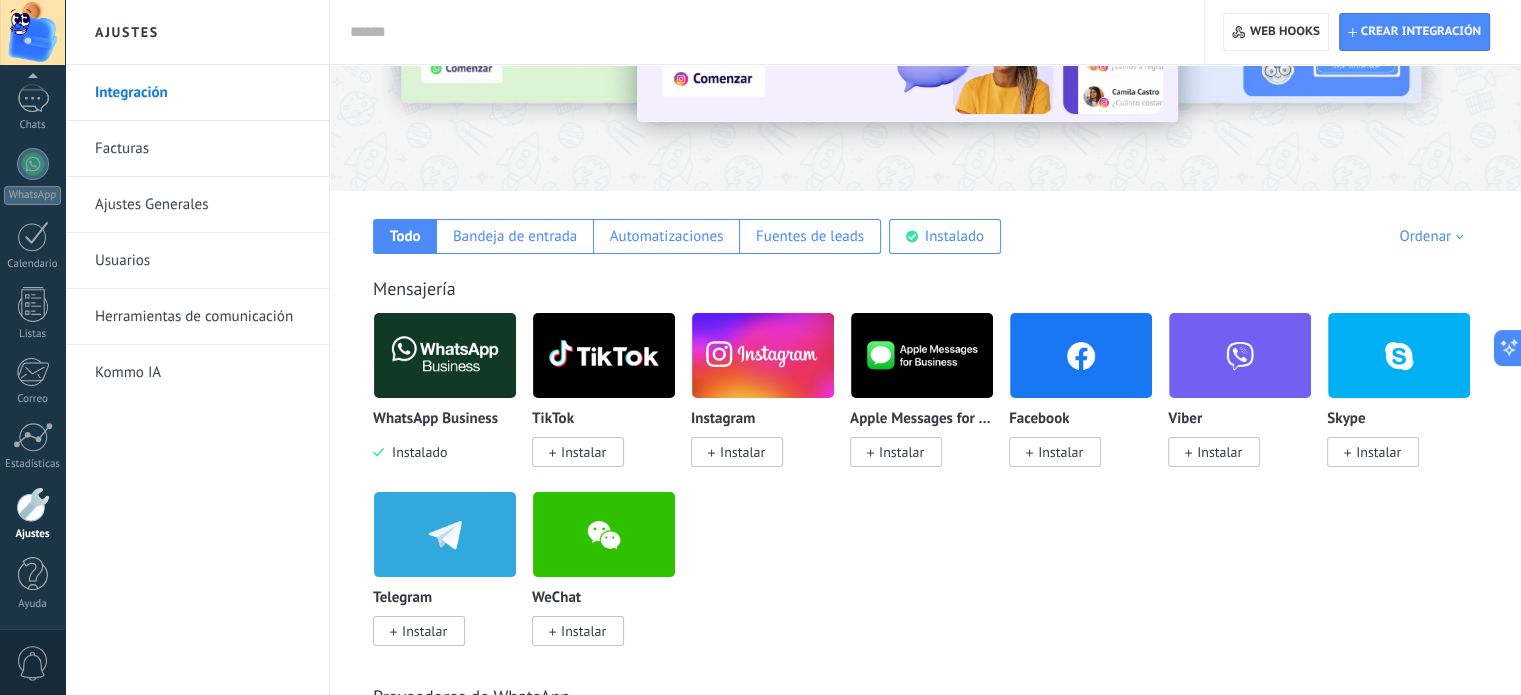 click on "Instalar" at bounding box center (742, 452) 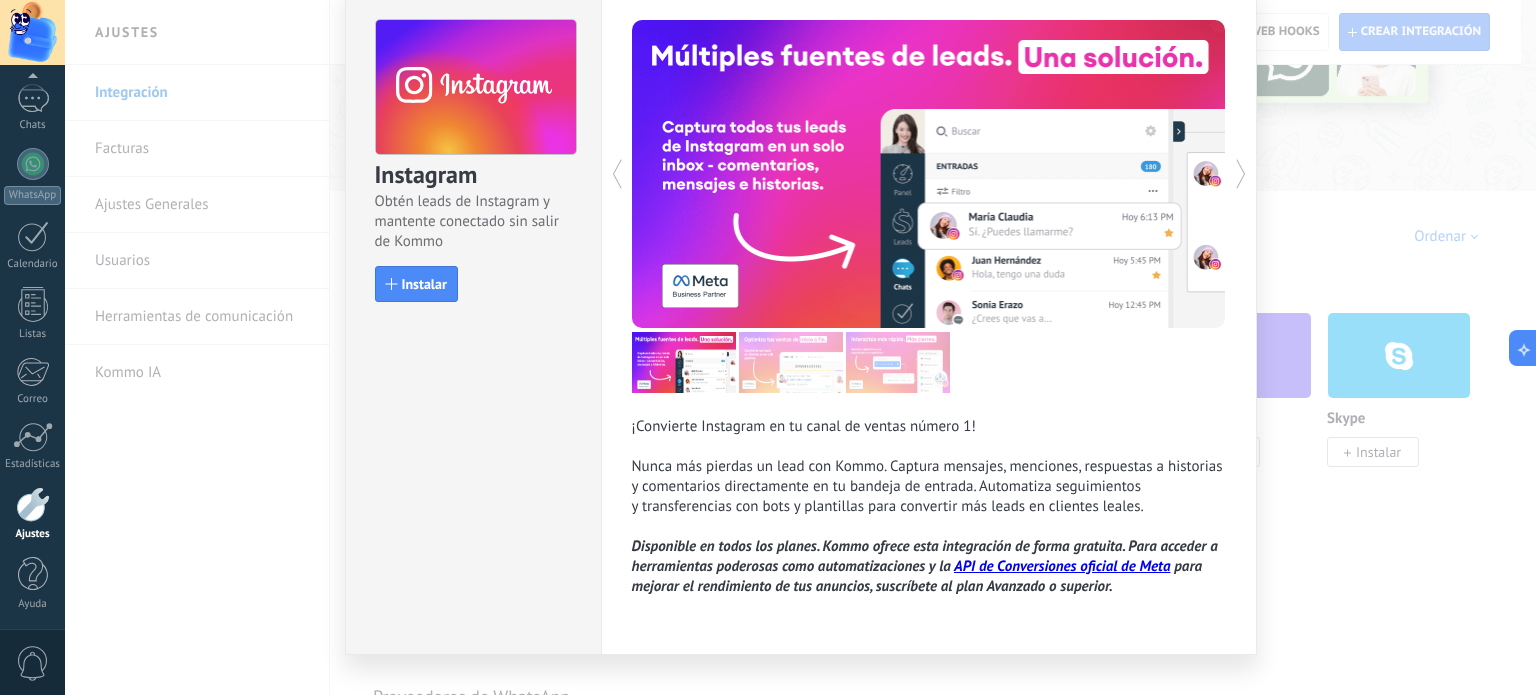 scroll, scrollTop: 115, scrollLeft: 0, axis: vertical 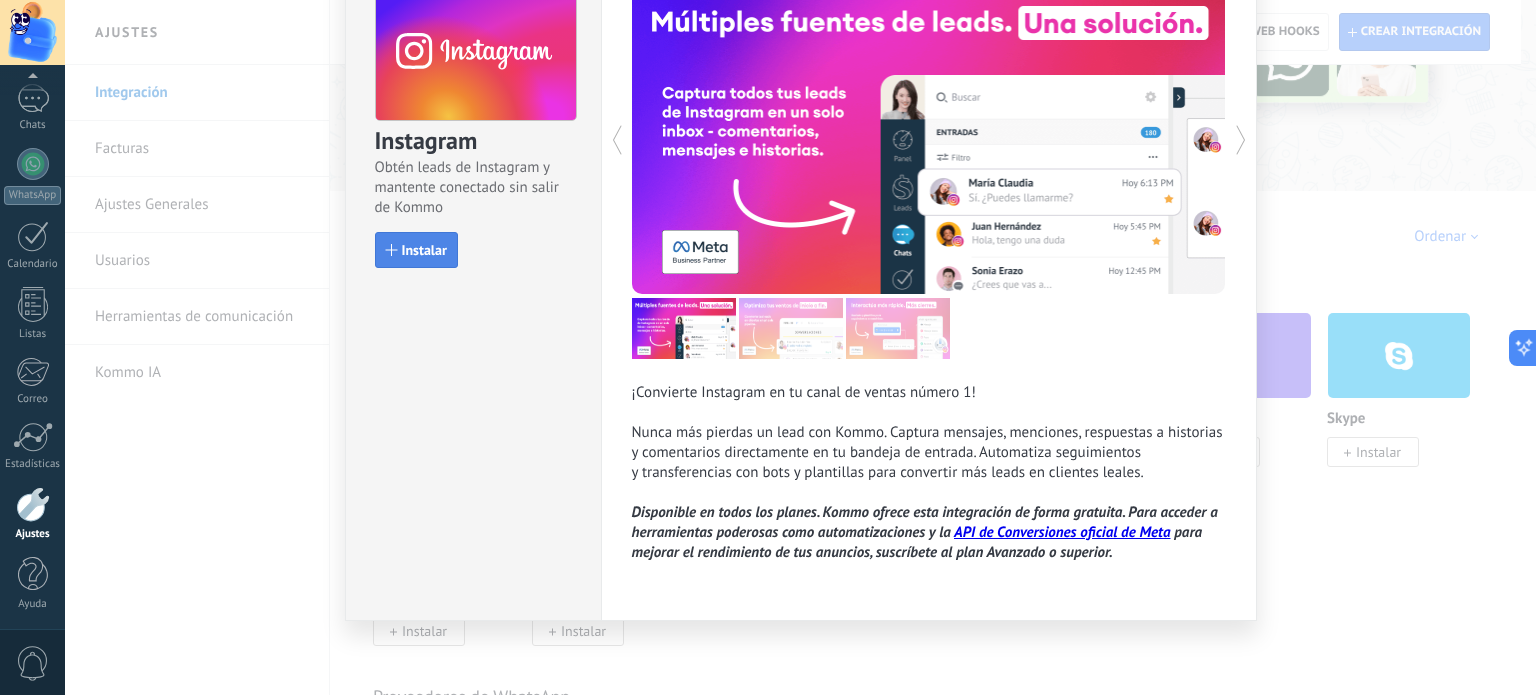 click on "Instalar" at bounding box center (416, 250) 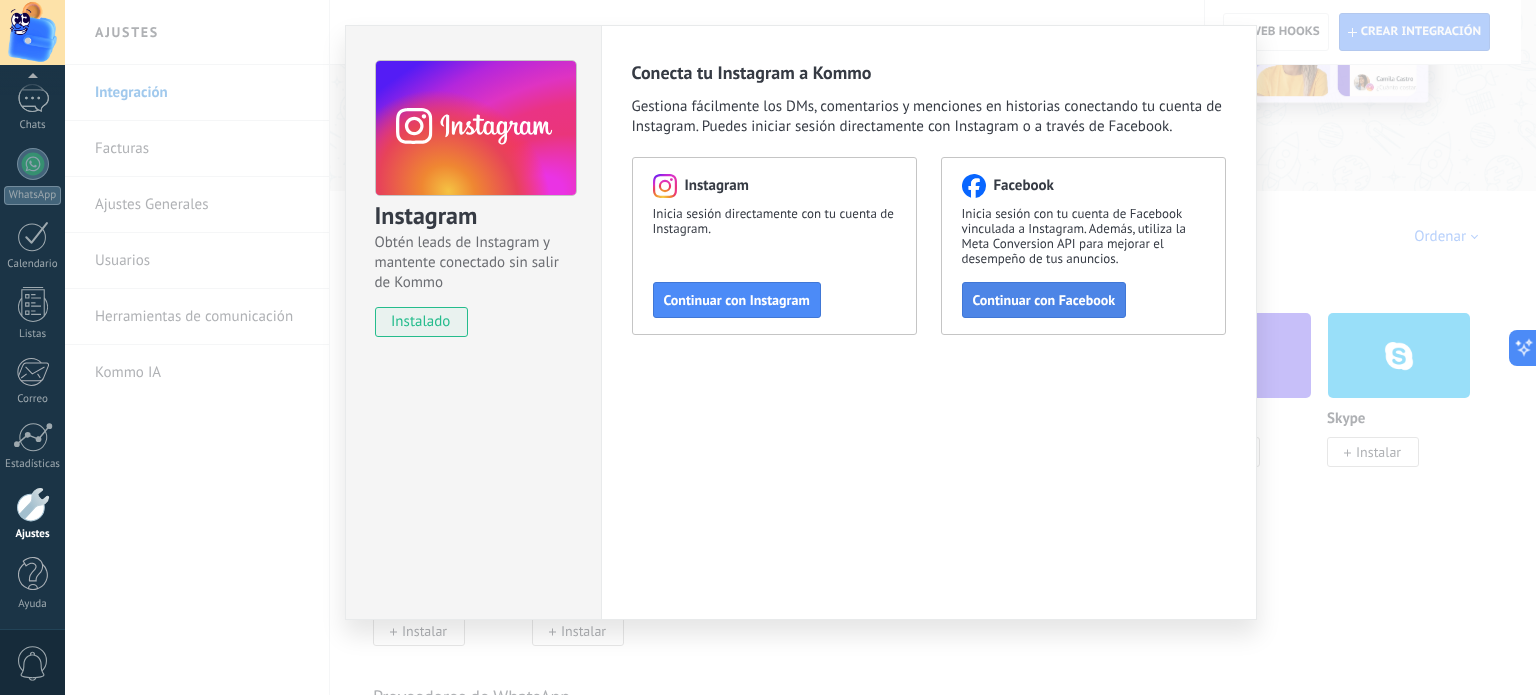 click on "Continuar con Facebook" at bounding box center (737, 300) 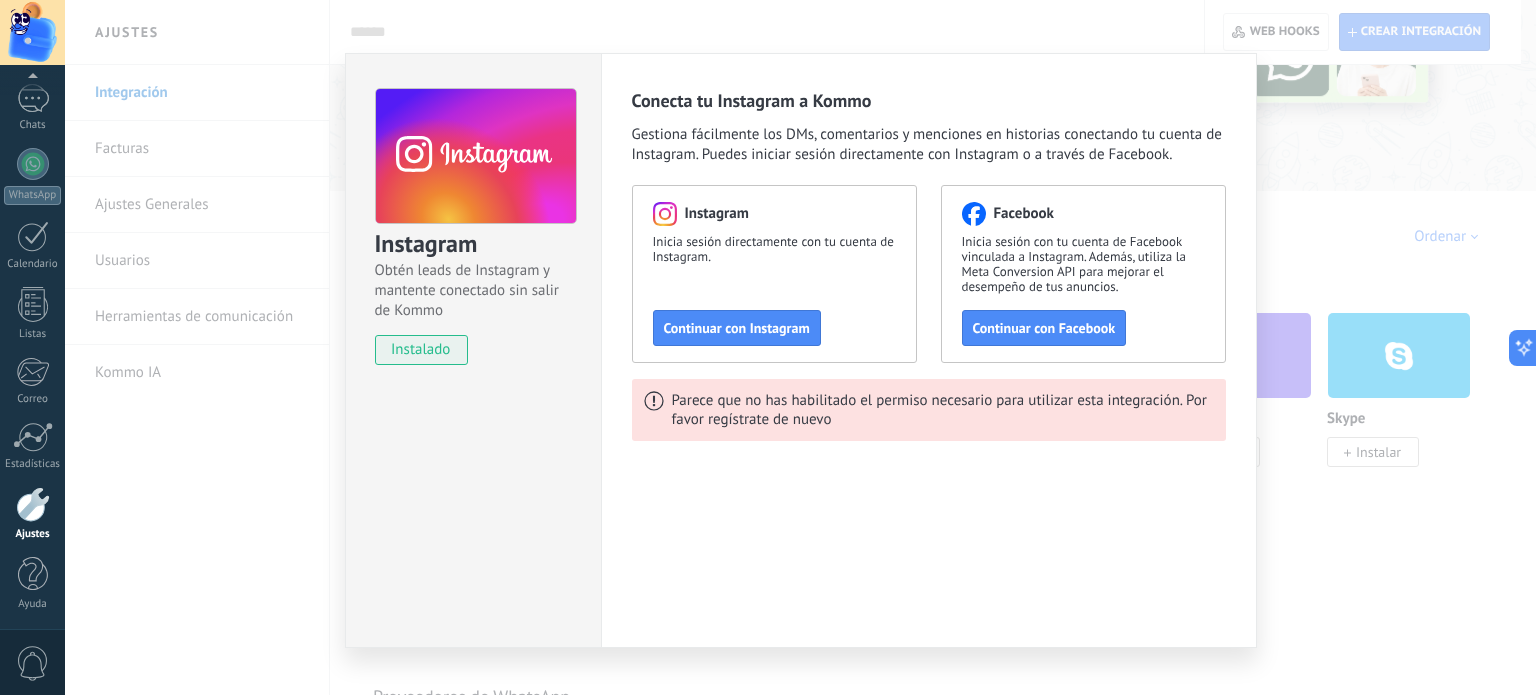 scroll, scrollTop: 0, scrollLeft: 0, axis: both 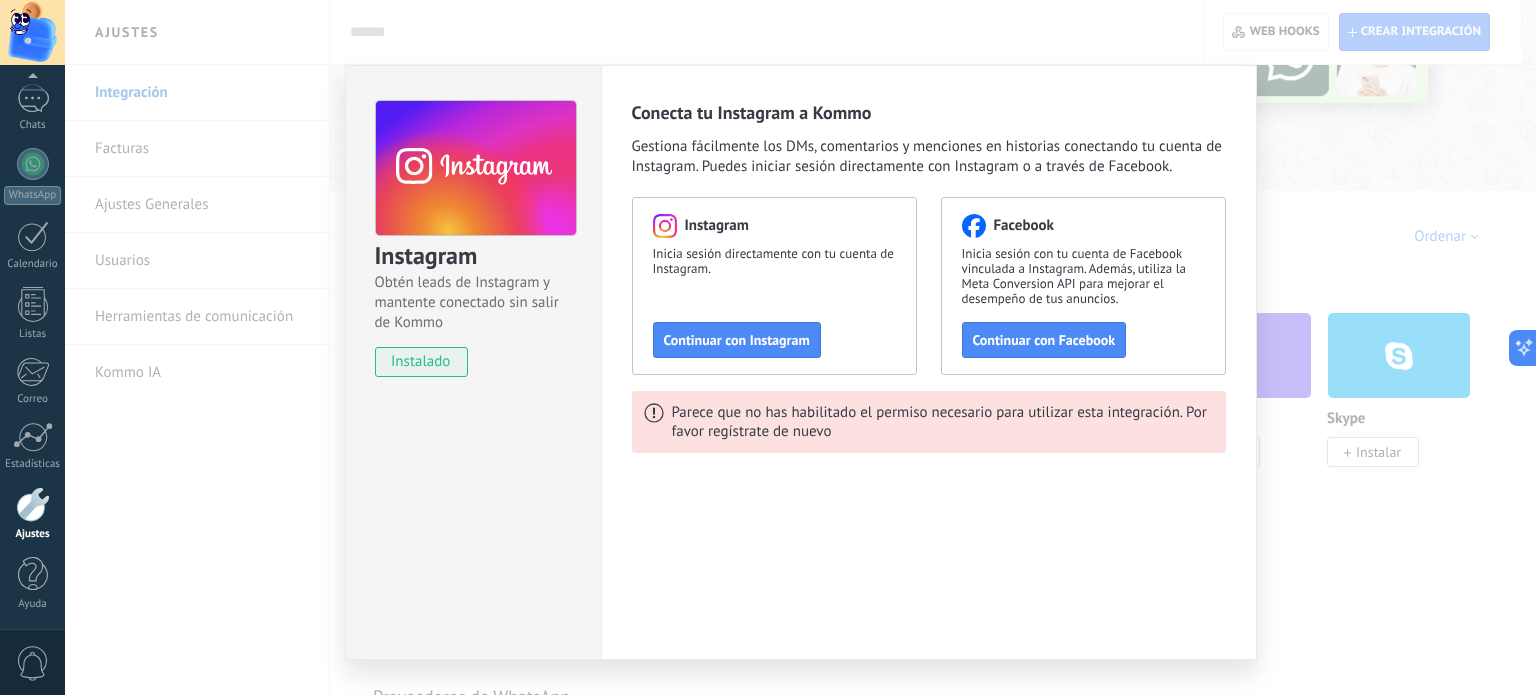 click on "Instagram Obtén leads de Instagram y mantente conectado sin salir de Kommo instalado Conecta tu Instagram a Kommo Gestiona fácilmente los DMs, comentarios y menciones en historias conectando tu cuenta de Instagram. Puedes iniciar sesión directamente con Instagram o a través de Facebook. Instagram Inicia sesión directamente con tu cuenta de Instagram. Continuar con Instagram Facebook Inicia sesión con tu cuenta de Facebook vinculada a Instagram. Además, utiliza la Meta Conversion API para mejorar el desempeño de tus anuncios. Continuar con Facebook Parece que no has habilitado el permiso necesario para utilizar esta integración. Por favor regístrate de nuevo" at bounding box center [800, 347] 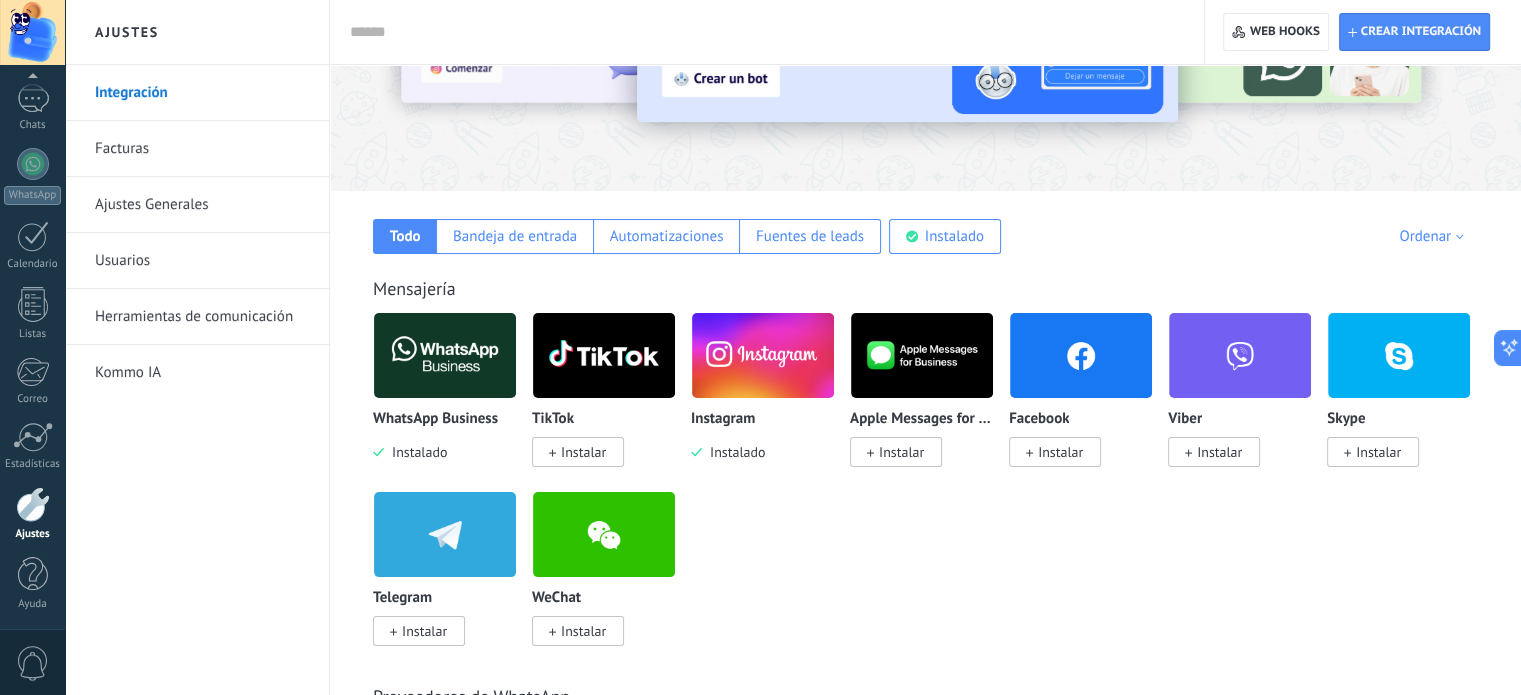 click on "Instalar" at bounding box center [1060, 452] 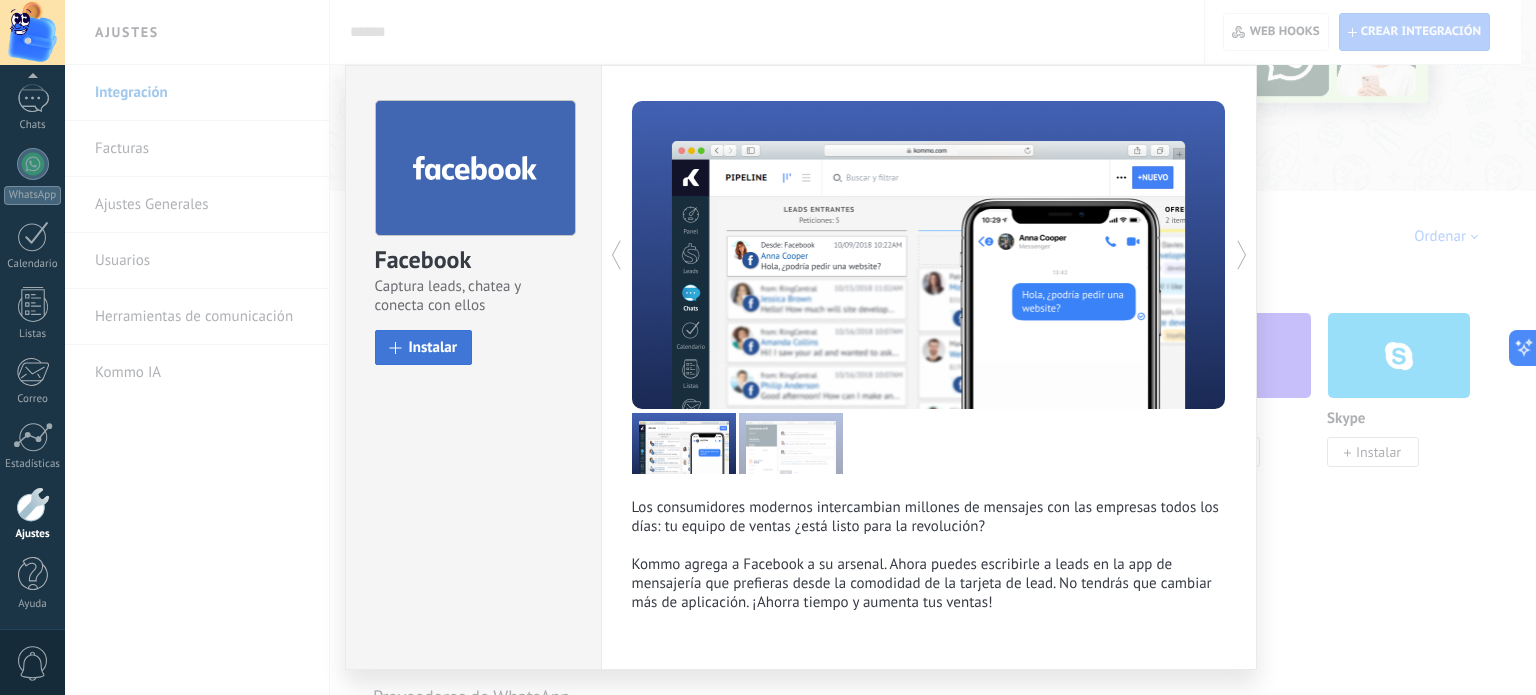 click on "Instalar" at bounding box center [424, 347] 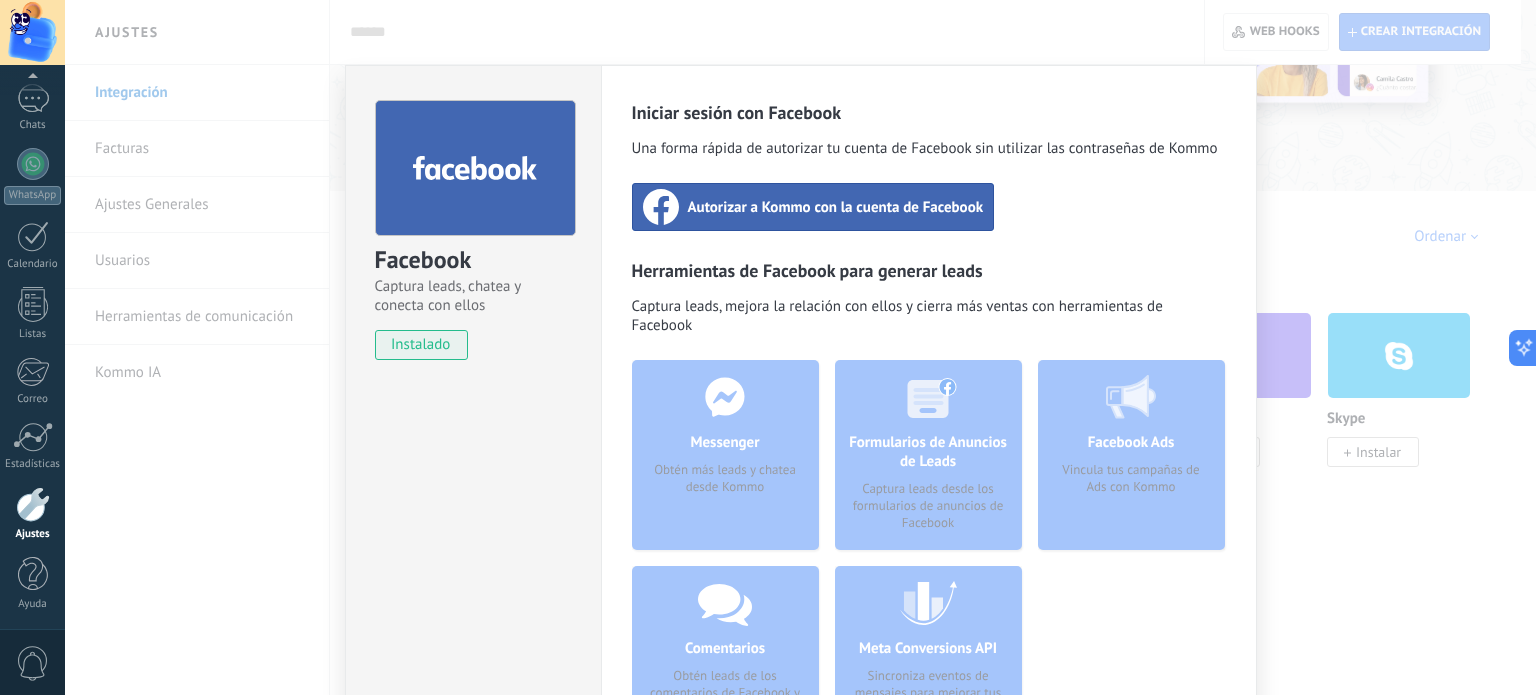 click on "Autorizar a Kommo con la cuenta de Facebook" at bounding box center (836, 207) 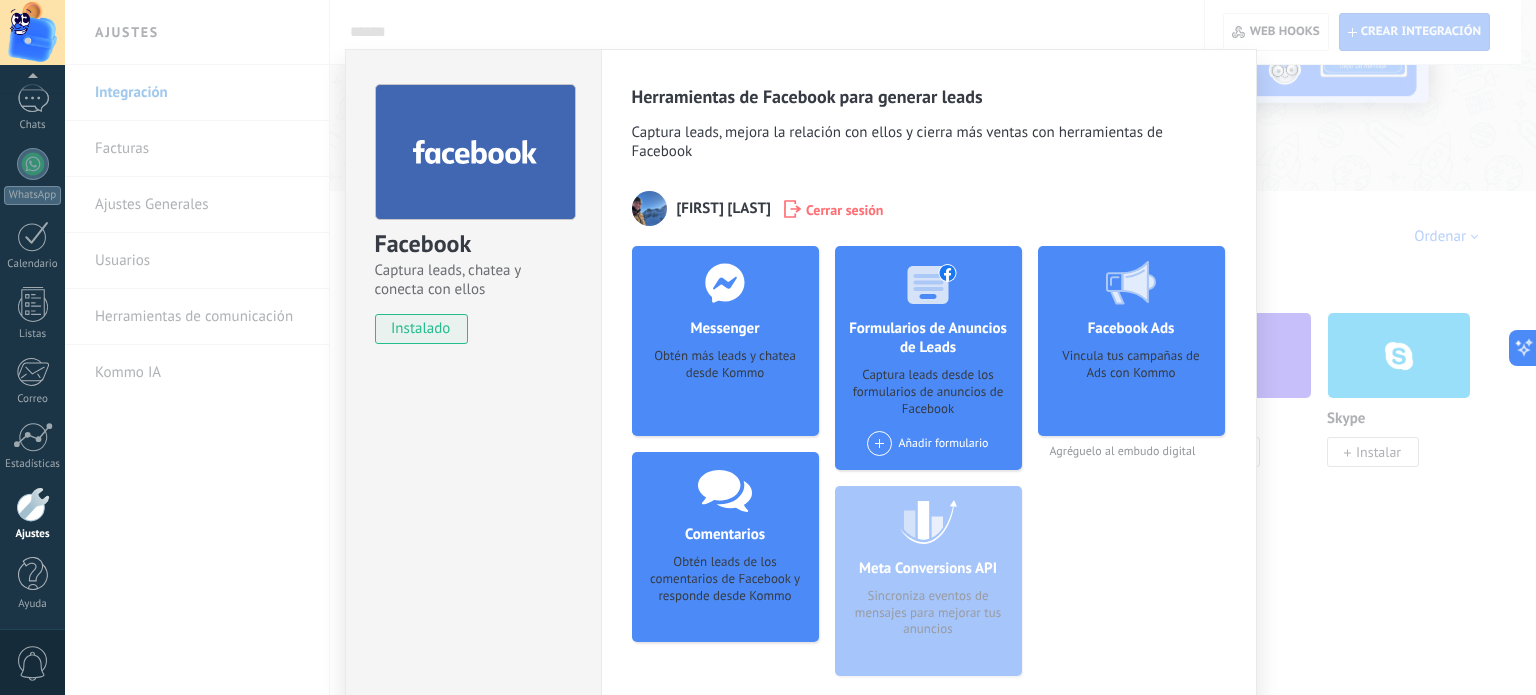 scroll, scrollTop: 0, scrollLeft: 0, axis: both 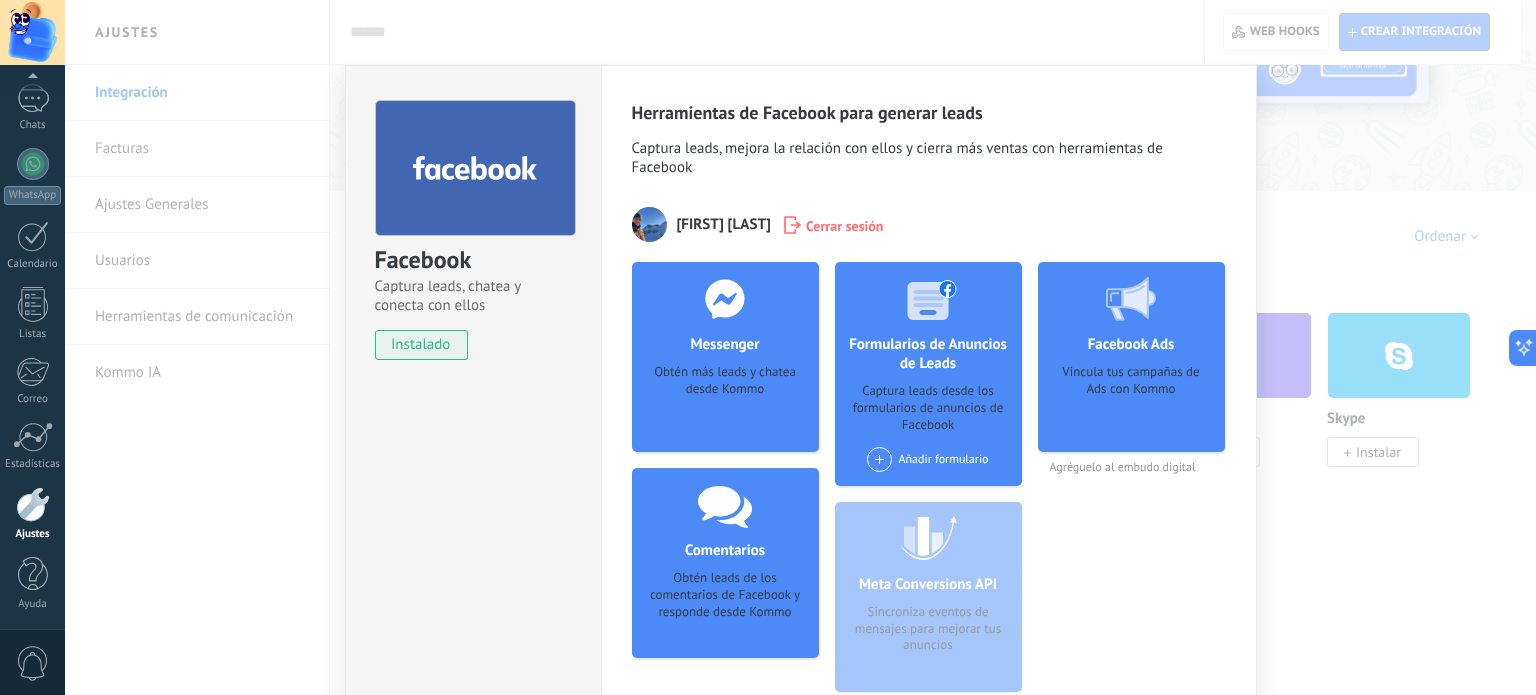 click on "Facebook Captura leads, chatea y conecta con ellos instalado Desinstalar Herramientas de Facebook para generar leads Captura leads, mejora la relación con ellos y cierra más ventas con herramientas de Facebook [LAST] Cerrar sesión Messenger Obtén más leads y chatea desde Kommo Agregar página Comentarios Obtén leads de los comentarios de Facebook y responde desde Kommo Agregar página Formularios de Anuncios de Leads Captura leads desde los formularios de anuncios de Facebook Añadir formulario Meta Conversions API Sincroniza eventos de mensajes para mejorar tus anuncios Facebook Ads Vincula tus campañas de Ads con Kommo Agréguelo al embudo digital más" at bounding box center (800, 347) 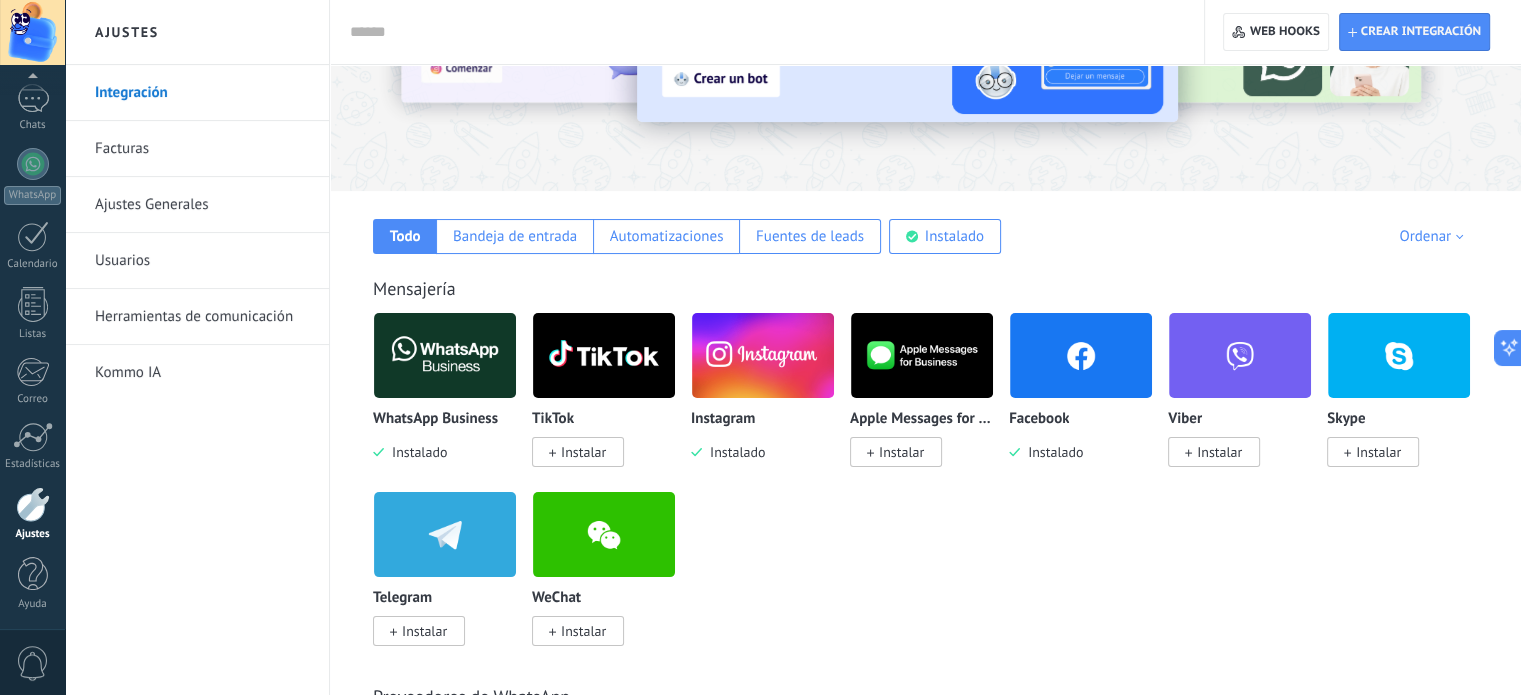 click at bounding box center [1081, 355] 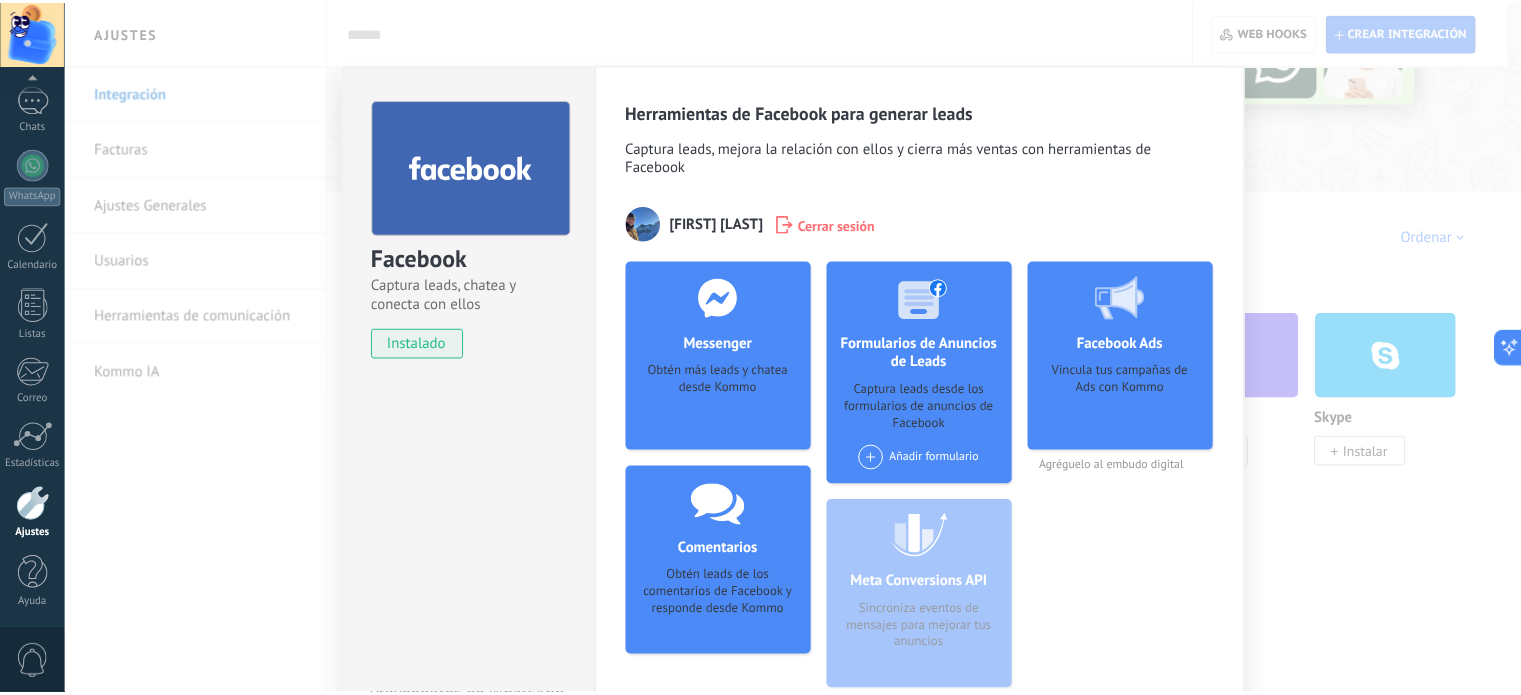 scroll, scrollTop: 0, scrollLeft: 0, axis: both 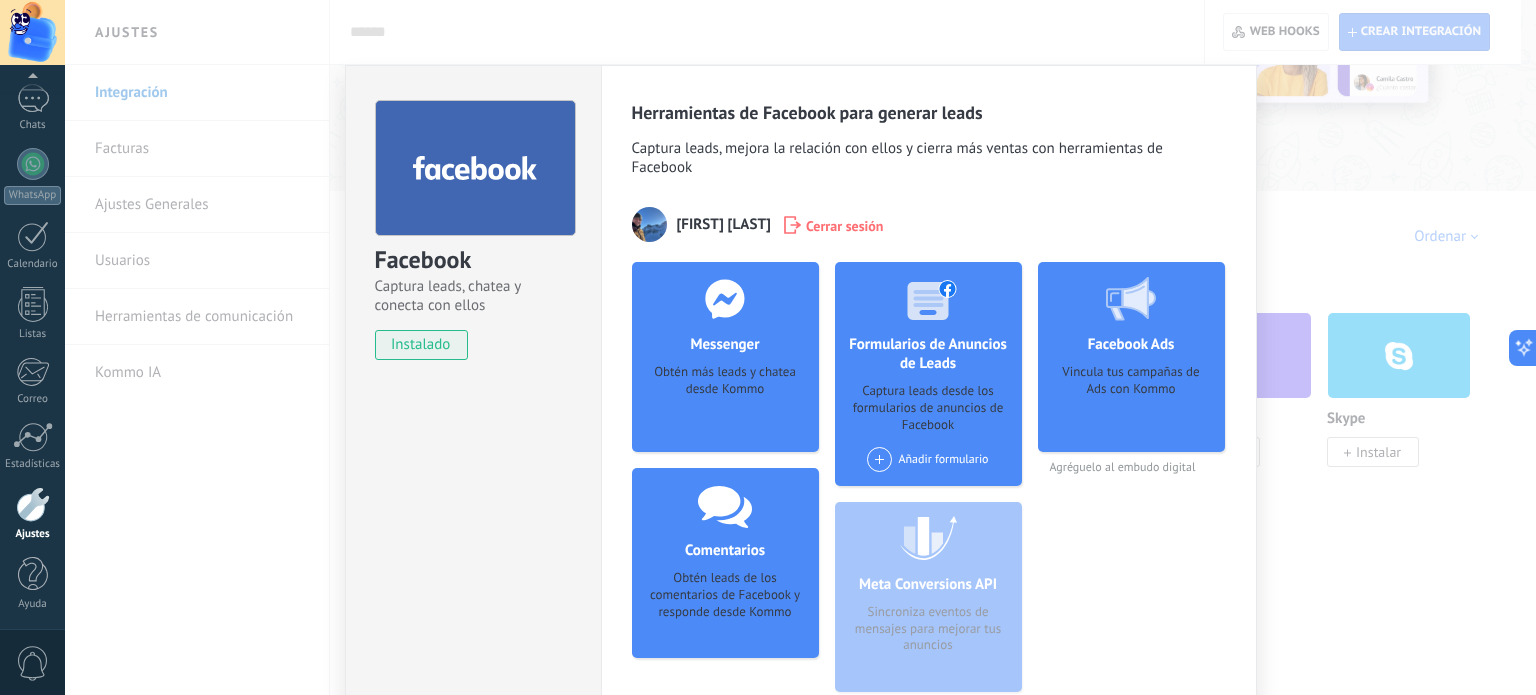 click on "Facebook Captura leads, chatea y conecta con ellos instalado Desinstalar Herramientas de Facebook para generar leads Captura leads, mejora la relación con ellos y cierra más ventas con herramientas de Facebook [LAST] Cerrar sesión Messenger Obtén más leads y chatea desde Kommo Agregar página Comentarios Obtén leads de los comentarios de Facebook y responde desde Kommo Agregar página Formularios de Anuncios de Leads Captura leads desde los formularios de anuncios de Facebook Añadir formulario Meta Conversions API Sincroniza eventos de mensajes para mejorar tus anuncios Facebook Ads Vincula tus campañas de Ads con Kommo Agréguelo al embudo digital más" at bounding box center [800, 347] 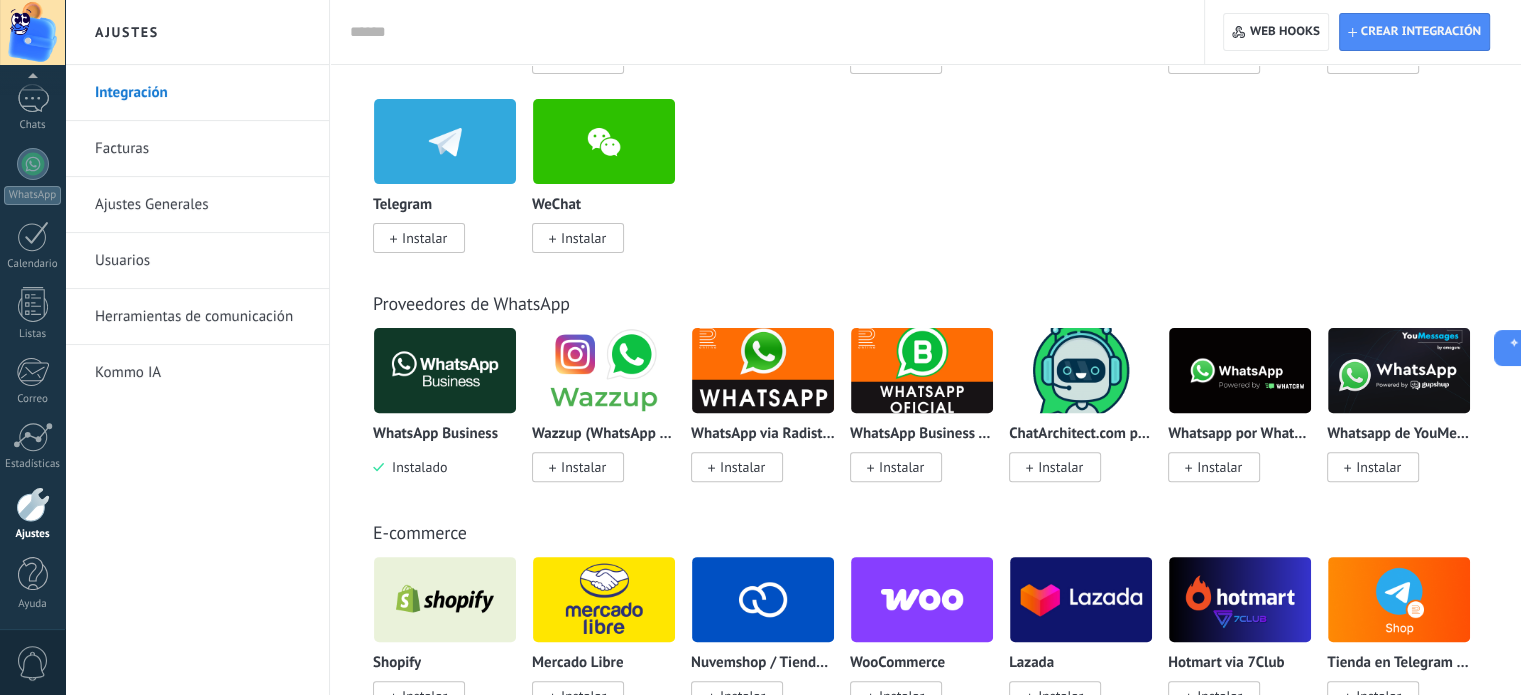 scroll, scrollTop: 0, scrollLeft: 0, axis: both 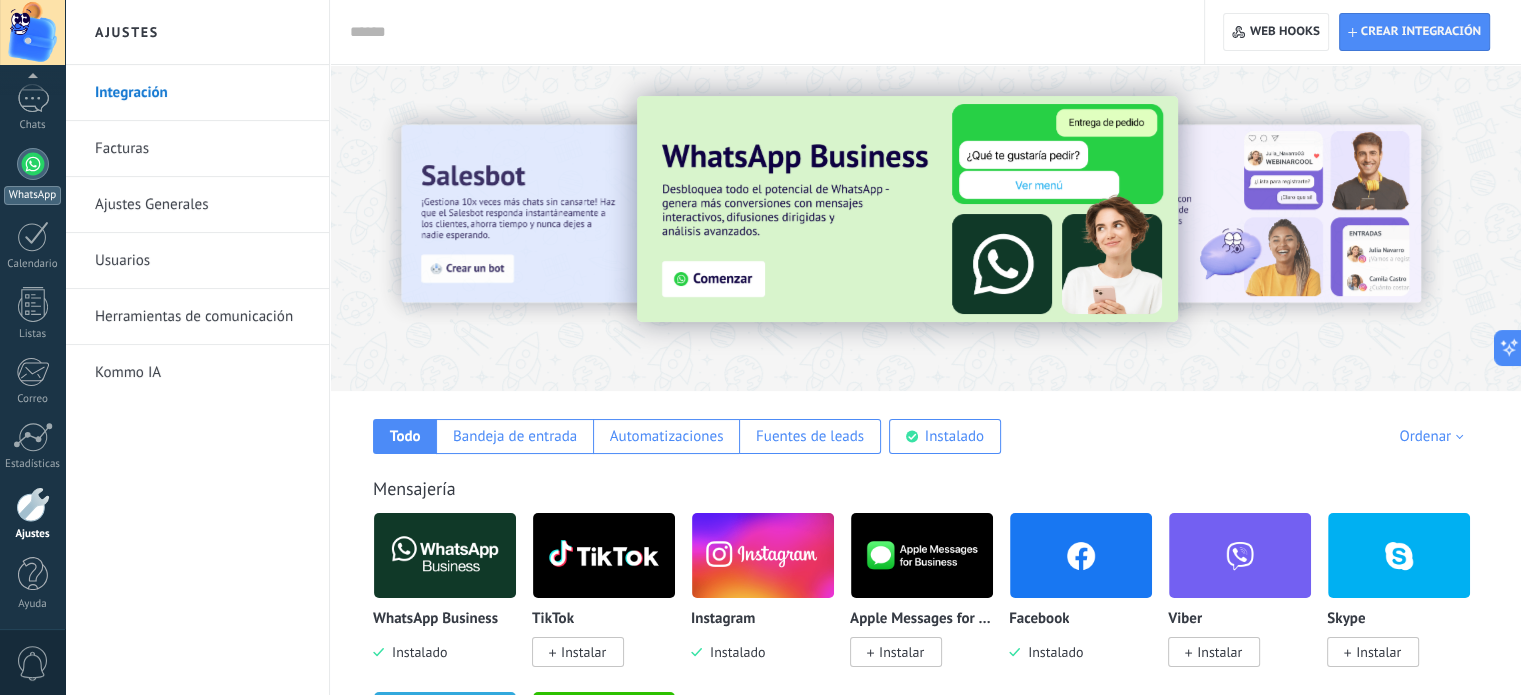 click at bounding box center (33, 164) 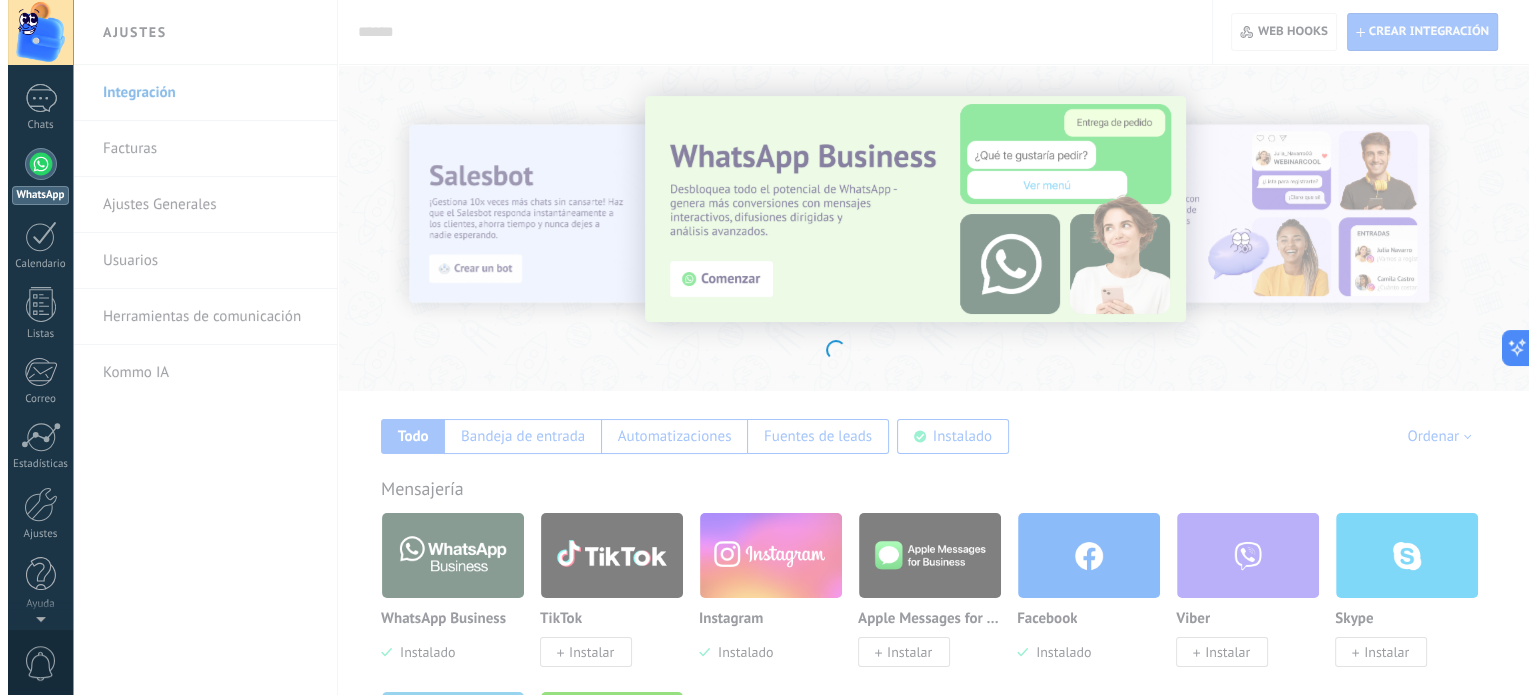 scroll, scrollTop: 0, scrollLeft: 0, axis: both 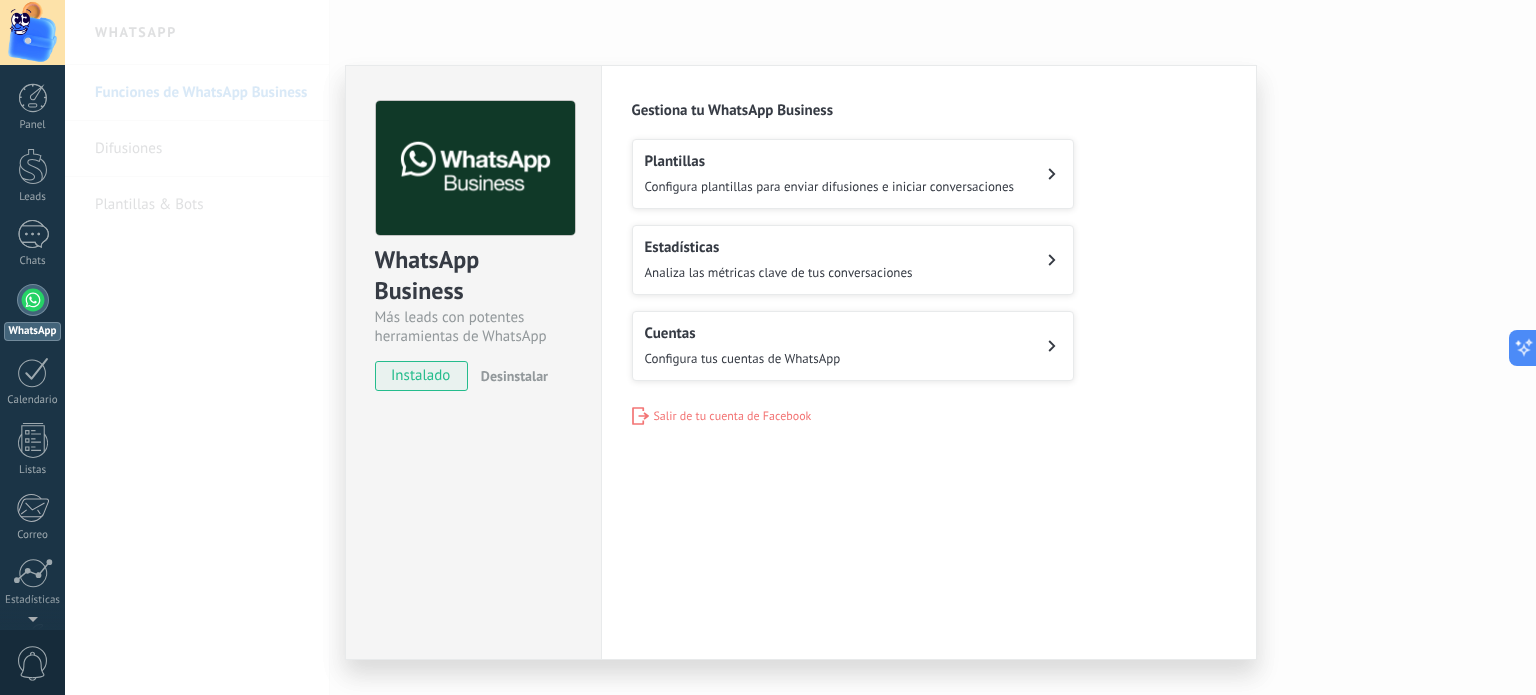 click on "instalado" at bounding box center [421, 376] 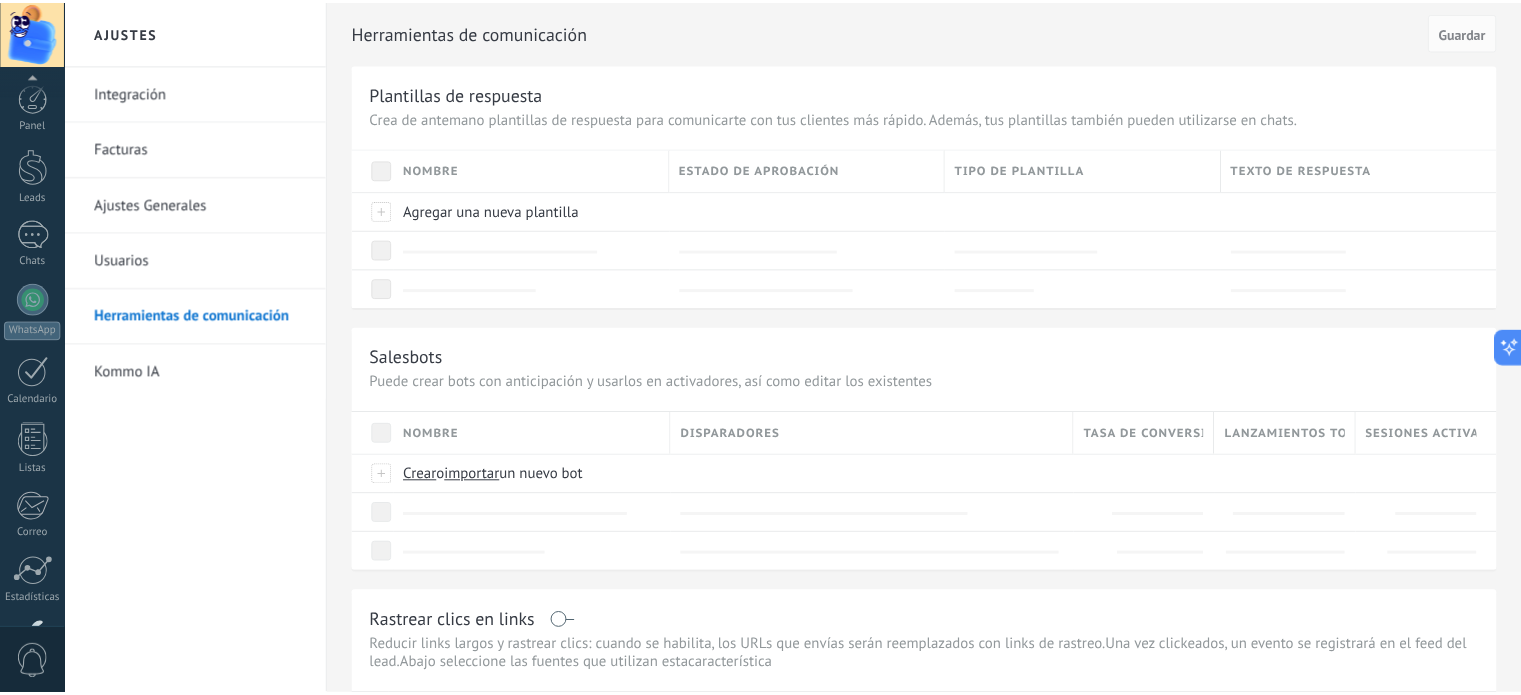 scroll, scrollTop: 136, scrollLeft: 0, axis: vertical 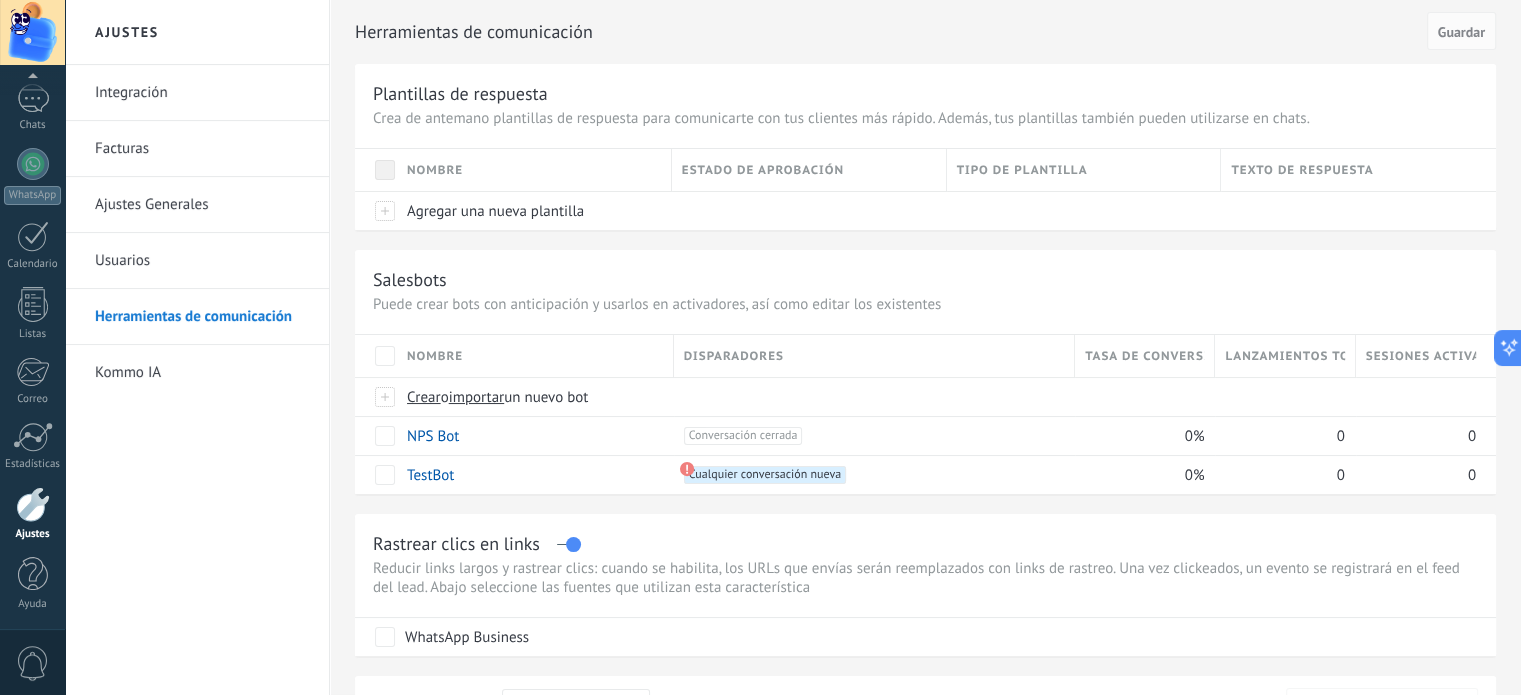 click on "Kommo IA" at bounding box center (202, 373) 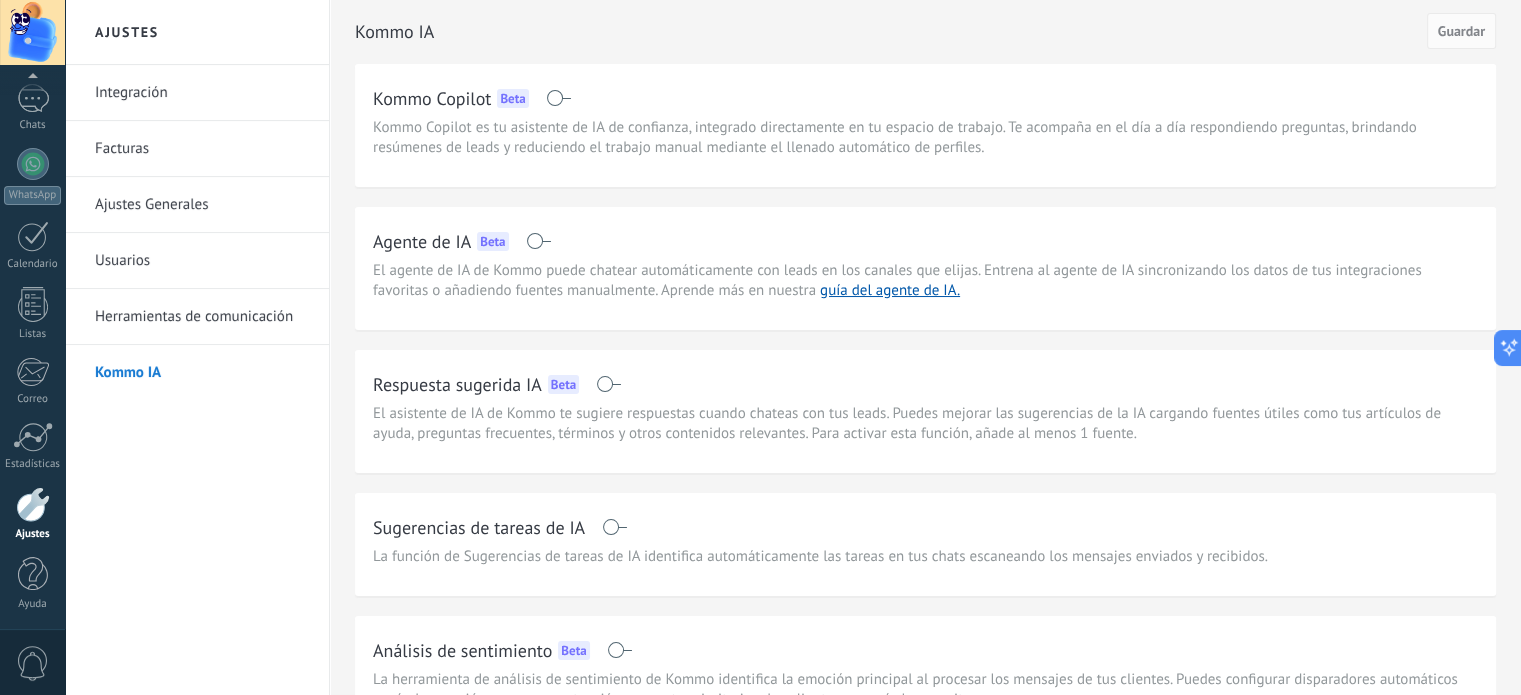 click on "Herramientas de comunicación" at bounding box center [202, 317] 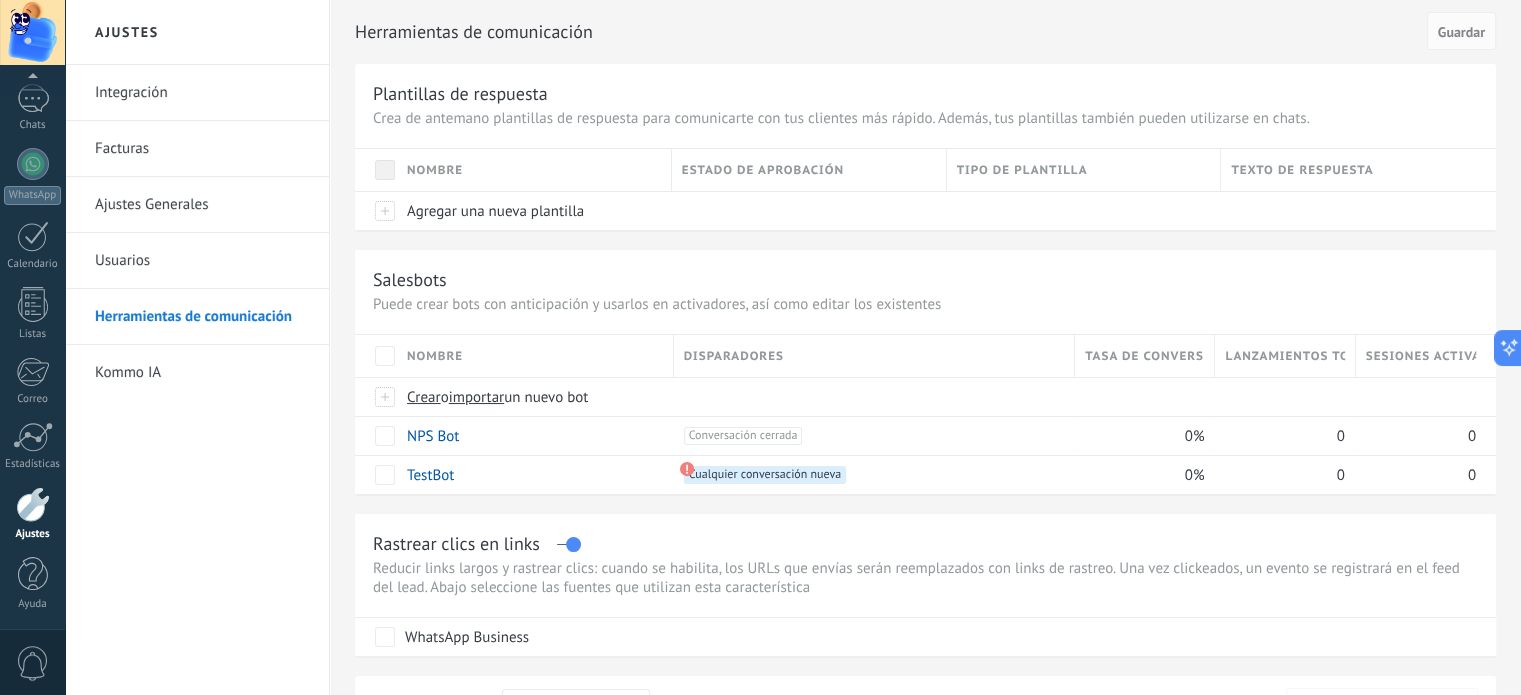 click on "Usuarios" at bounding box center (202, 261) 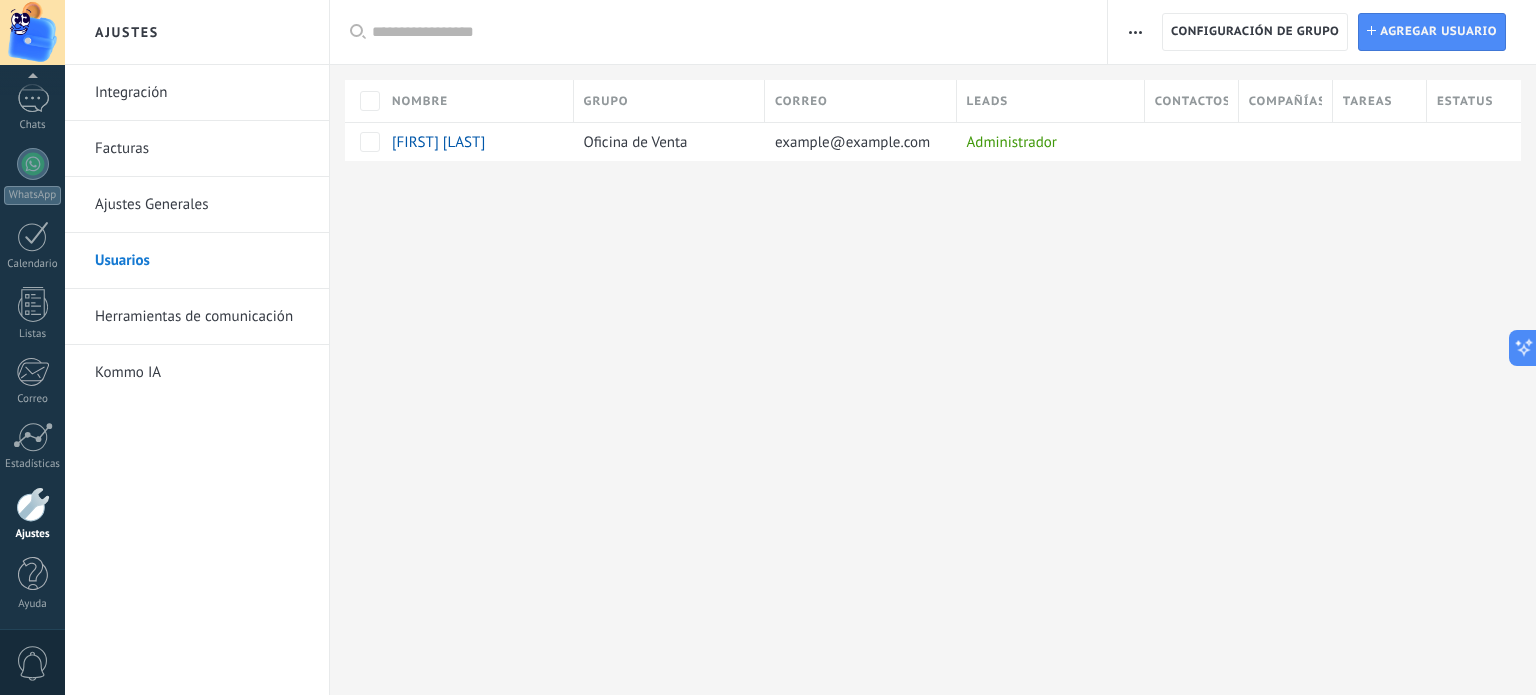 click on "Ajustes Generales" at bounding box center [202, 205] 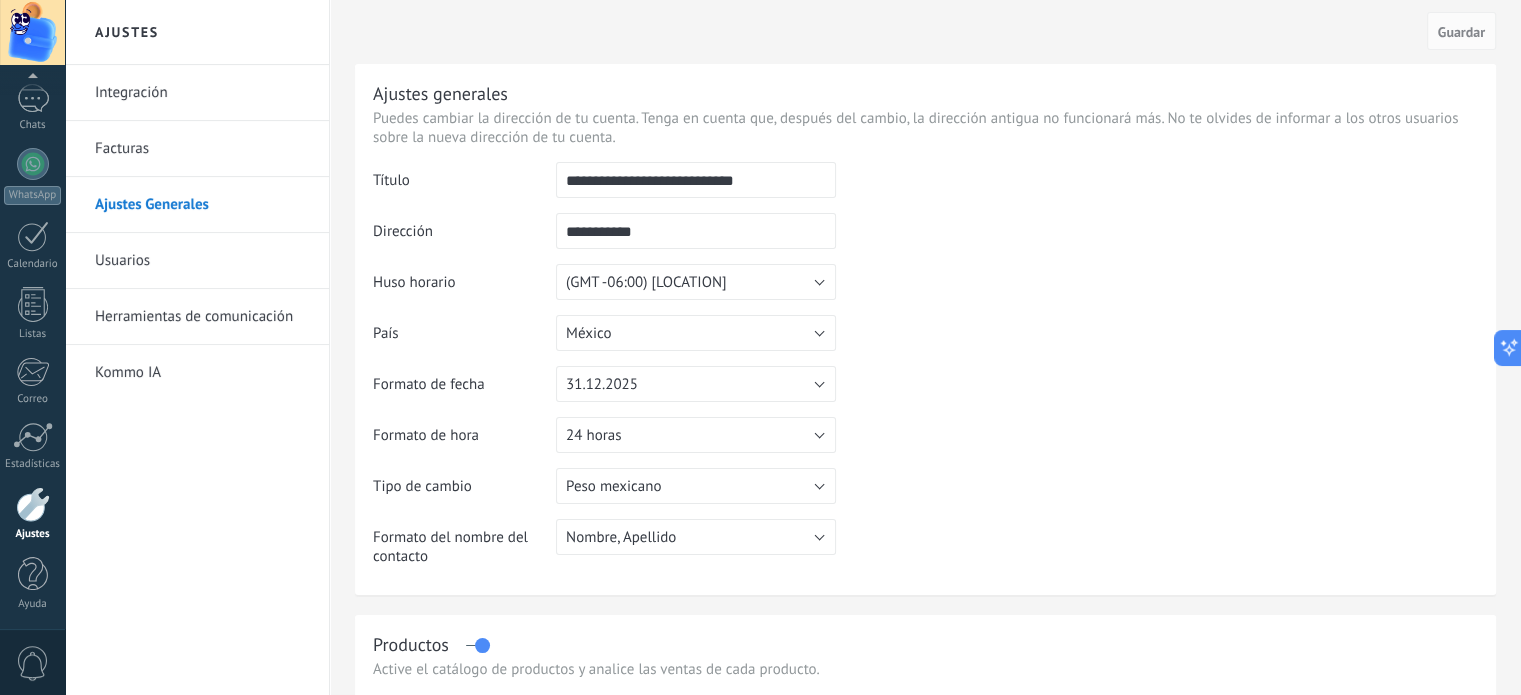click on "Facturas" at bounding box center [202, 149] 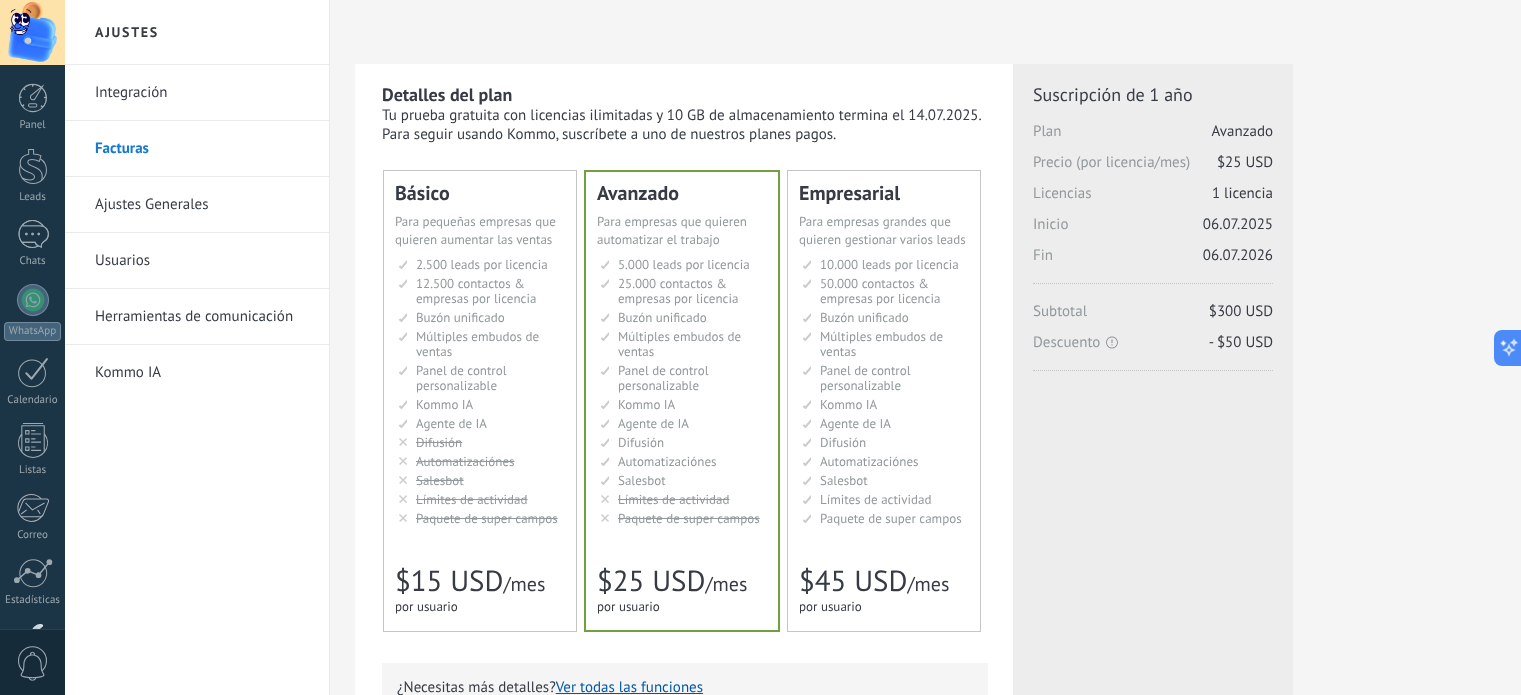 click on "Integración" at bounding box center [202, 93] 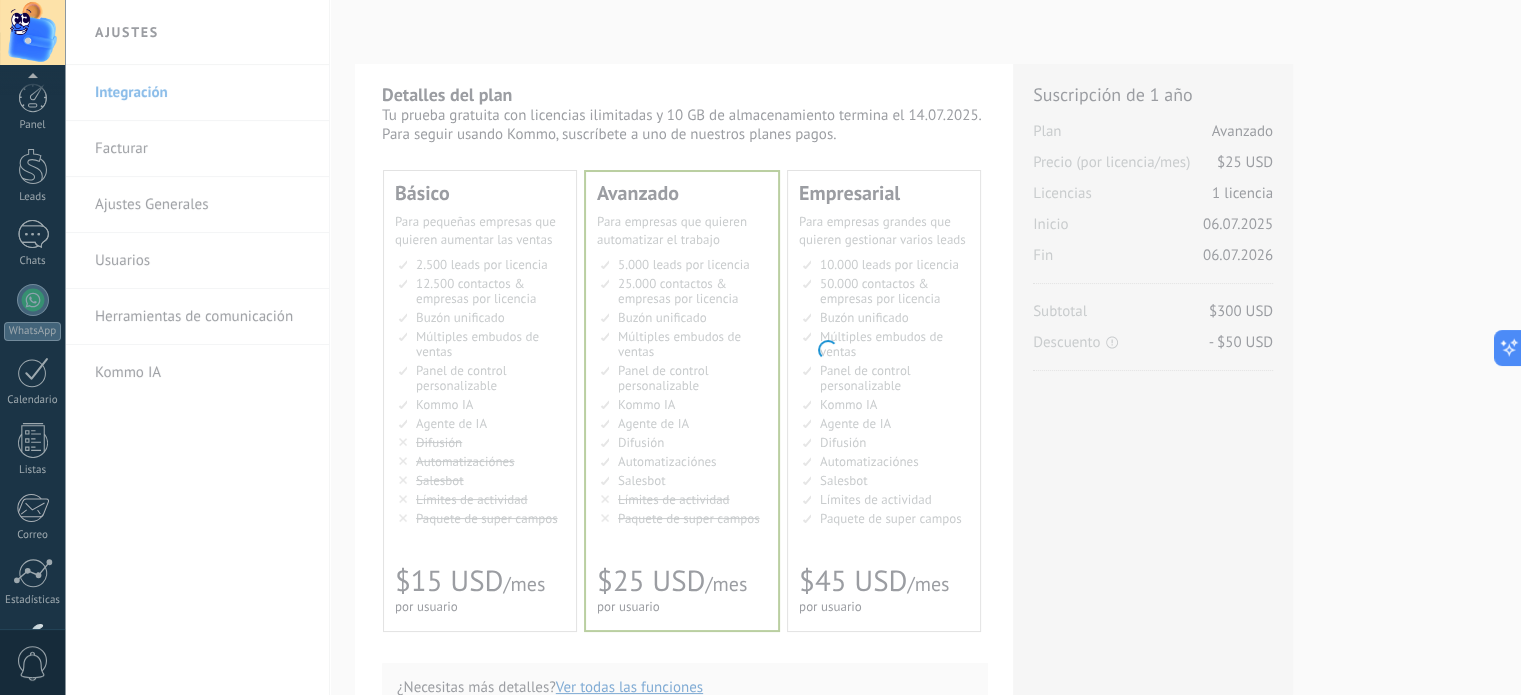 scroll, scrollTop: 136, scrollLeft: 0, axis: vertical 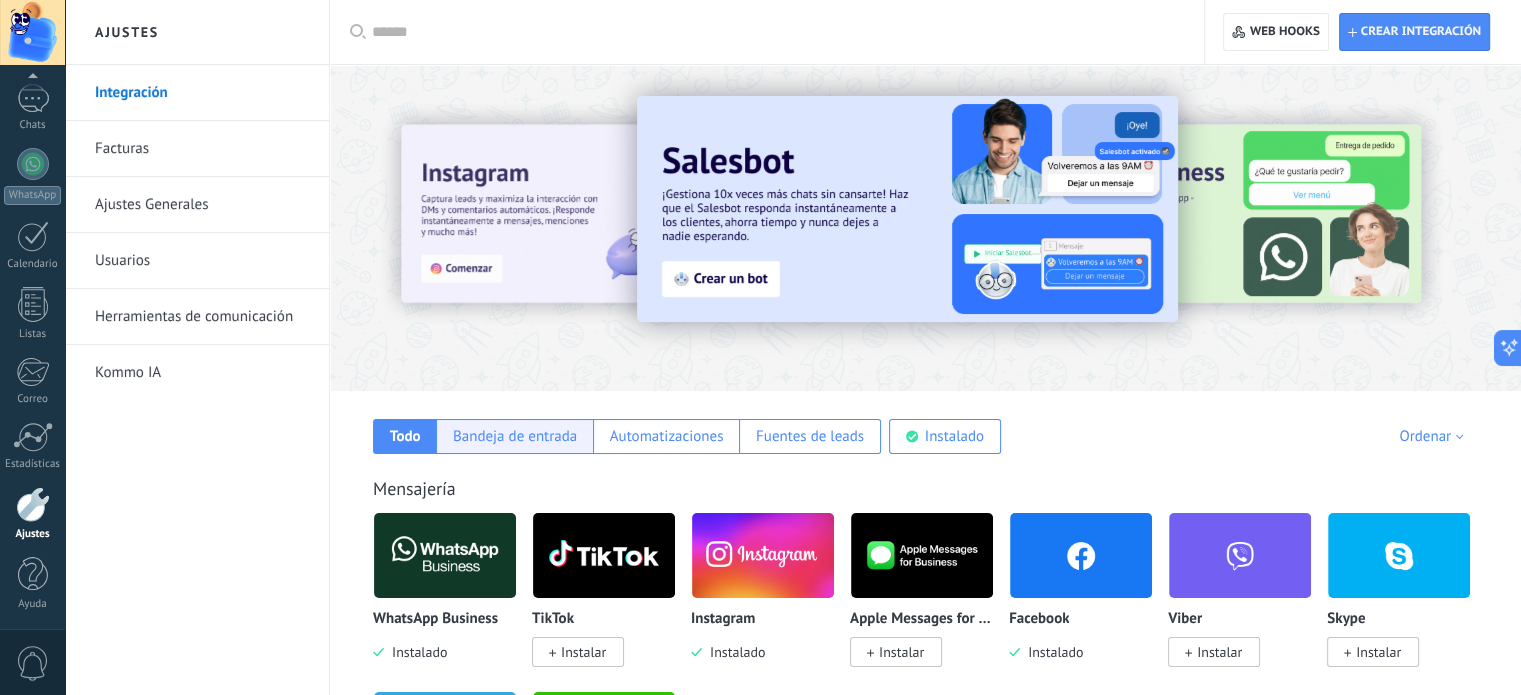click on "Bandeja de entrada" at bounding box center [405, 436] 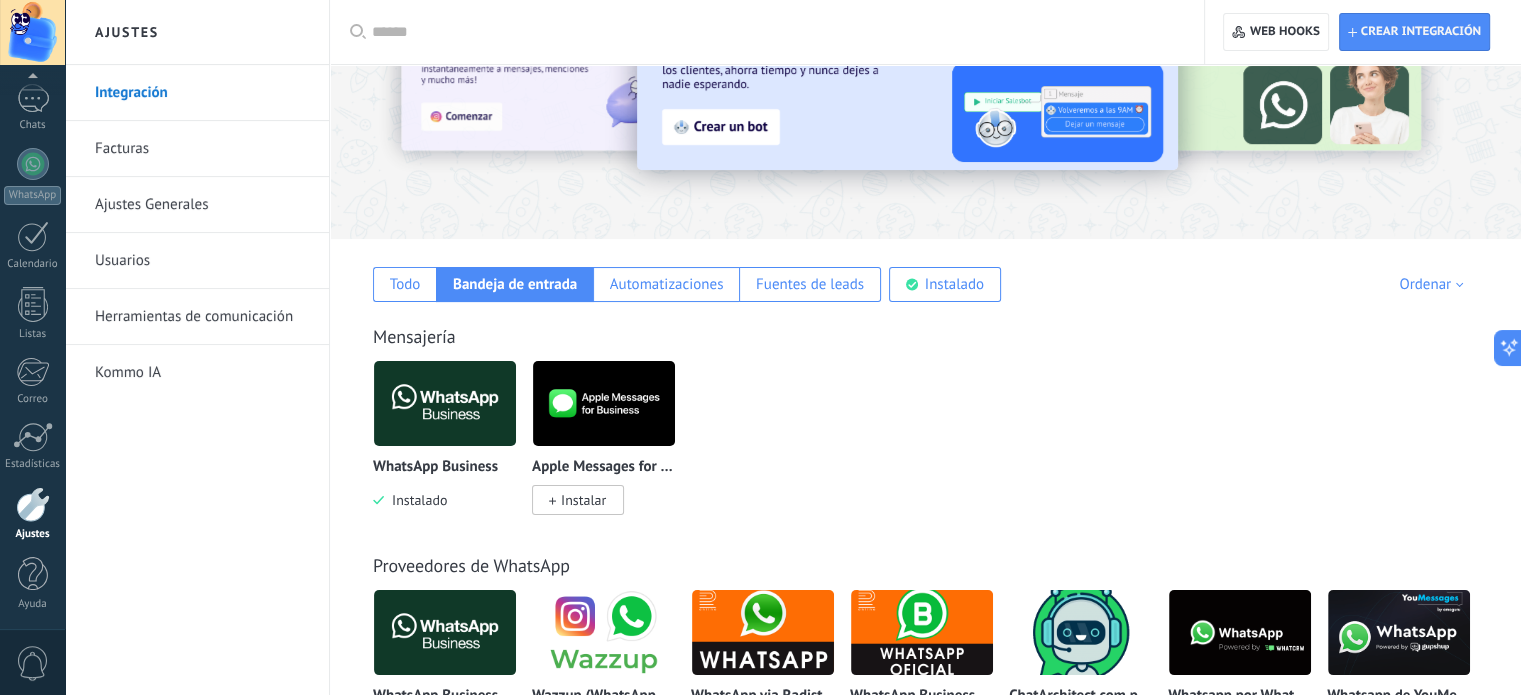 scroll, scrollTop: 200, scrollLeft: 0, axis: vertical 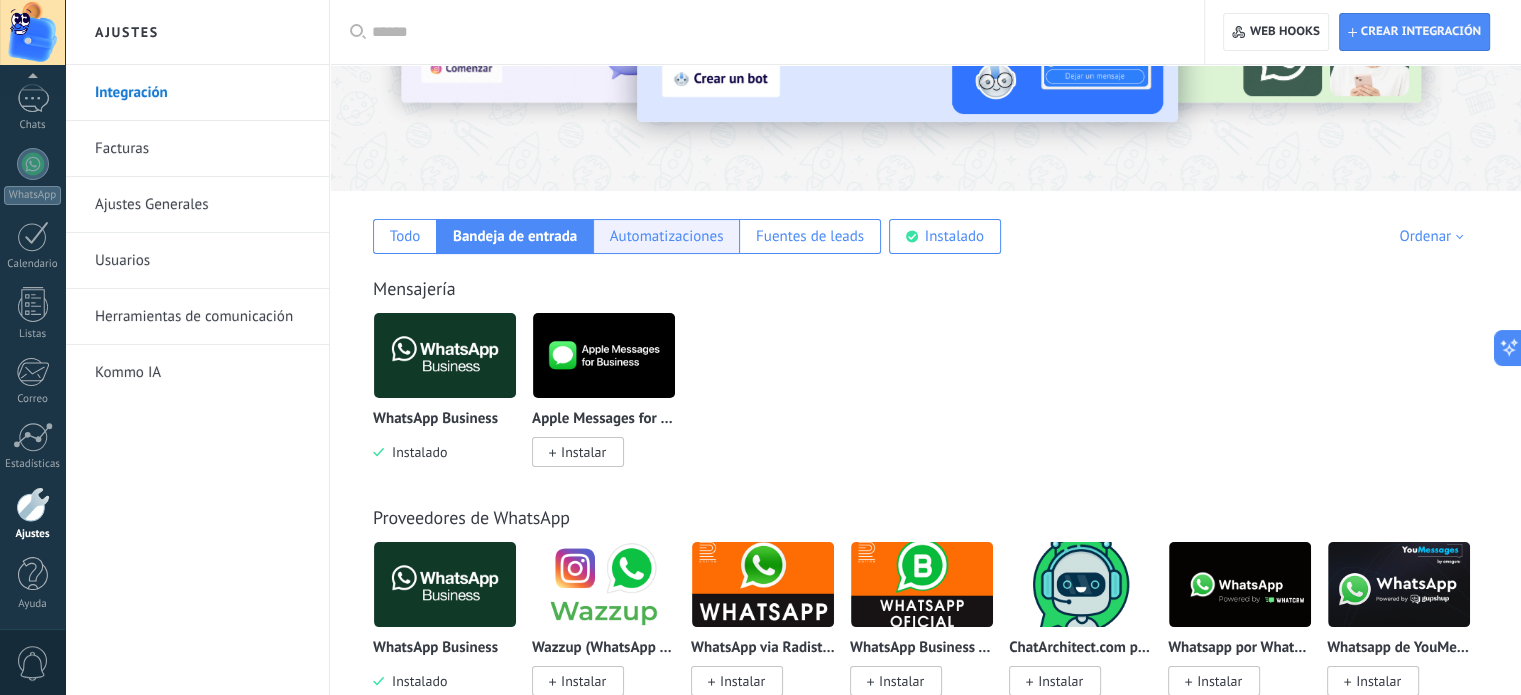click on "Automatizaciones" at bounding box center (405, 236) 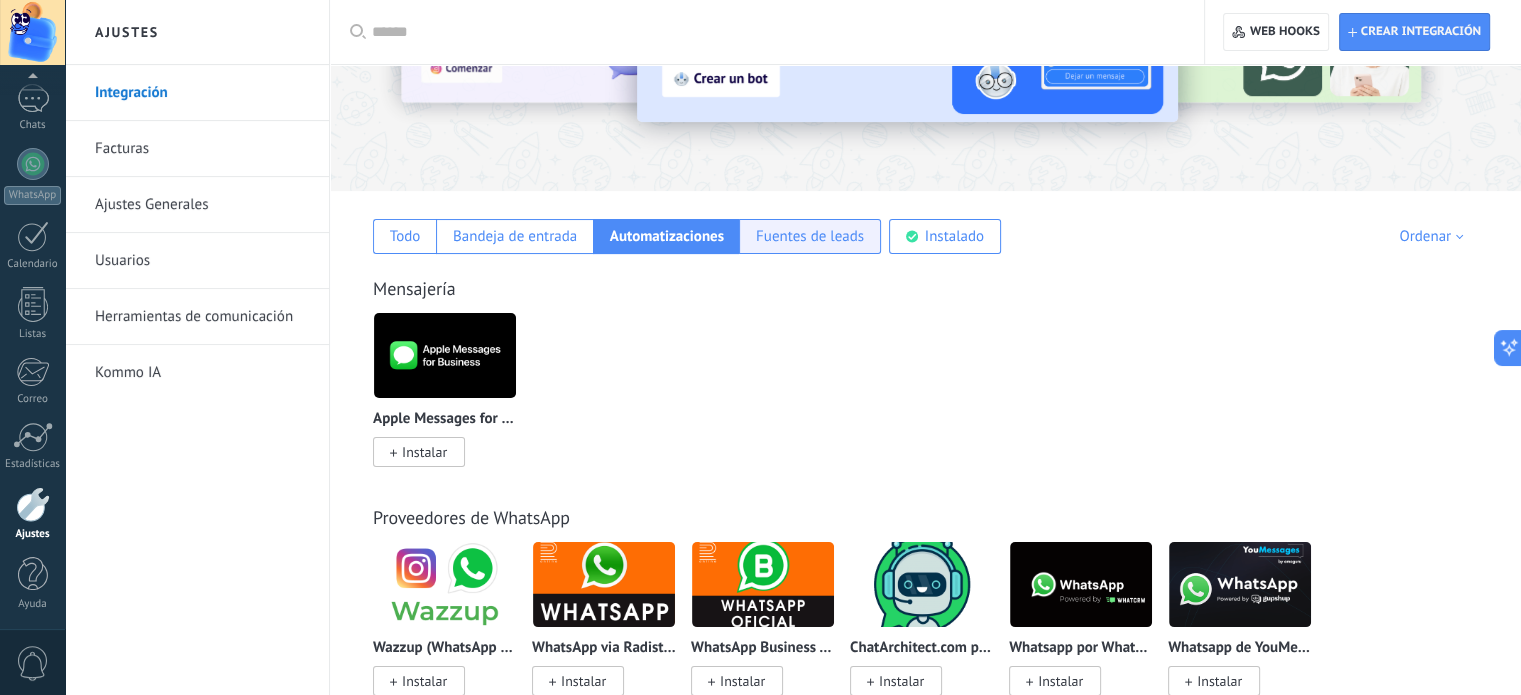 click on "Fuentes de leads" at bounding box center [405, 236] 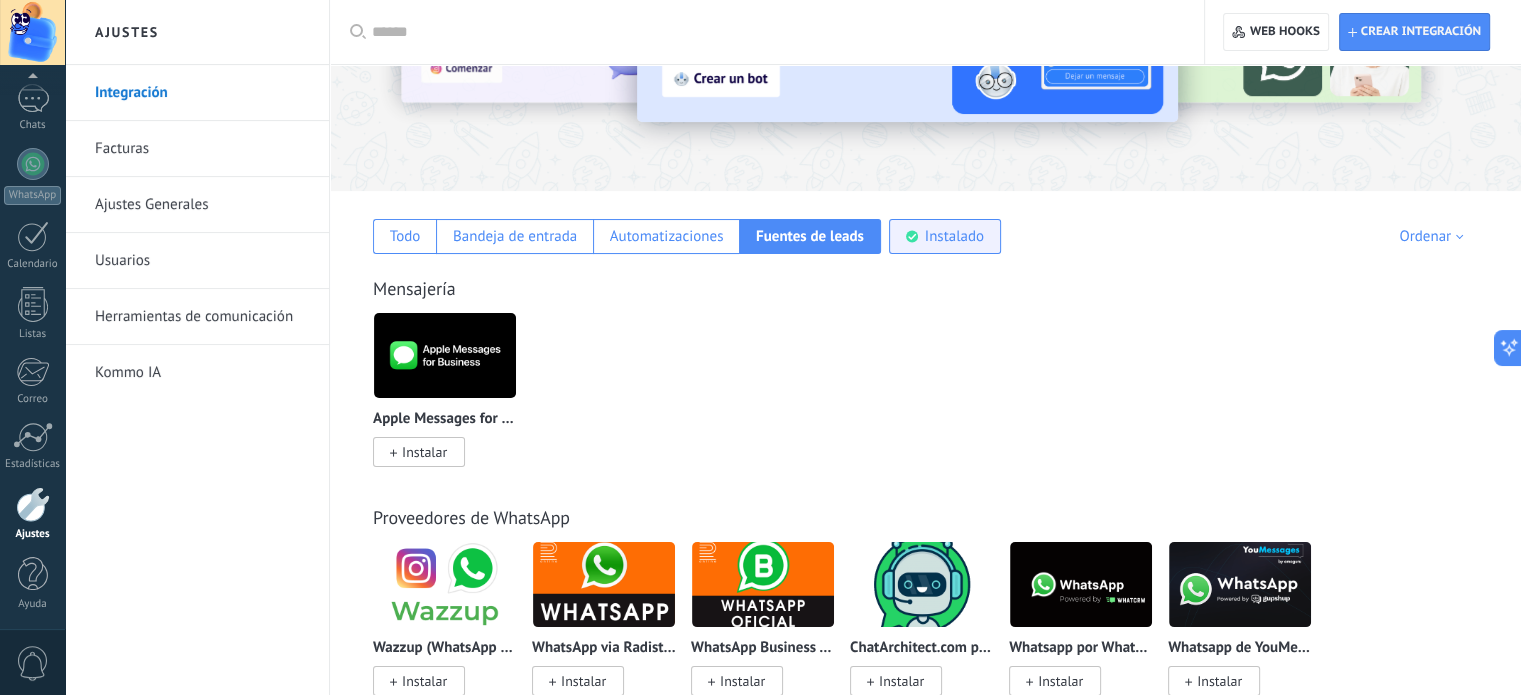 click on "Instalado" at bounding box center (954, 236) 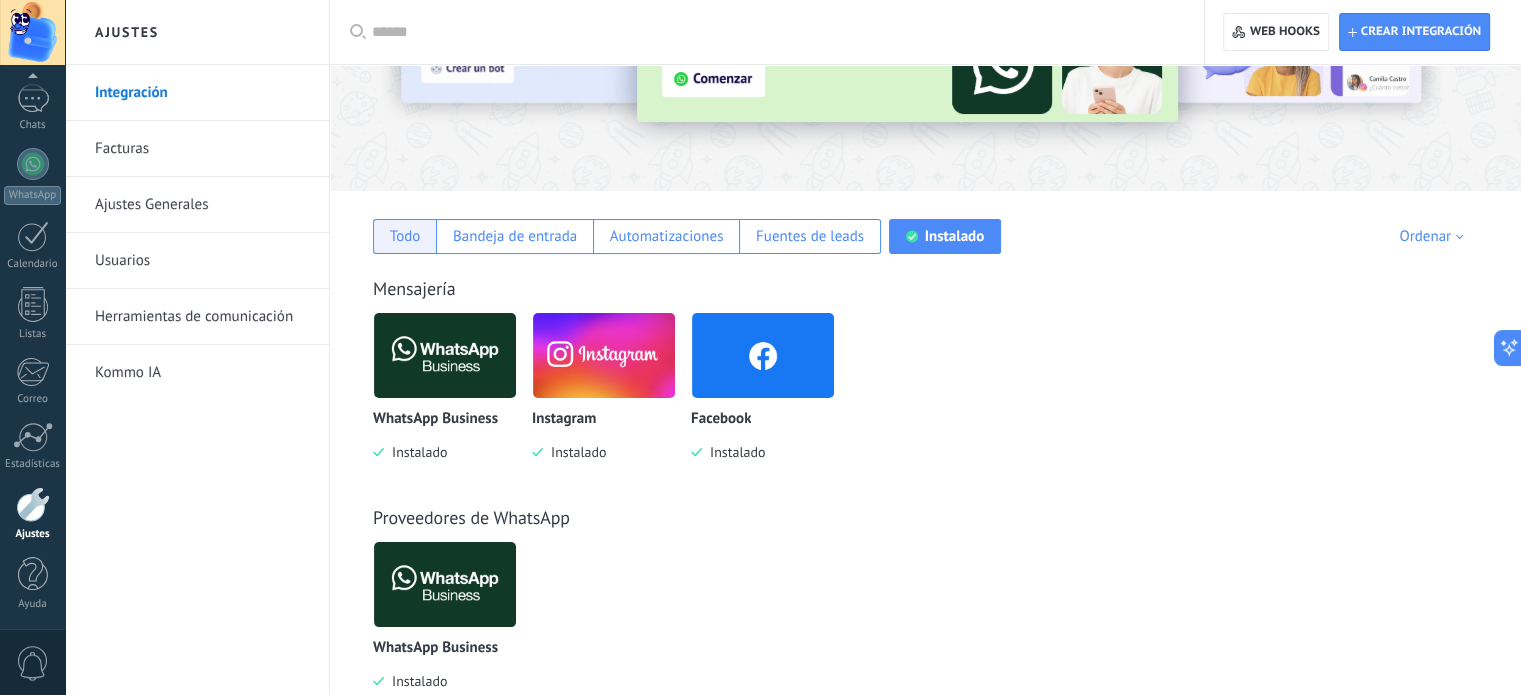 click on "Todo" at bounding box center (405, 236) 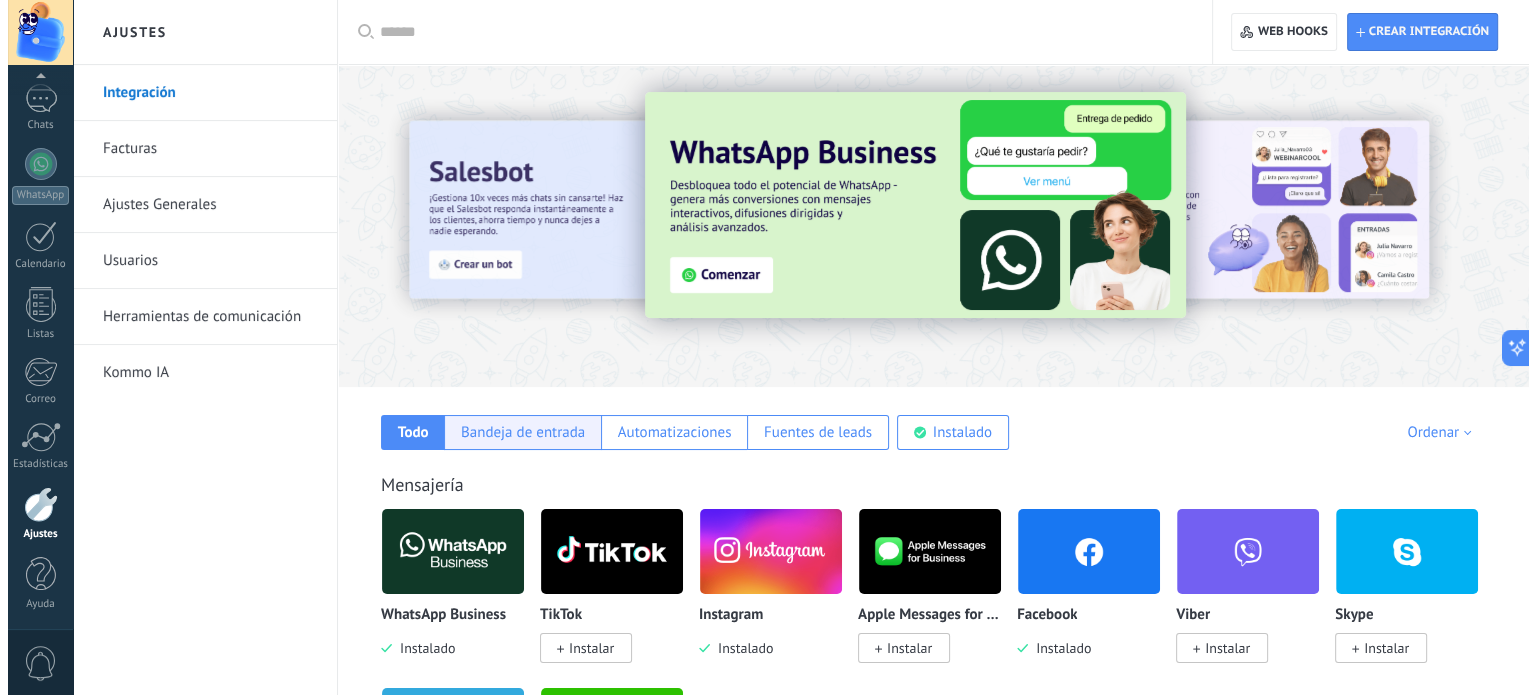 scroll, scrollTop: 0, scrollLeft: 0, axis: both 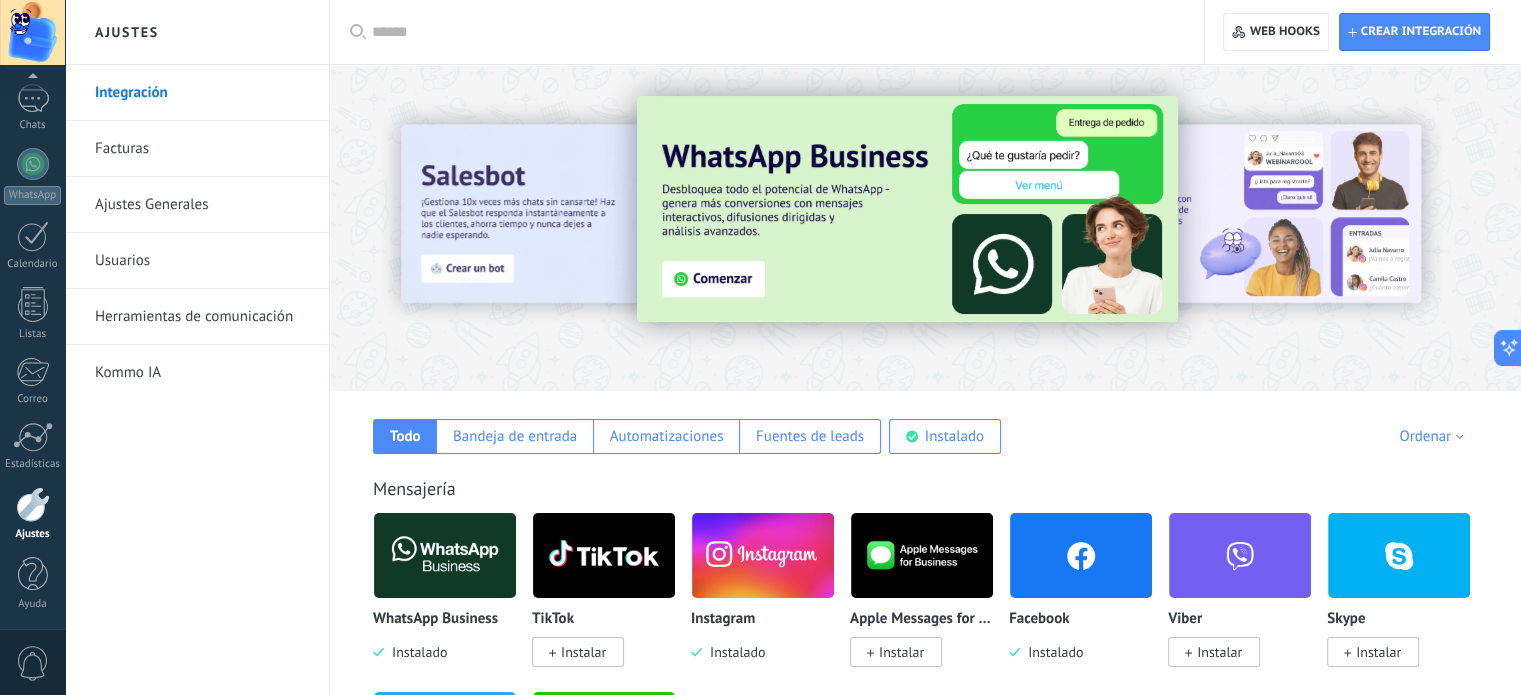 click at bounding box center (907, 209) 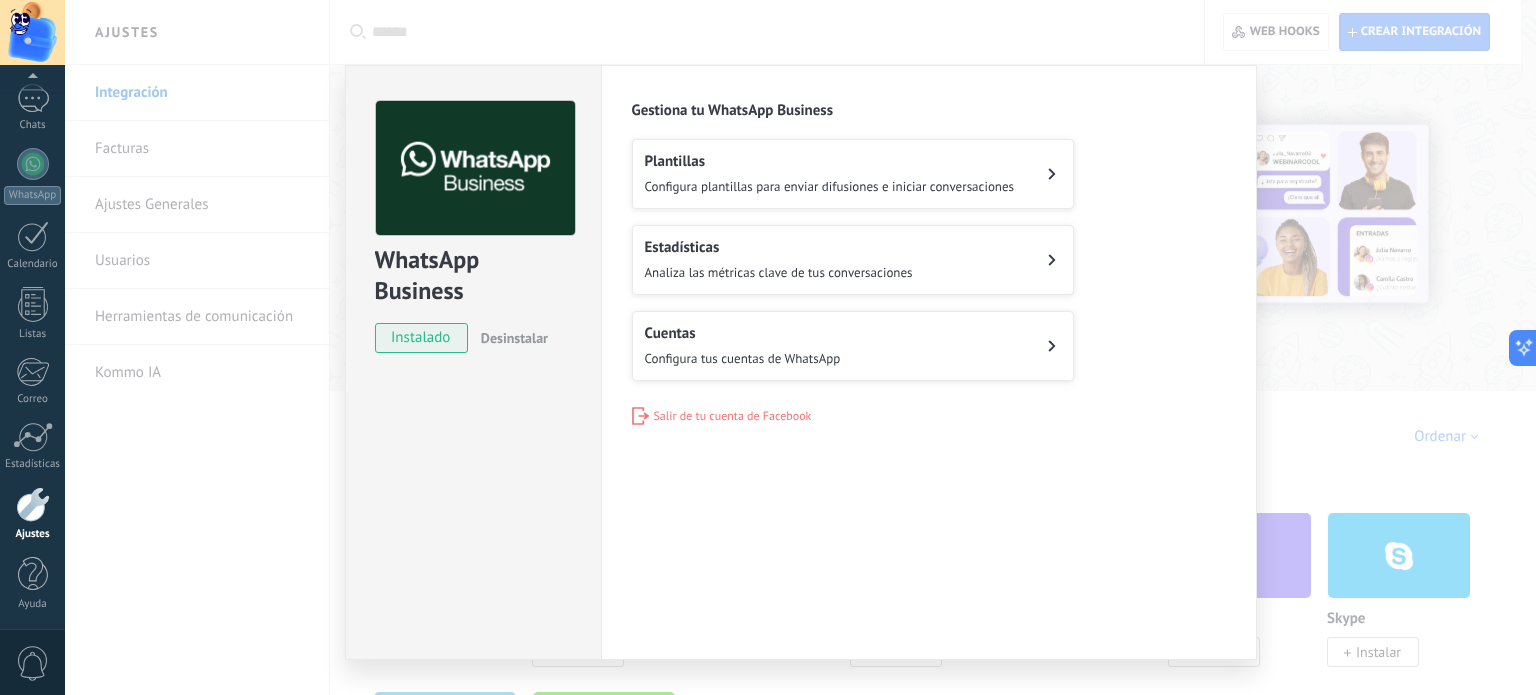 click on "WhatsApp Business instalado Desinstalar Configuraciones Autorizaciones Esta pestaña registra a los usuarios que han concedido acceso a las integración a esta cuenta. Si deseas remover la posibilidad que un usuario pueda enviar solicitudes a la cuenta en nombre de esta integración, puedes revocar el acceso. Si el acceso a todos los usuarios es revocado, la integración dejará de funcionar. Esta aplicacion está instalada, pero nadie le ha dado acceso aun. WhatsApp Cloud API más _:  Guardar Gestiona tu WhatsApp Business Plantillas Configura plantillas para enviar difusiones e iniciar conversaciones Estadísticas Analiza las métricas clave de tus conversaciones Cuentas Configura tus cuentas de WhatsApp Salir de tu cuenta de Facebook" at bounding box center [800, 347] 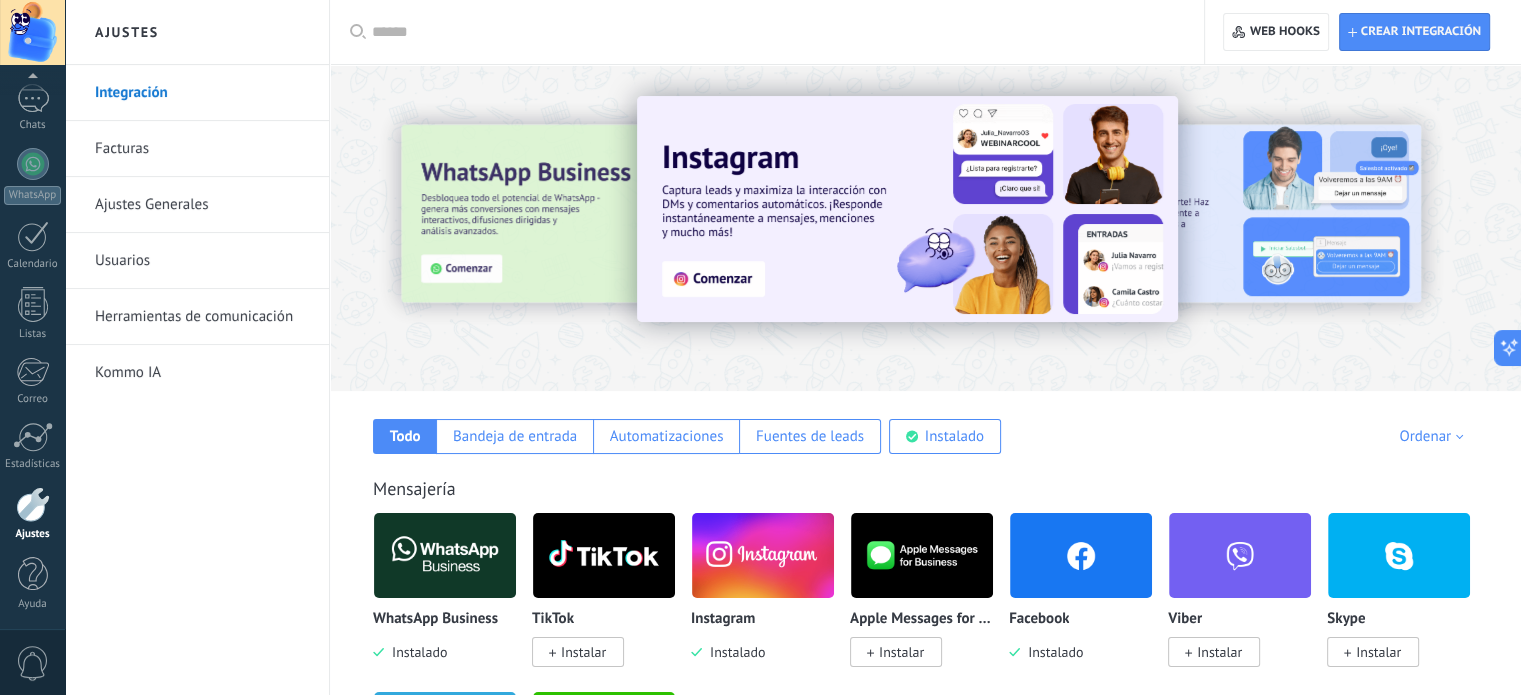 click at bounding box center [436, 227] 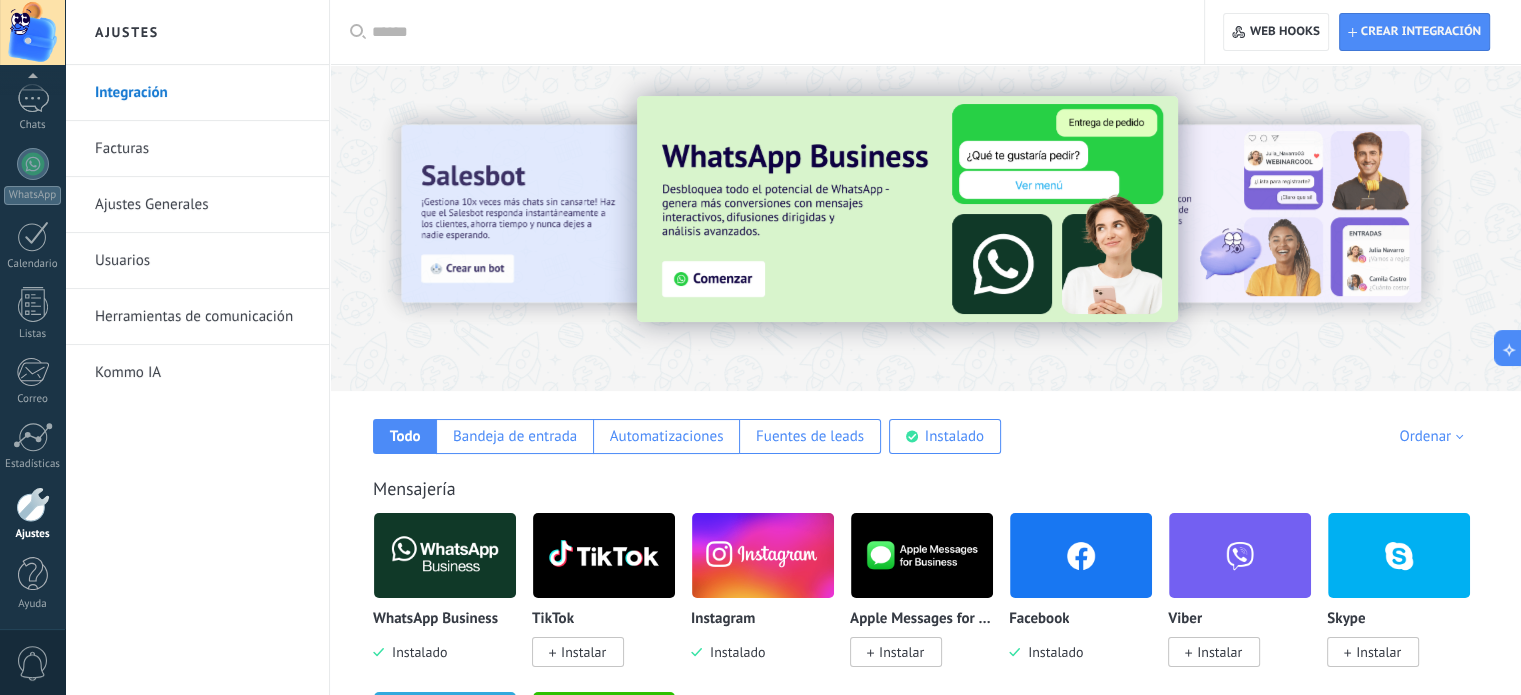 click at bounding box center (436, 227) 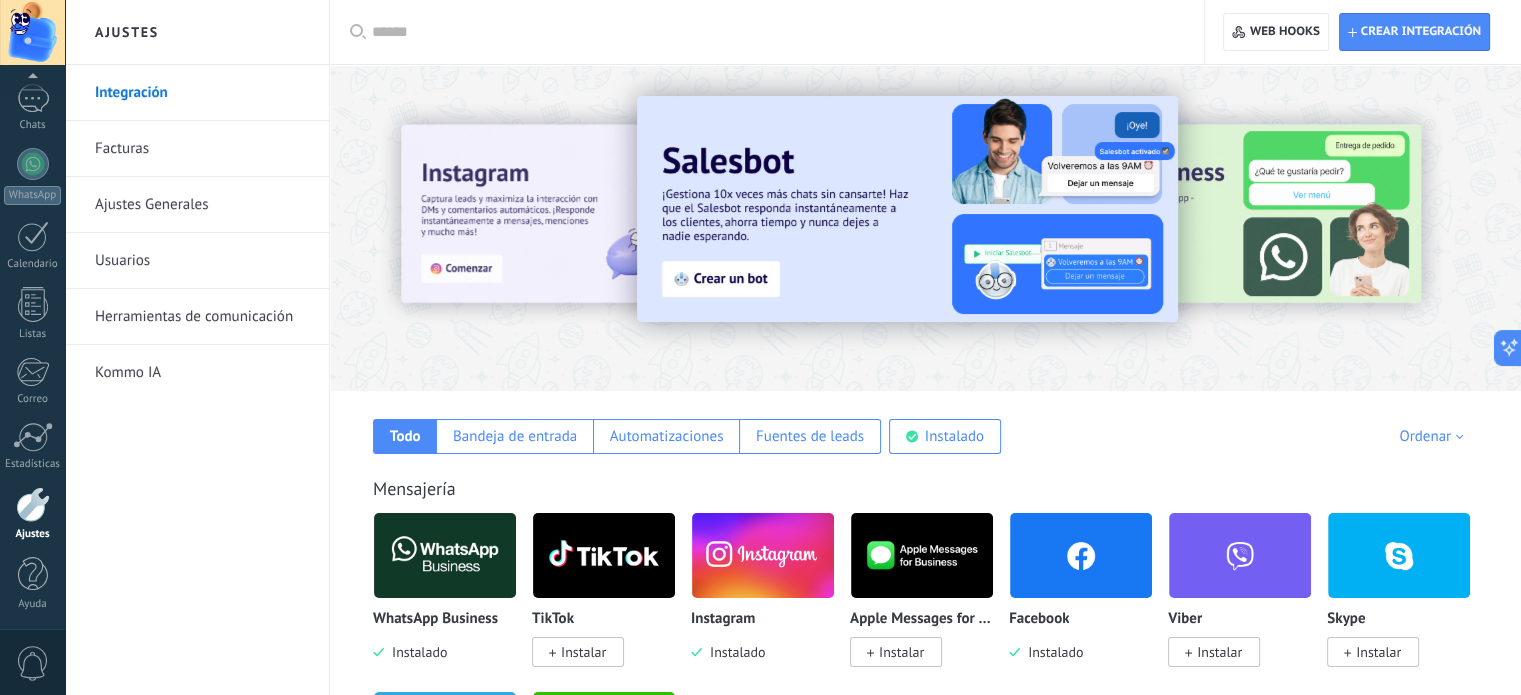 click at bounding box center (436, 227) 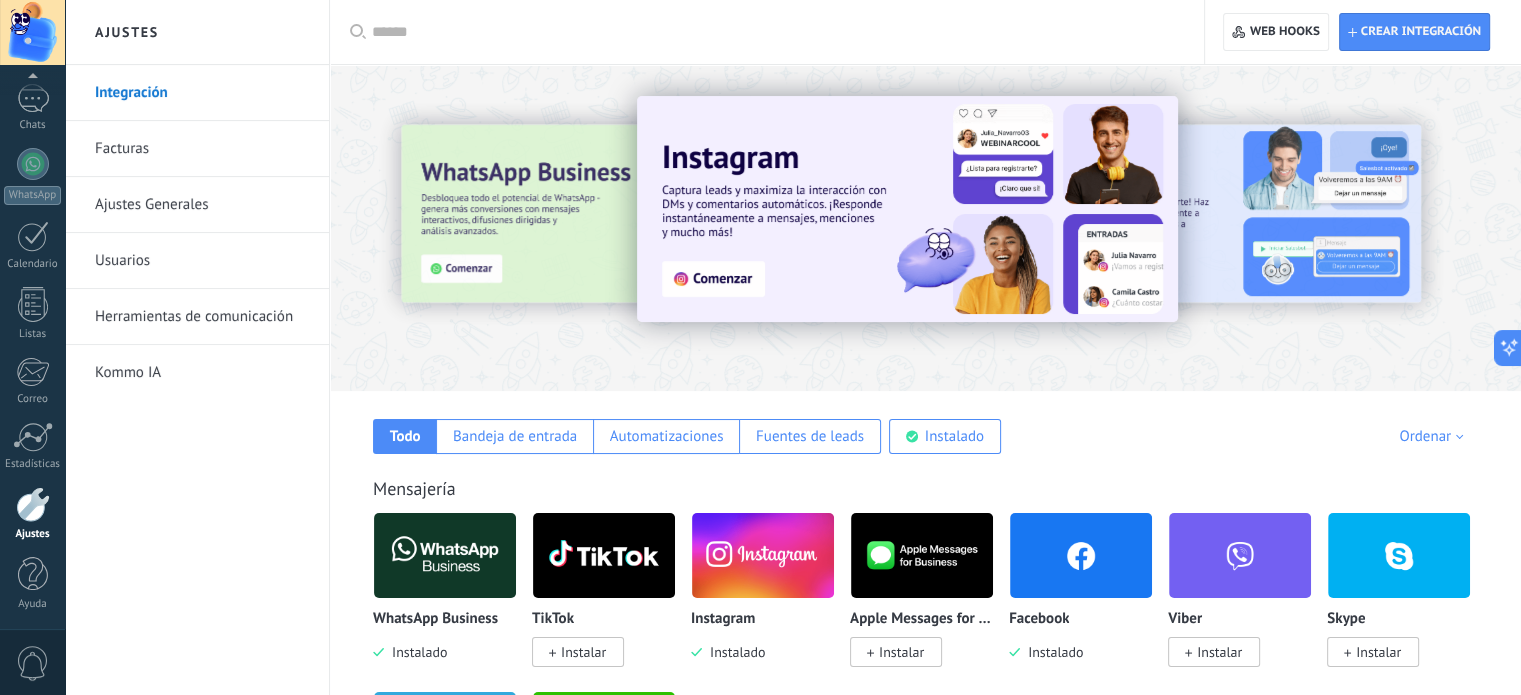 click at bounding box center (436, 227) 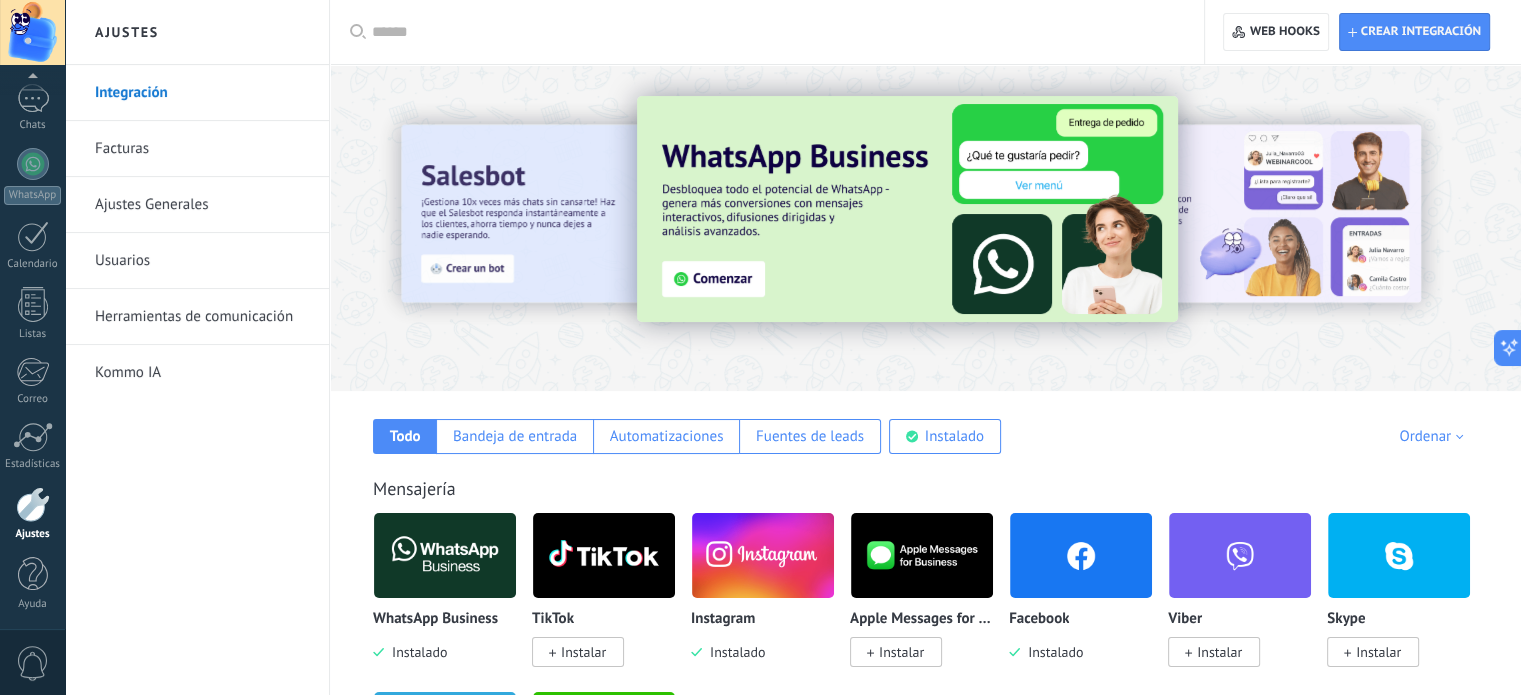 click at bounding box center (907, 209) 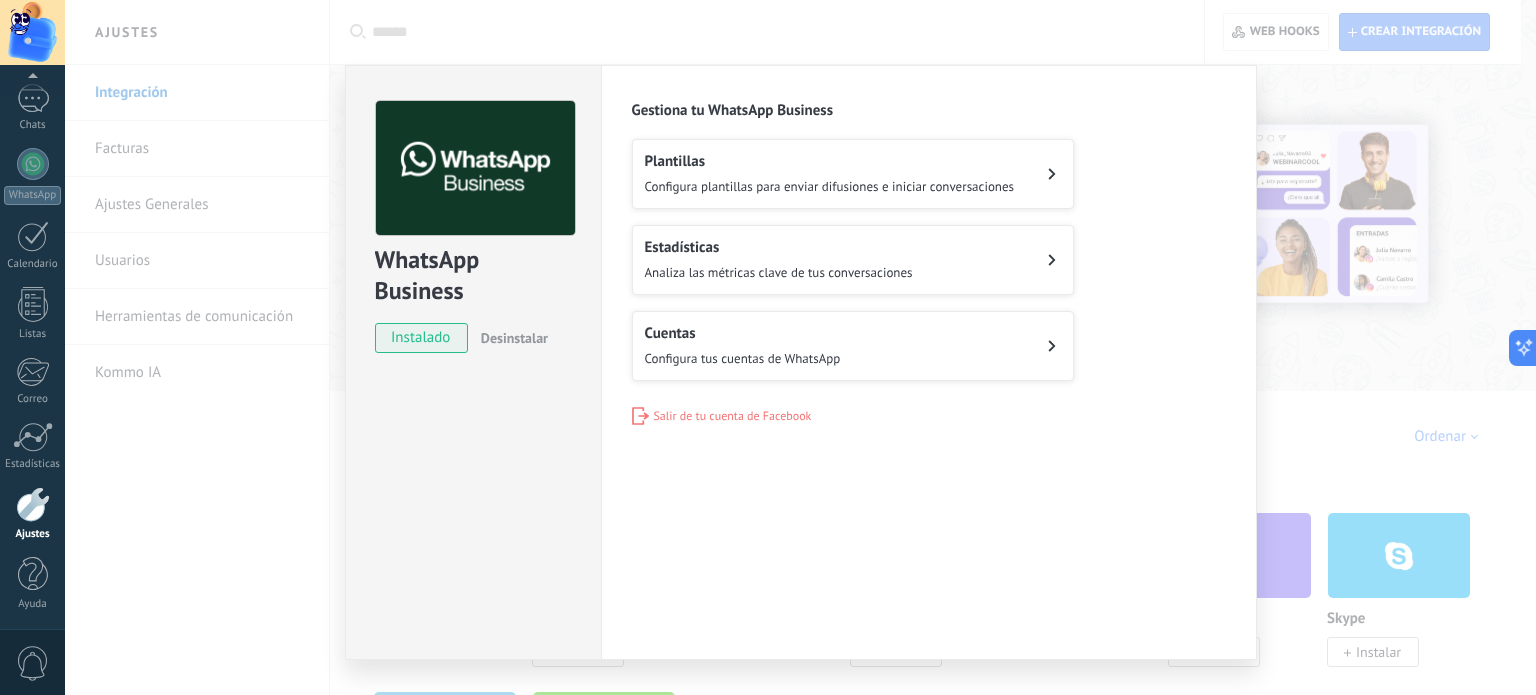 click on "Plantillas" at bounding box center (830, 161) 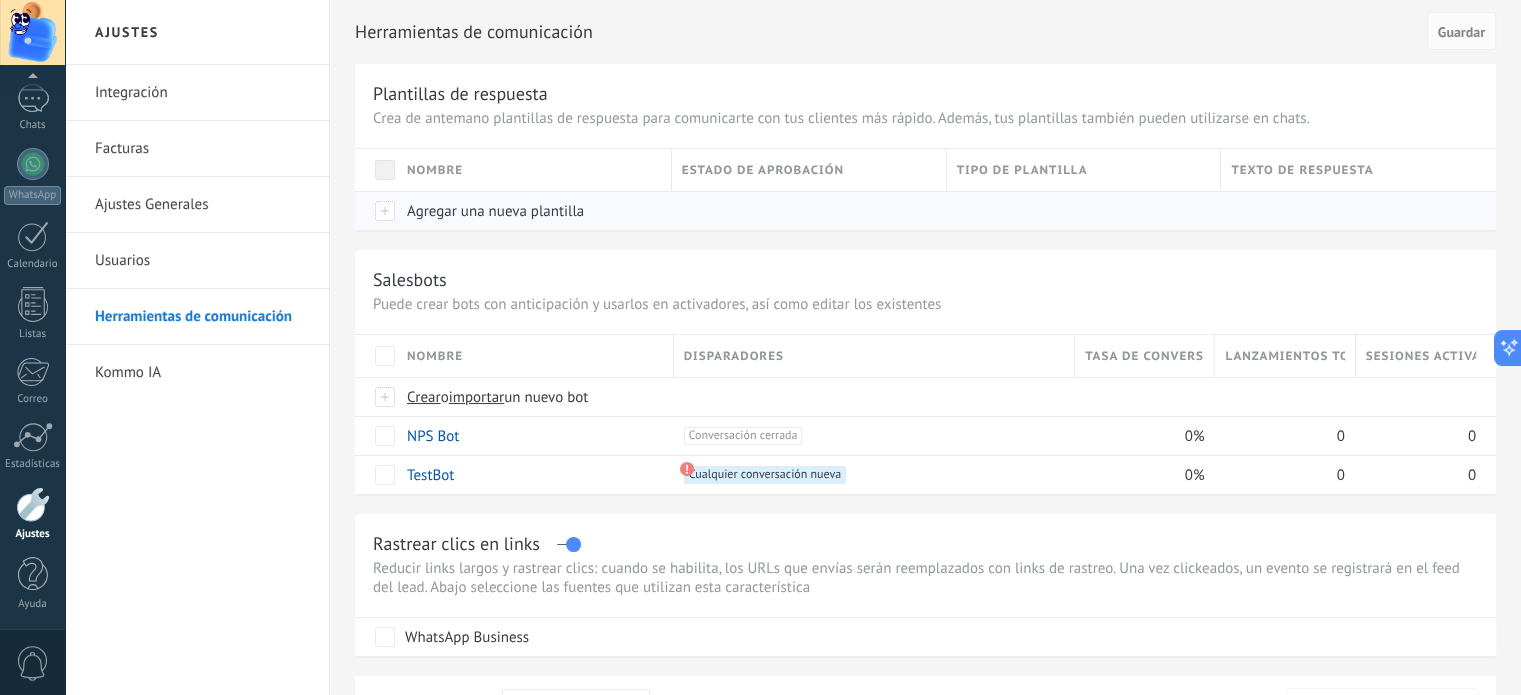click on "Agregar una nueva plantilla" at bounding box center [495, 211] 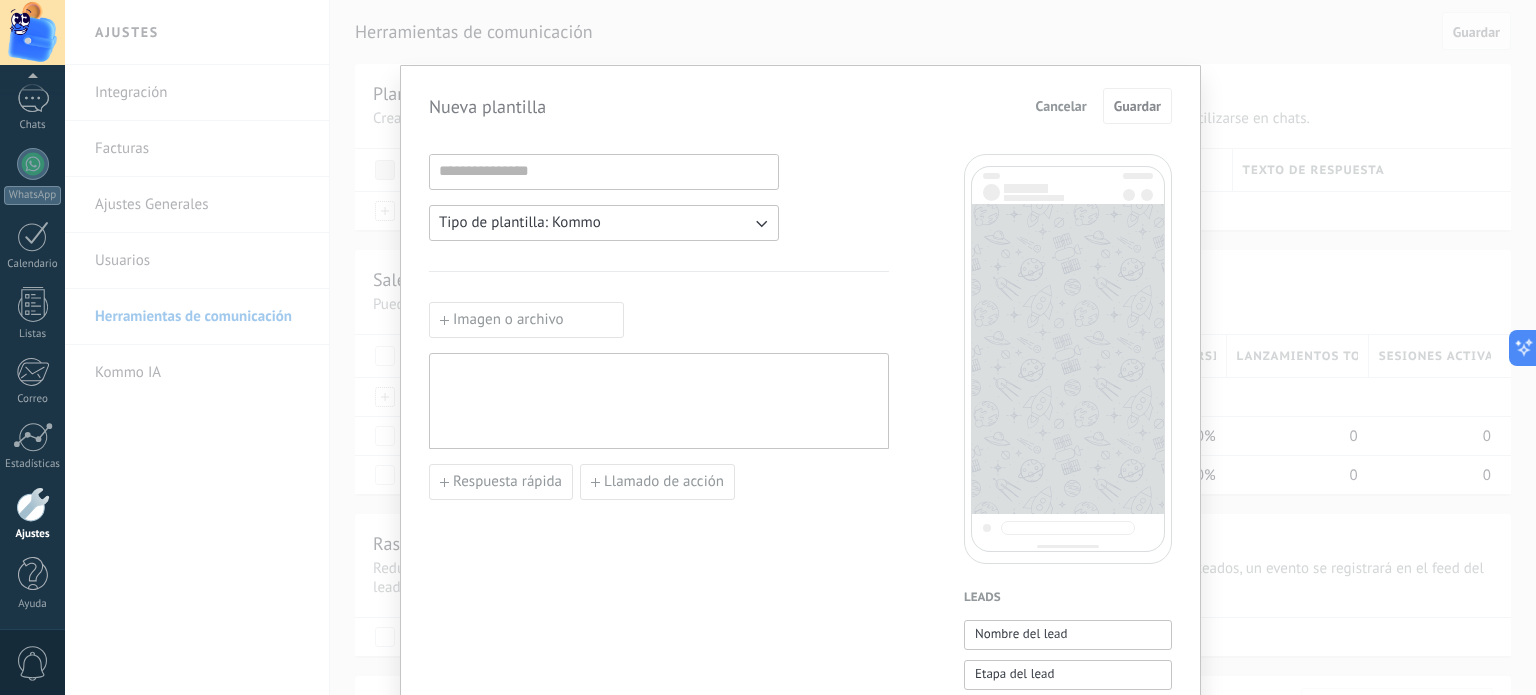click on "Tipo de plantilla: Kommo" at bounding box center [604, 223] 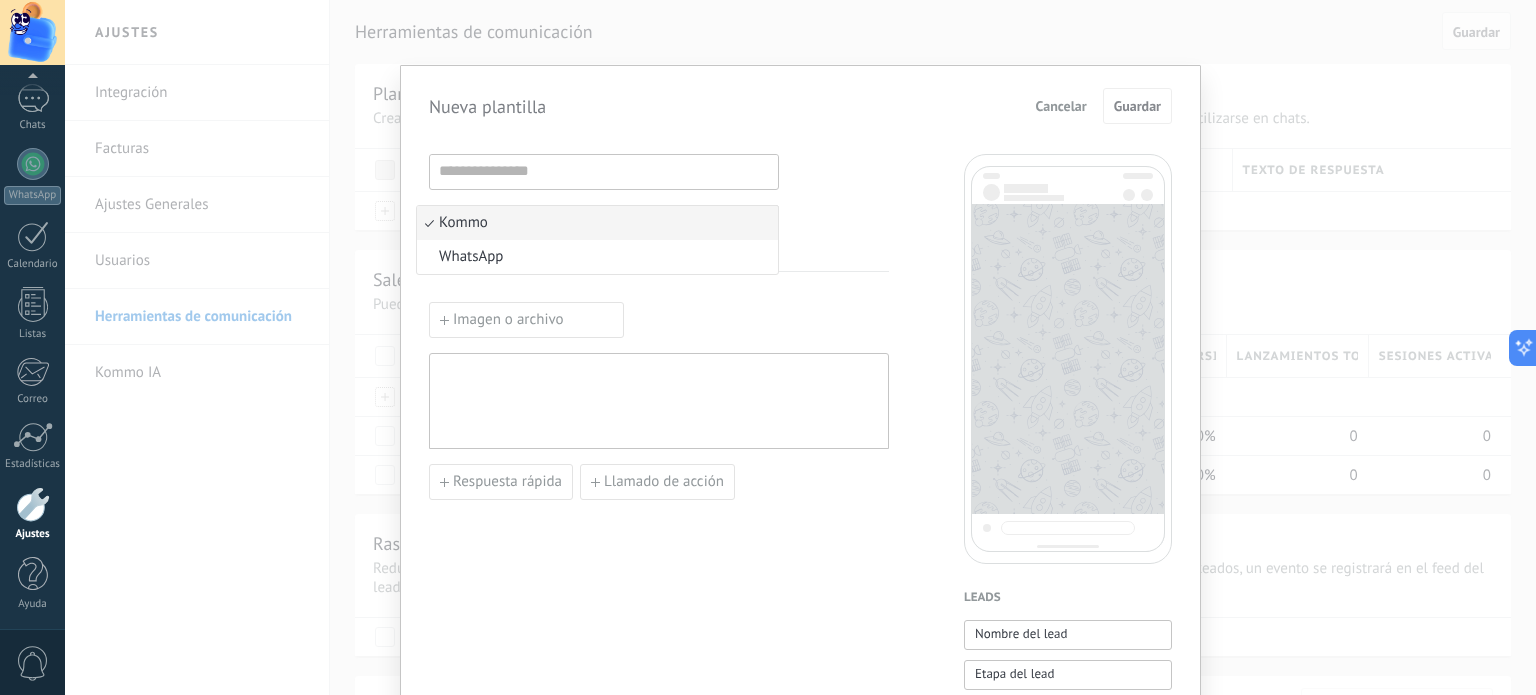 click on "Kommo" at bounding box center [597, 223] 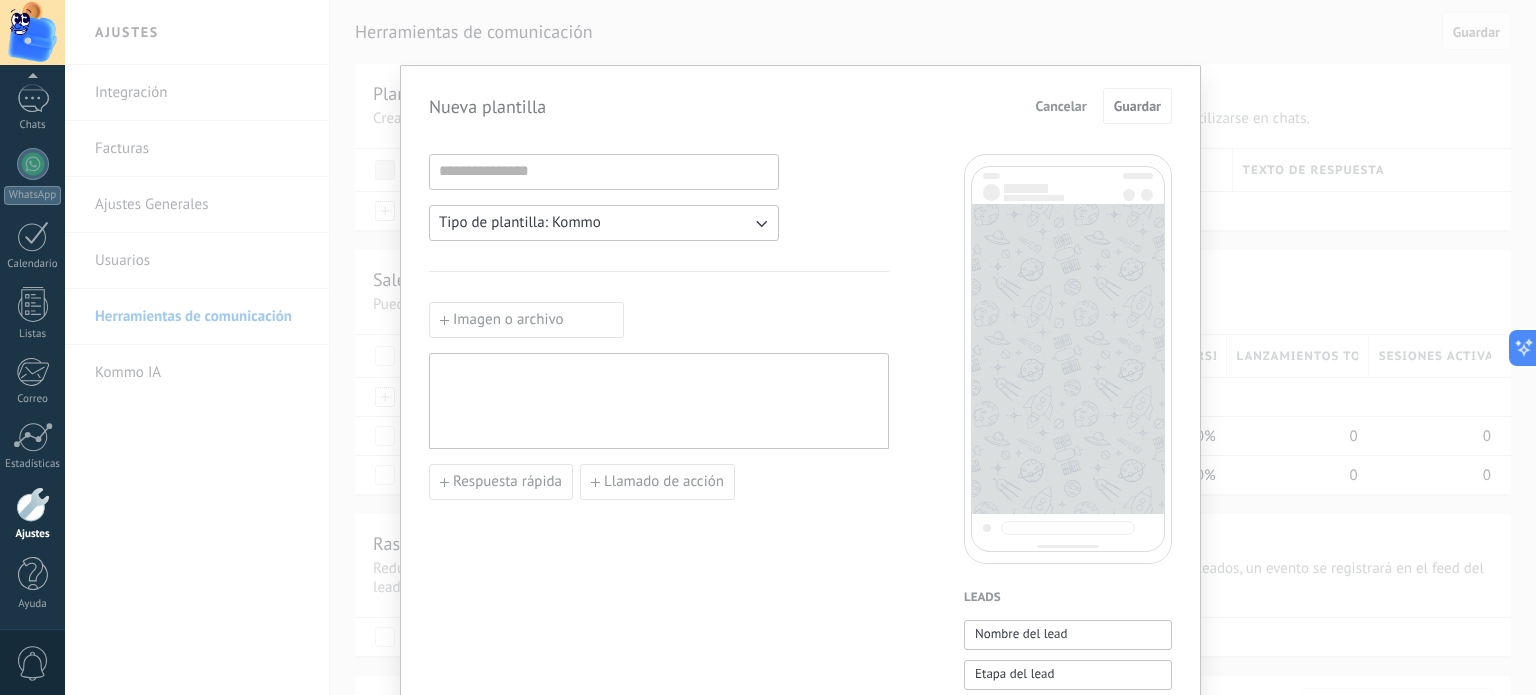click on "Tipo de plantilla: Kommo" at bounding box center (604, 223) 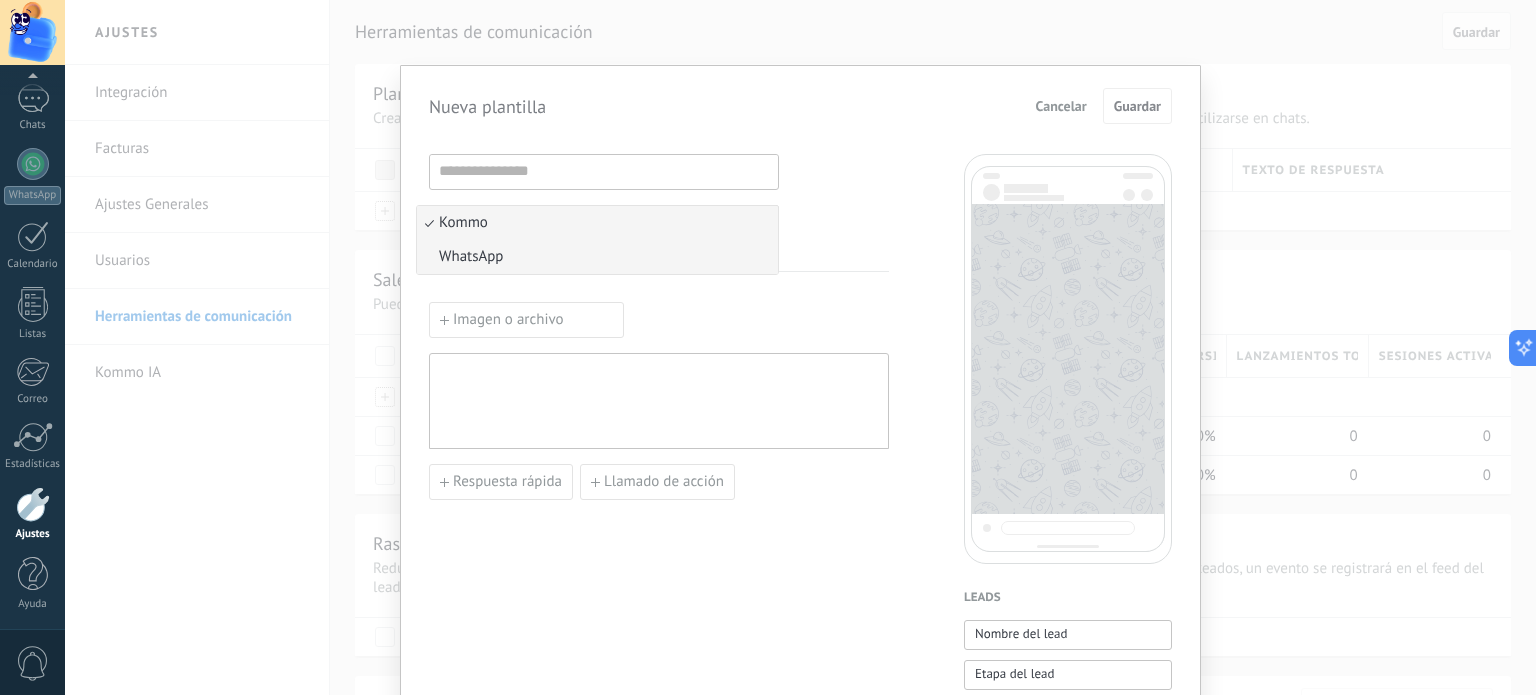 click on "WhatsApp" at bounding box center [597, 257] 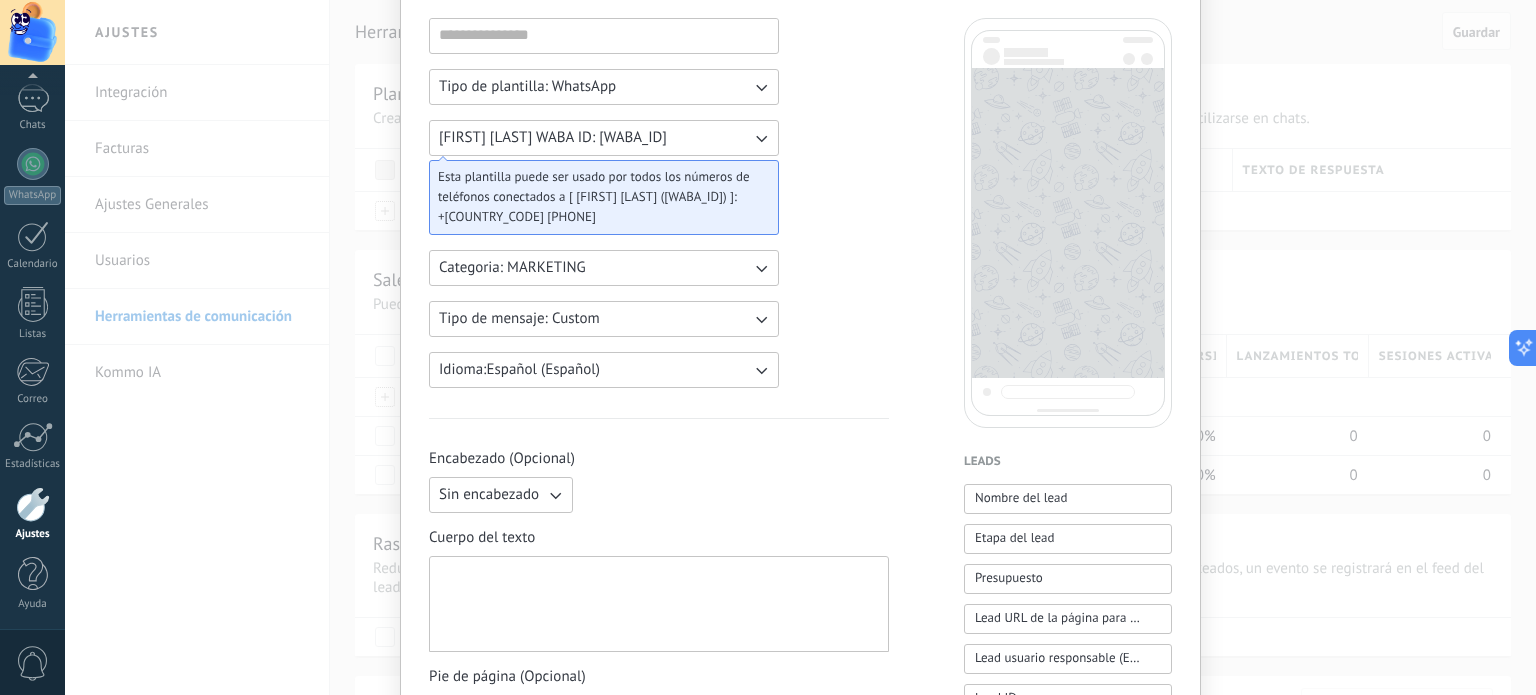 scroll, scrollTop: 0, scrollLeft: 0, axis: both 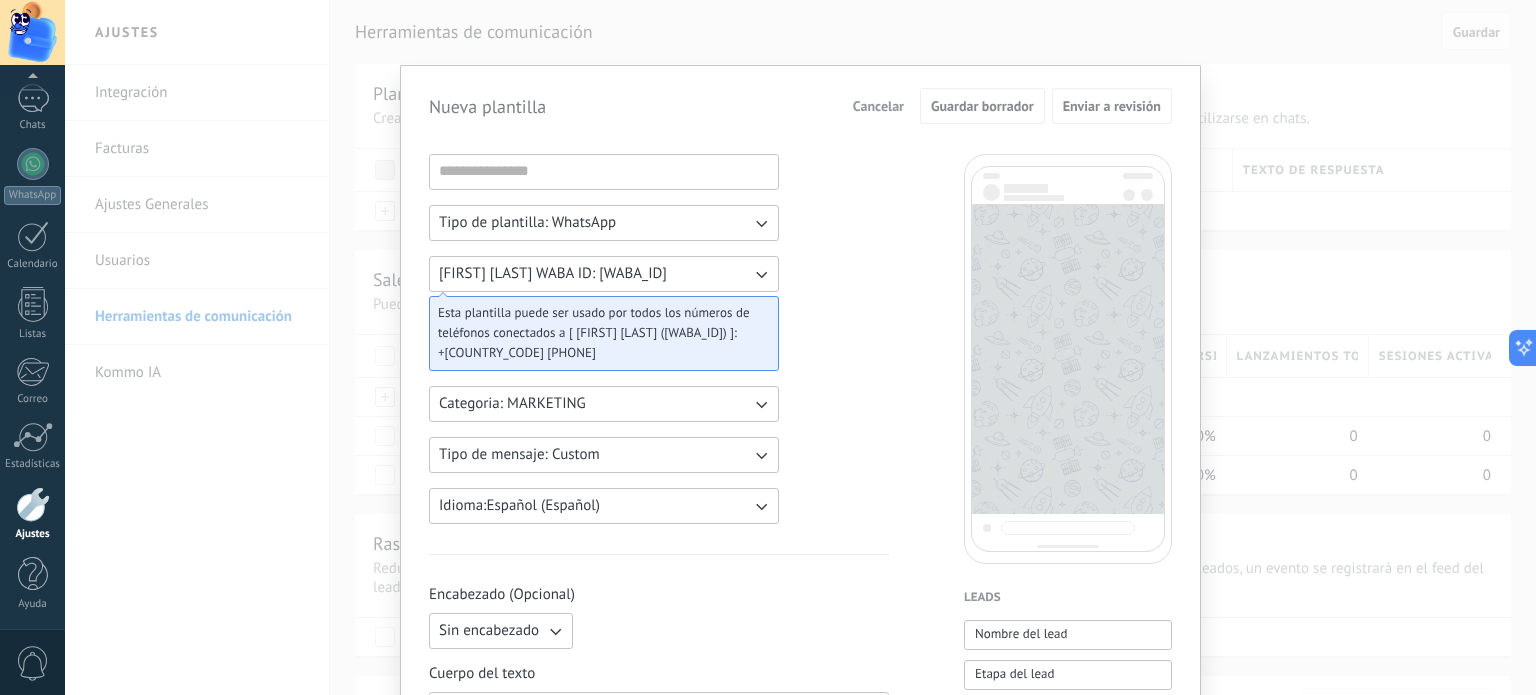 click at bounding box center (604, 172) 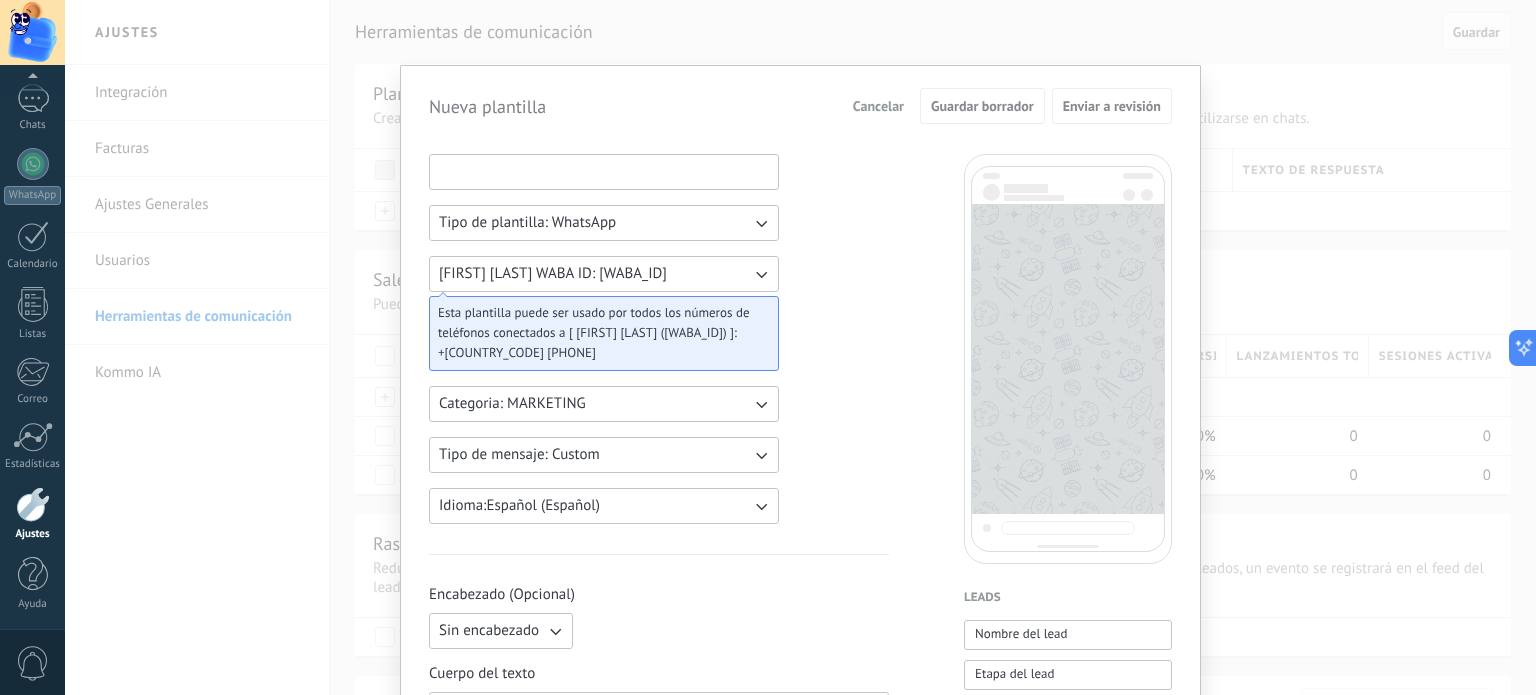 click at bounding box center (604, 171) 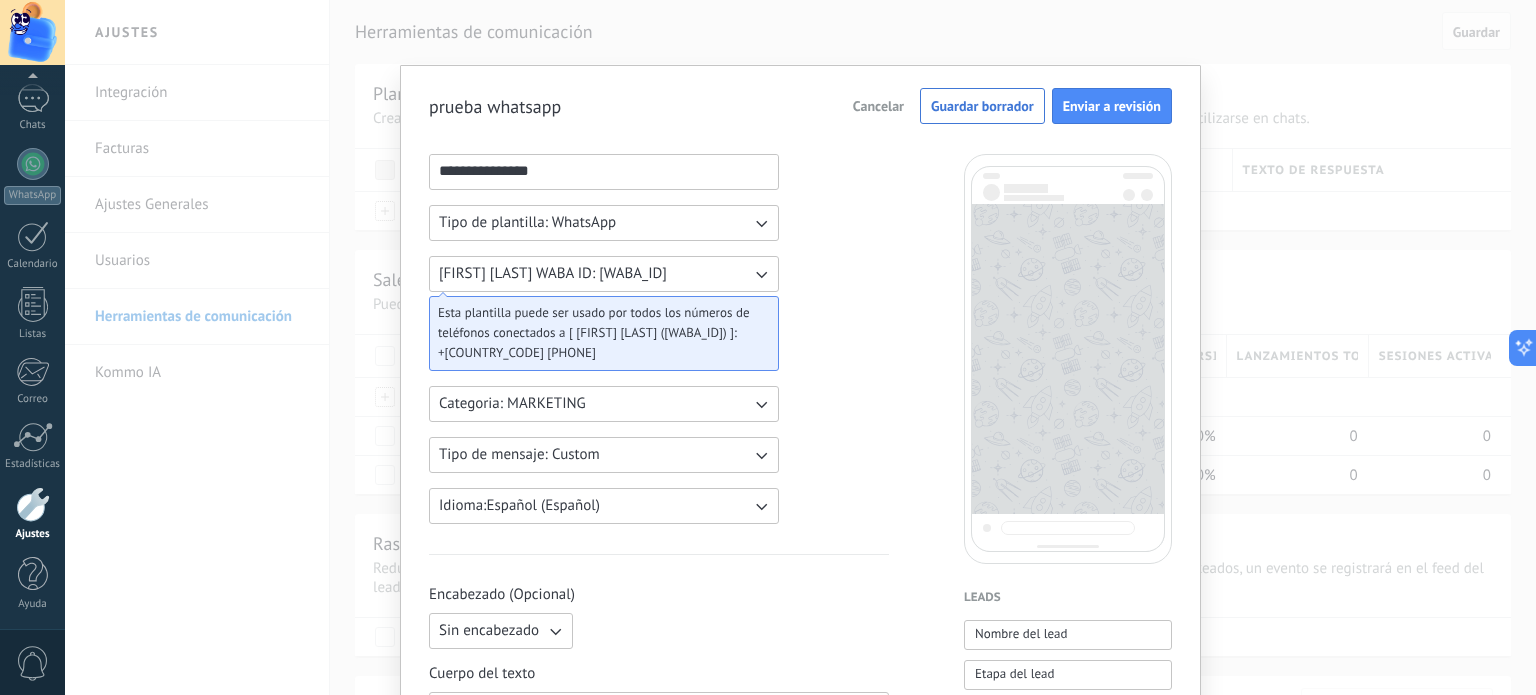type on "**********" 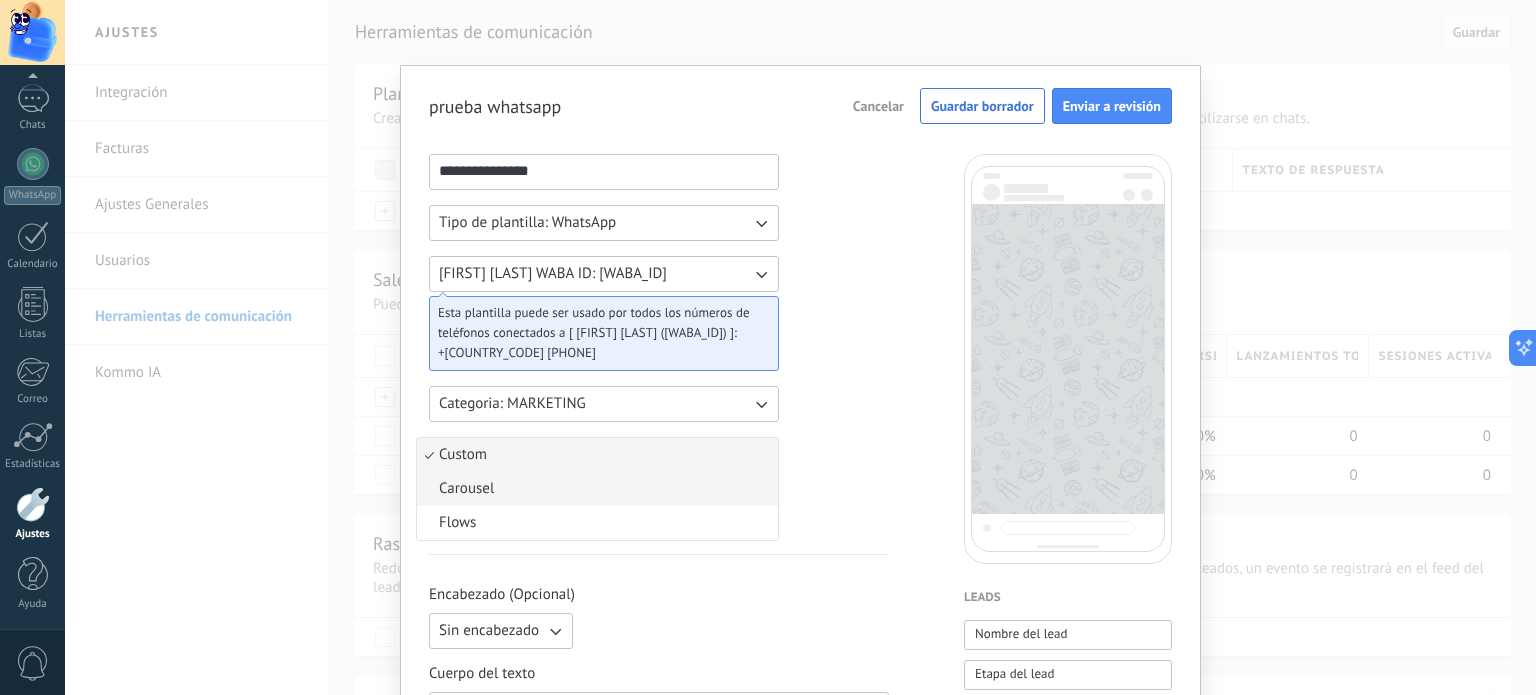 click on "Carousel" at bounding box center [597, 489] 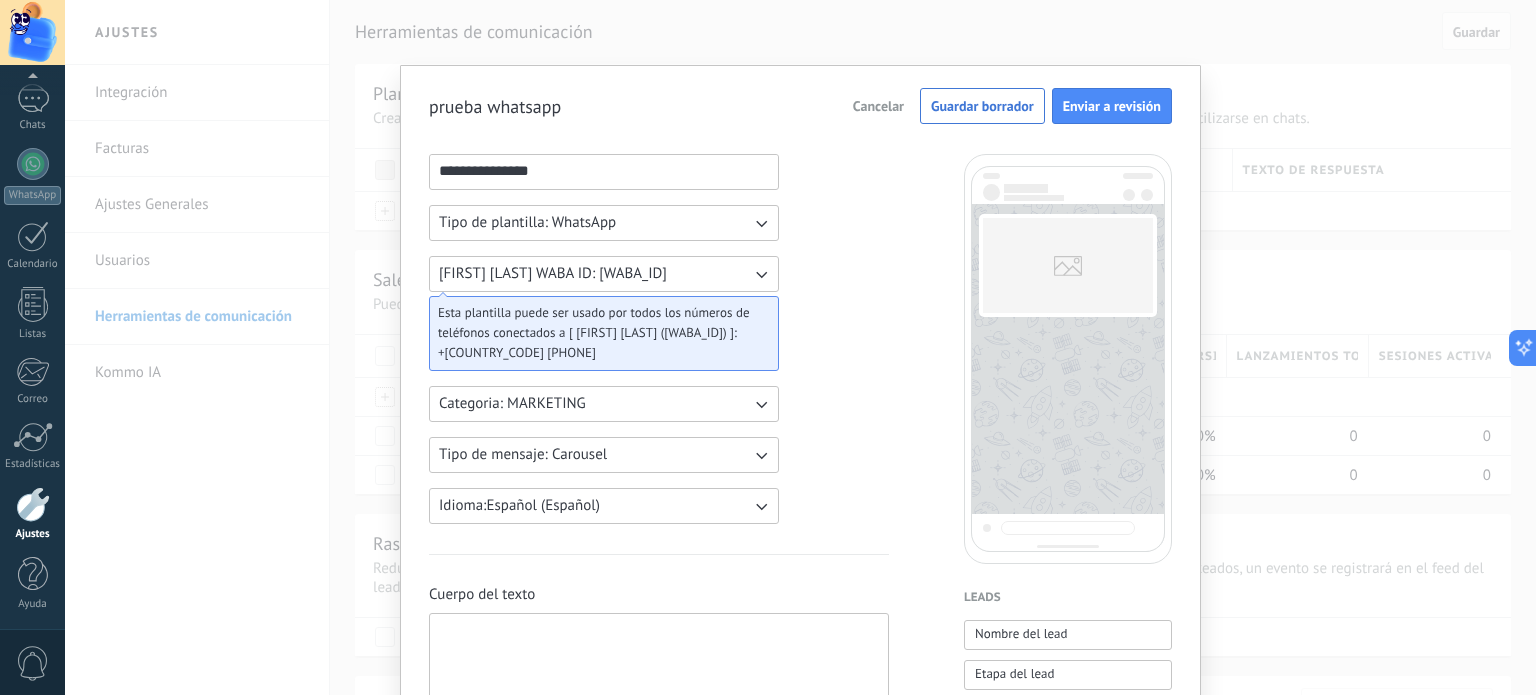 click on "Tipo de mensaje: Carousel" at bounding box center (604, 223) 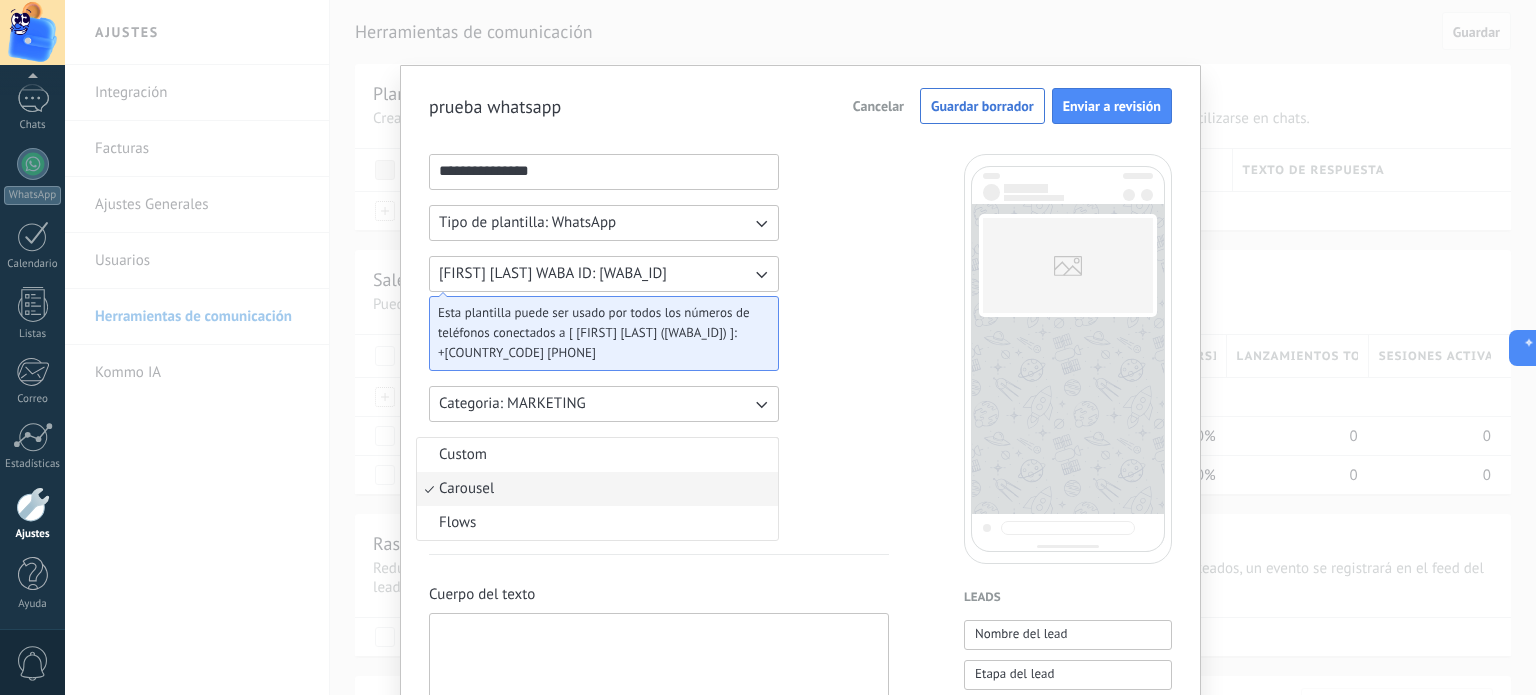 click on "Flows" at bounding box center (597, 523) 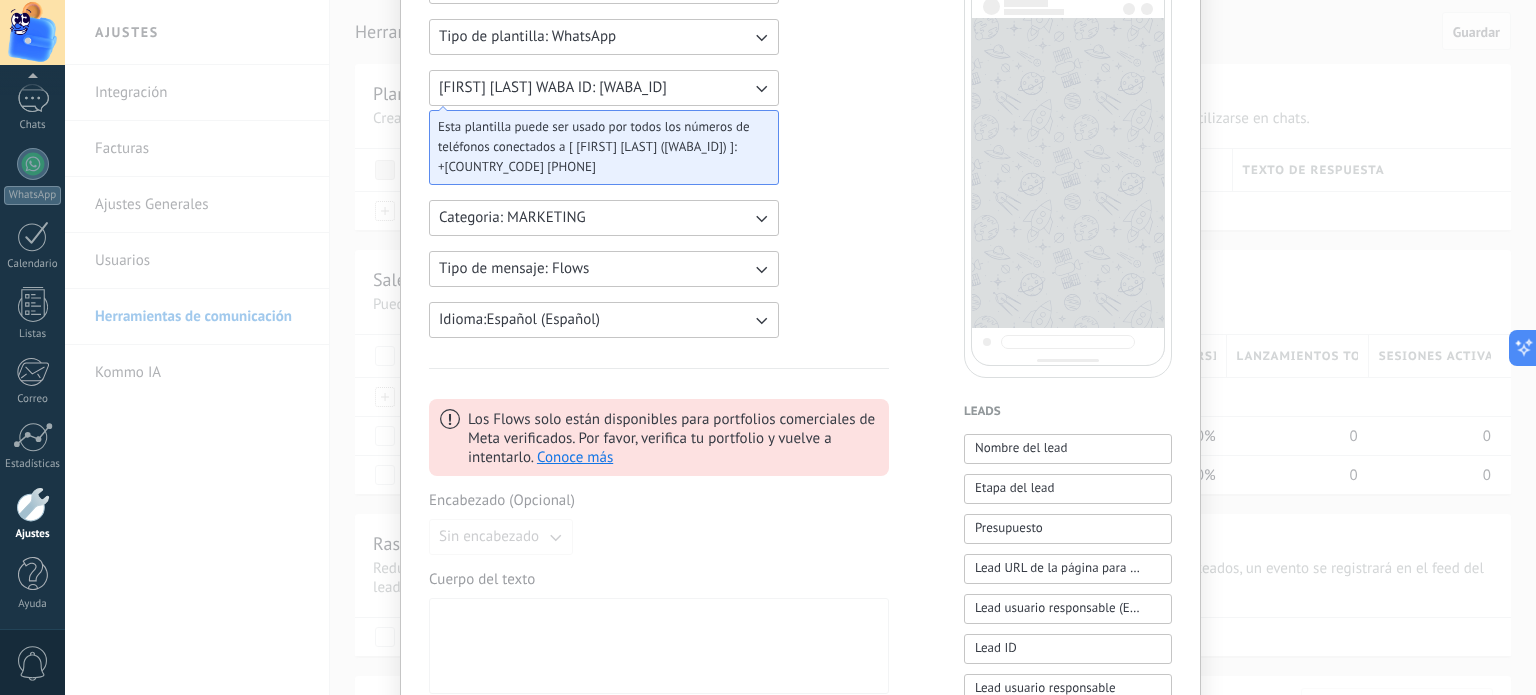 scroll, scrollTop: 200, scrollLeft: 0, axis: vertical 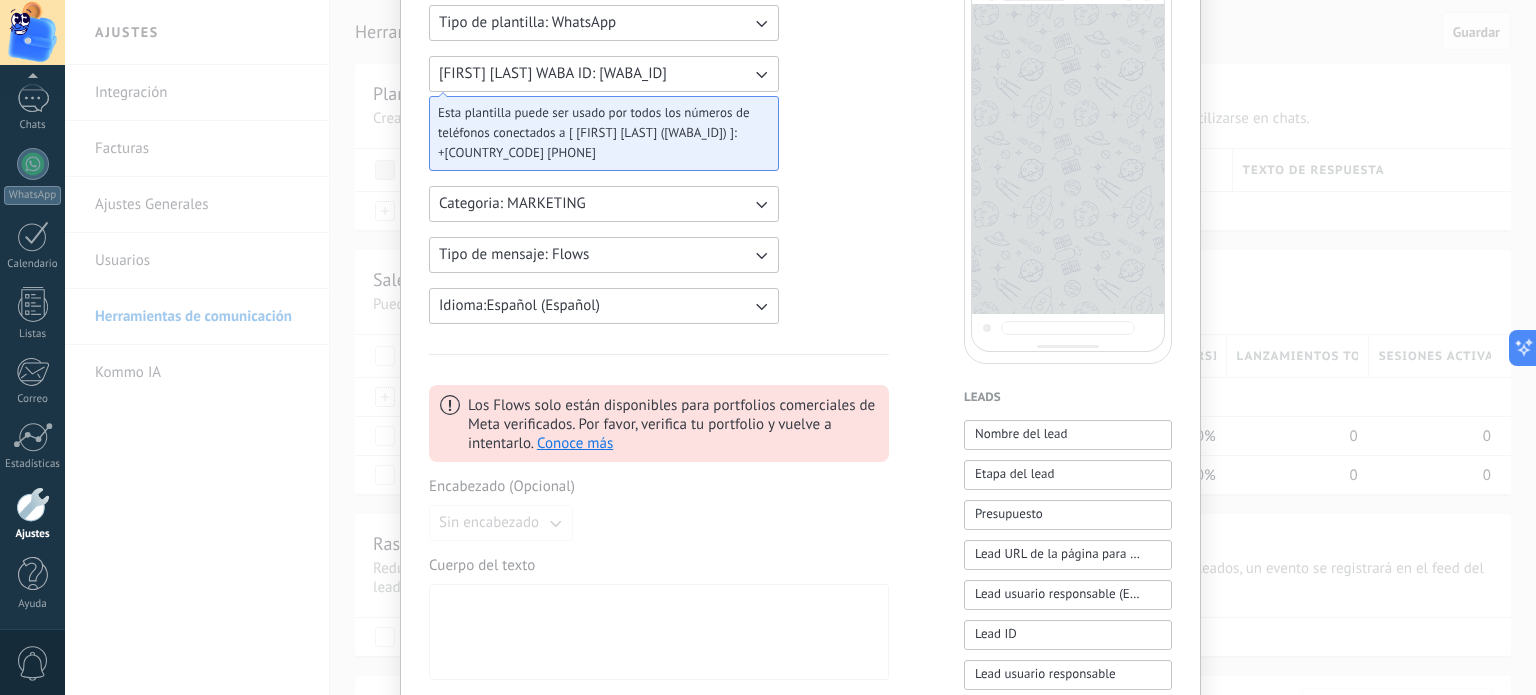 click on "Tipo de mensaje: Flows" at bounding box center (604, 23) 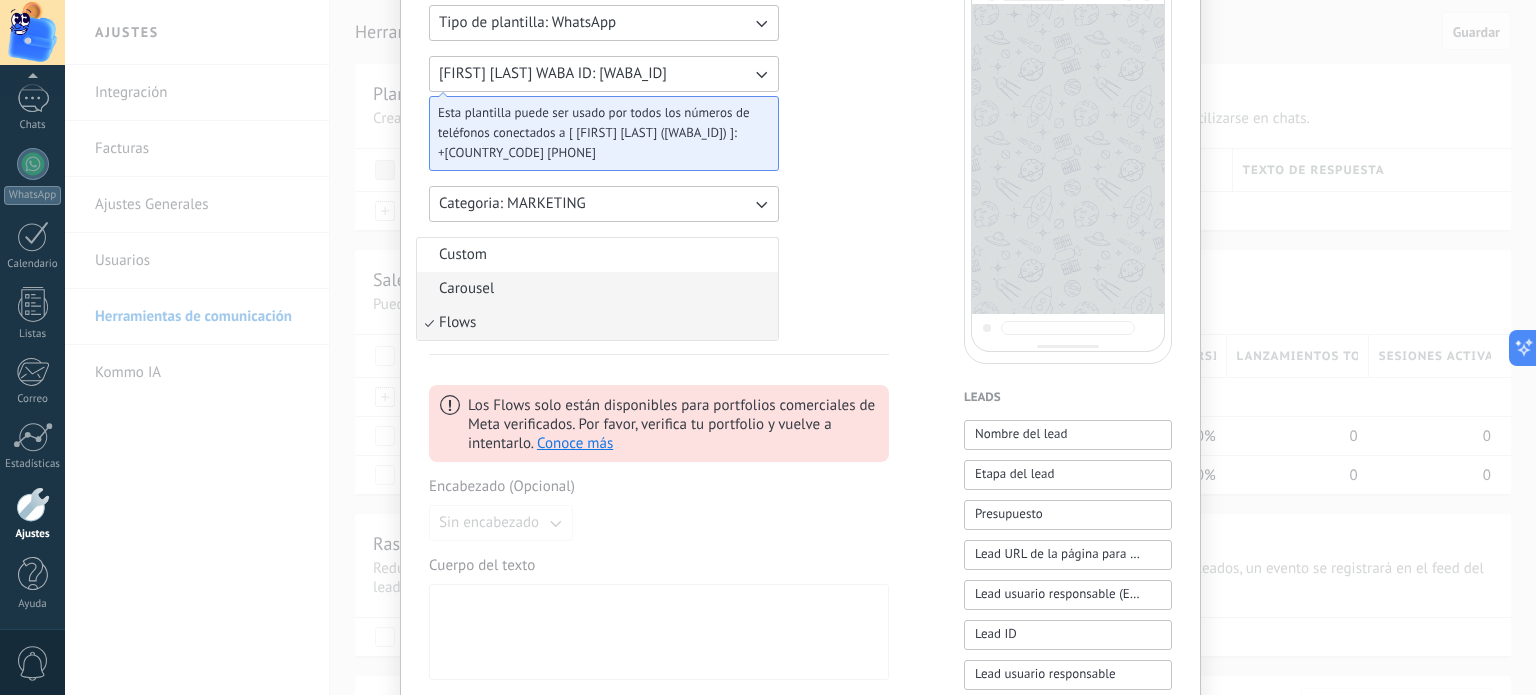 click on "Carousel" at bounding box center [597, 289] 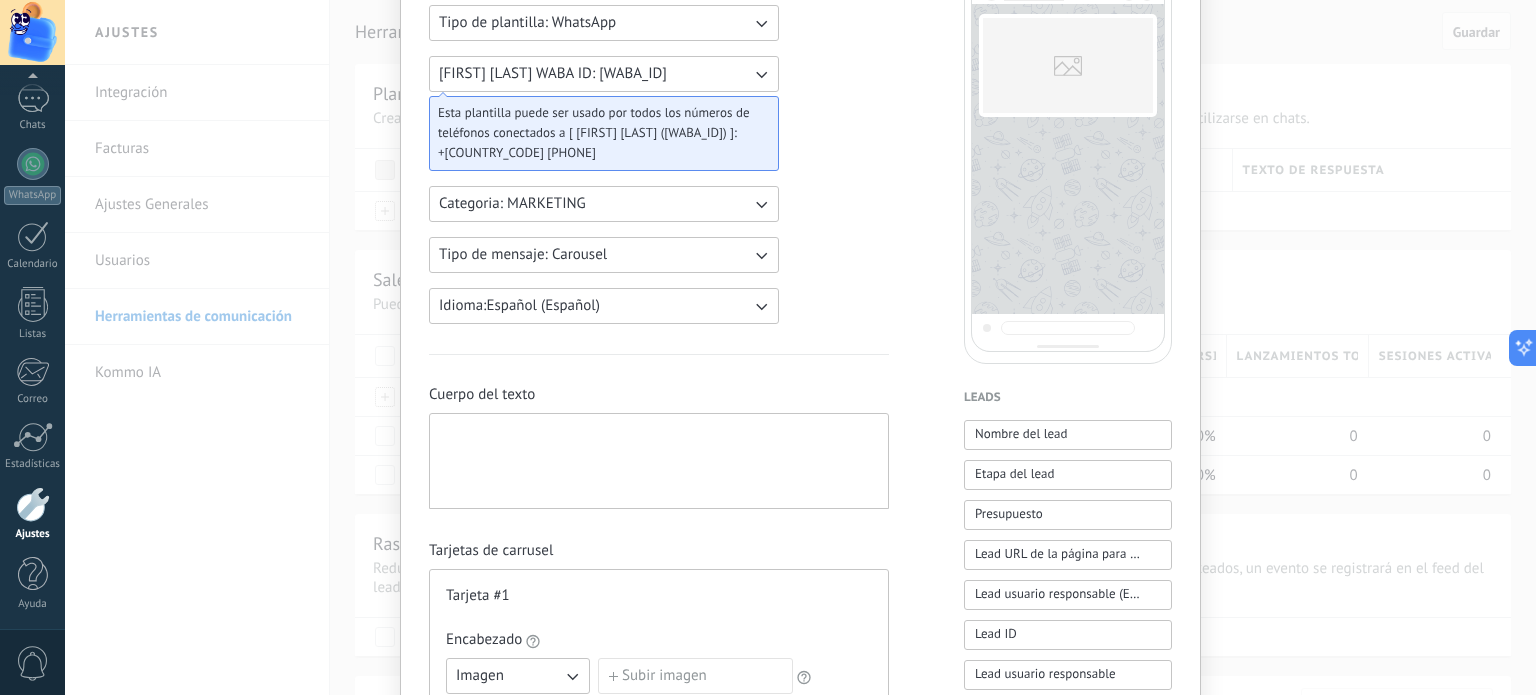 type 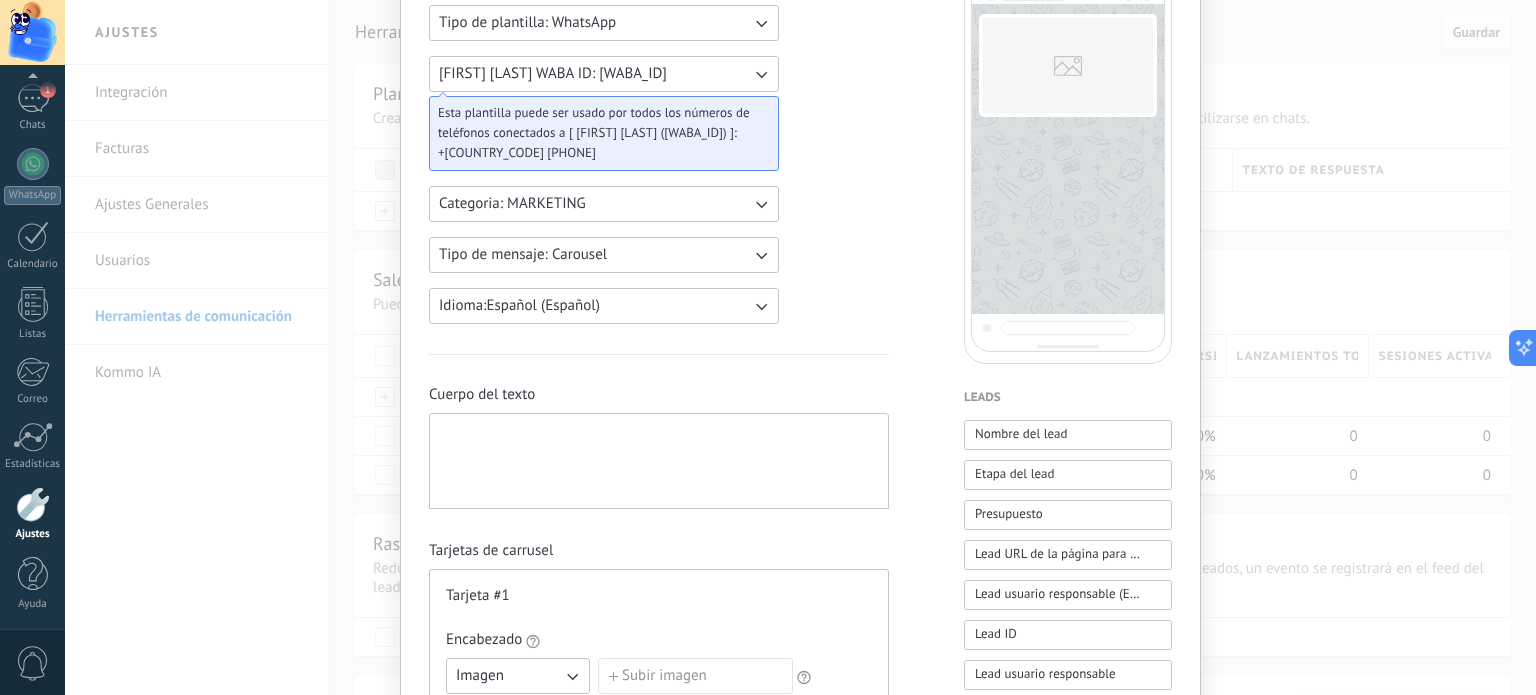 click at bounding box center (659, 461) 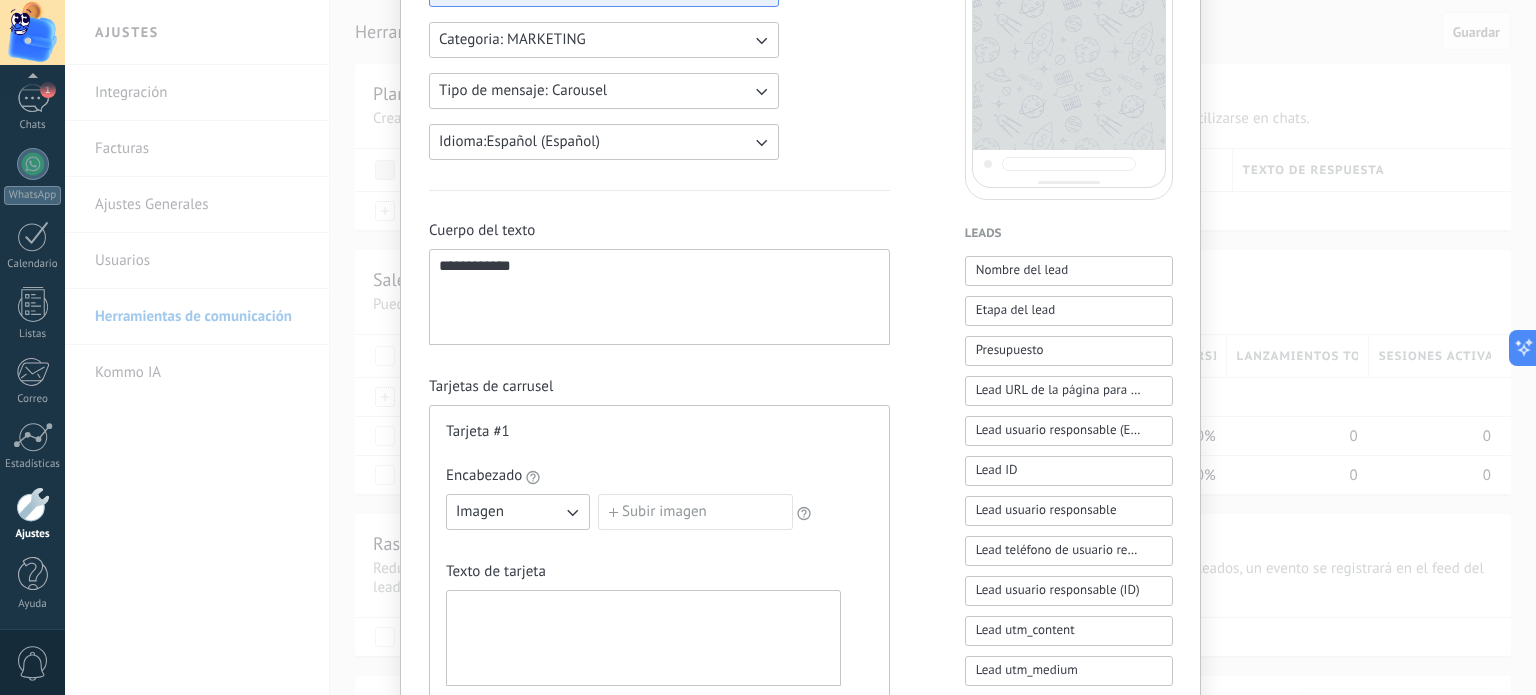 scroll, scrollTop: 400, scrollLeft: 0, axis: vertical 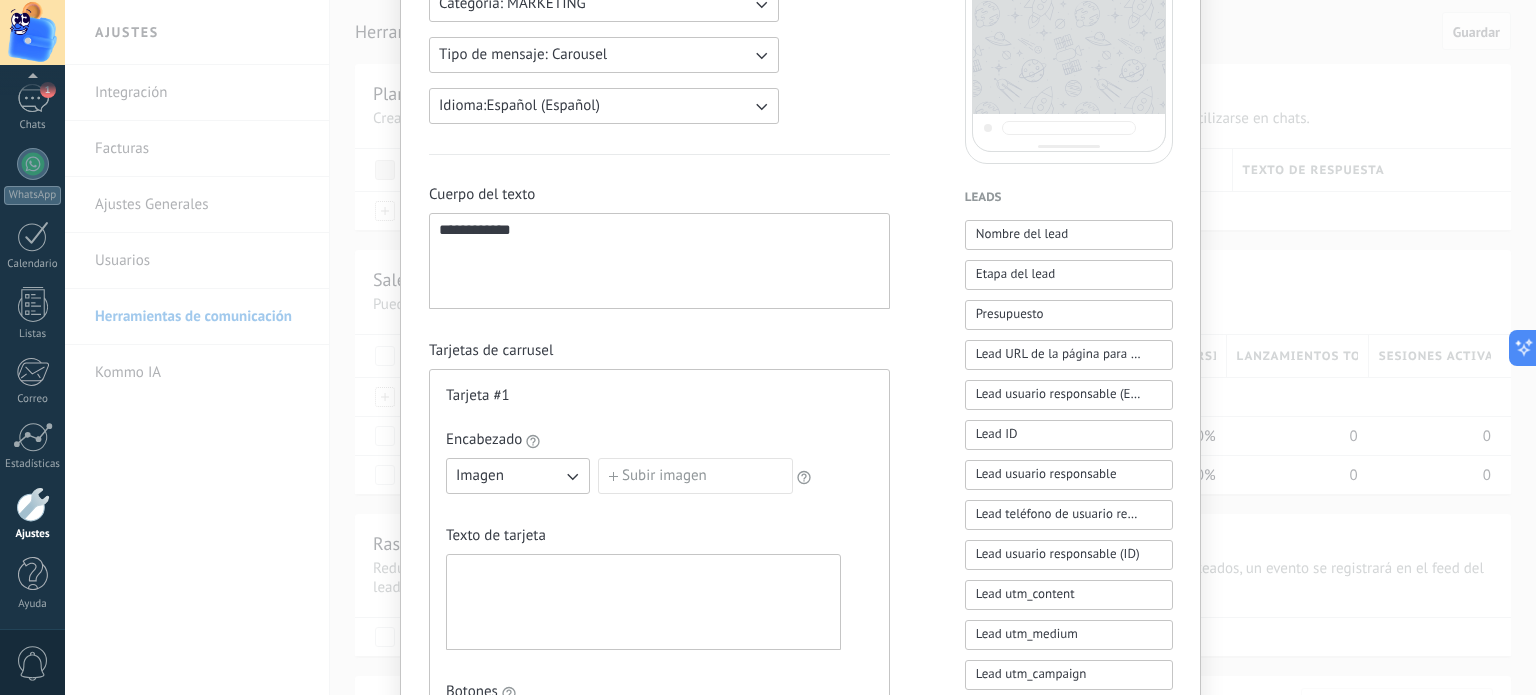 click on "Imagen" at bounding box center (480, 476) 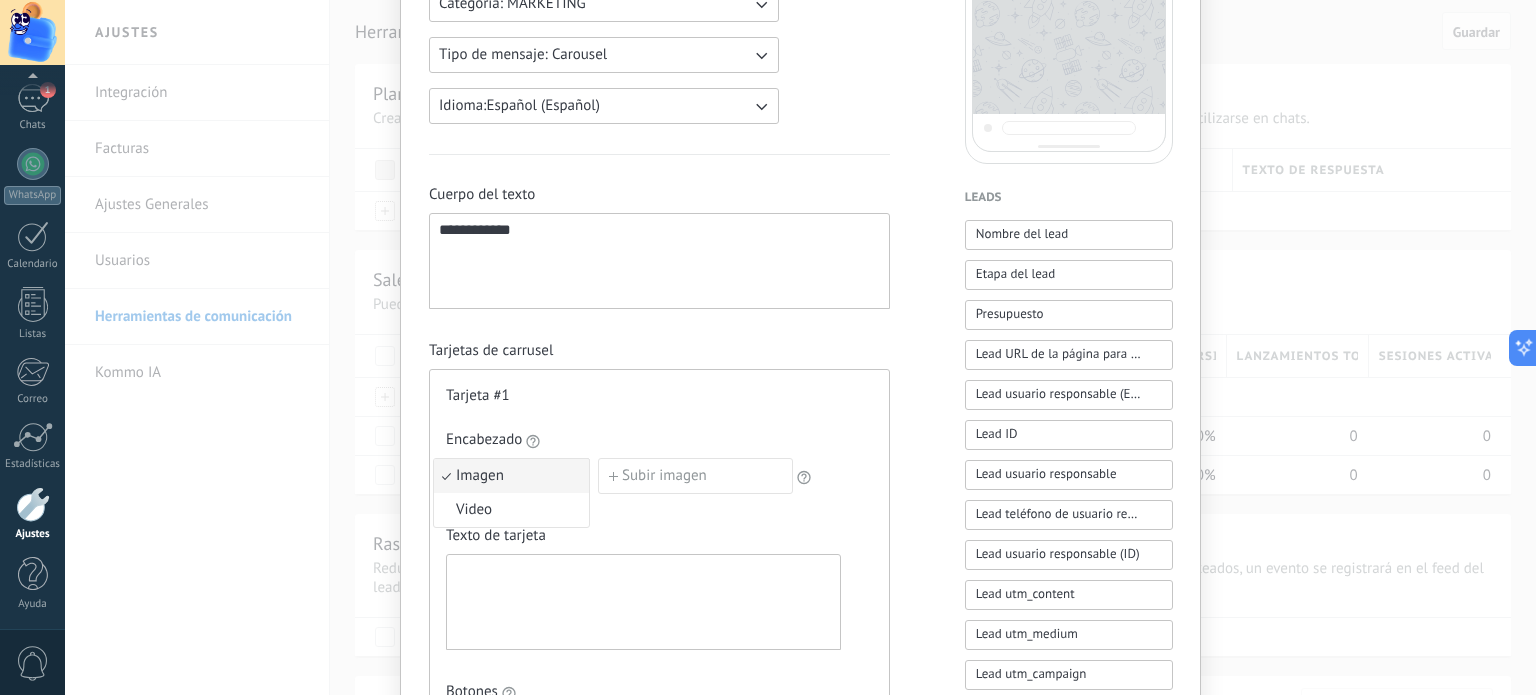 click on "Imagen" at bounding box center (480, 476) 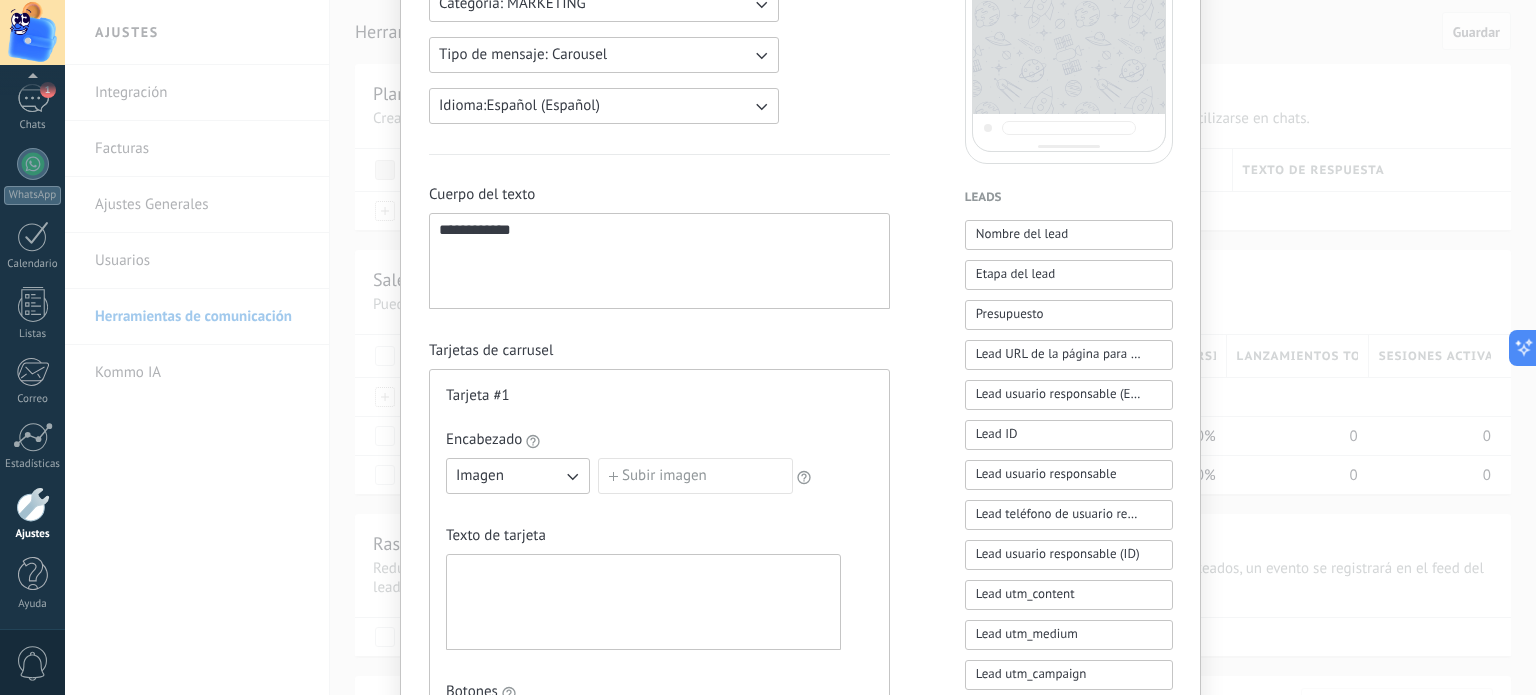 click on "Subir imagen" at bounding box center [695, 476] 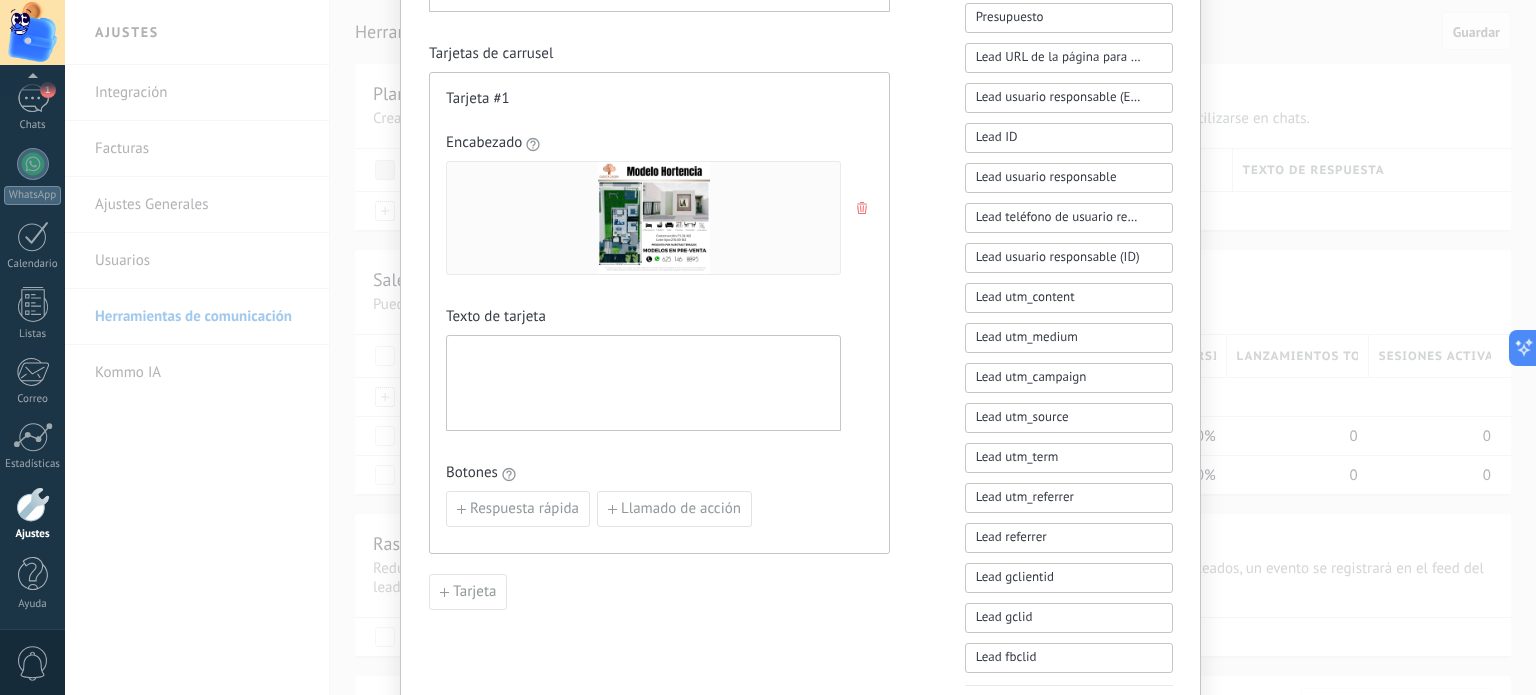 scroll, scrollTop: 700, scrollLeft: 0, axis: vertical 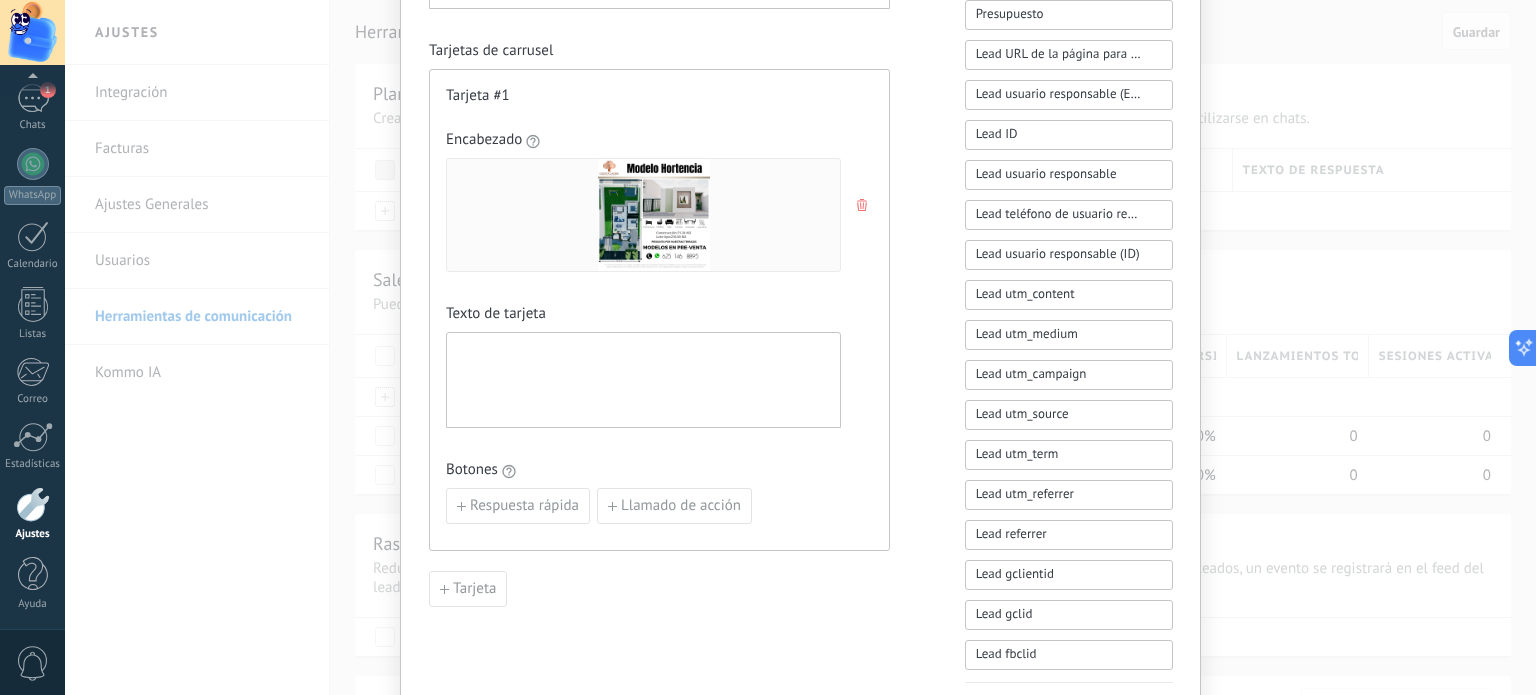 click at bounding box center [643, 380] 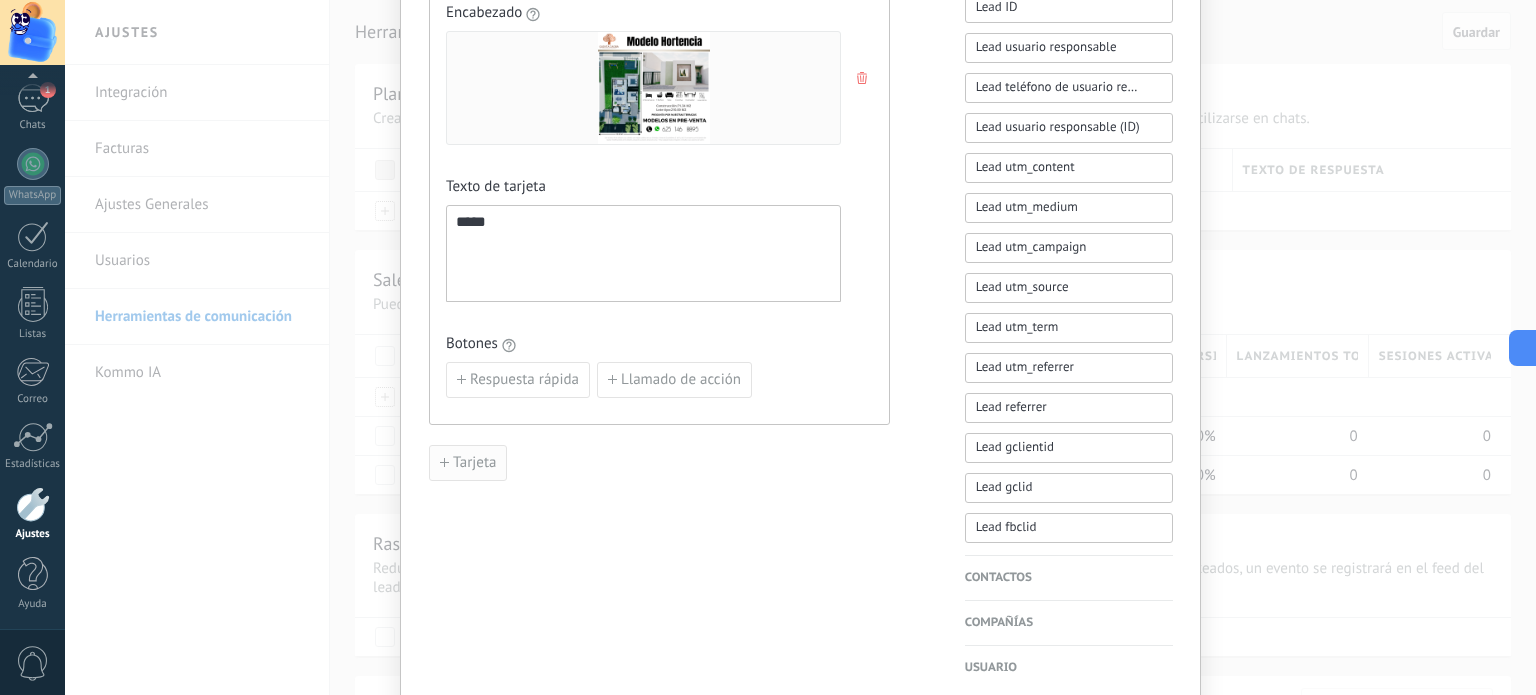 scroll, scrollTop: 900, scrollLeft: 0, axis: vertical 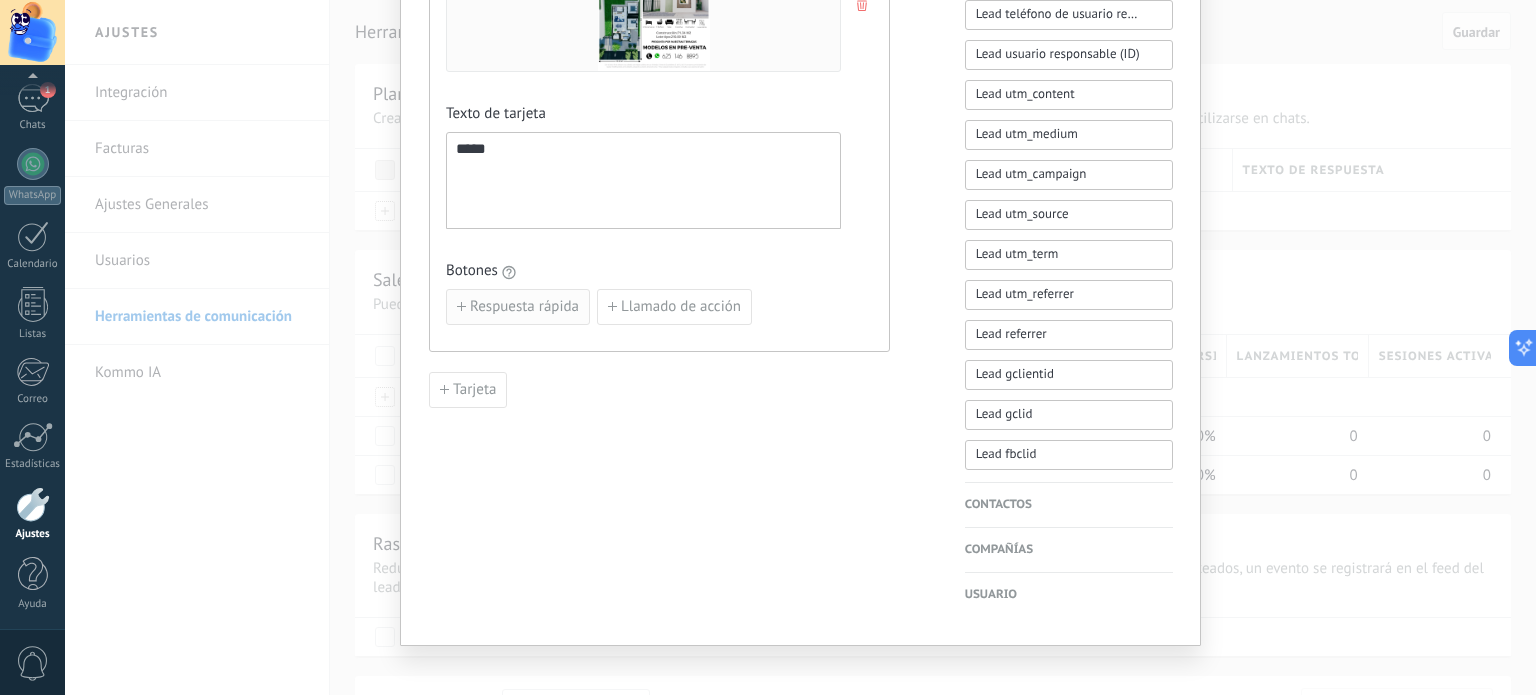 click on "Respuesta rápida" at bounding box center (524, 307) 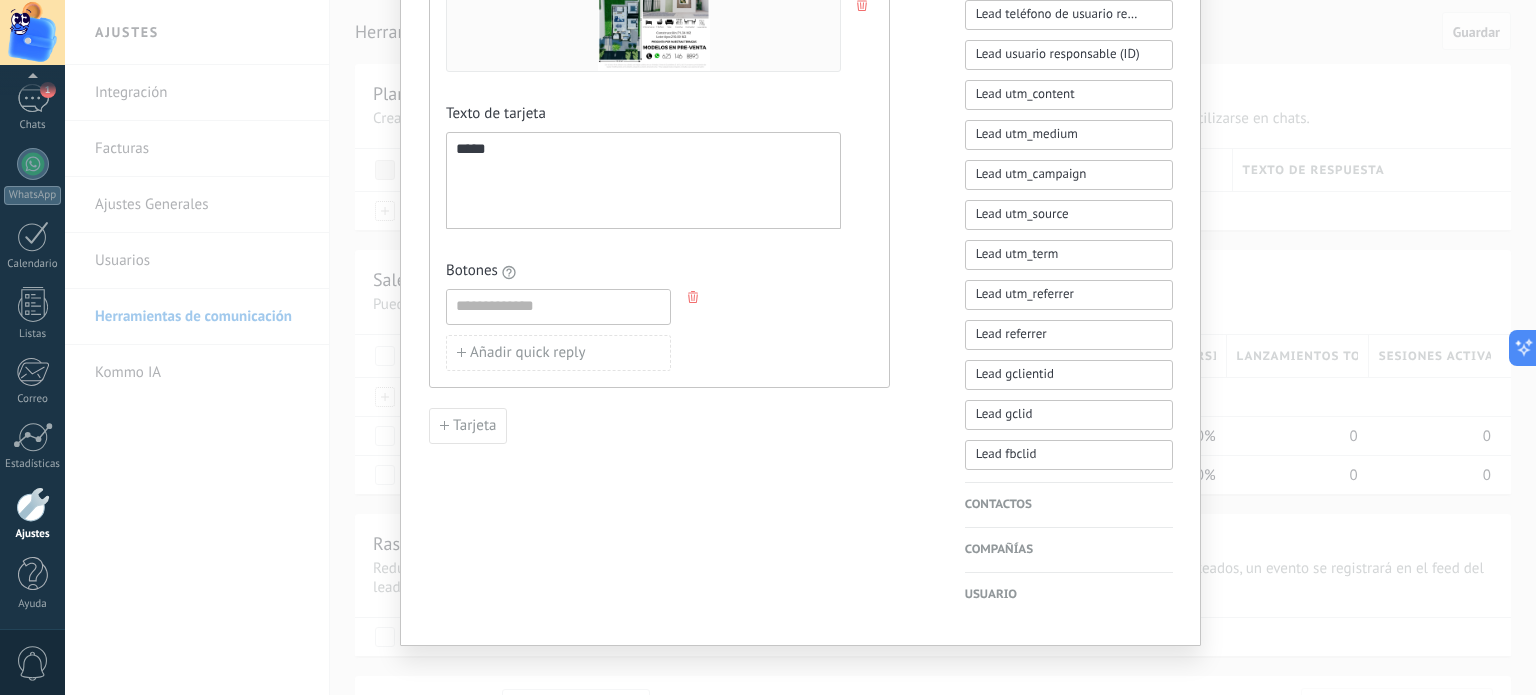 click at bounding box center [693, 297] 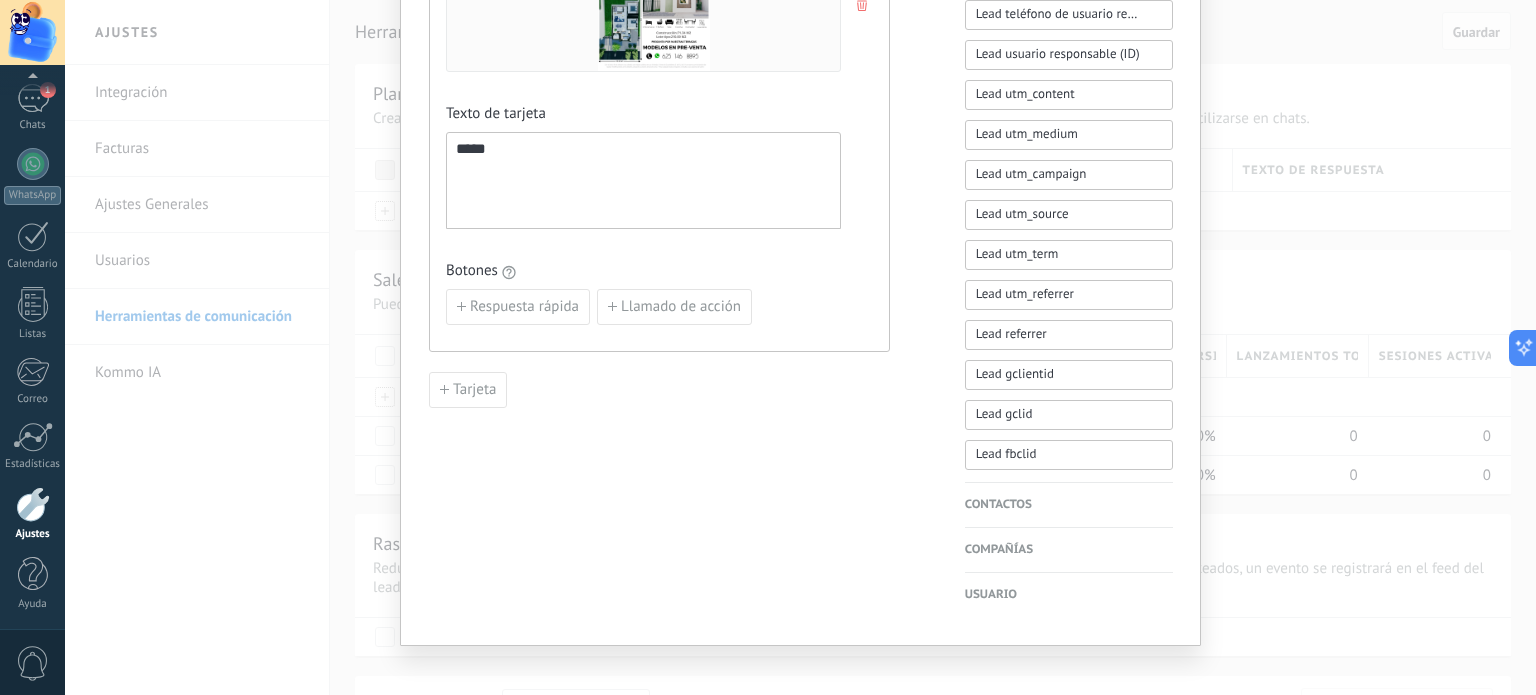 click on "Tarjeta" at bounding box center [468, 390] 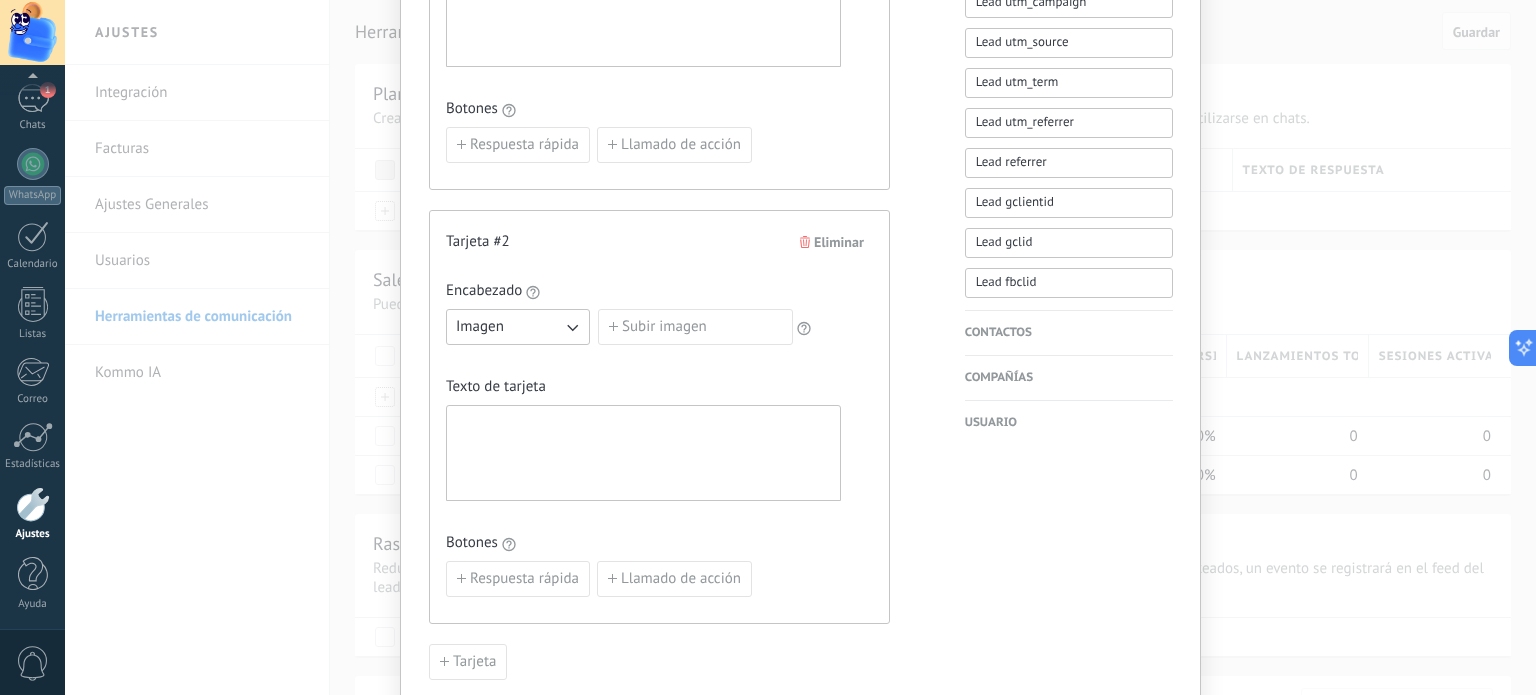 scroll, scrollTop: 1179, scrollLeft: 0, axis: vertical 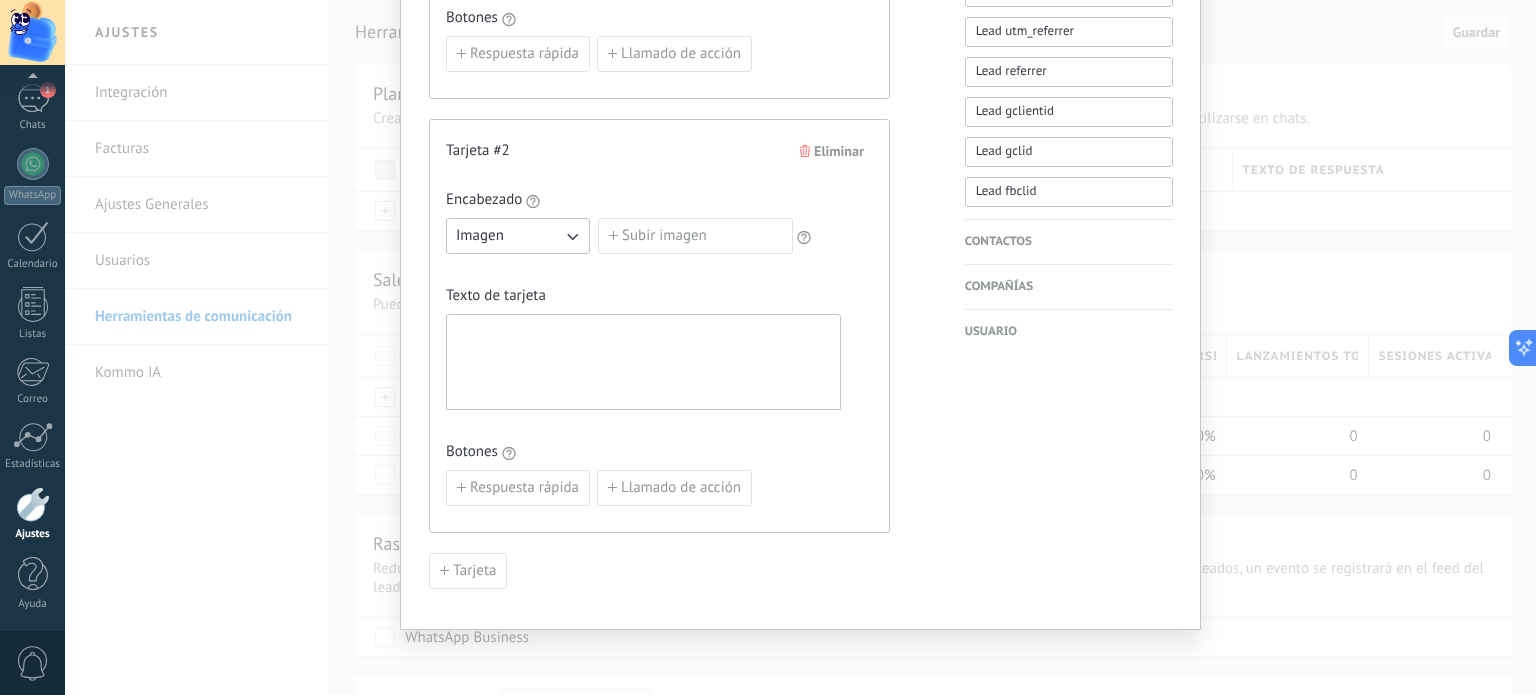 click on "Subir imagen" at bounding box center (695, 236) 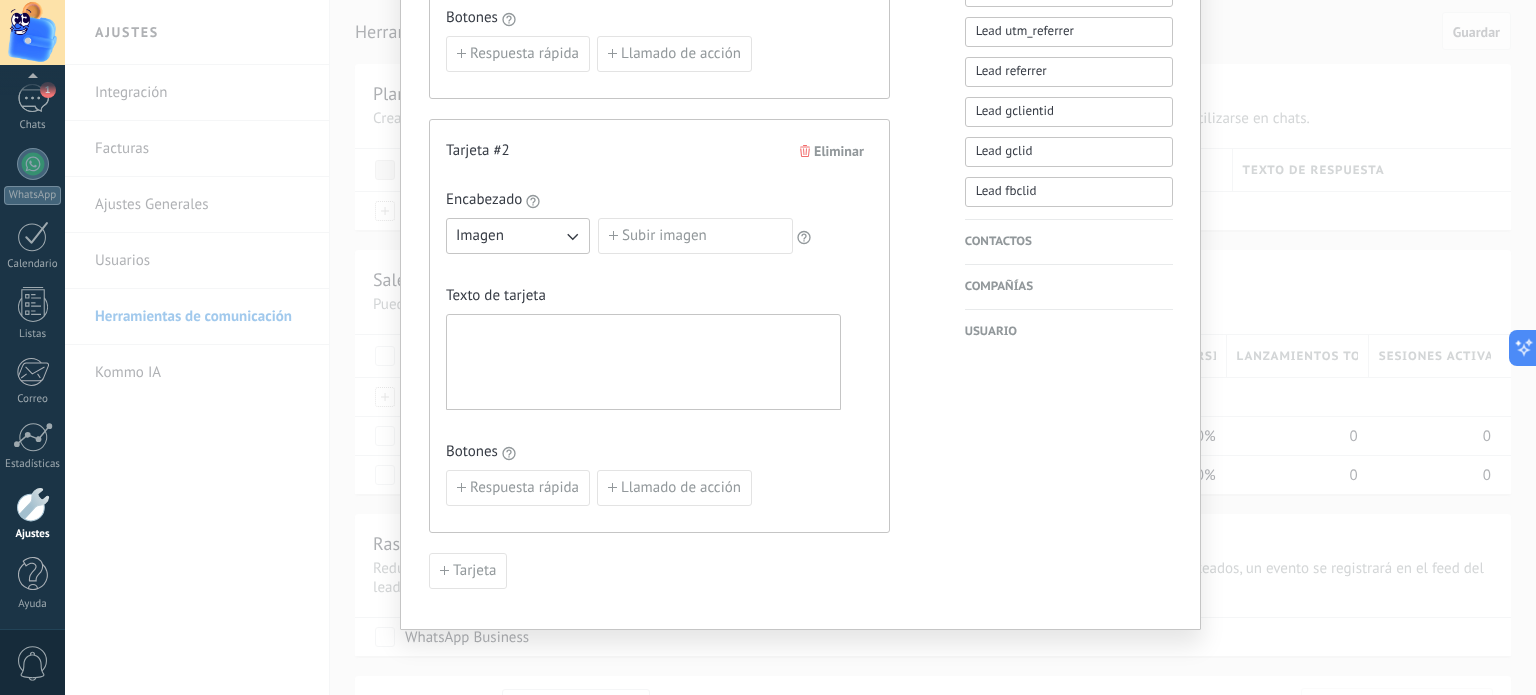 click on "Subir imagen" at bounding box center [695, 236] 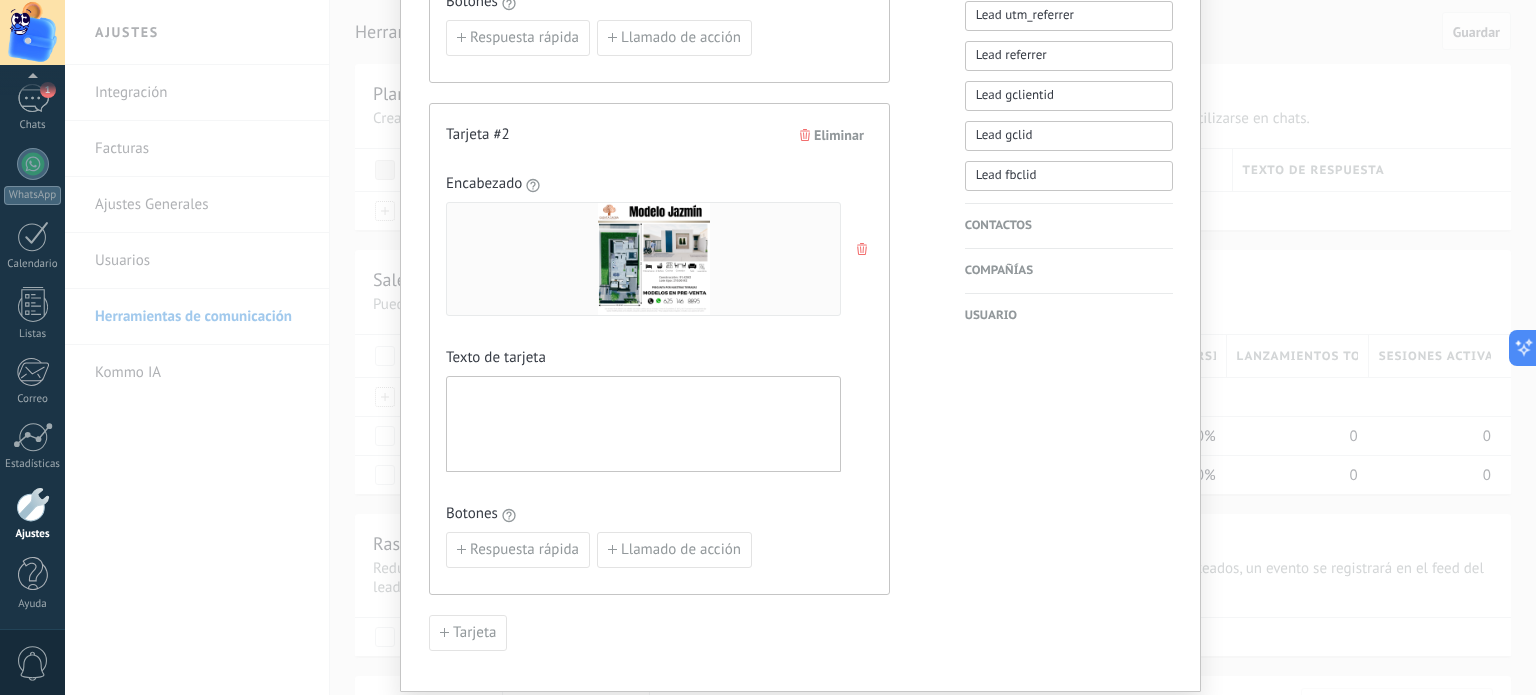 click at bounding box center (643, 424) 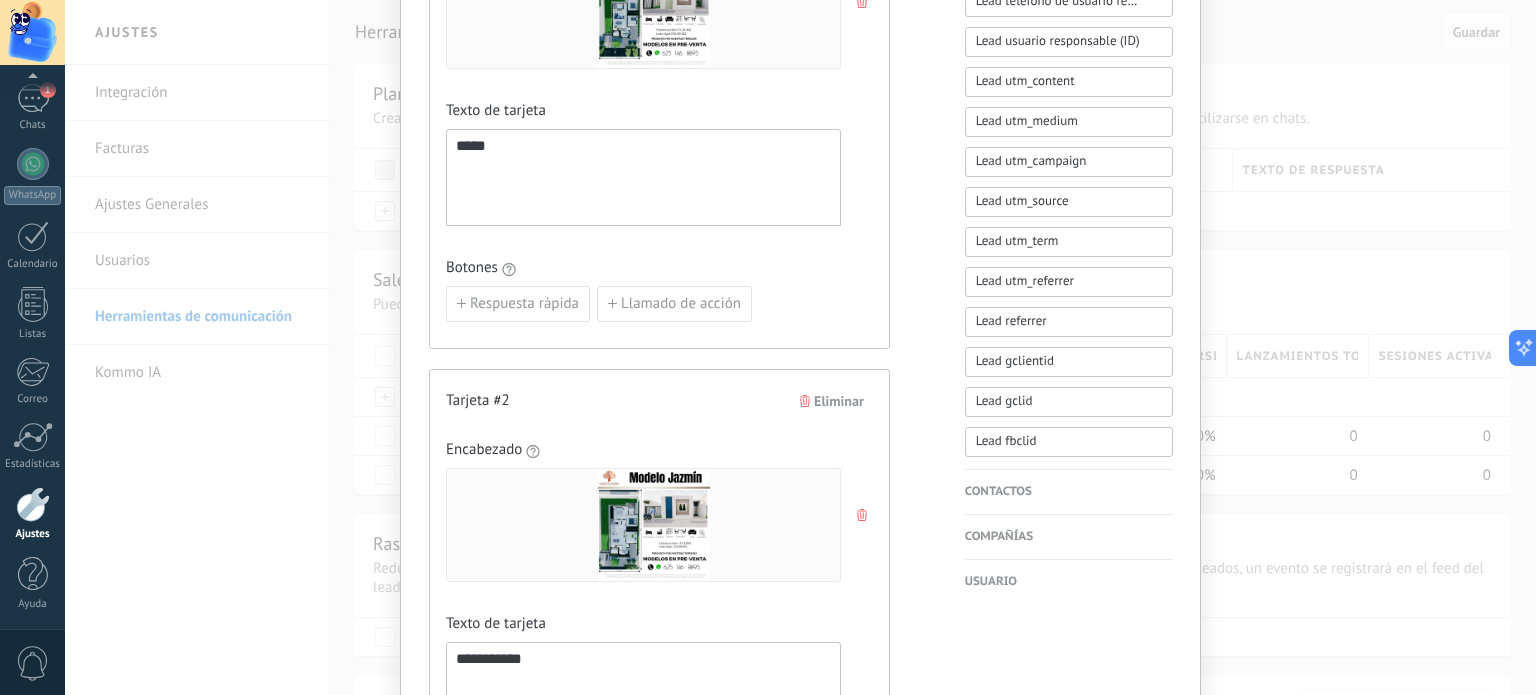 scroll, scrollTop: 879, scrollLeft: 0, axis: vertical 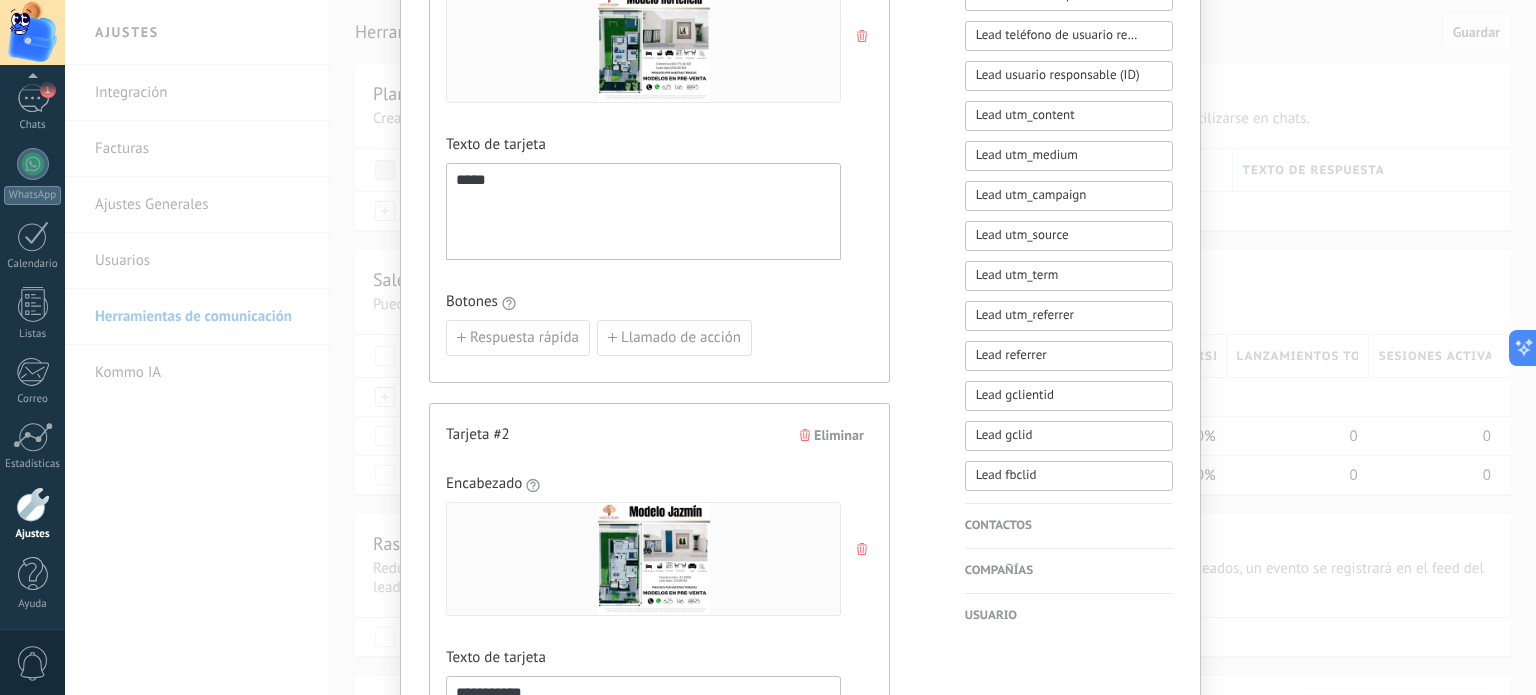 click on "****" at bounding box center (643, 211) 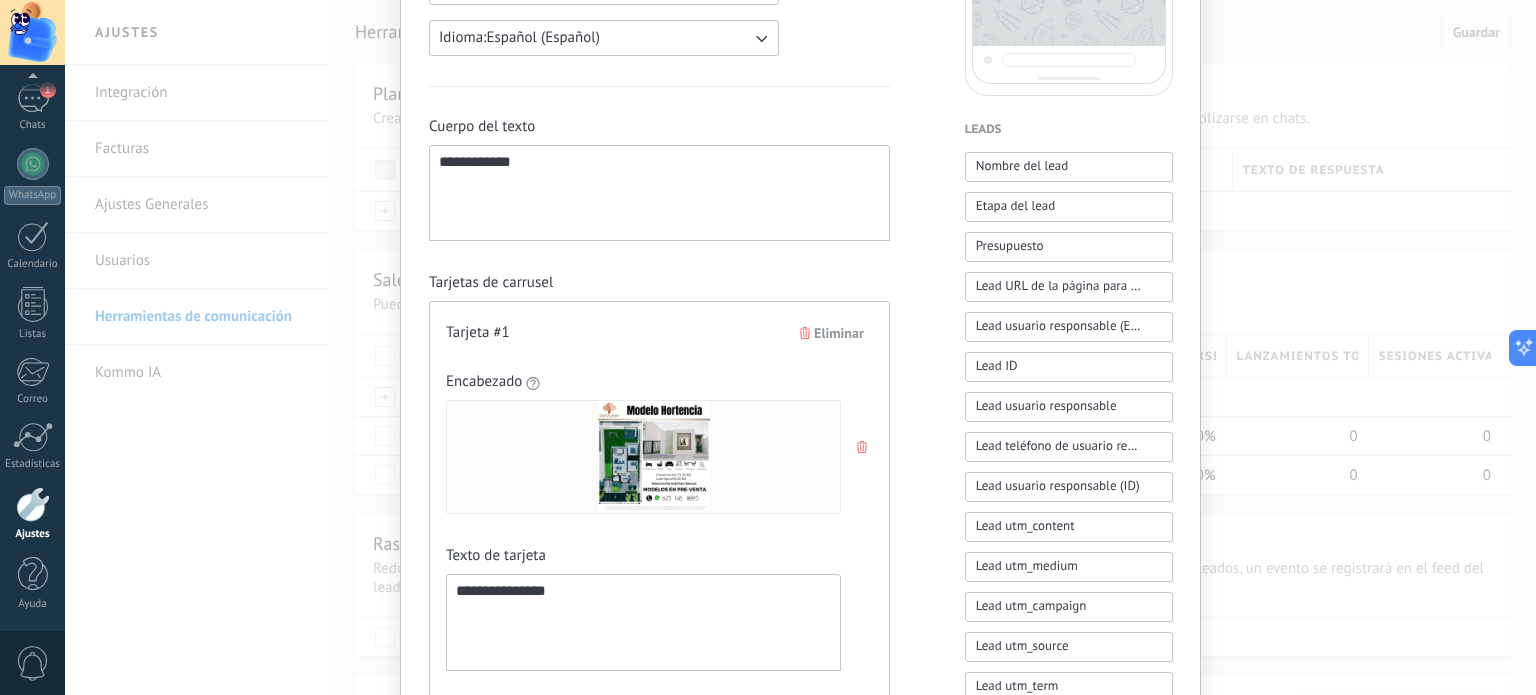 scroll, scrollTop: 379, scrollLeft: 0, axis: vertical 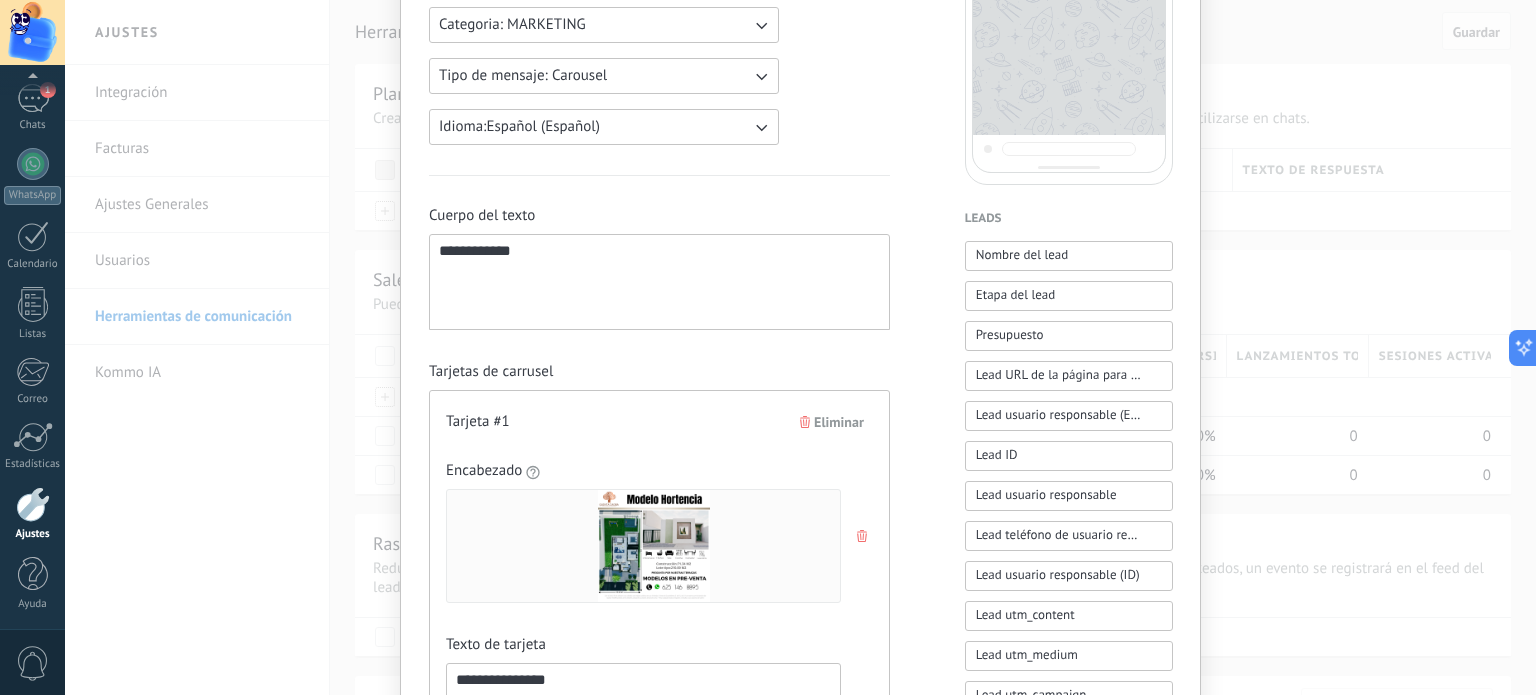 click on "**********" at bounding box center [659, 282] 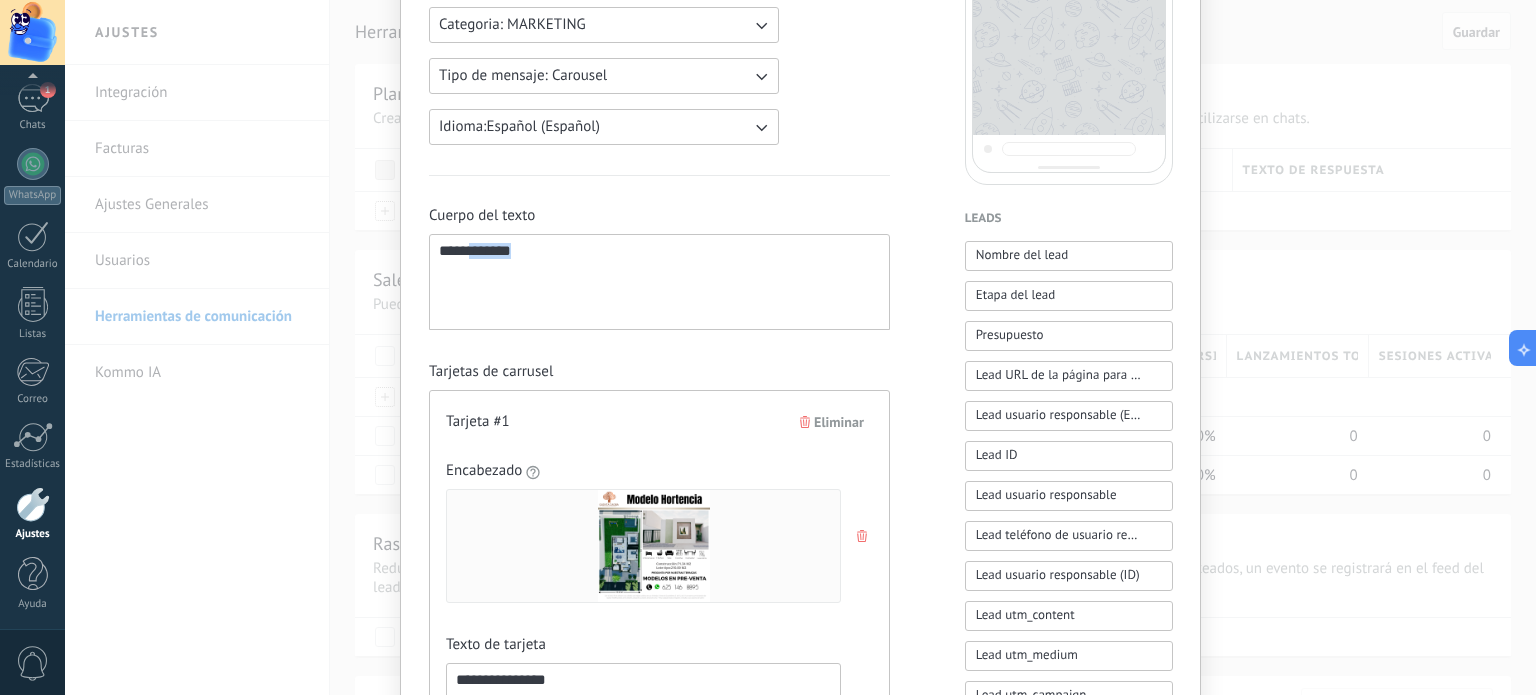 click on "**********" at bounding box center [659, 282] 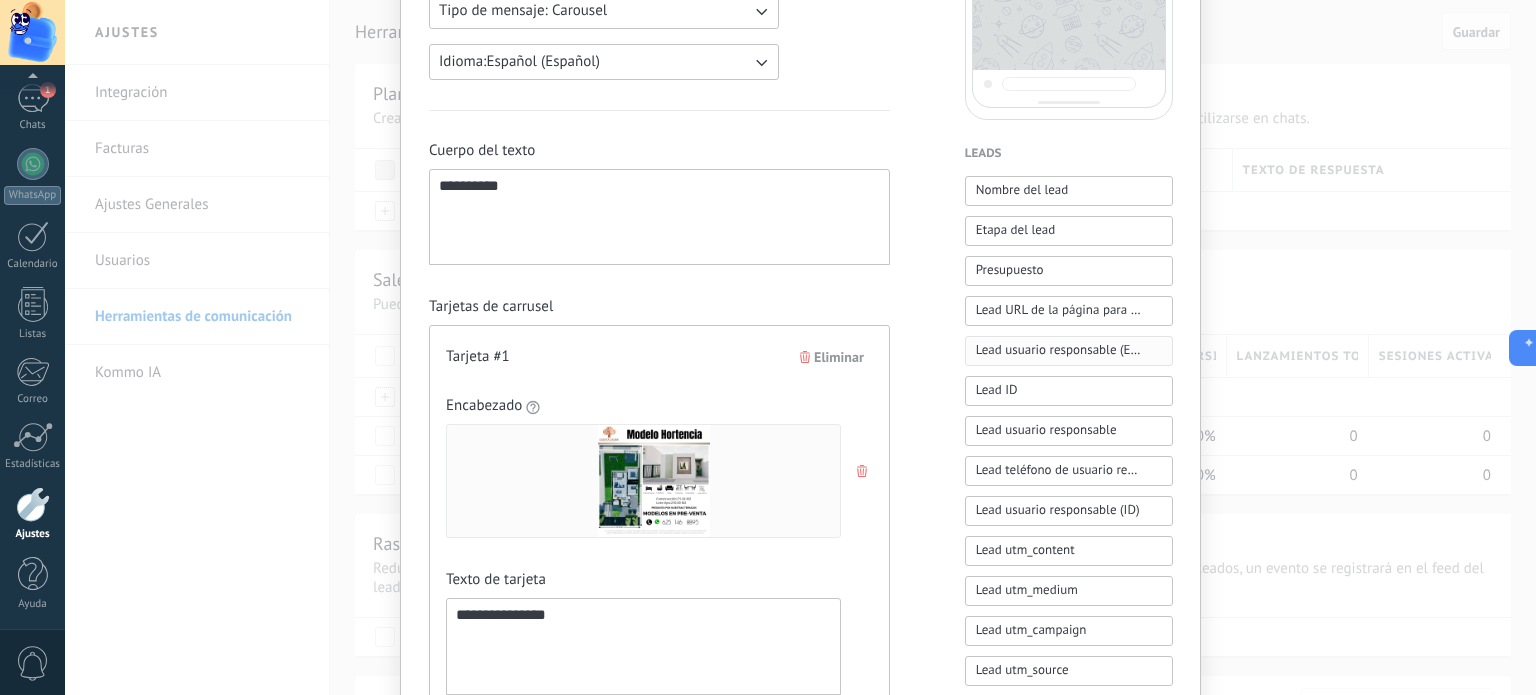 scroll, scrollTop: 456, scrollLeft: 0, axis: vertical 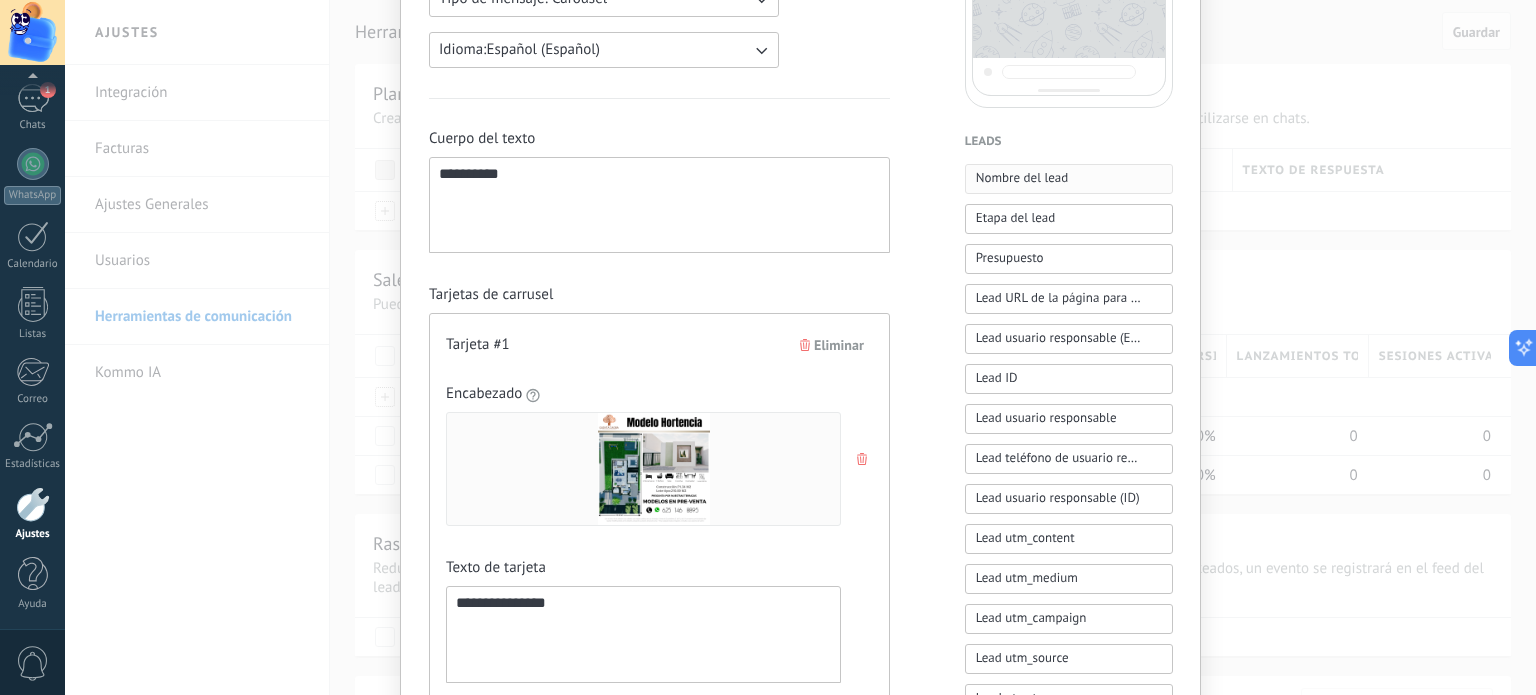 click on "Nombre del lead" at bounding box center (1022, 178) 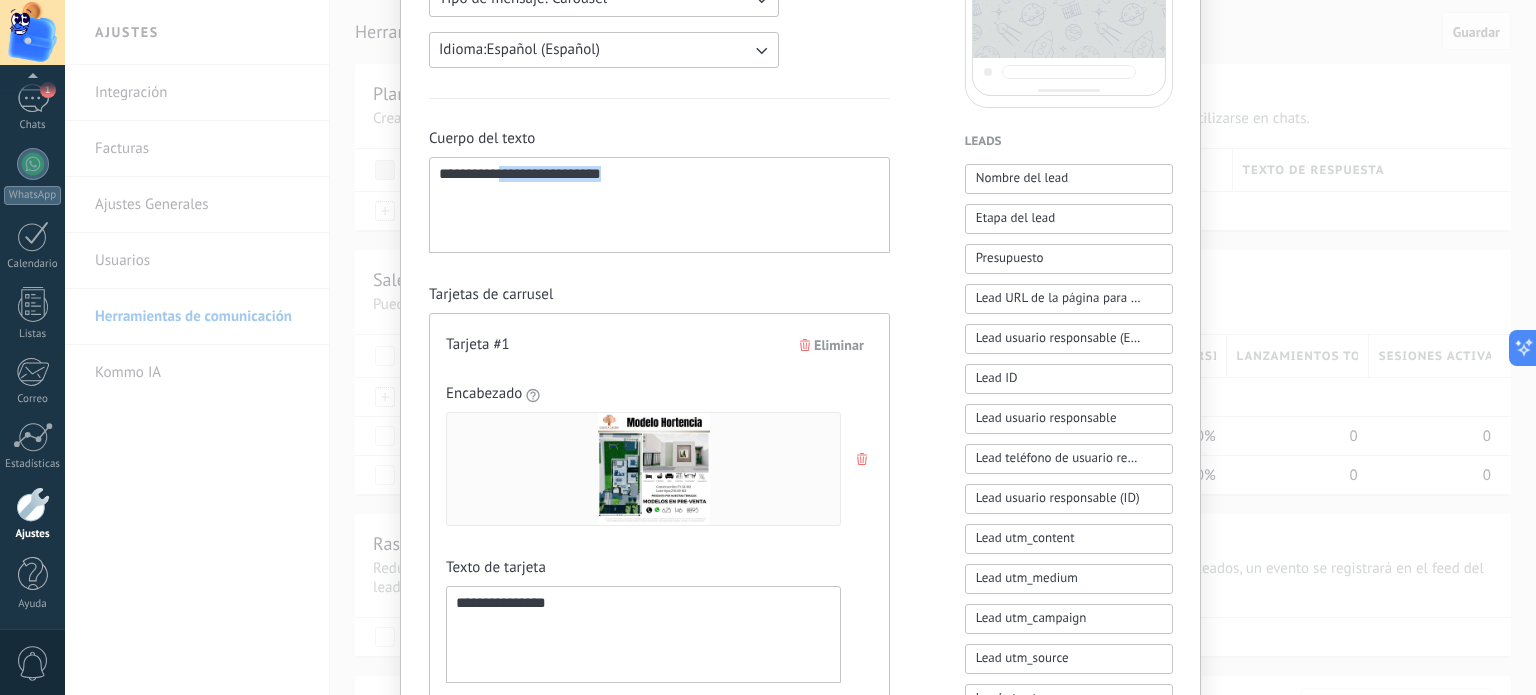 drag, startPoint x: 662, startPoint y: 198, endPoint x: 367, endPoint y: 191, distance: 295.08304 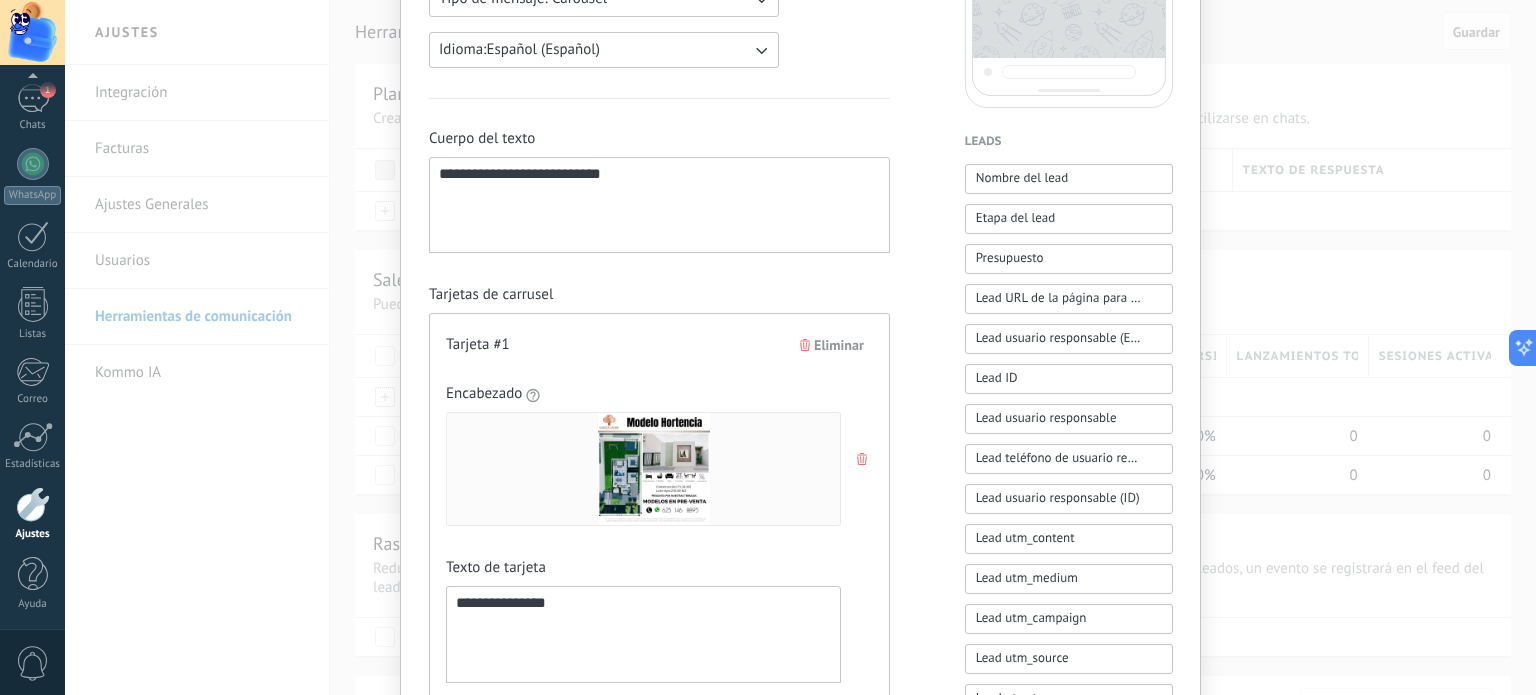 click on "**********" at bounding box center (659, 205) 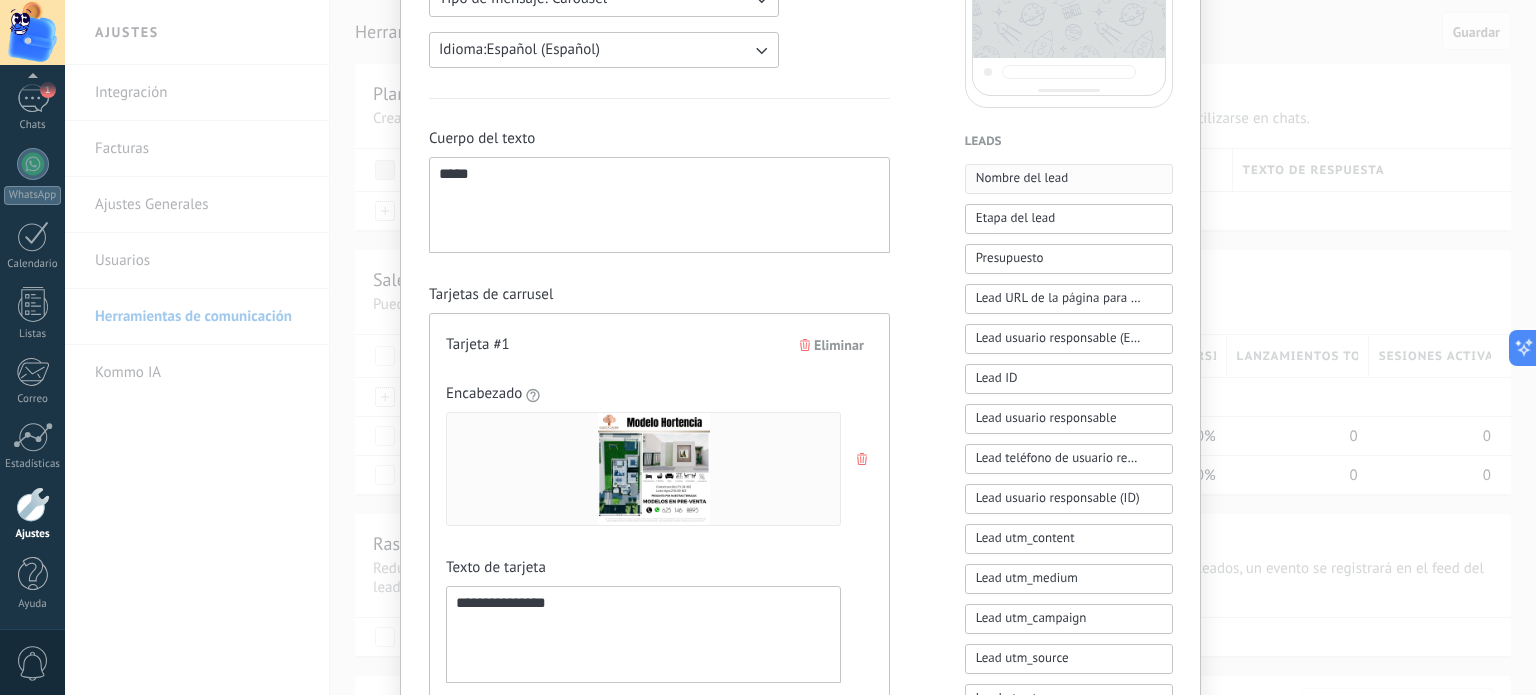 click on "Nombre del lead" at bounding box center (1069, 179) 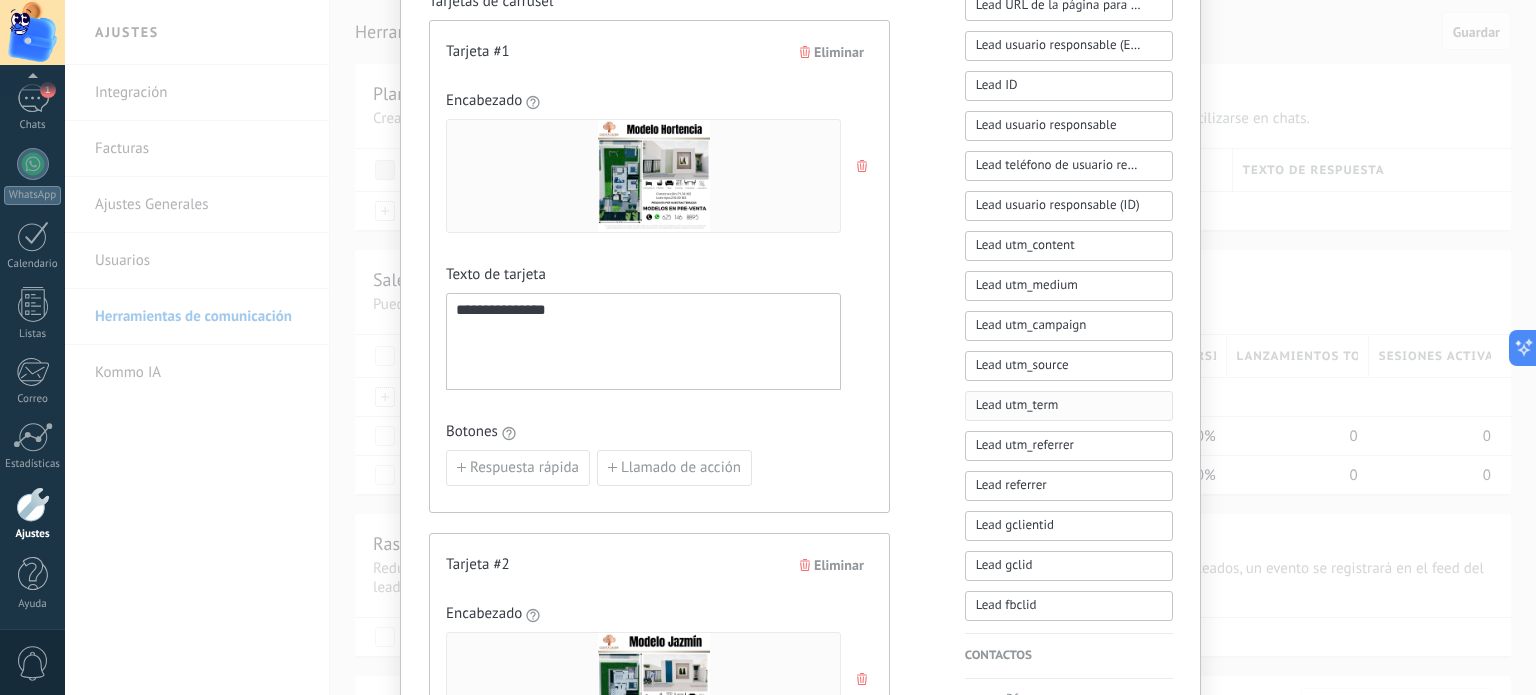 scroll, scrollTop: 756, scrollLeft: 0, axis: vertical 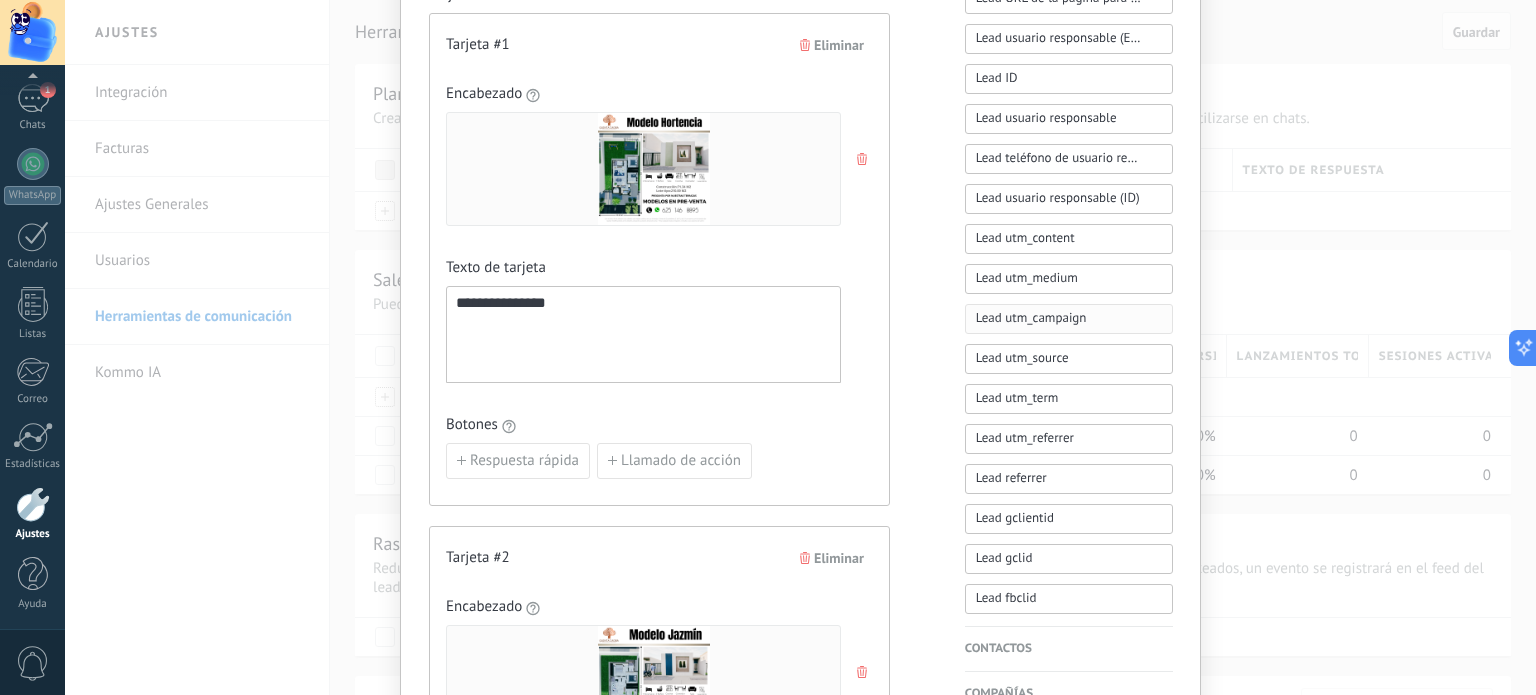 click on "Lead utm_campaign" at bounding box center (1031, 318) 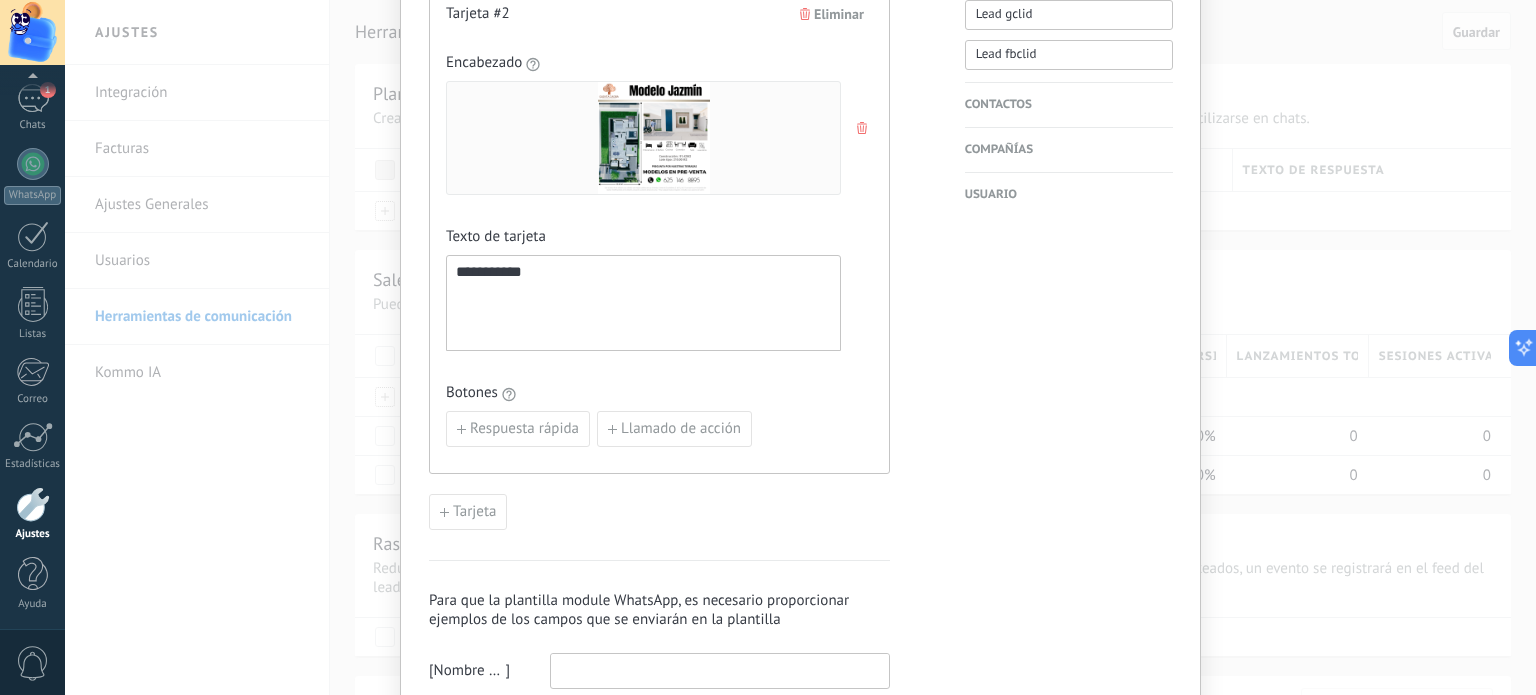 scroll, scrollTop: 1467, scrollLeft: 0, axis: vertical 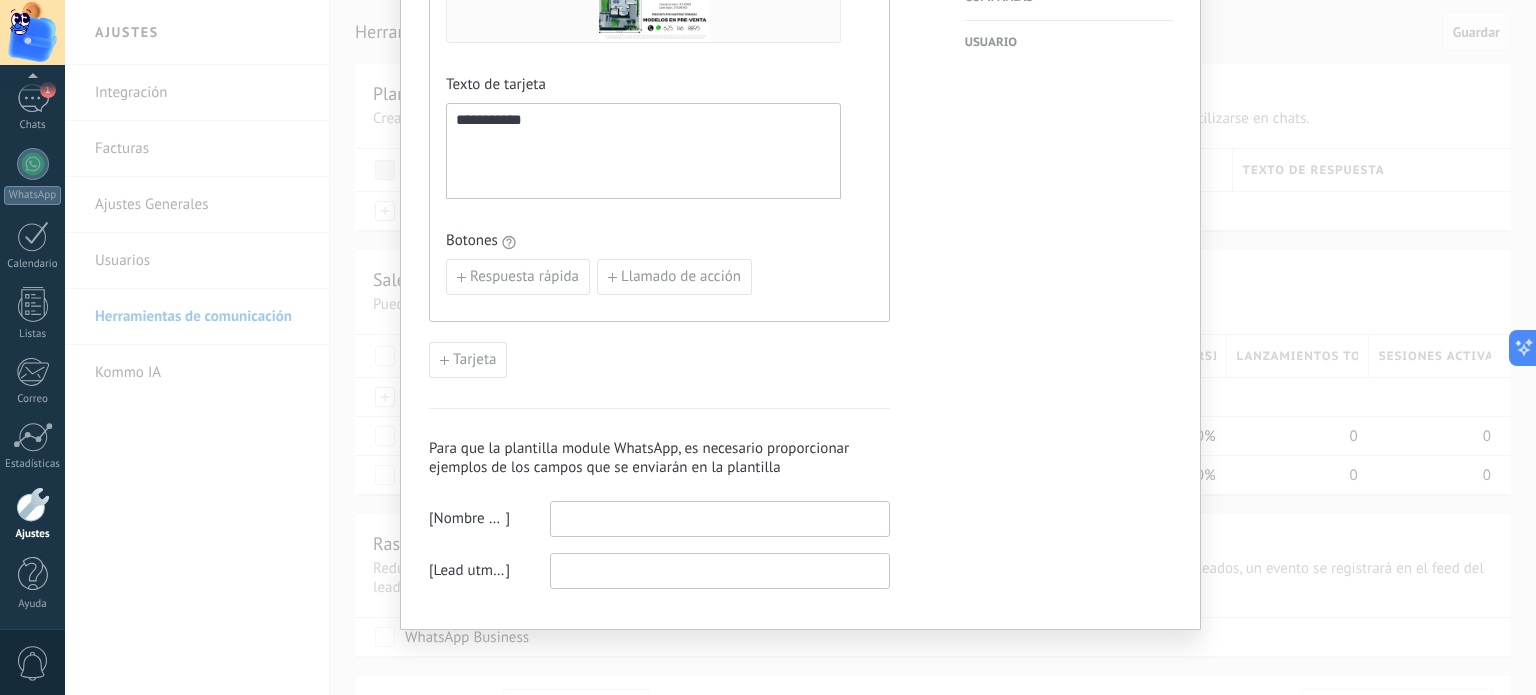 click at bounding box center (720, 518) 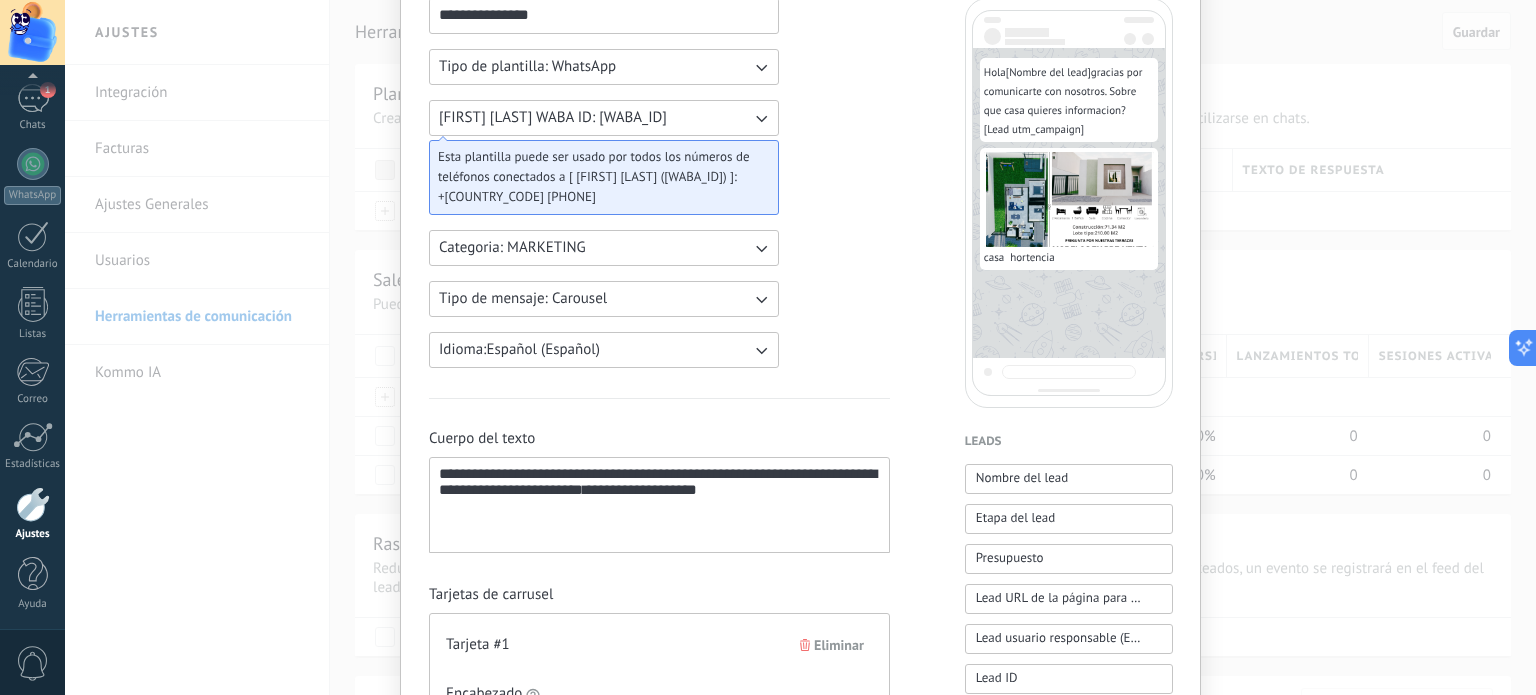 scroll, scrollTop: 0, scrollLeft: 0, axis: both 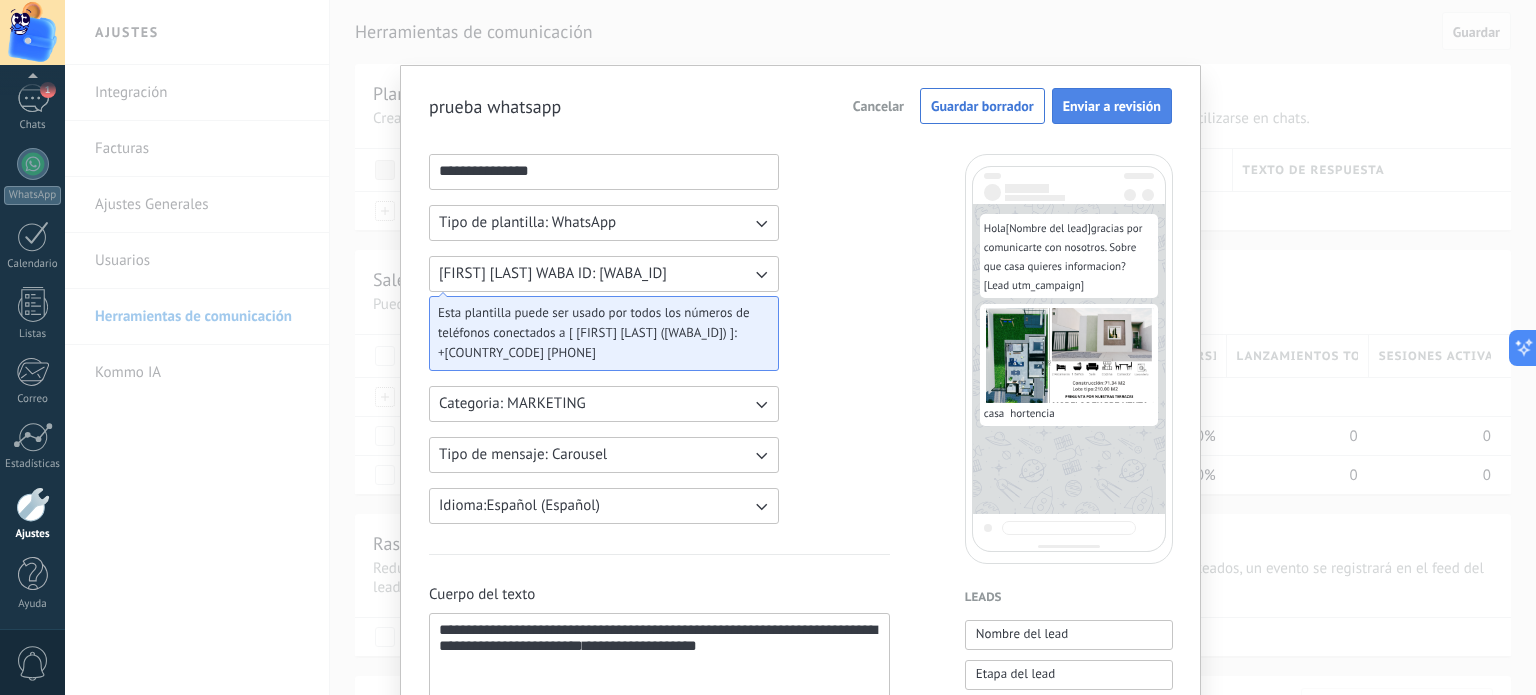 click on "Enviar a revisión" at bounding box center [1112, 106] 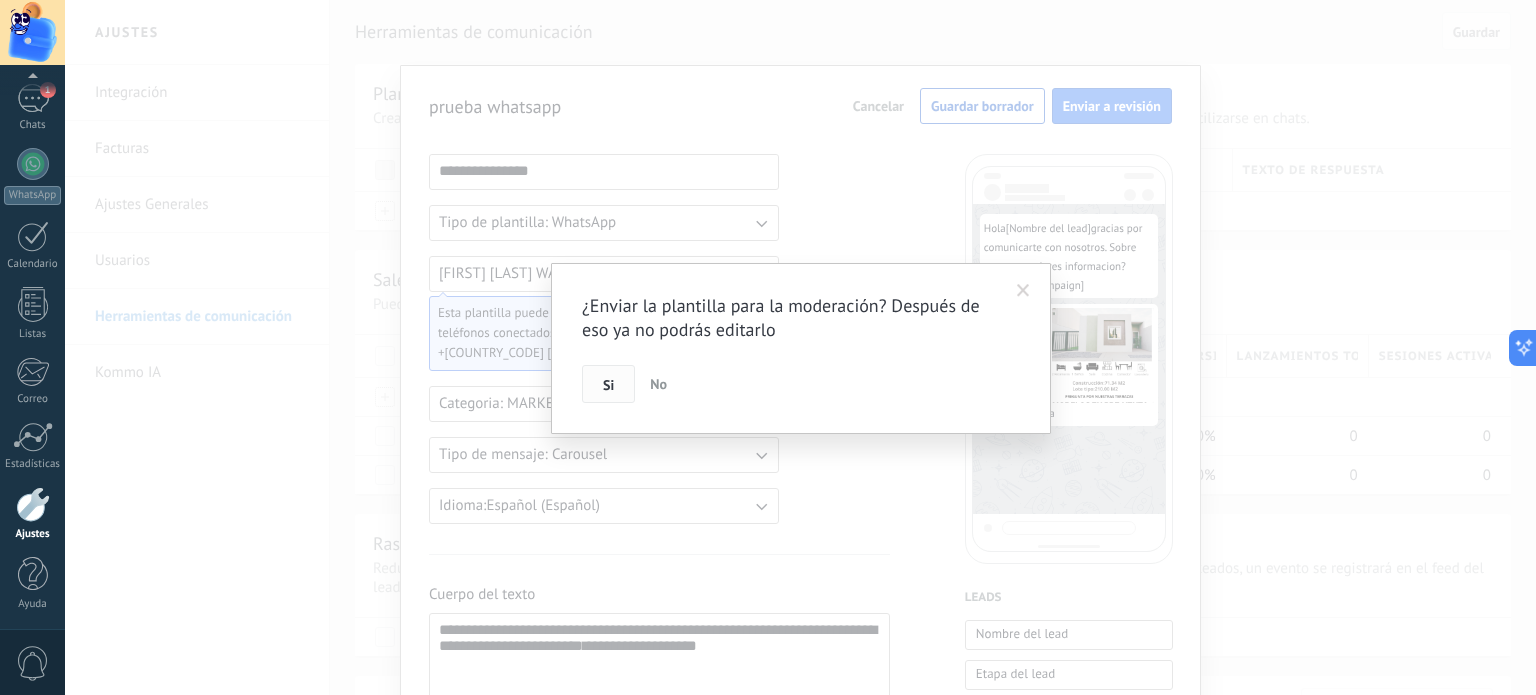 click on "Si" at bounding box center (608, 384) 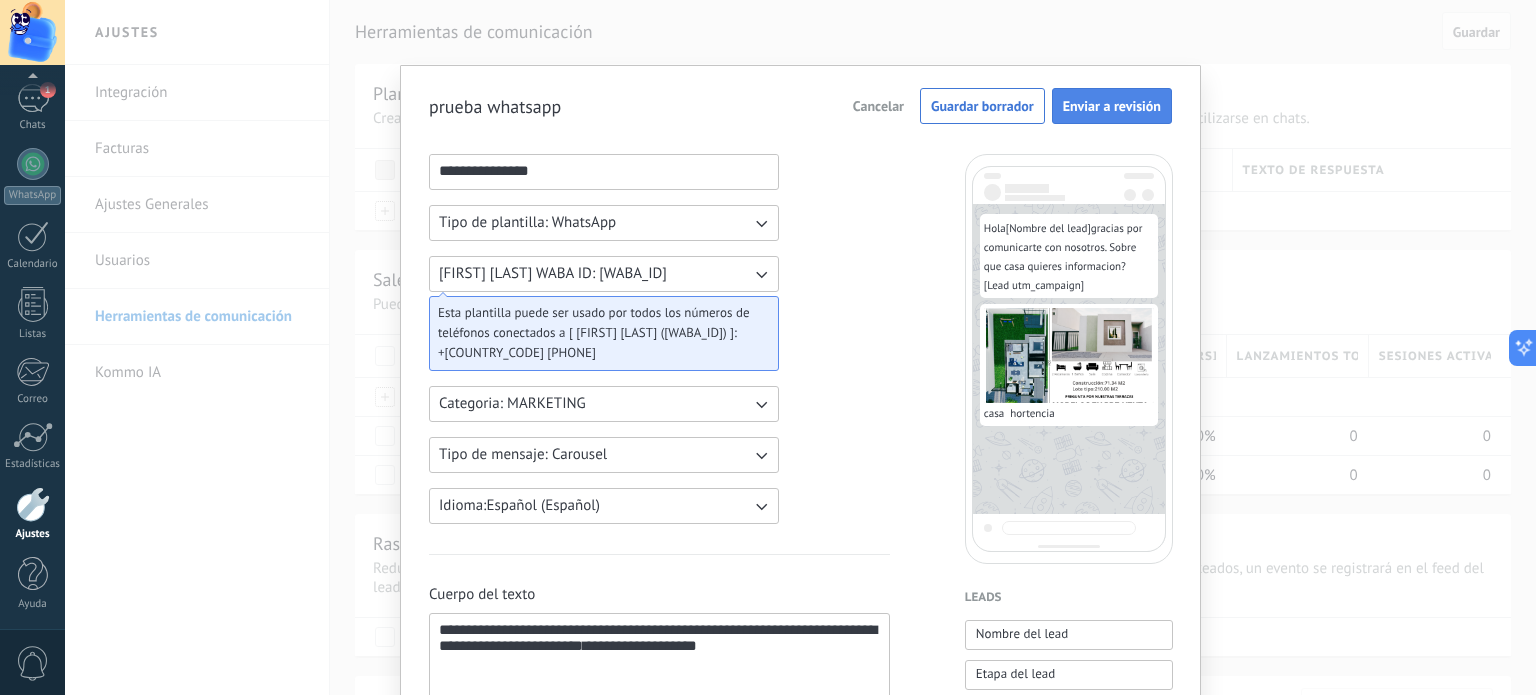 click on "Enviar a revisión" at bounding box center [1112, 106] 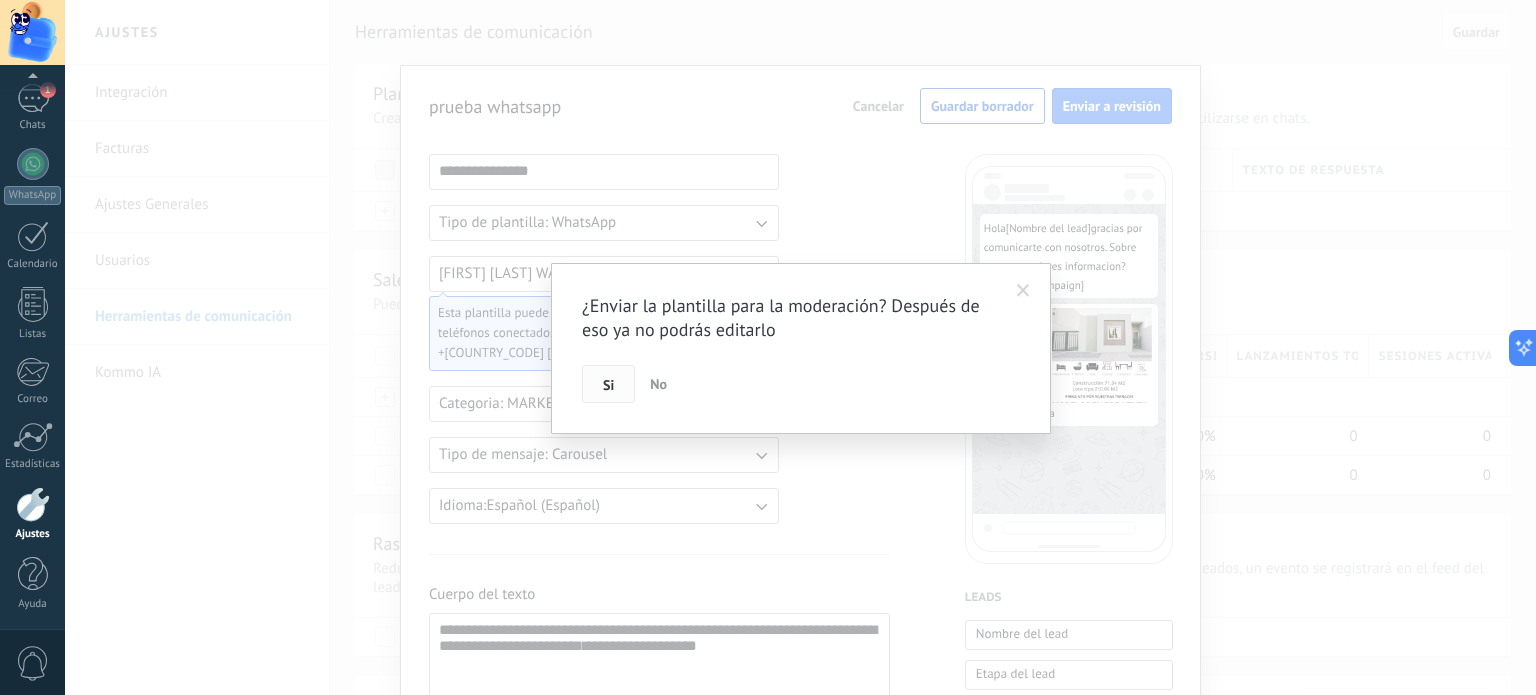 click on "Si" at bounding box center (608, 384) 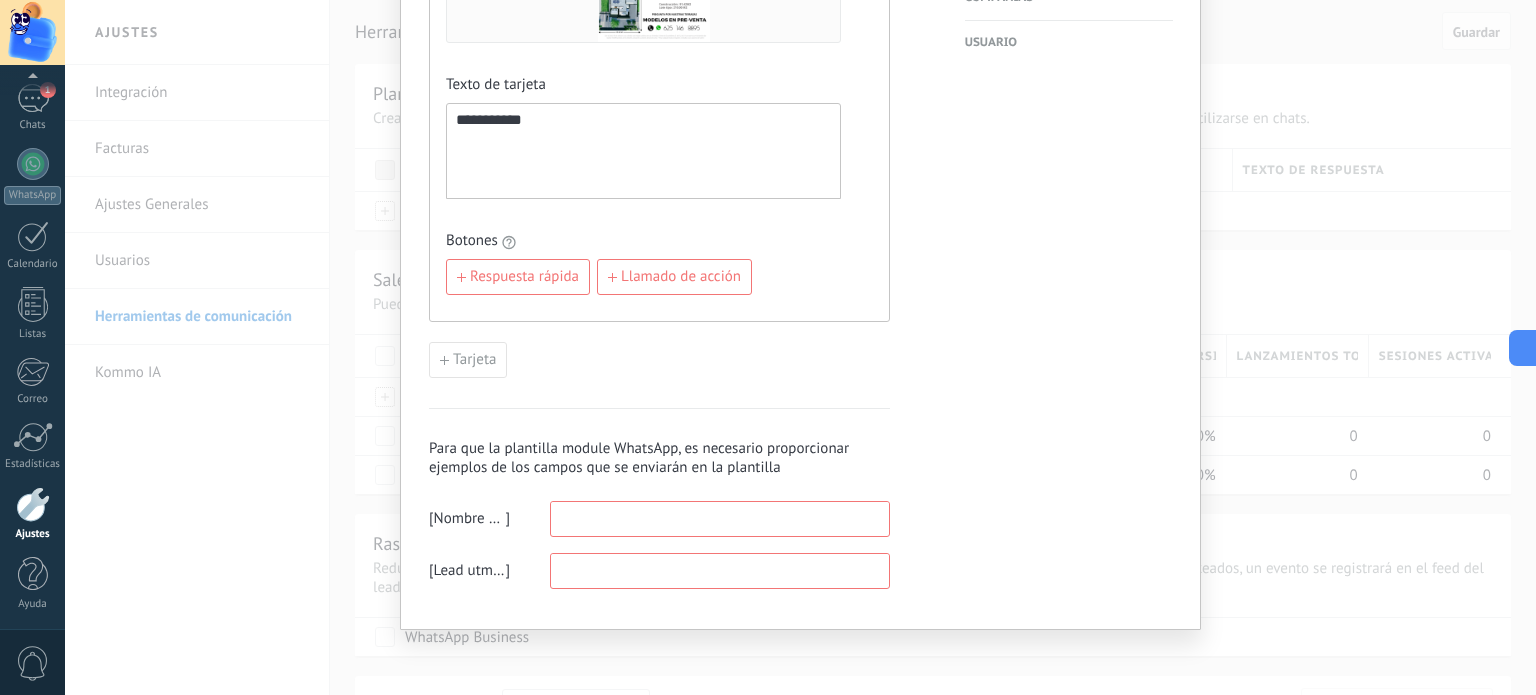 scroll, scrollTop: 1467, scrollLeft: 0, axis: vertical 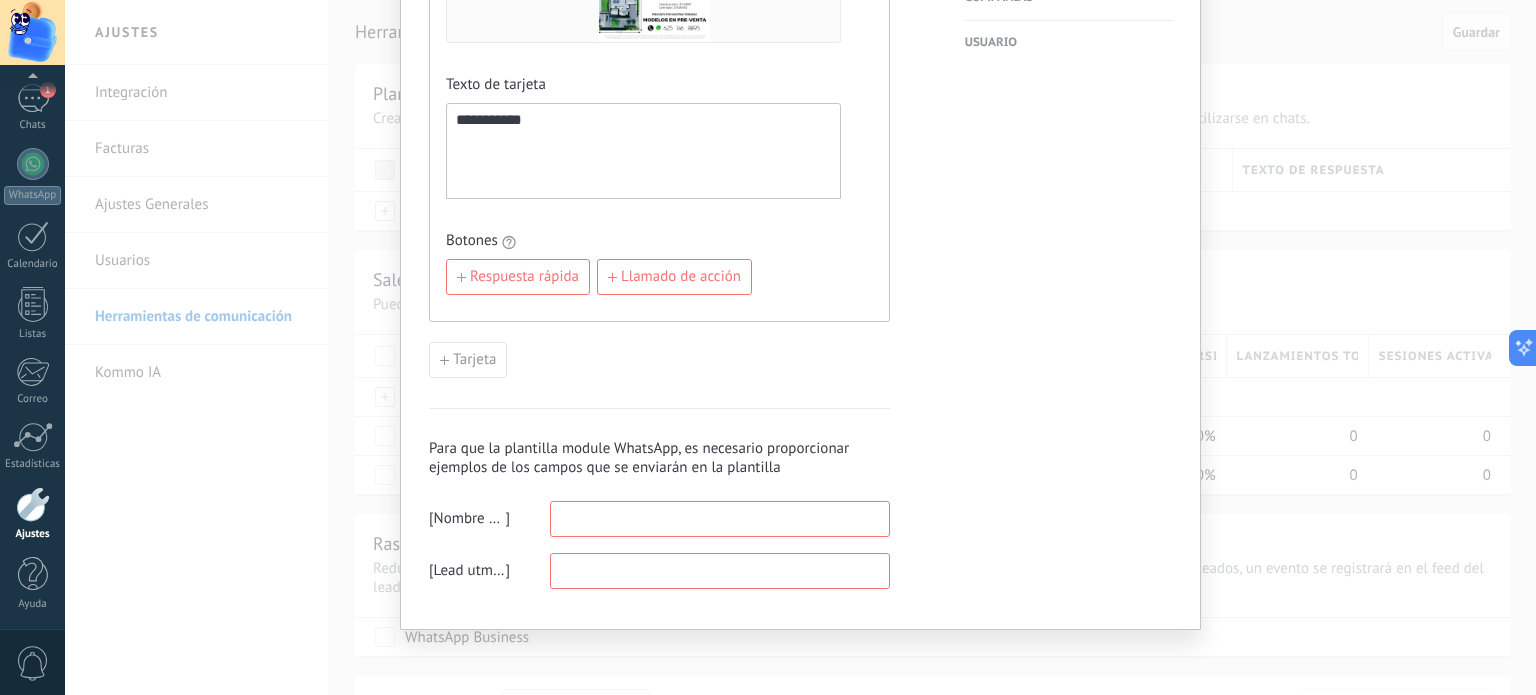 click at bounding box center (720, 518) 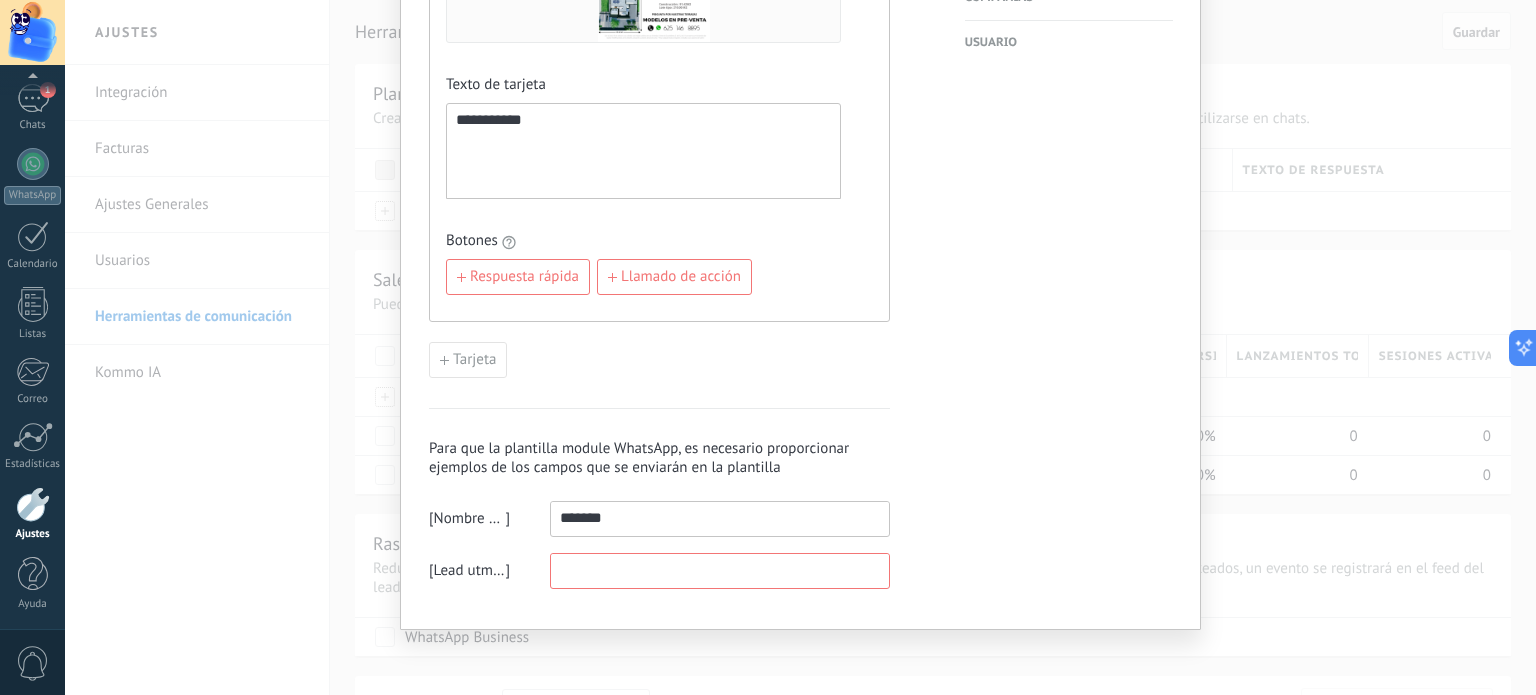 type on "*******" 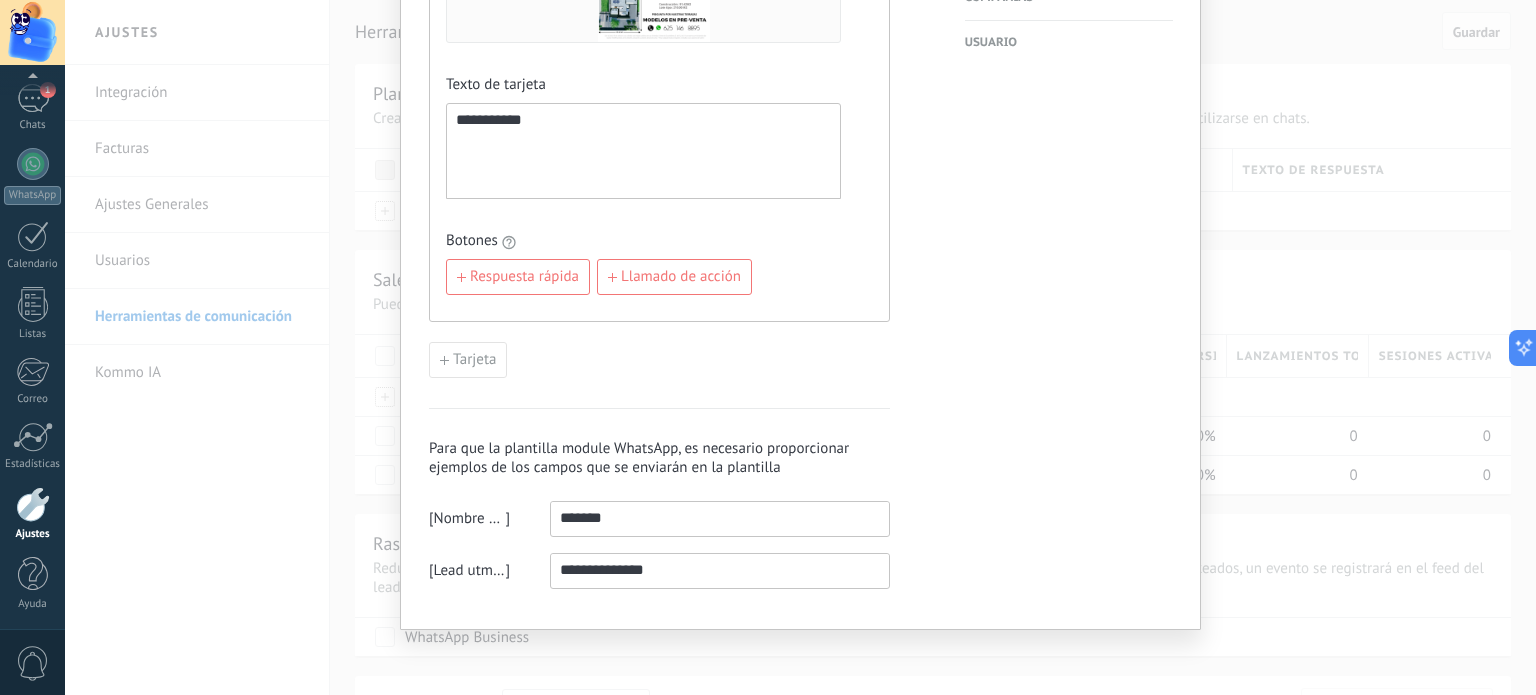 type on "**********" 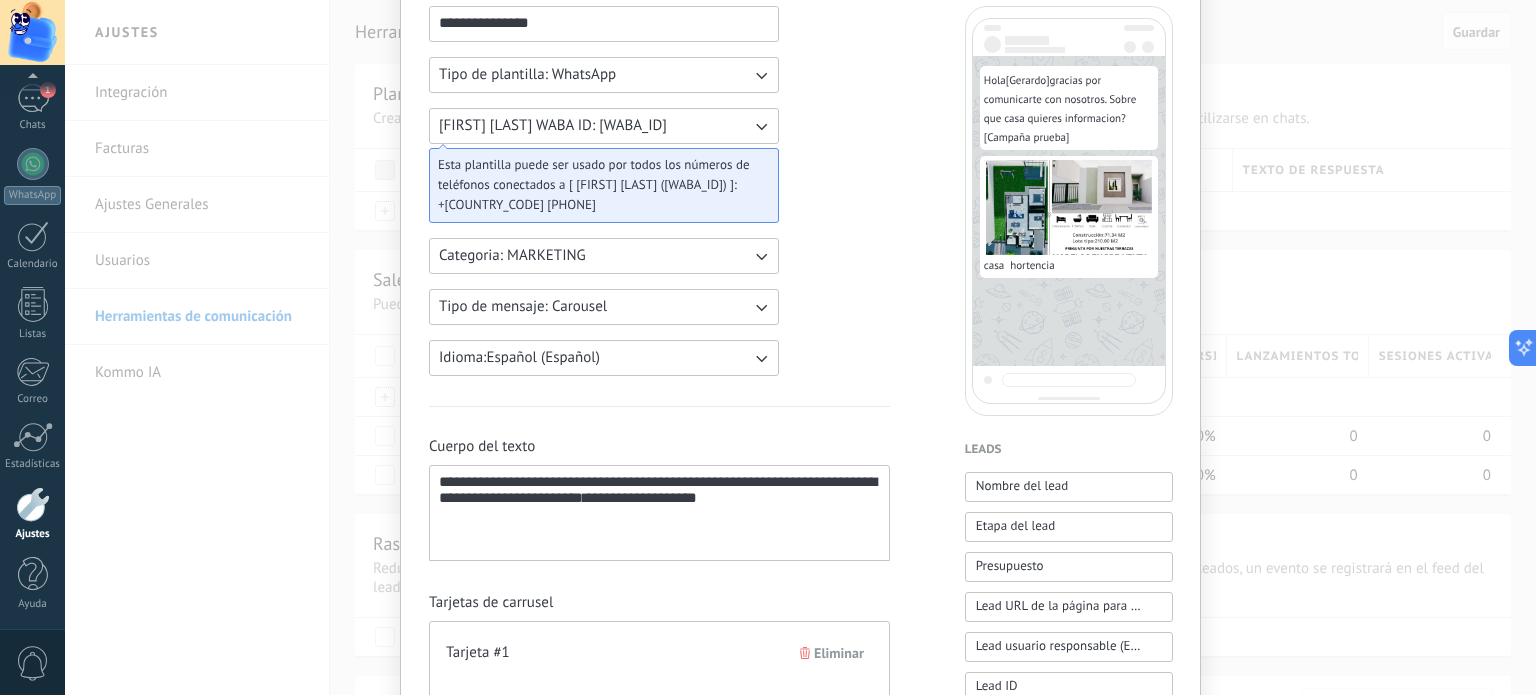 scroll, scrollTop: 0, scrollLeft: 0, axis: both 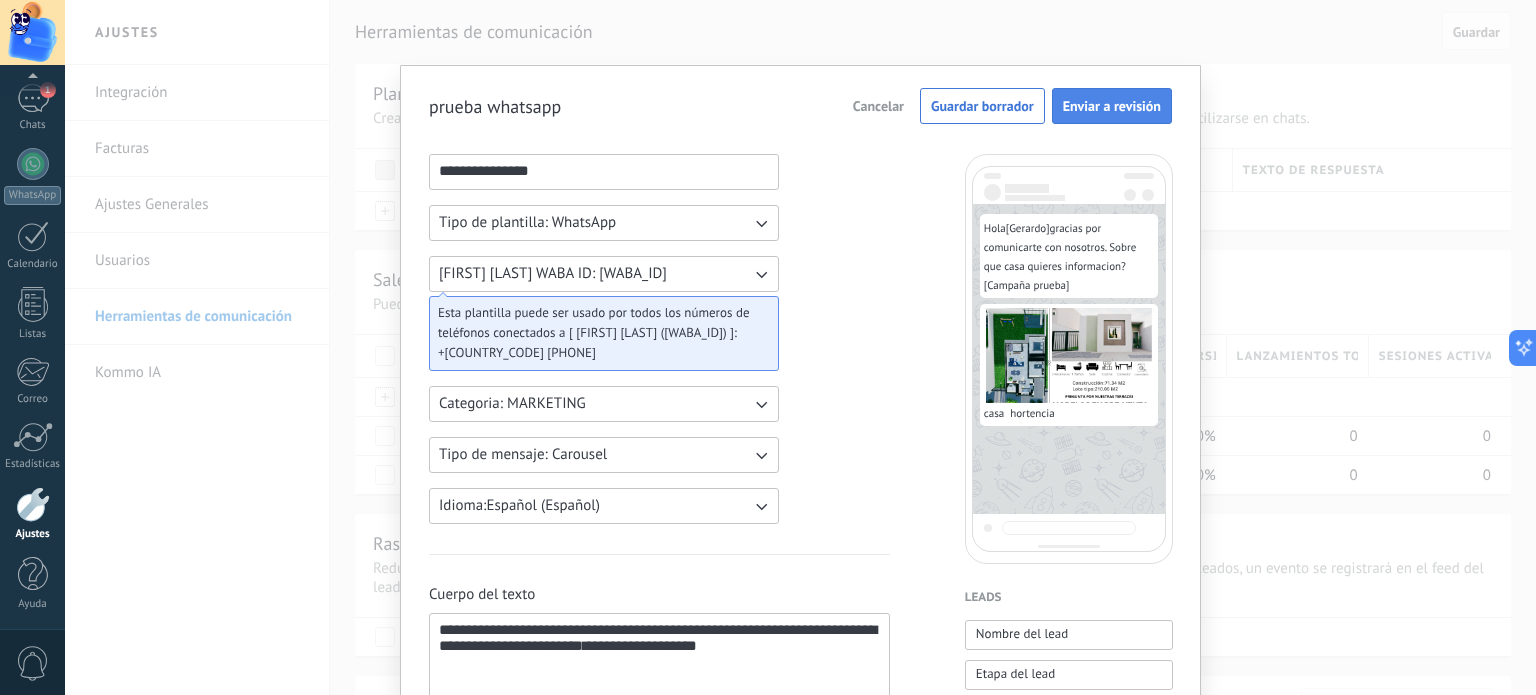 click on "Enviar a revisión" at bounding box center [1112, 106] 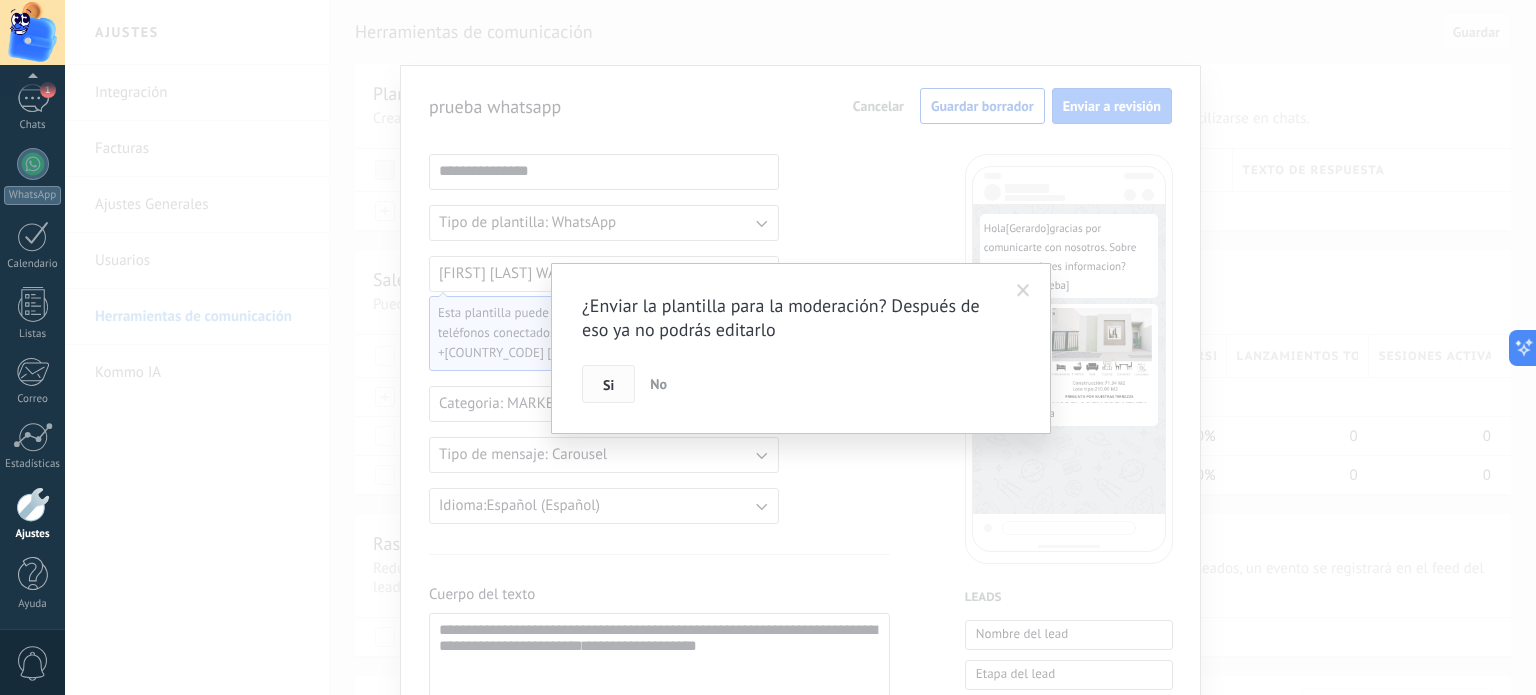 click on "Si" at bounding box center (608, 384) 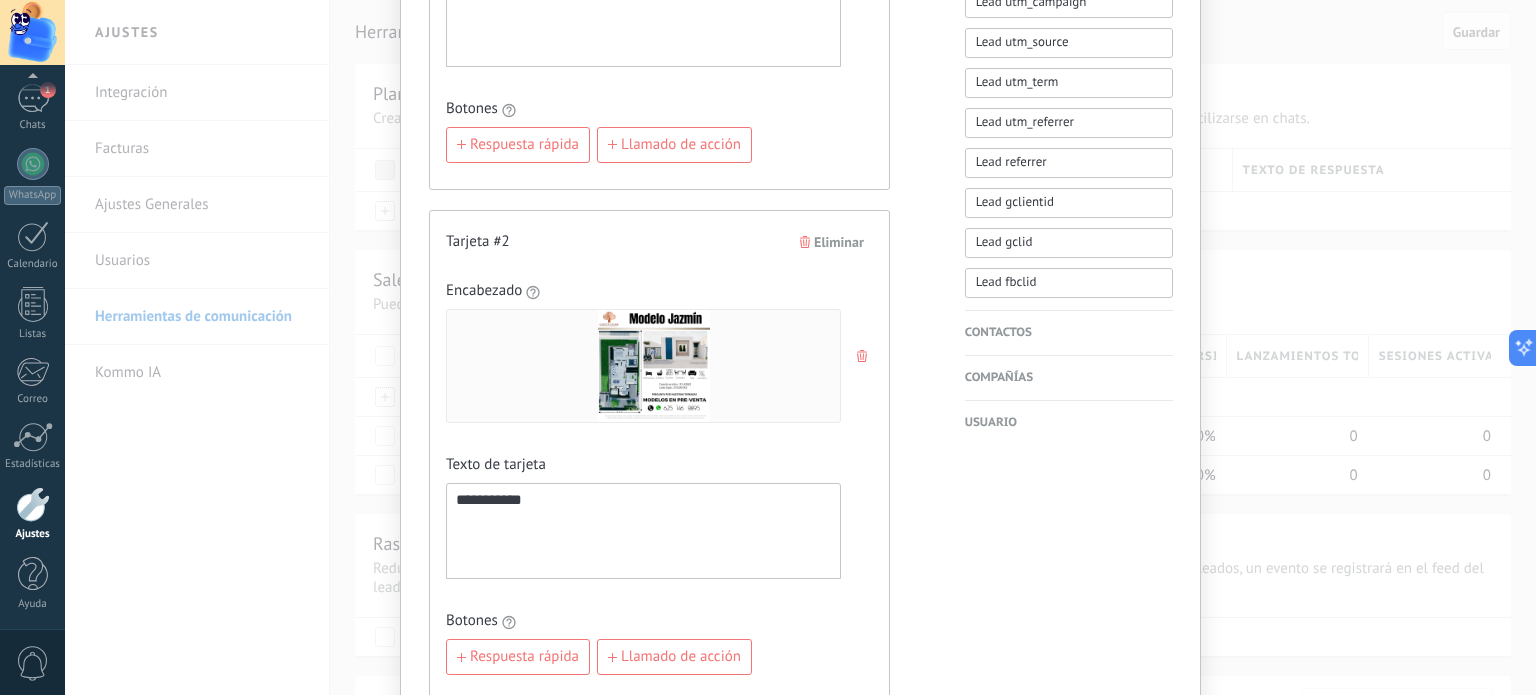 scroll, scrollTop: 867, scrollLeft: 0, axis: vertical 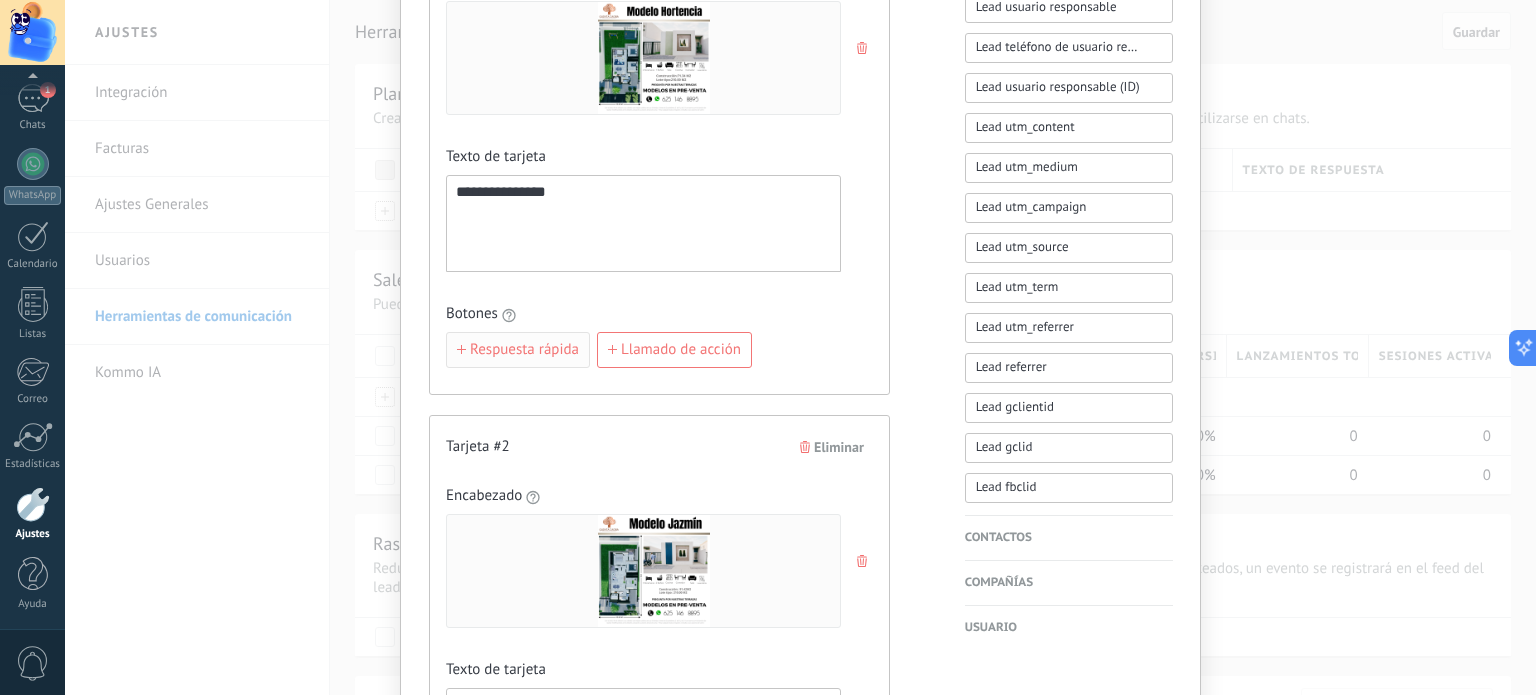 click on "Respuesta rápida" at bounding box center [524, 350] 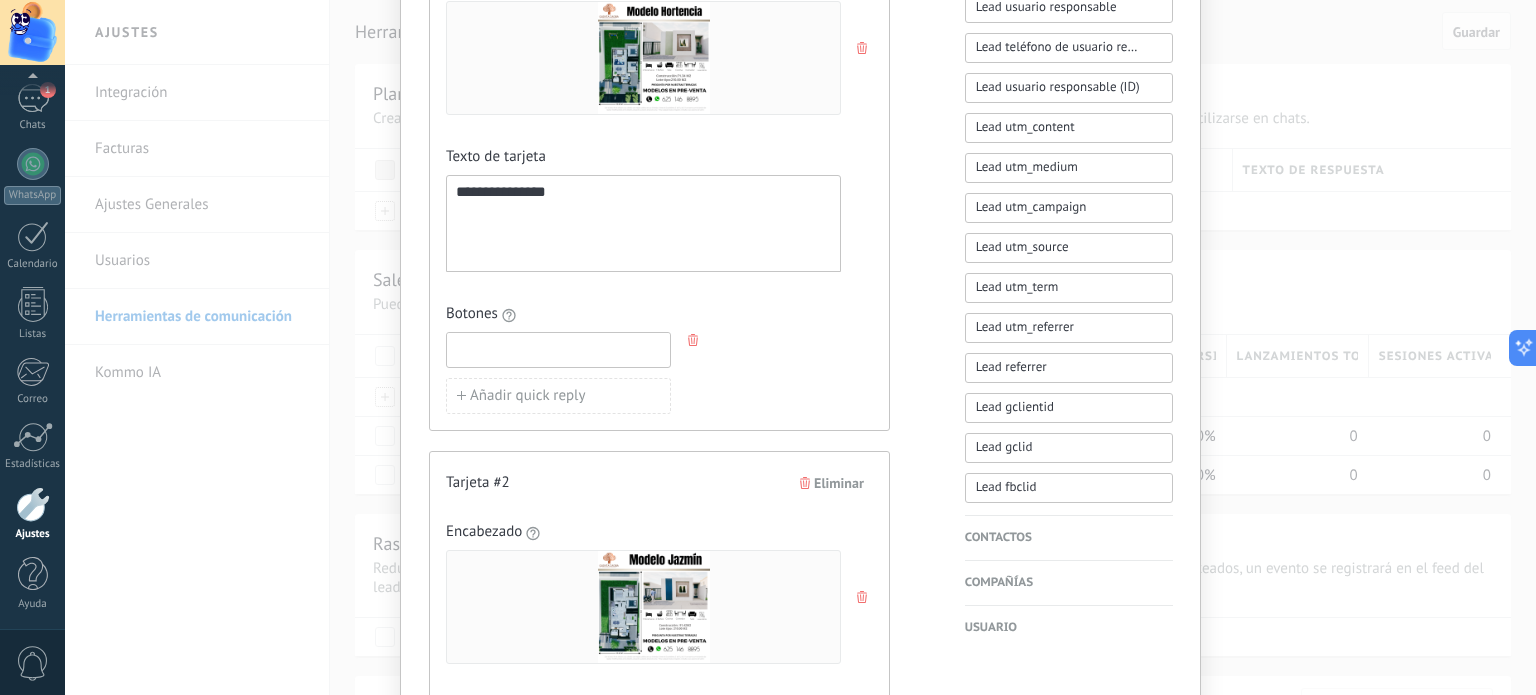 click at bounding box center (558, 349) 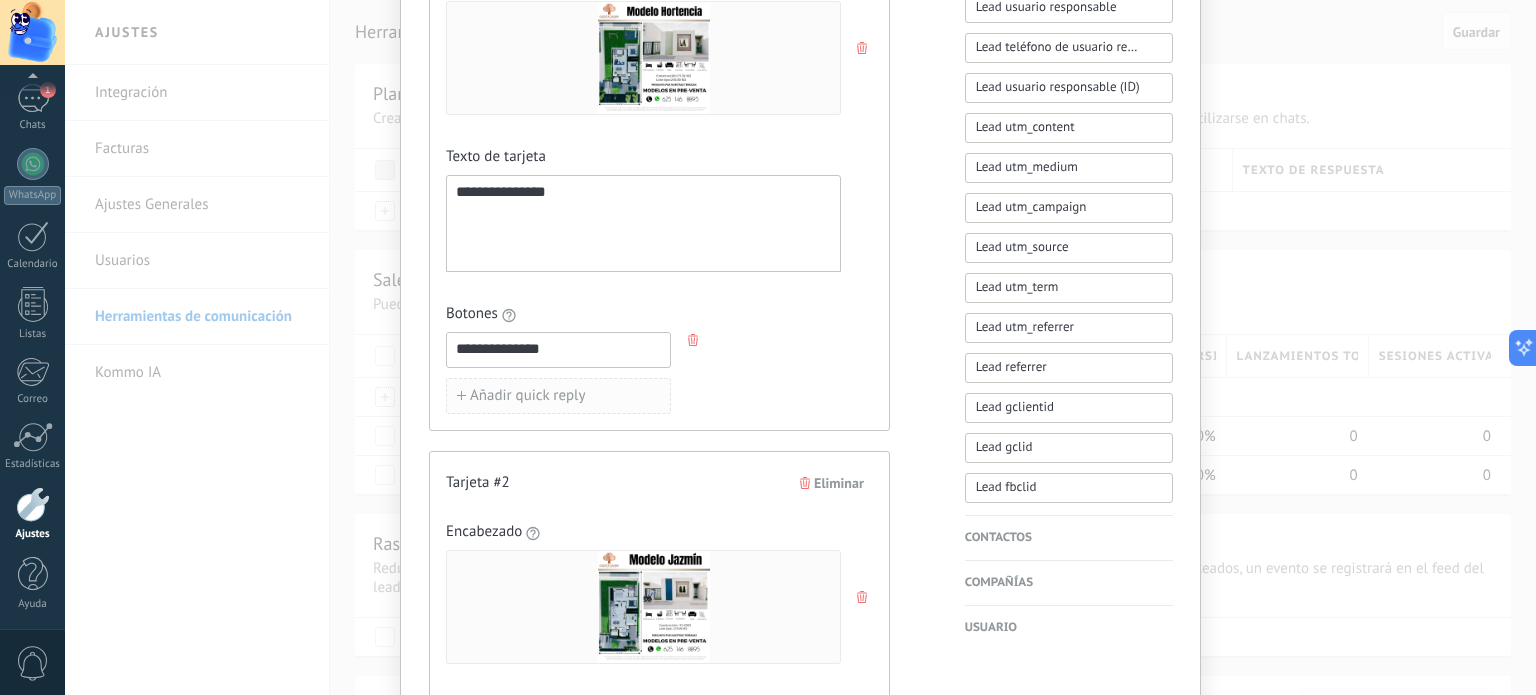 type on "**********" 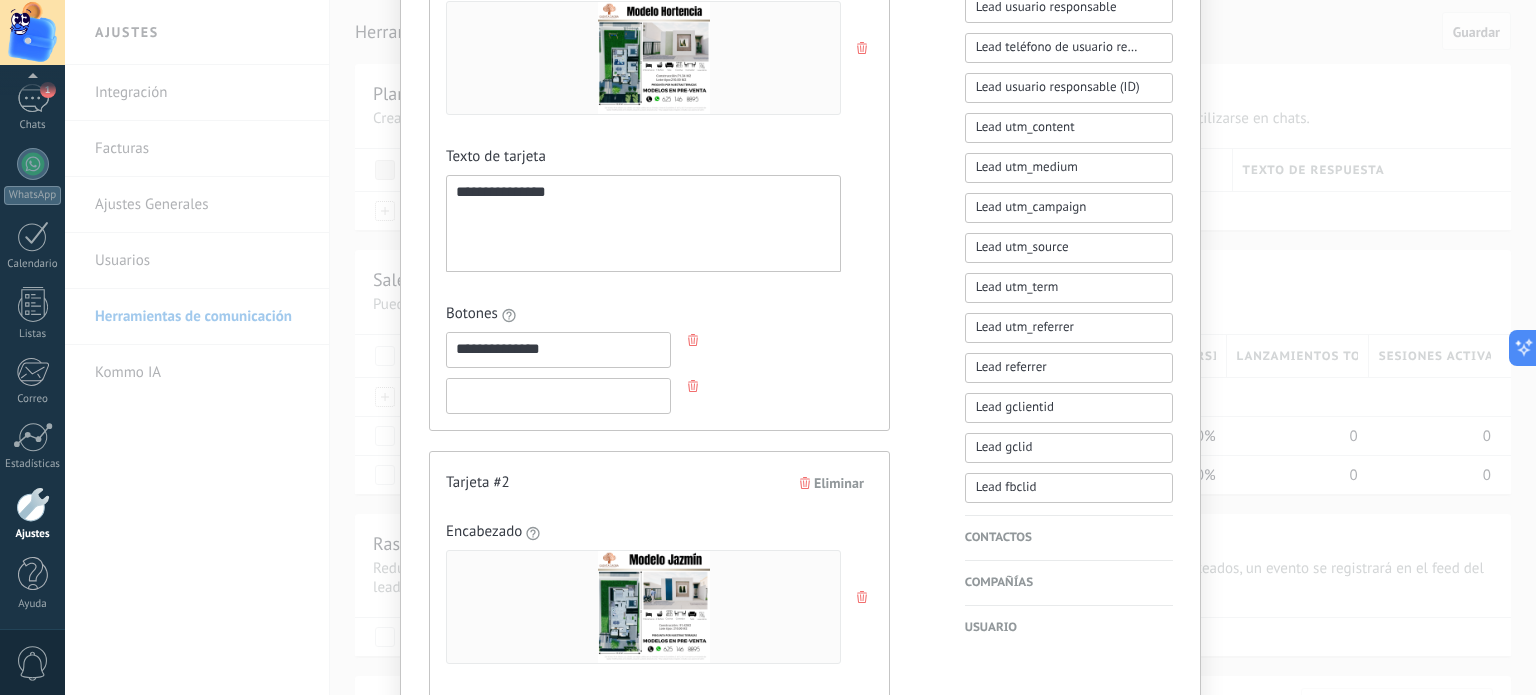 click at bounding box center (558, 395) 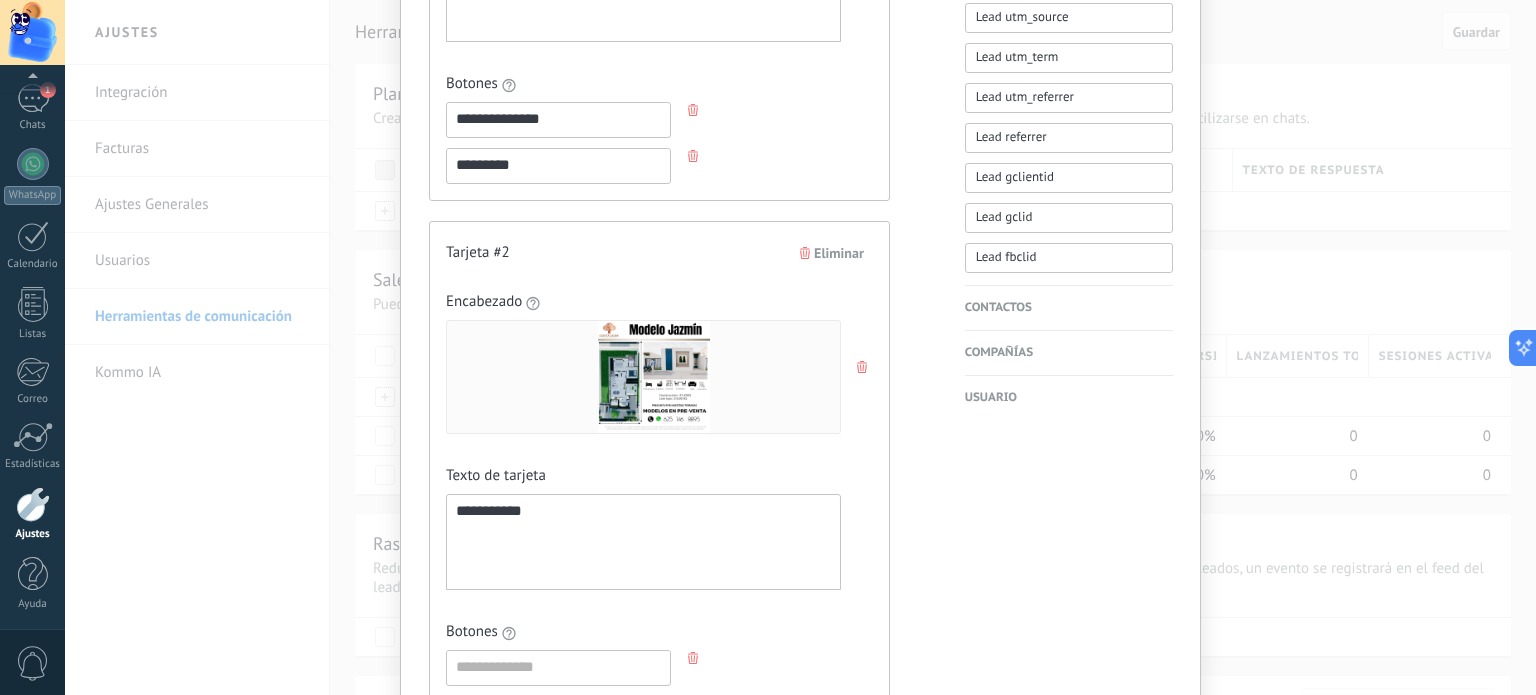 scroll, scrollTop: 1267, scrollLeft: 0, axis: vertical 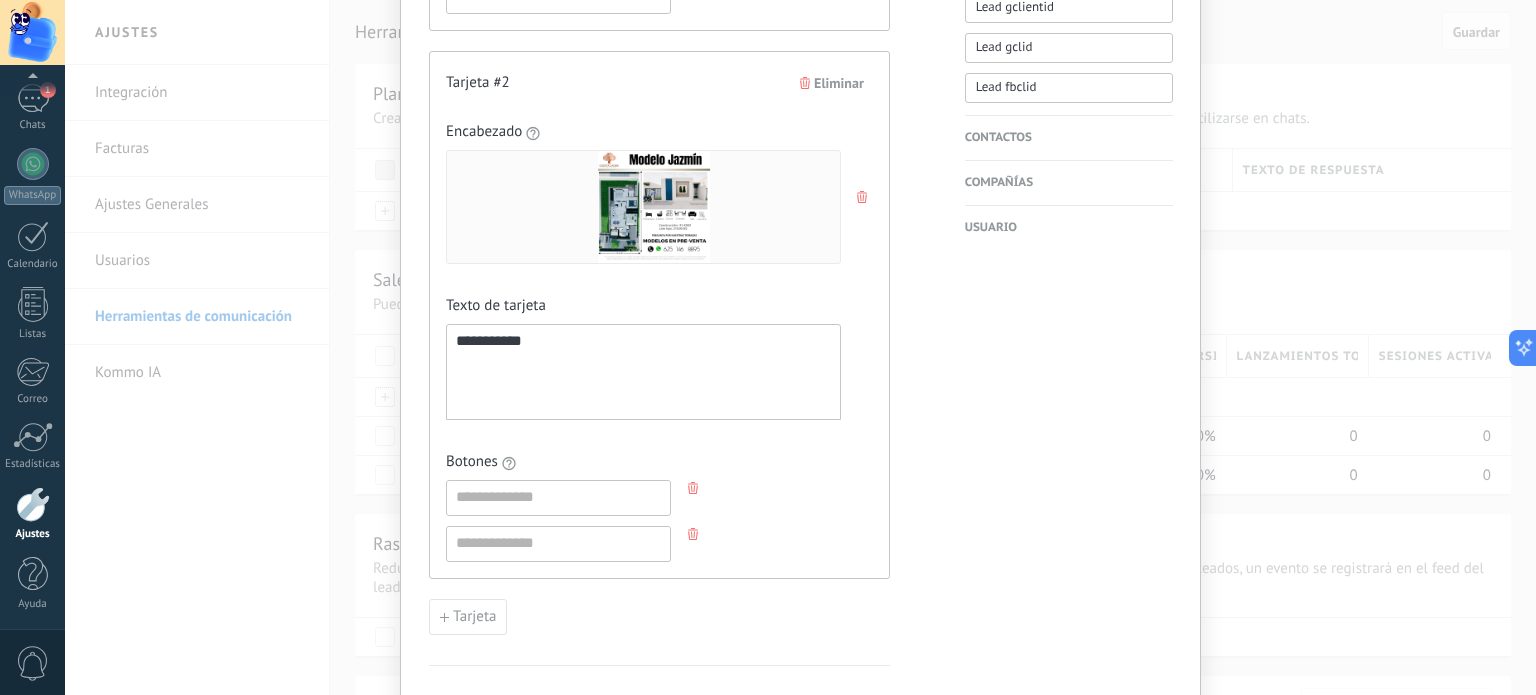 type on "*********" 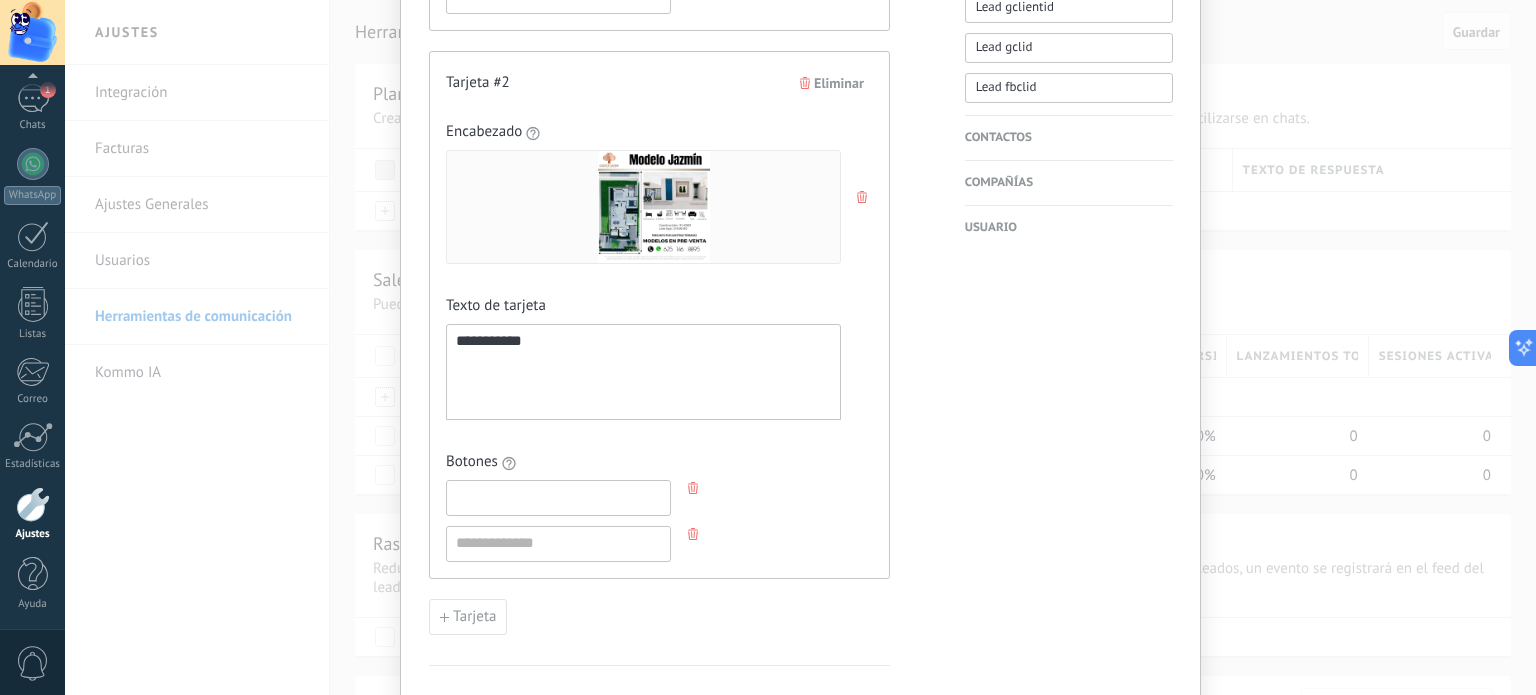 click at bounding box center [558, 497] 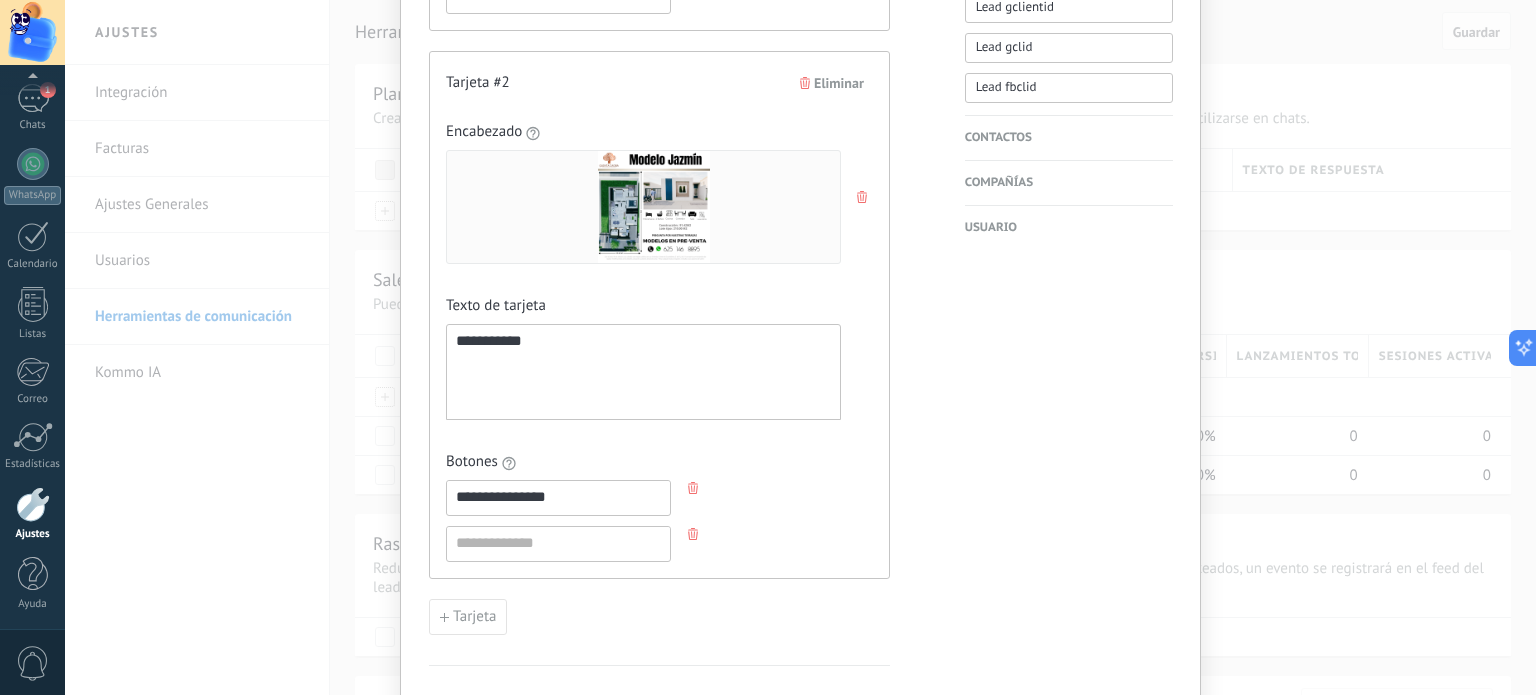 type on "**********" 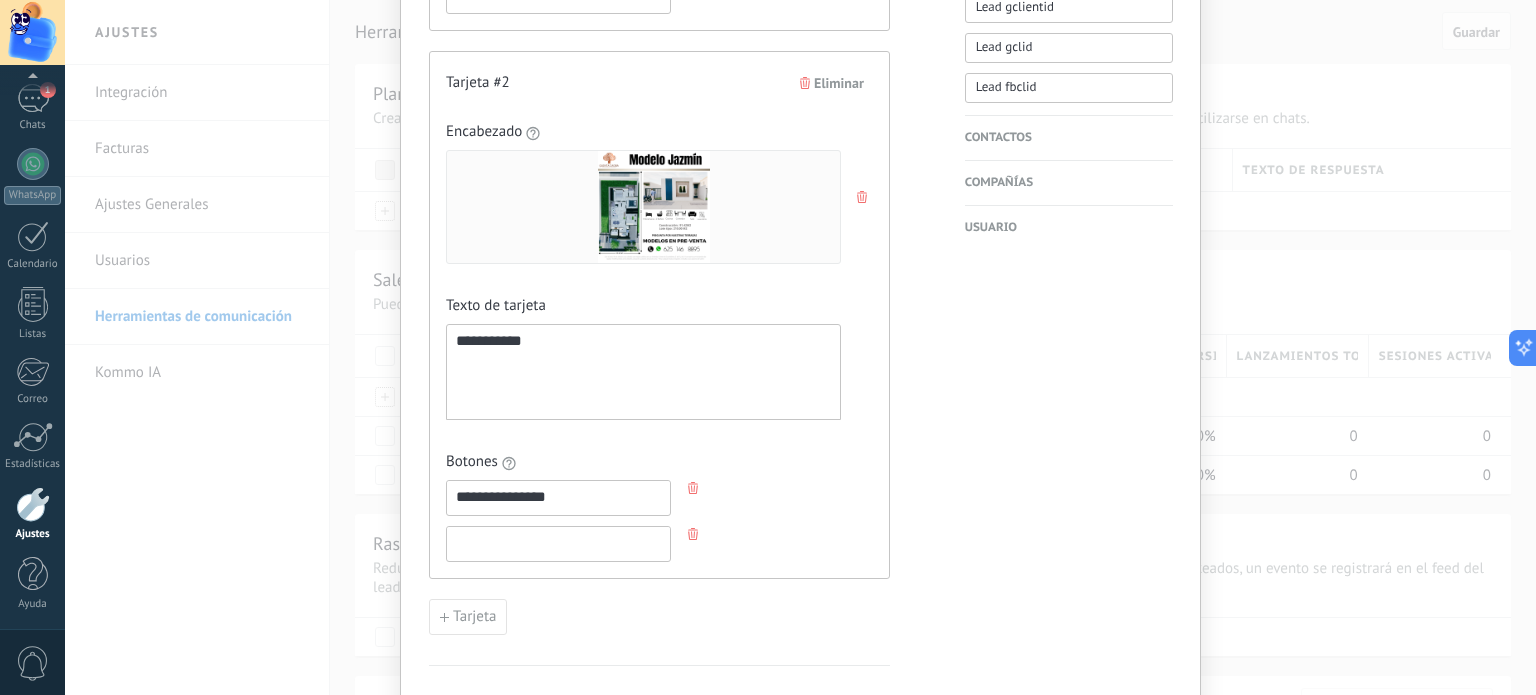 click at bounding box center [558, 543] 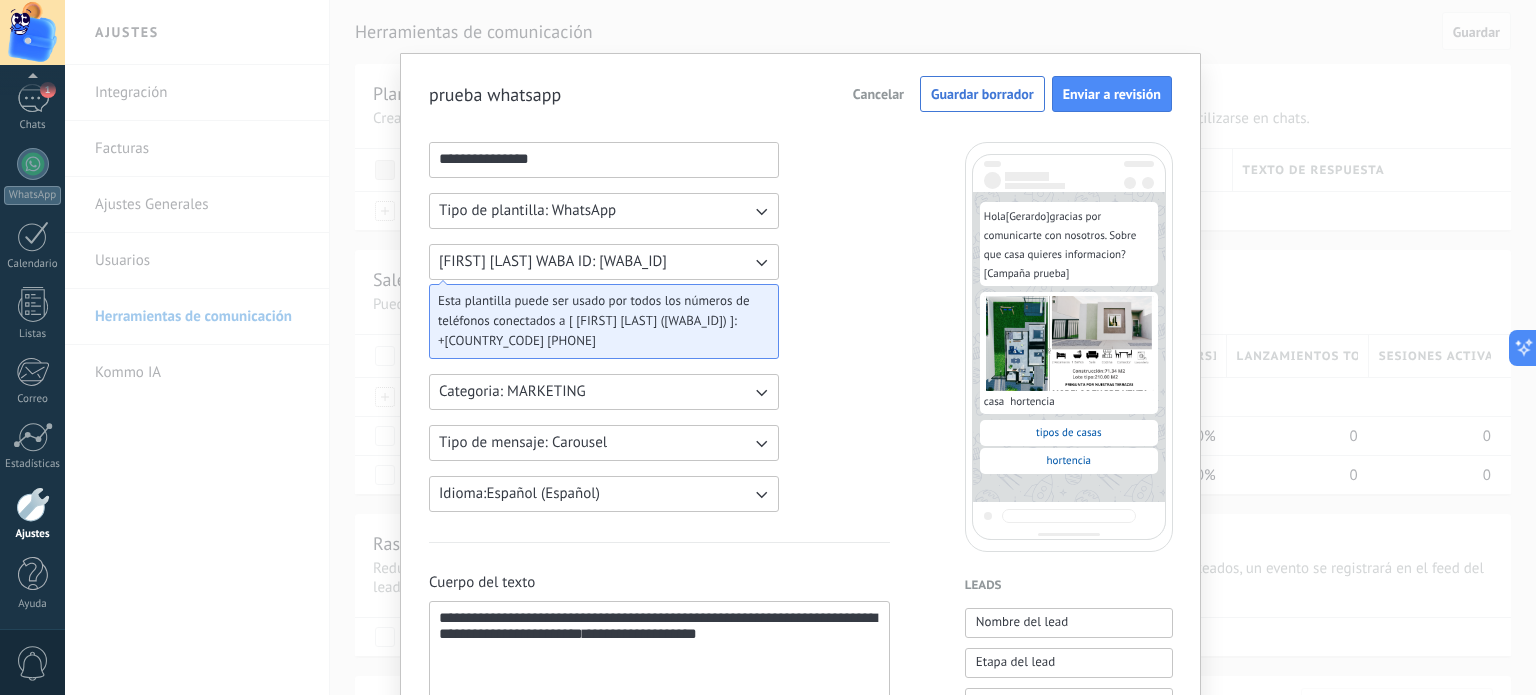 scroll, scrollTop: 0, scrollLeft: 0, axis: both 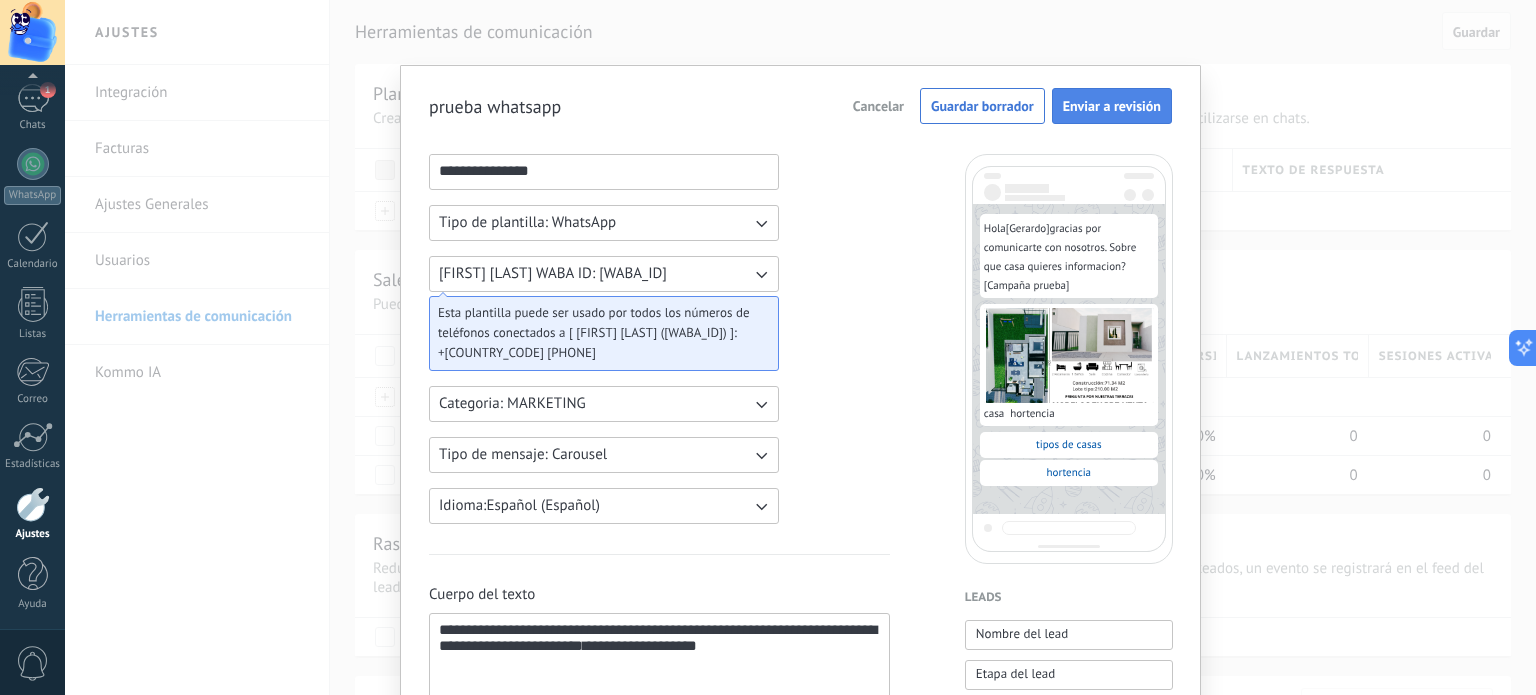 type on "******" 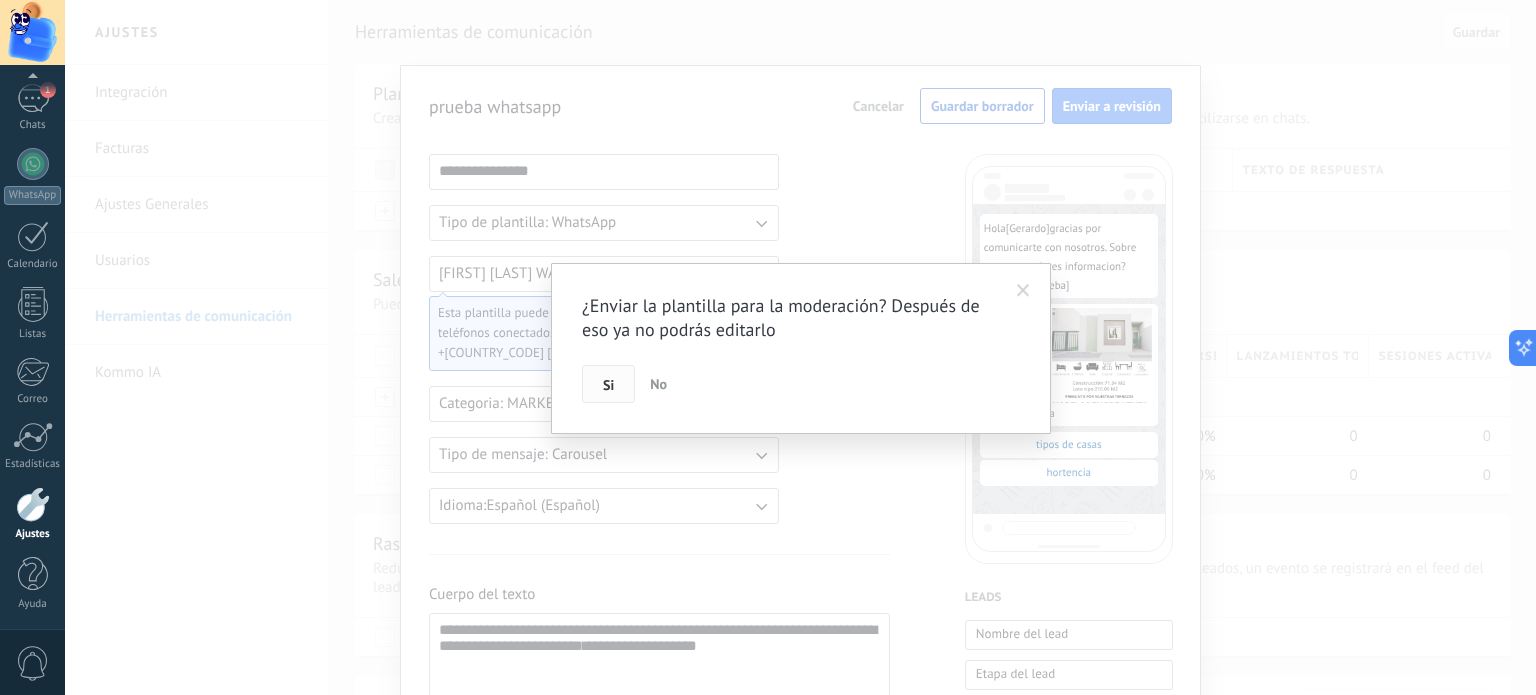 click on "Si" at bounding box center [608, 385] 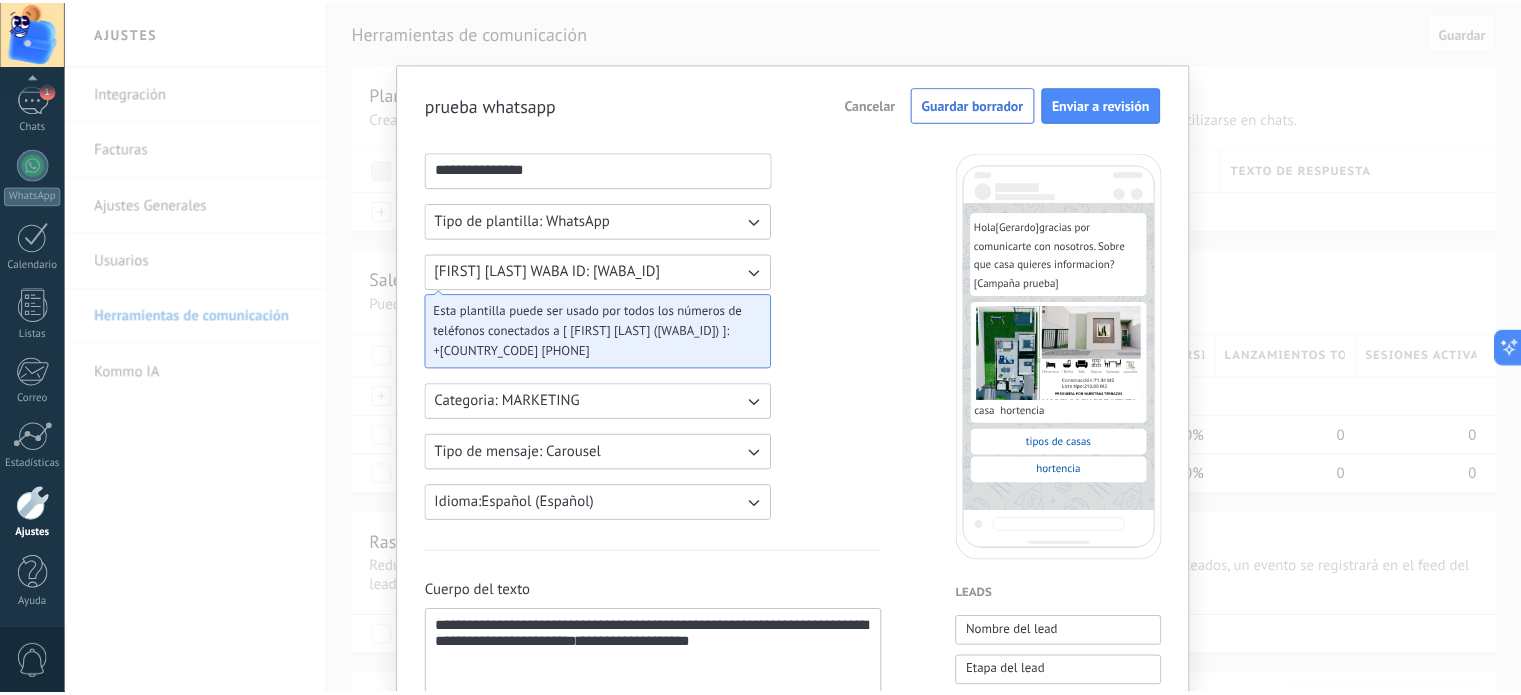 scroll, scrollTop: 0, scrollLeft: 0, axis: both 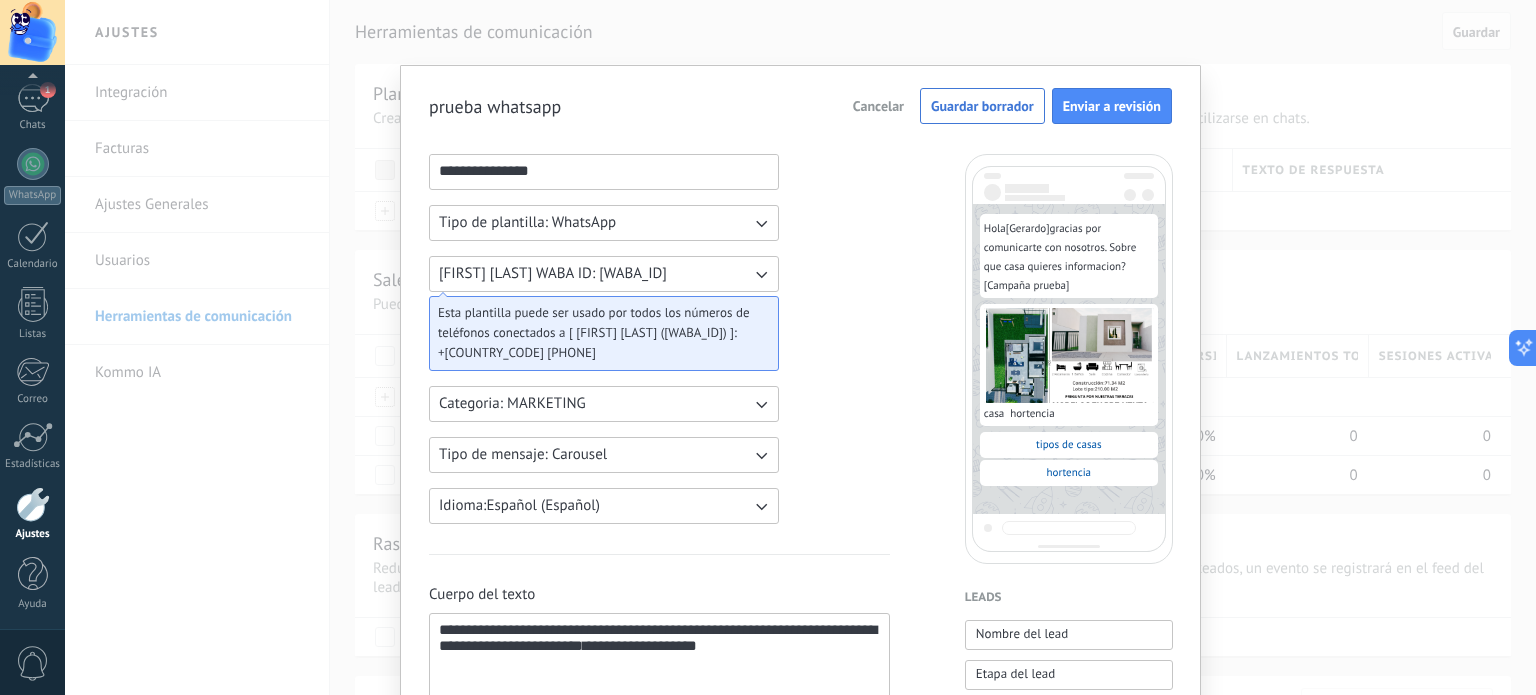 click on "Esta plantilla puede ser usado por todos los números de teléfonos conectados a [Gerardo Delgado (398696286659128)]:" at bounding box center [596, 323] 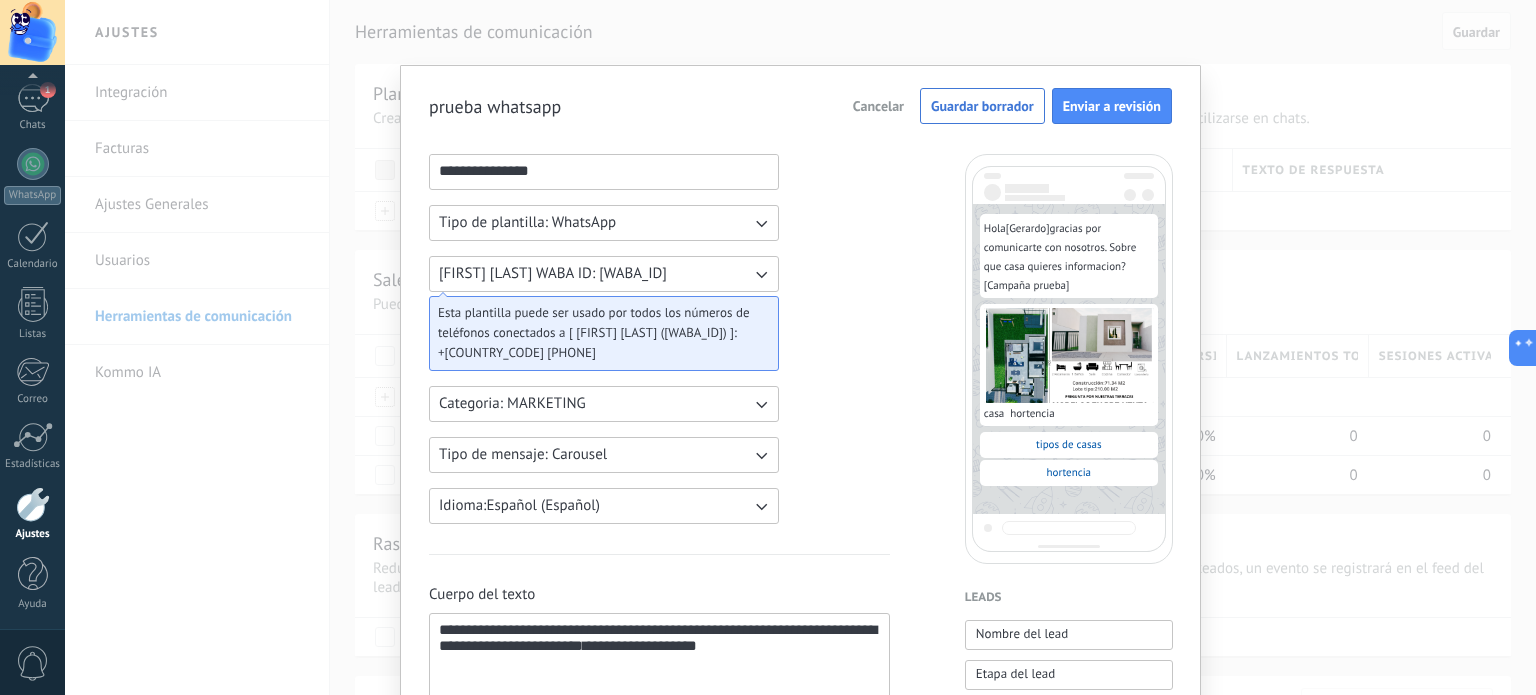 click on "Gerardo Delgado WABA ID: 398696286659128" at bounding box center (553, 274) 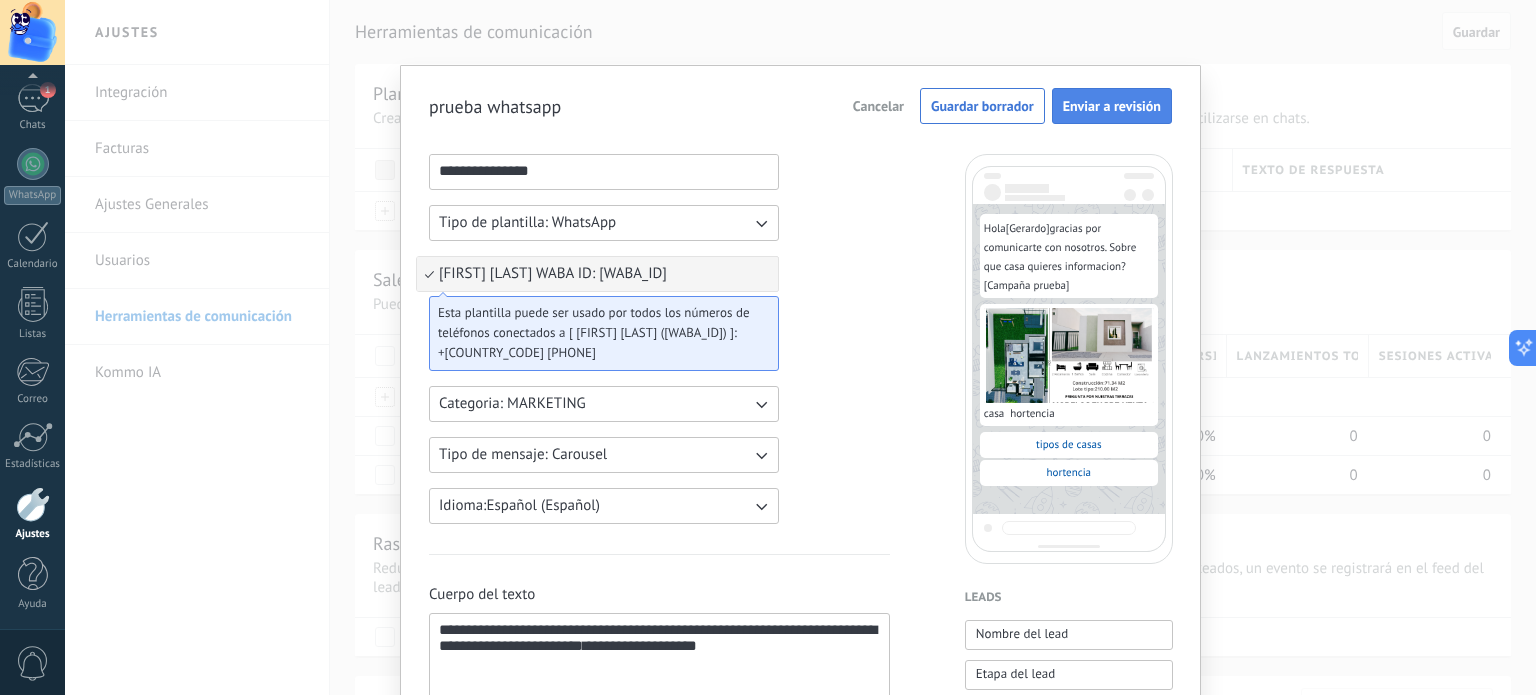 click on "Enviar a revisión" at bounding box center [1112, 106] 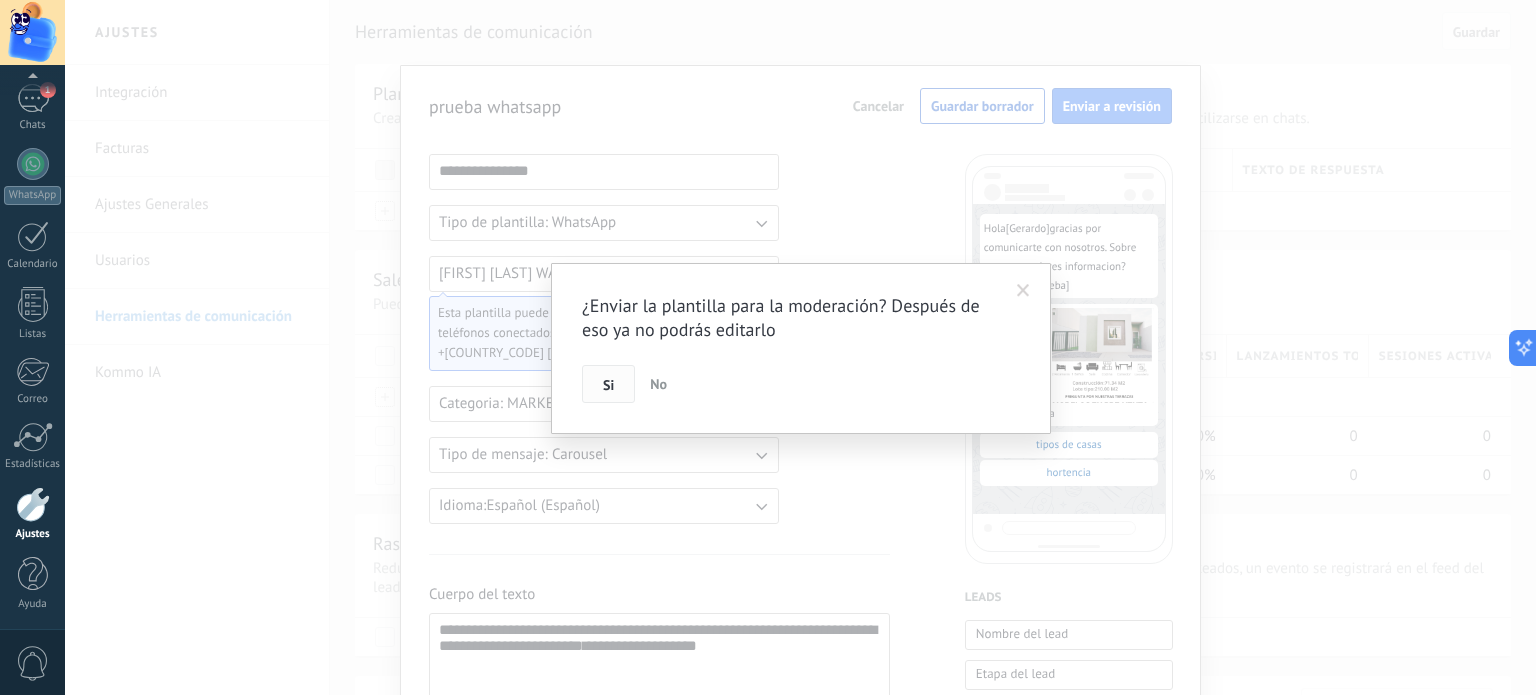 click on "Si" at bounding box center [608, 384] 